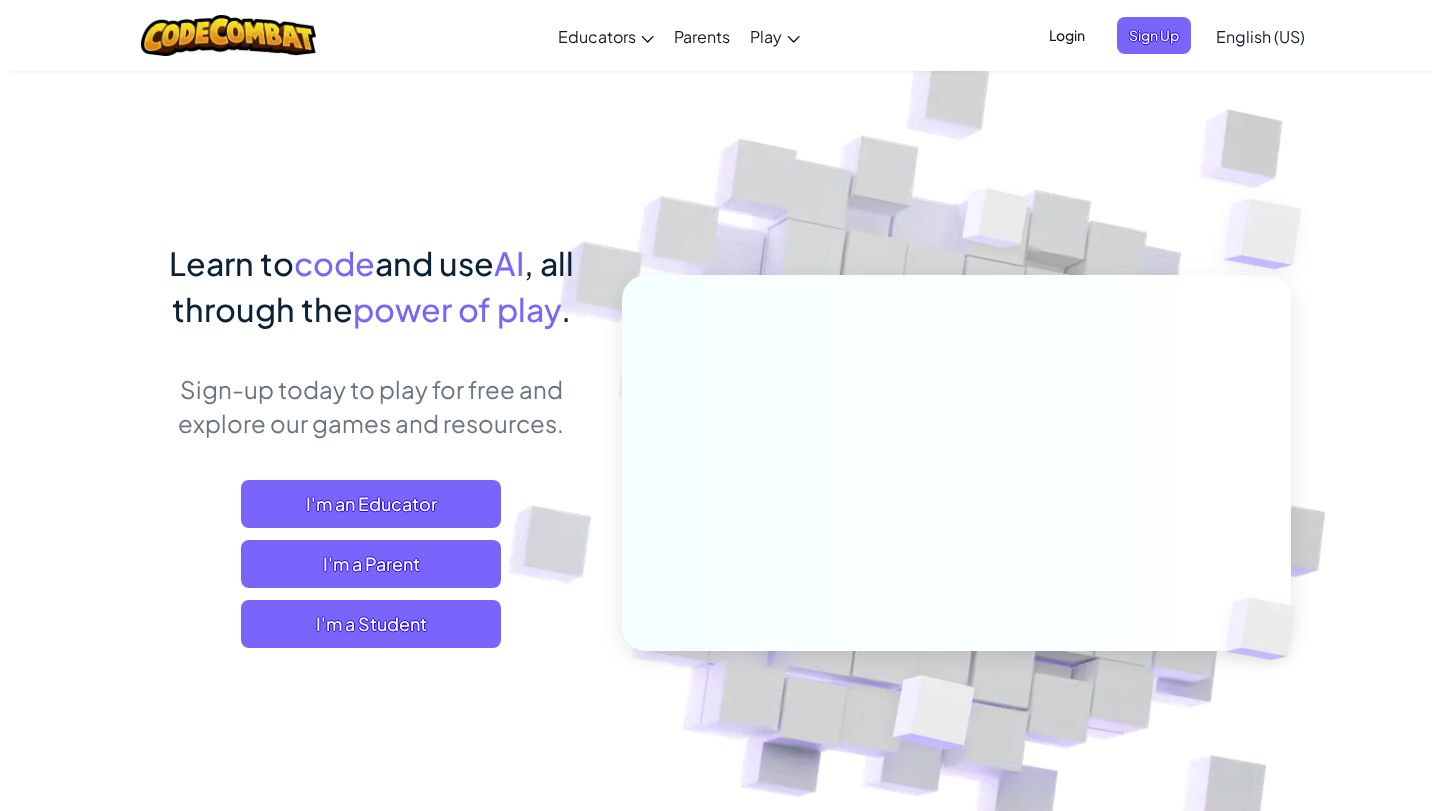 scroll, scrollTop: 0, scrollLeft: 0, axis: both 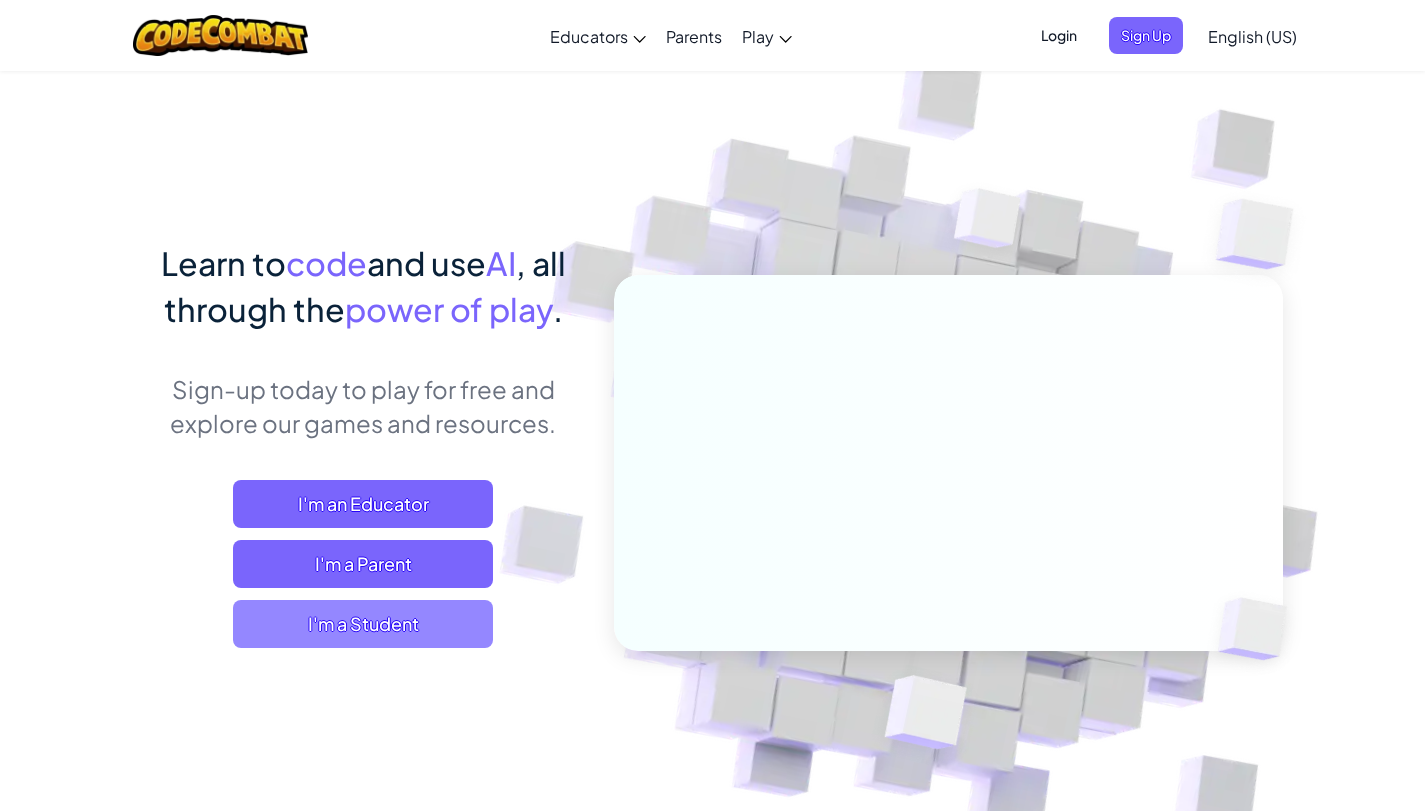 click on "I'm a Student" at bounding box center (363, 624) 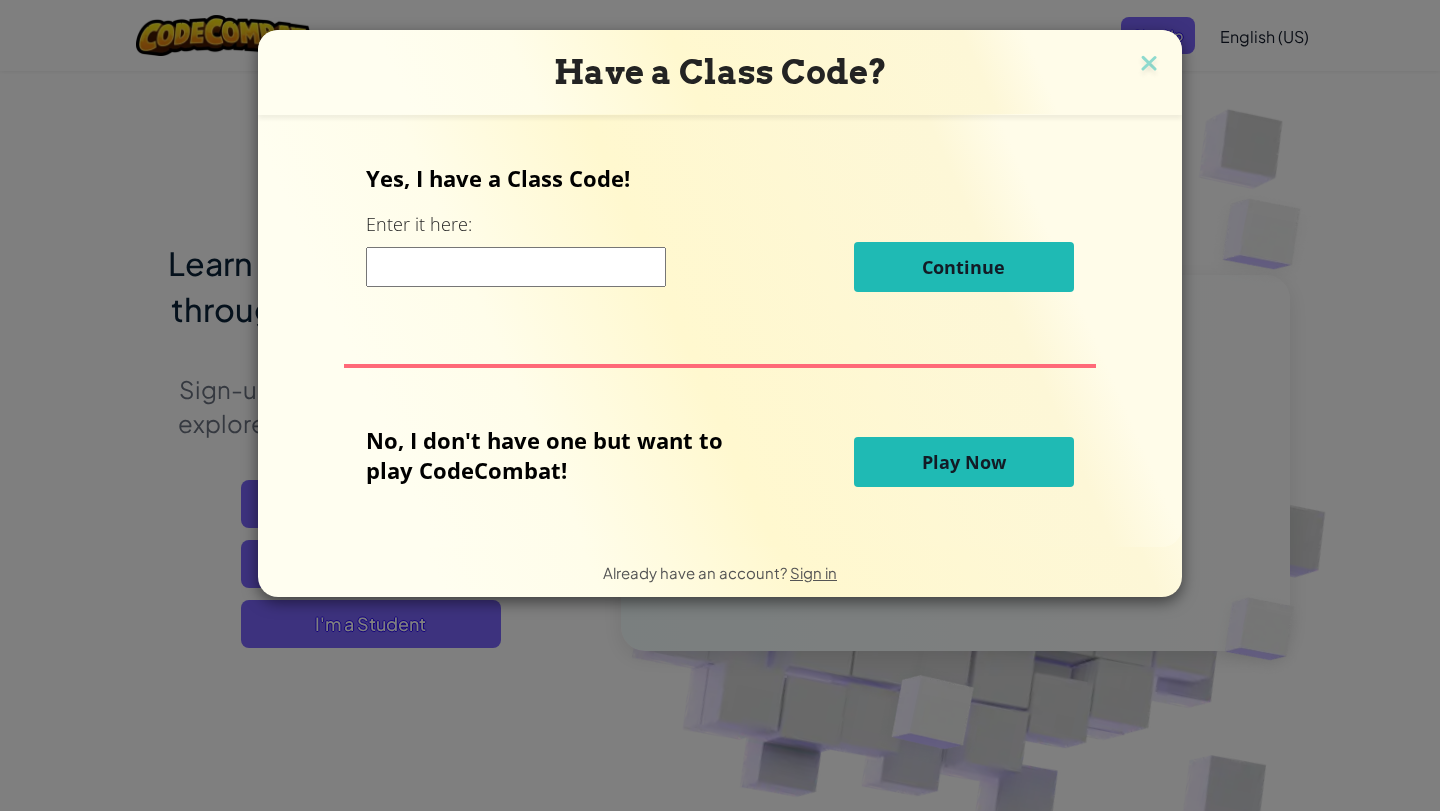 click on "Play Now" at bounding box center (964, 462) 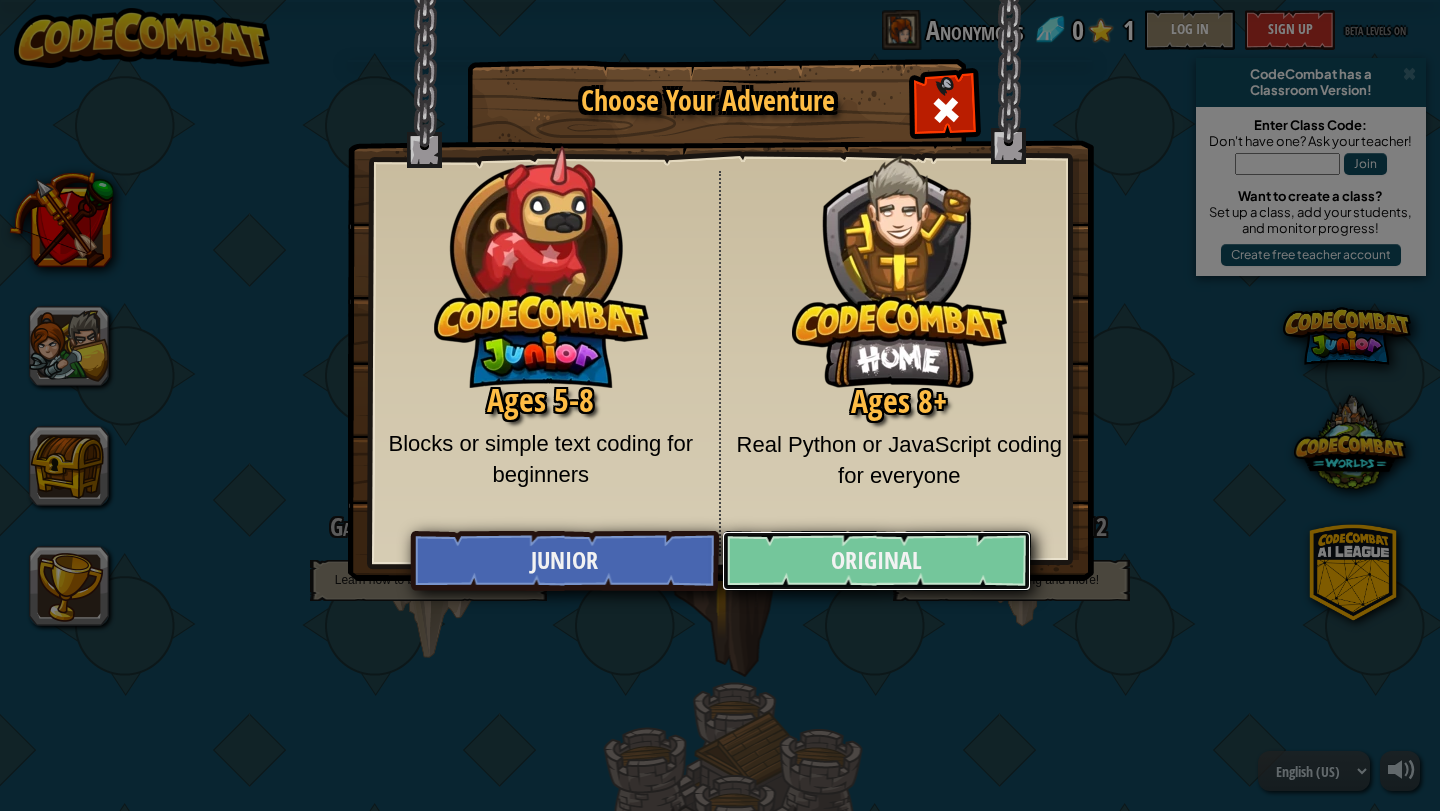 click on "Original" at bounding box center [876, 561] 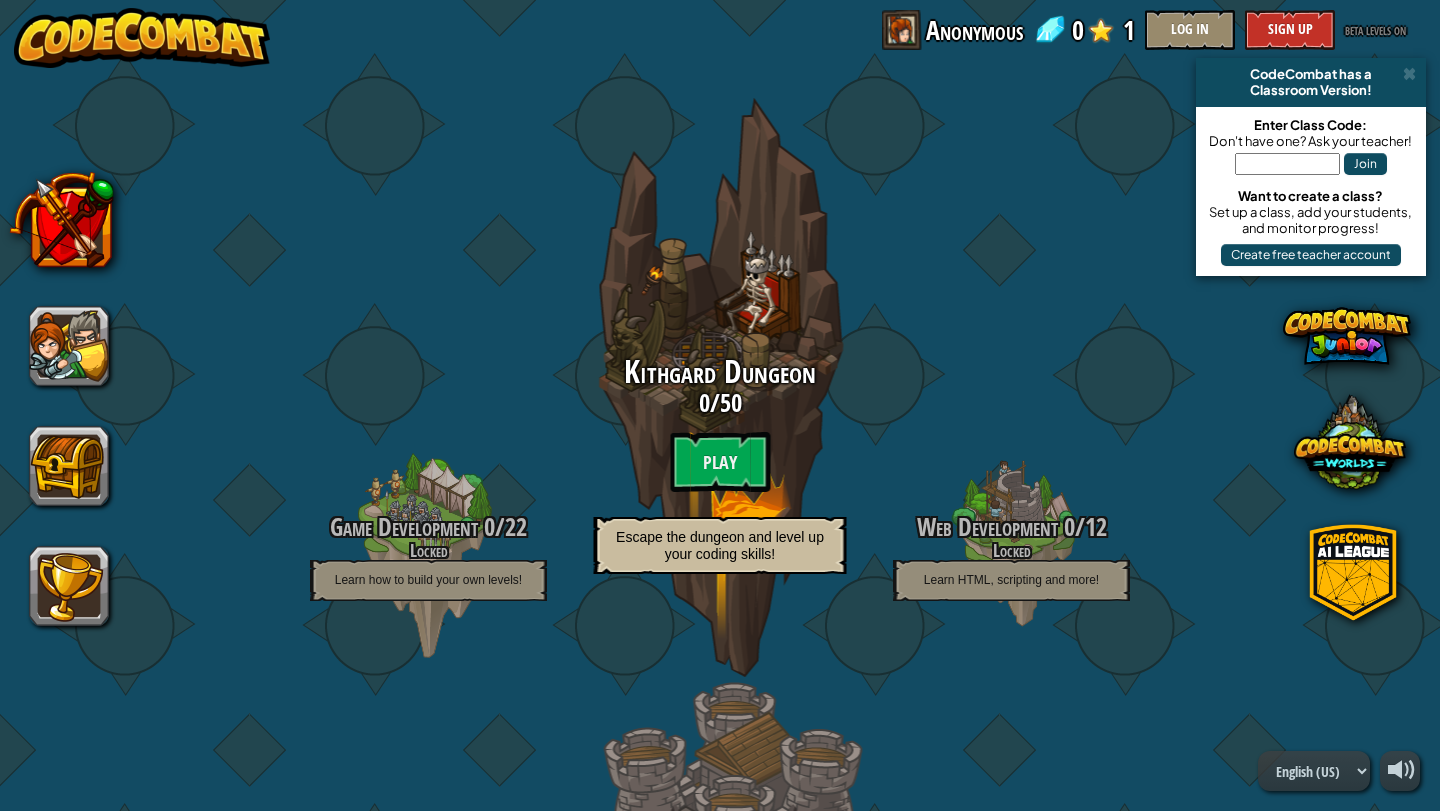 click at bounding box center (1287, 164) 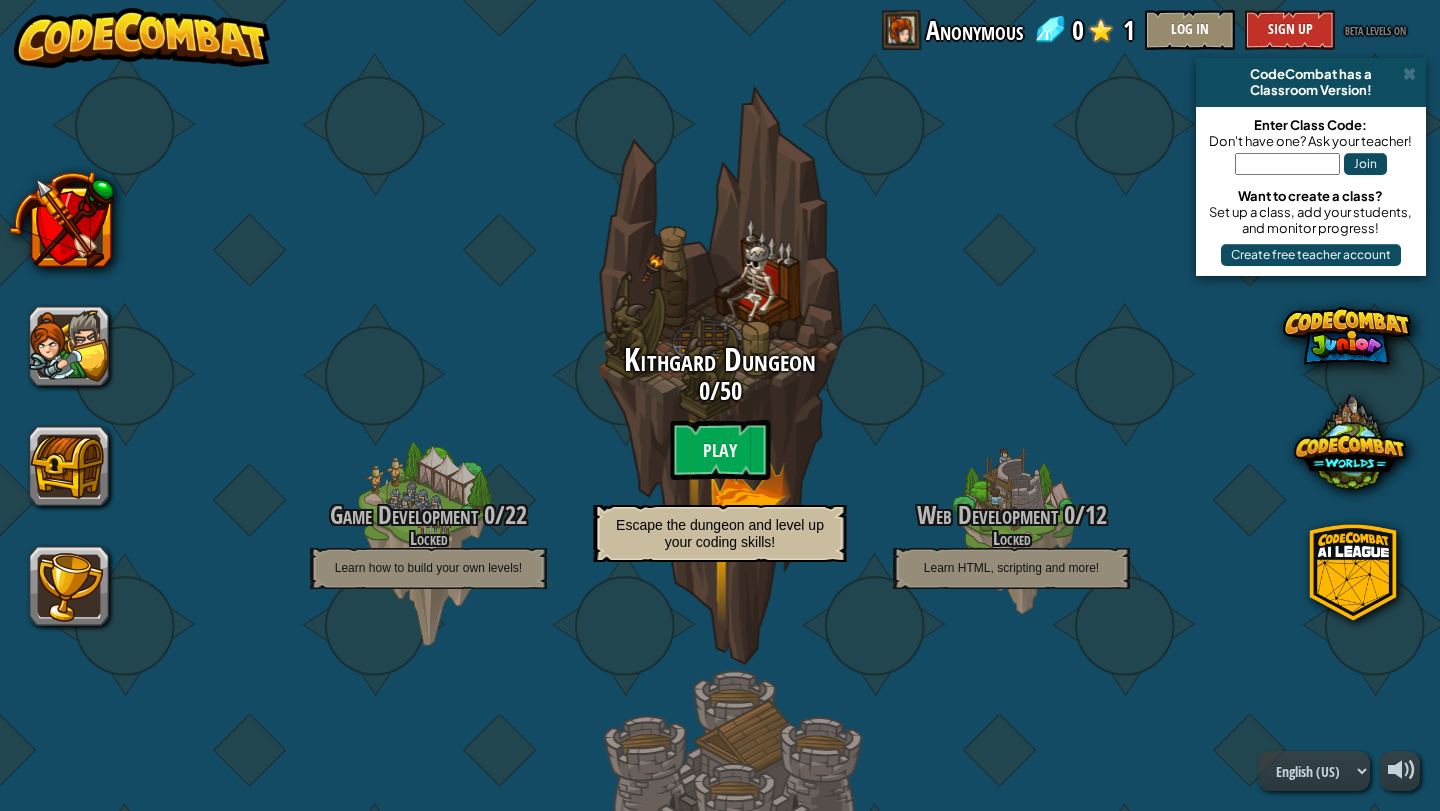 scroll, scrollTop: 0, scrollLeft: 0, axis: both 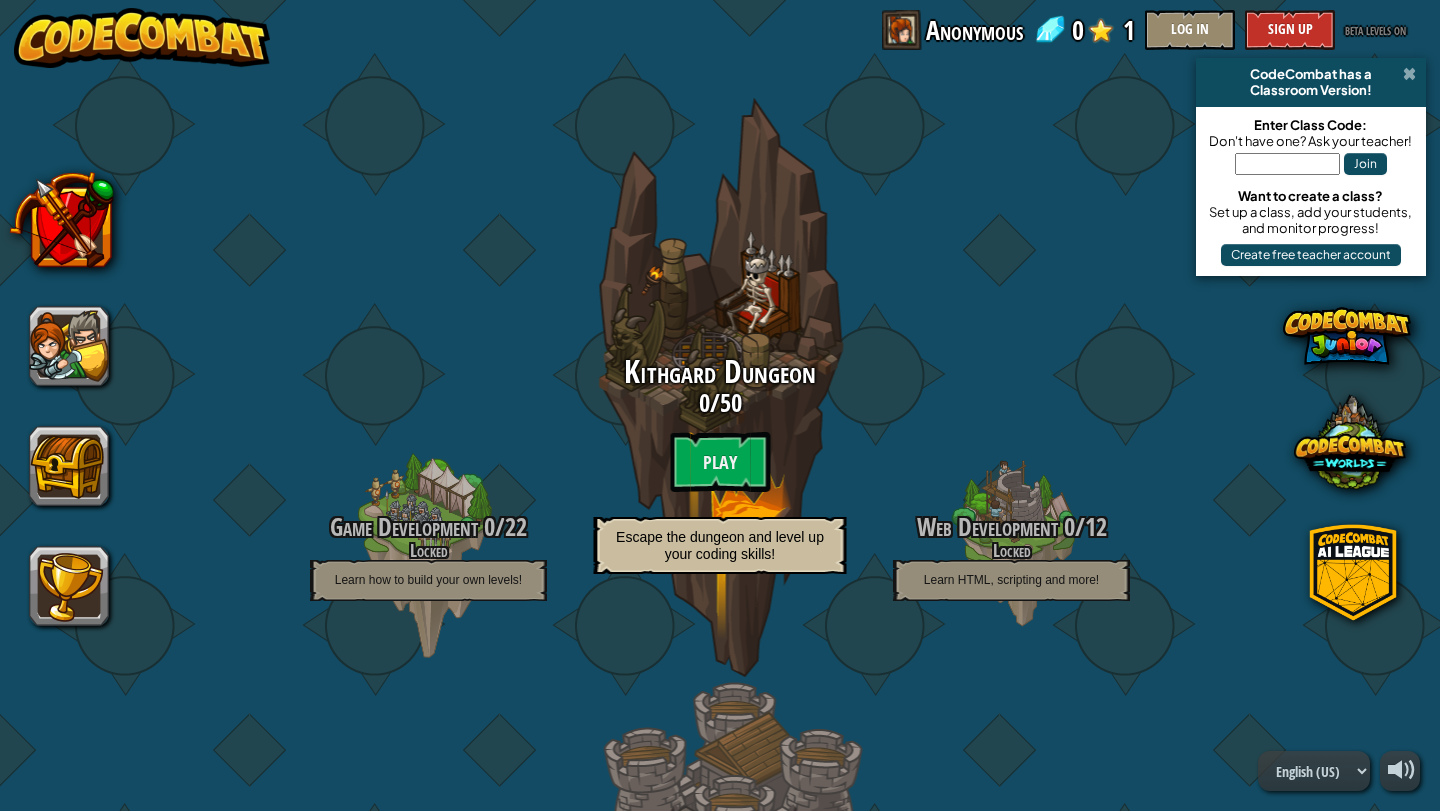 click at bounding box center (1409, 74) 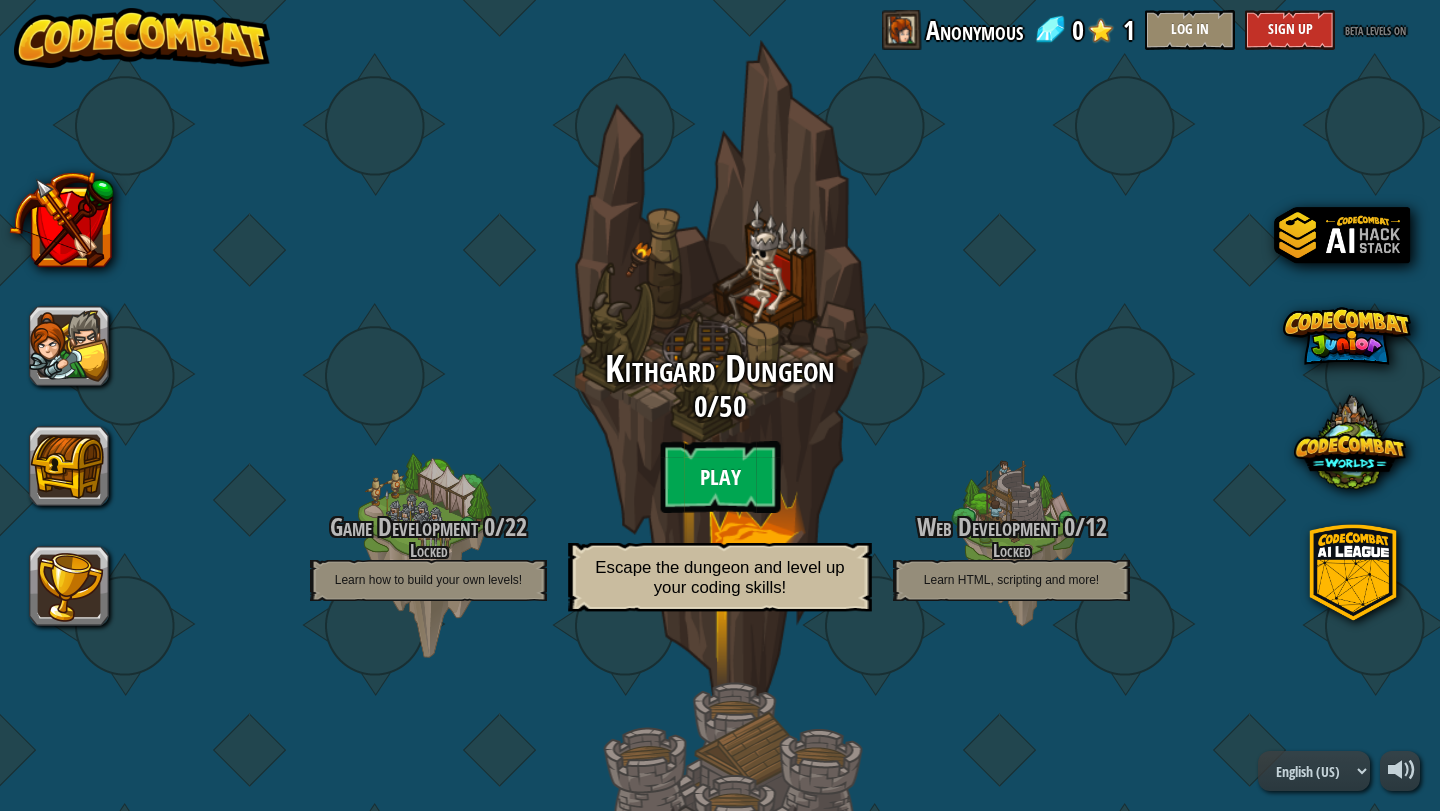 click on "Play" at bounding box center [720, 477] 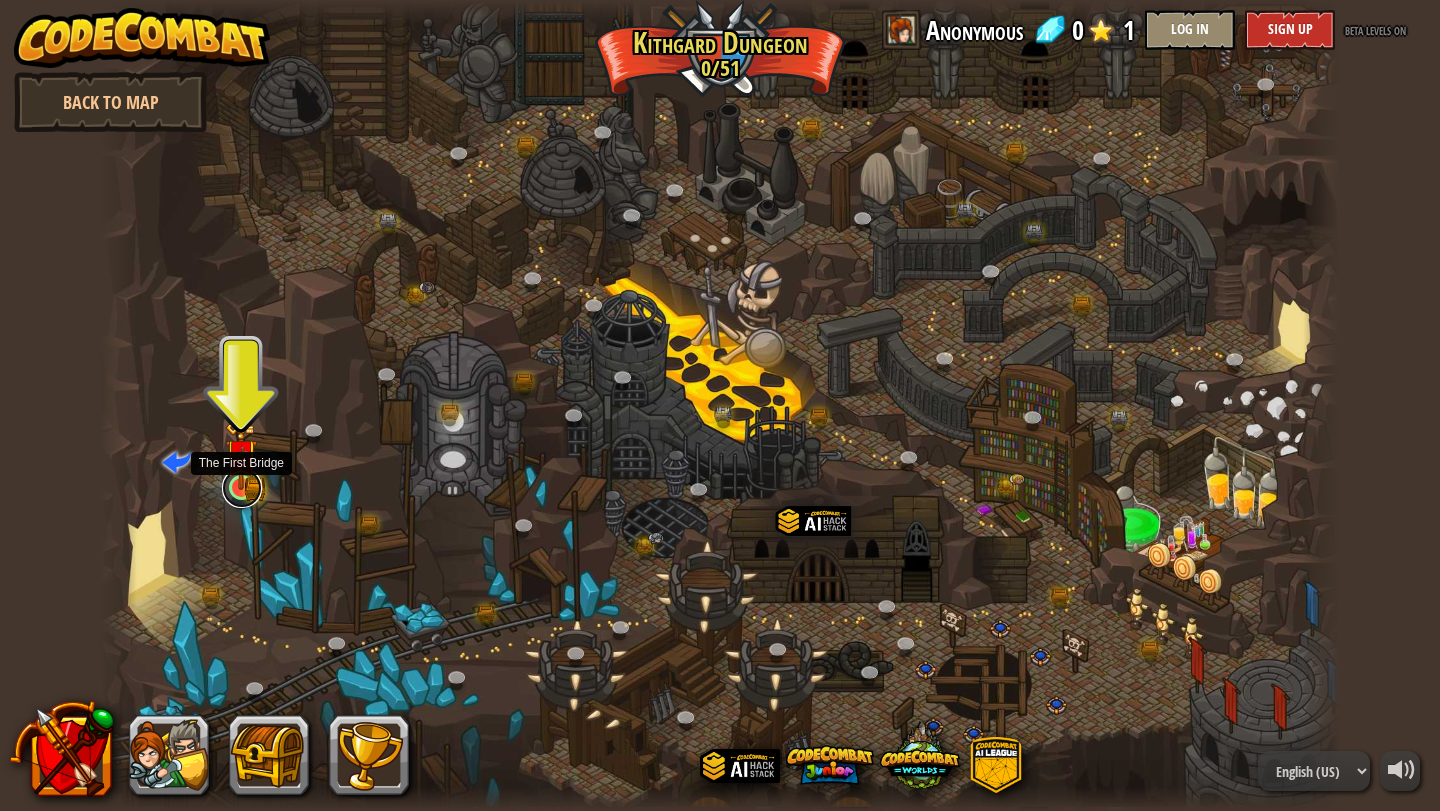 click at bounding box center [242, 488] 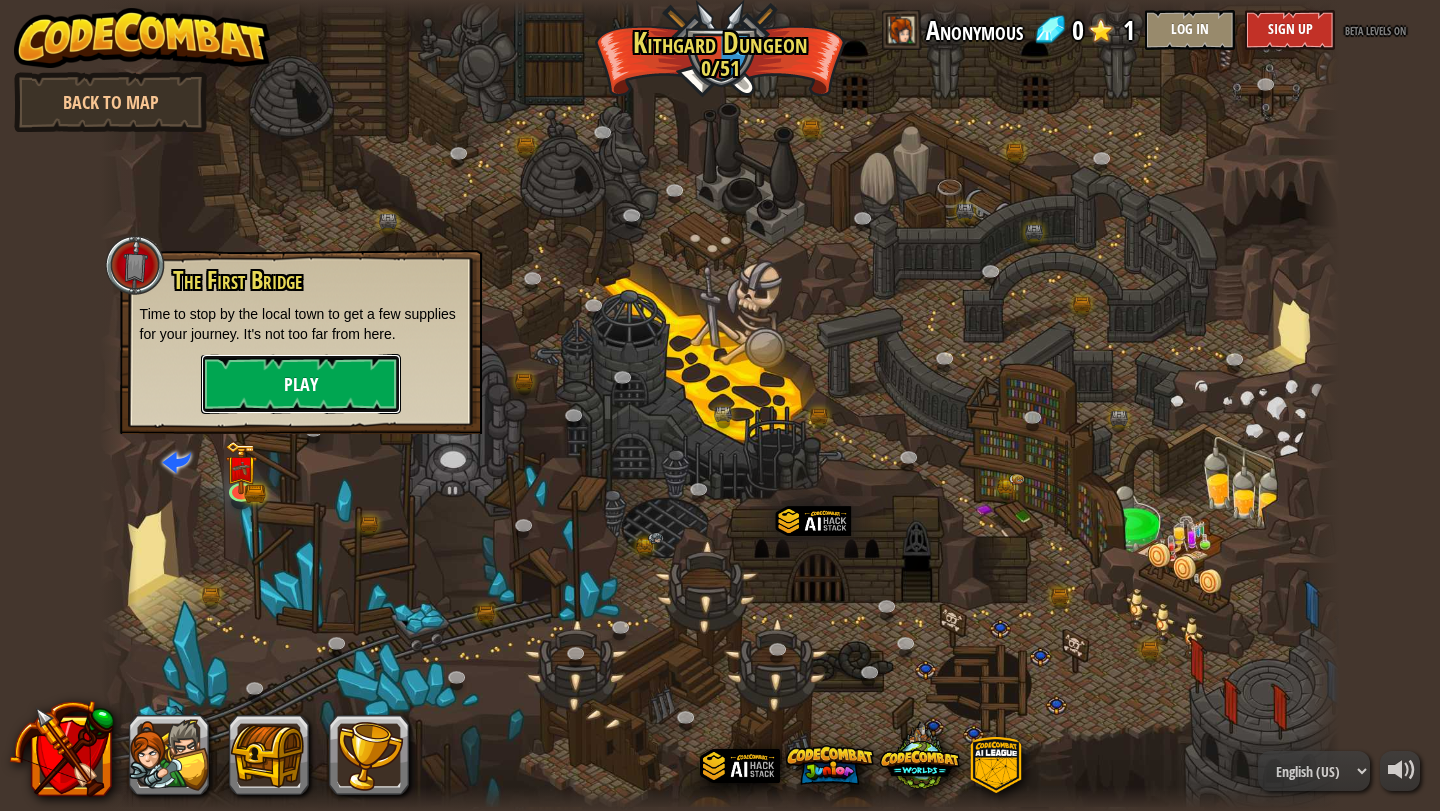 click on "Play" at bounding box center [301, 384] 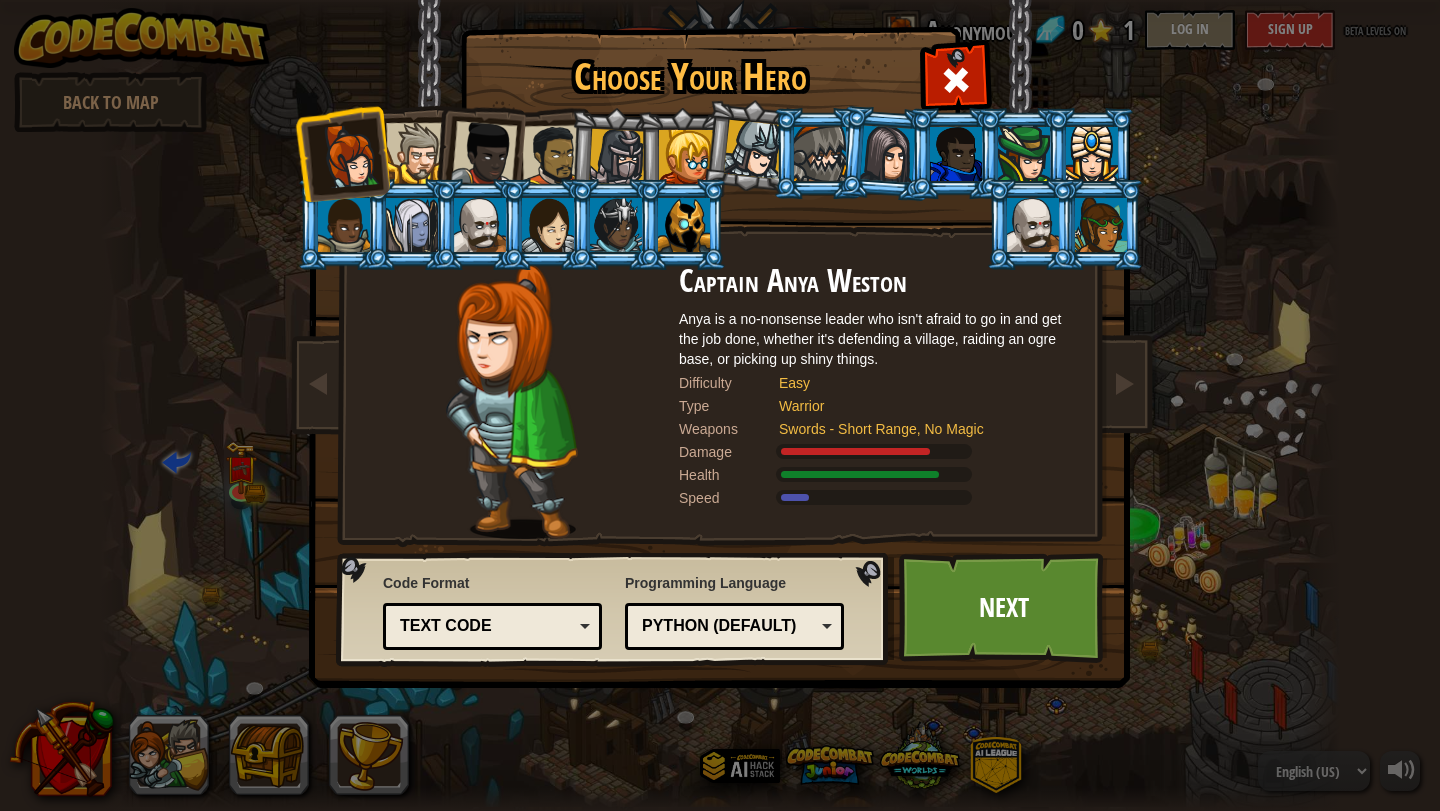 click on "Text code" at bounding box center [486, 626] 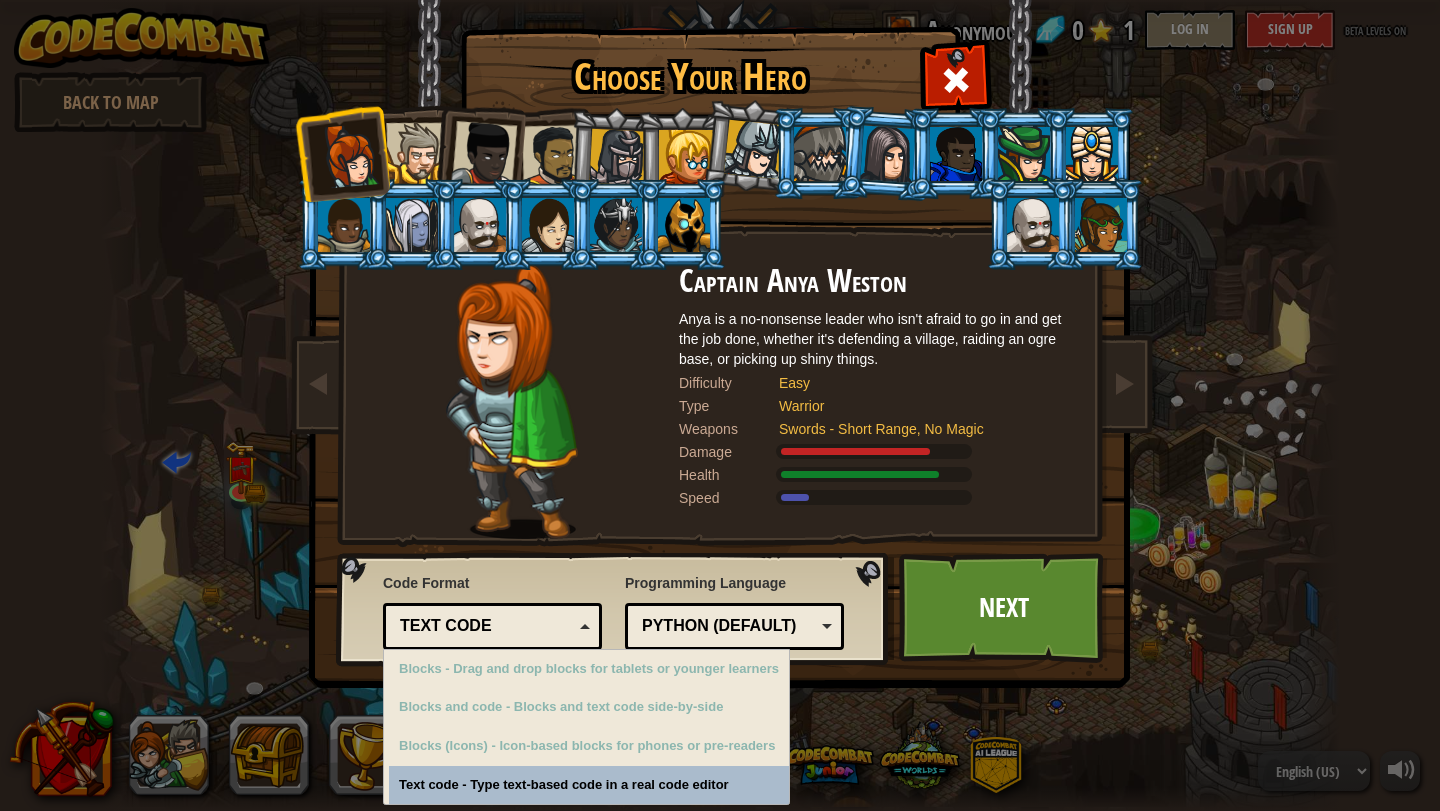 click on "Python (Default)" at bounding box center [728, 626] 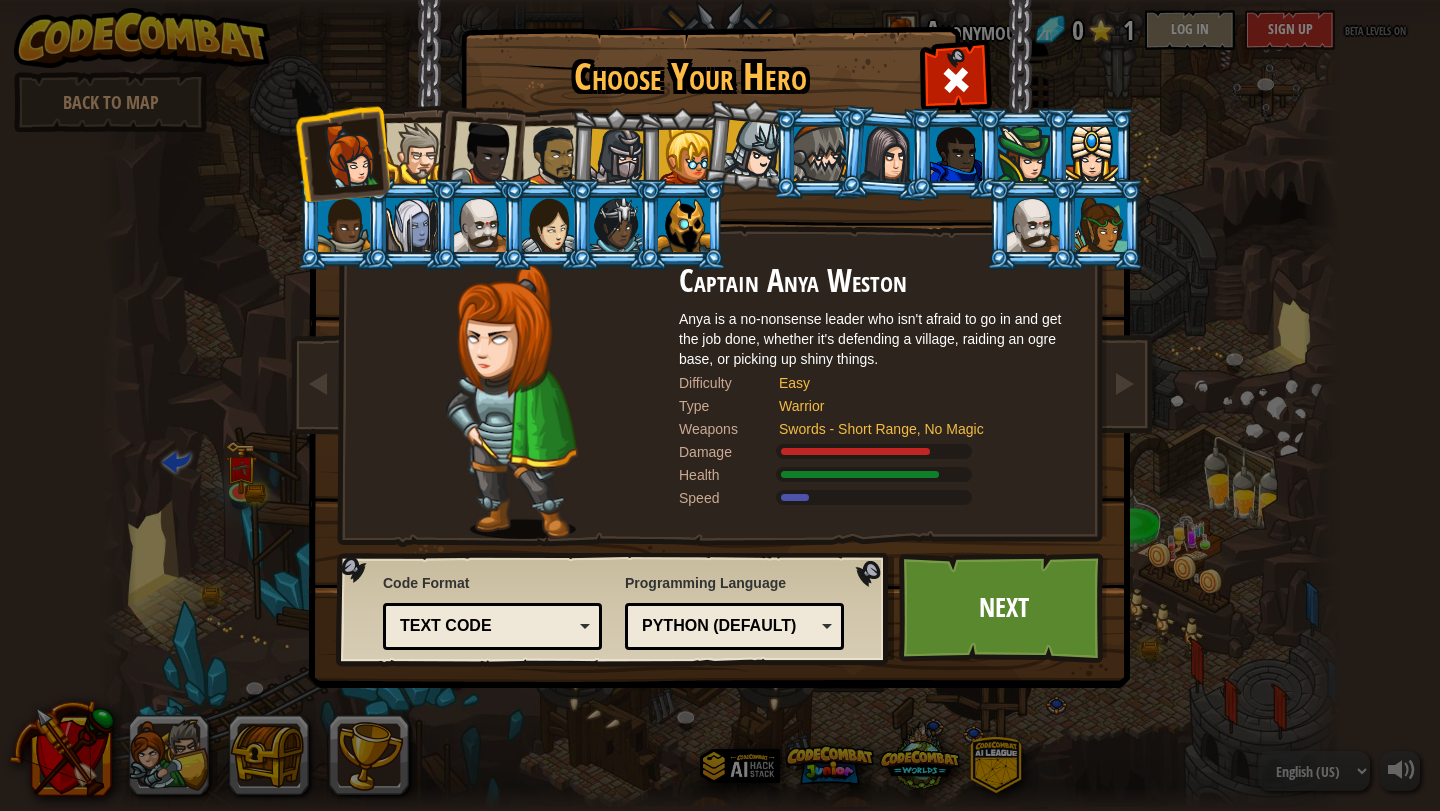 click on "Programming Language Python (Default) JavaScript Lua C++ Java (Experimental) Python (Default) C++ - (Subscriber Only) Game development and high performance computing. Java (Experimental) - (Subscriber Only) Android and enterprise. JavaScript - The language of the web. (Not the same as Java.) Lua - Game scripting language. Python (Default) - Simple yet powerful, great for beginners and experts." at bounding box center [734, 611] 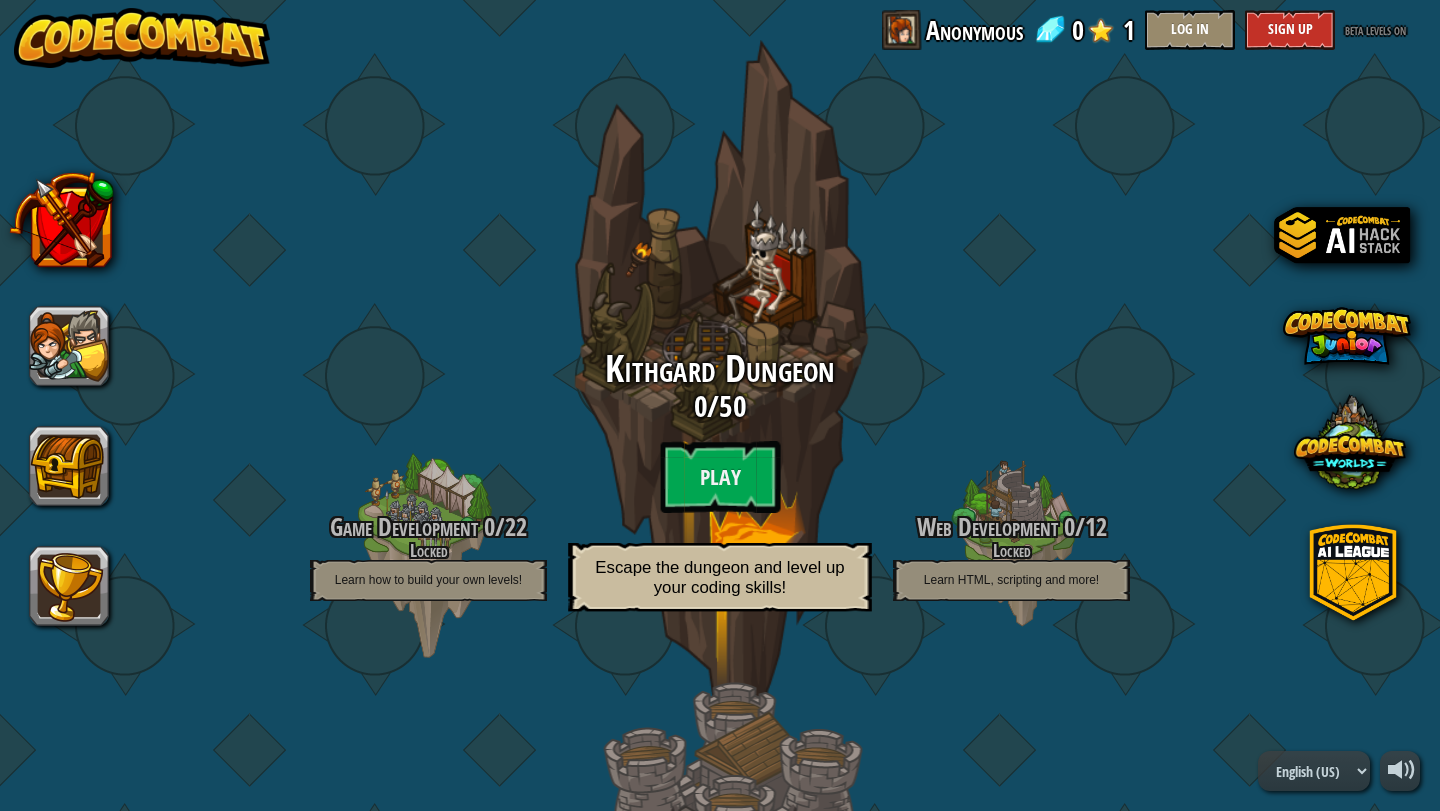 click on "Kithgard Dungeon 0 / 50 Play Escape the dungeon and level up your coding skills!" at bounding box center [720, 486] 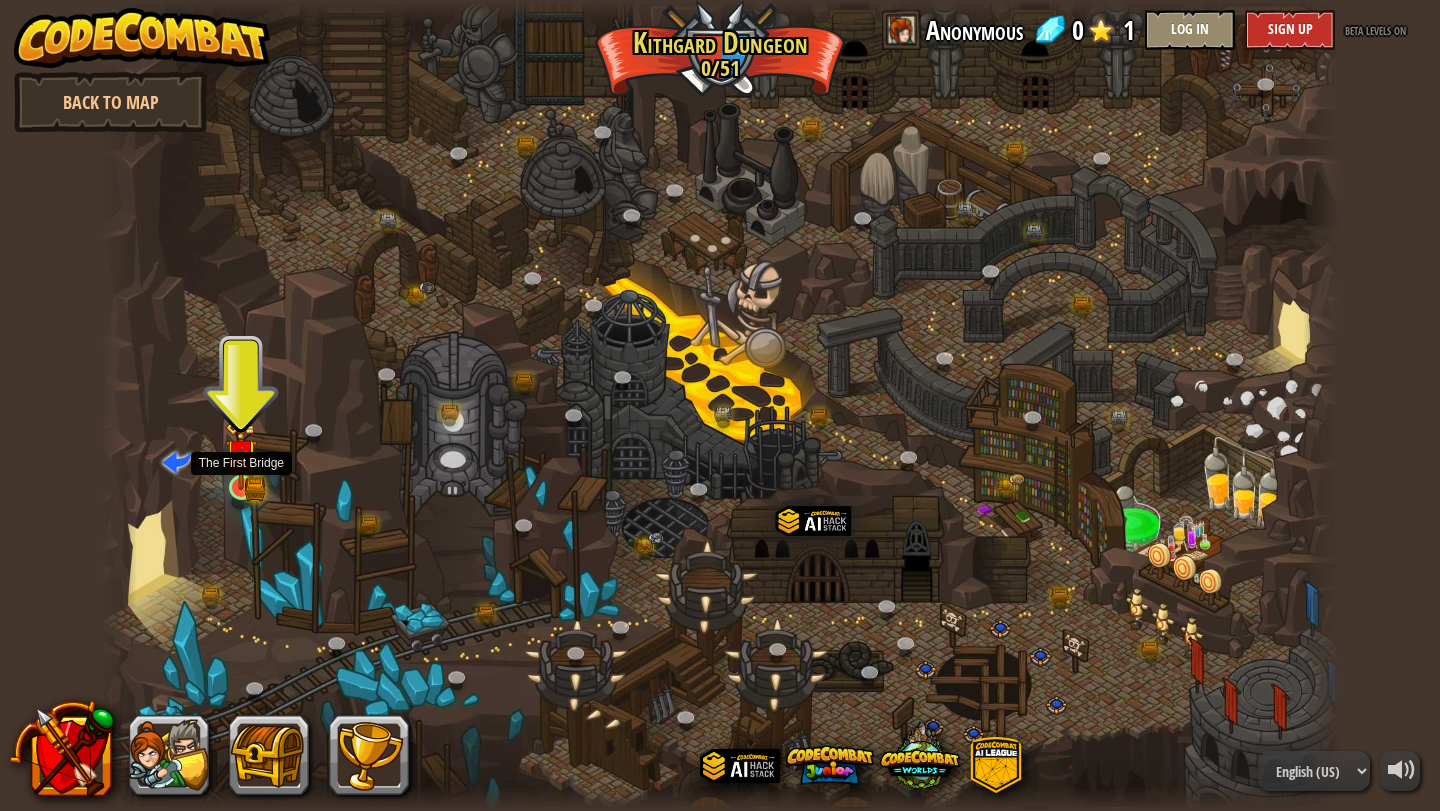 click at bounding box center [241, 455] 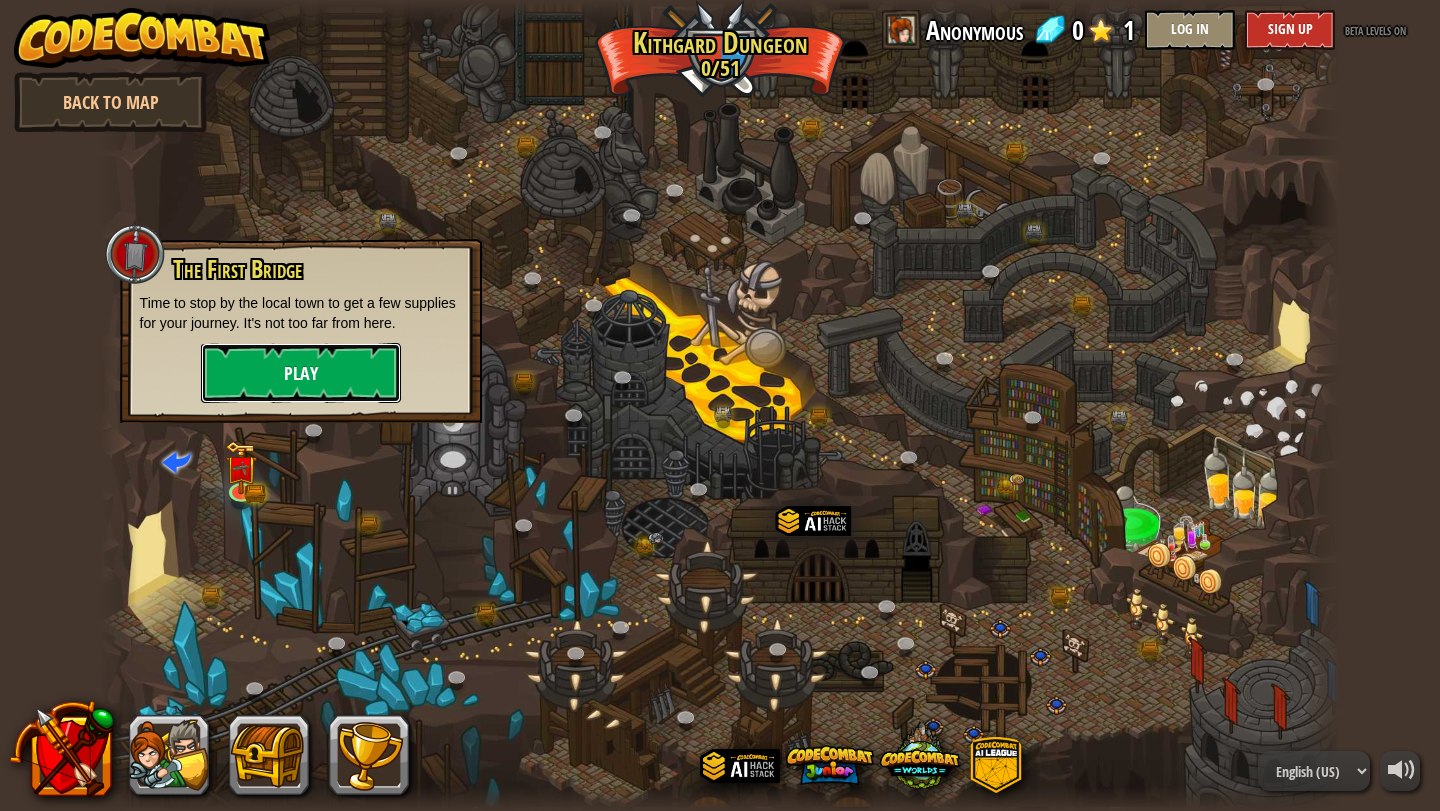 click on "Play" at bounding box center (301, 373) 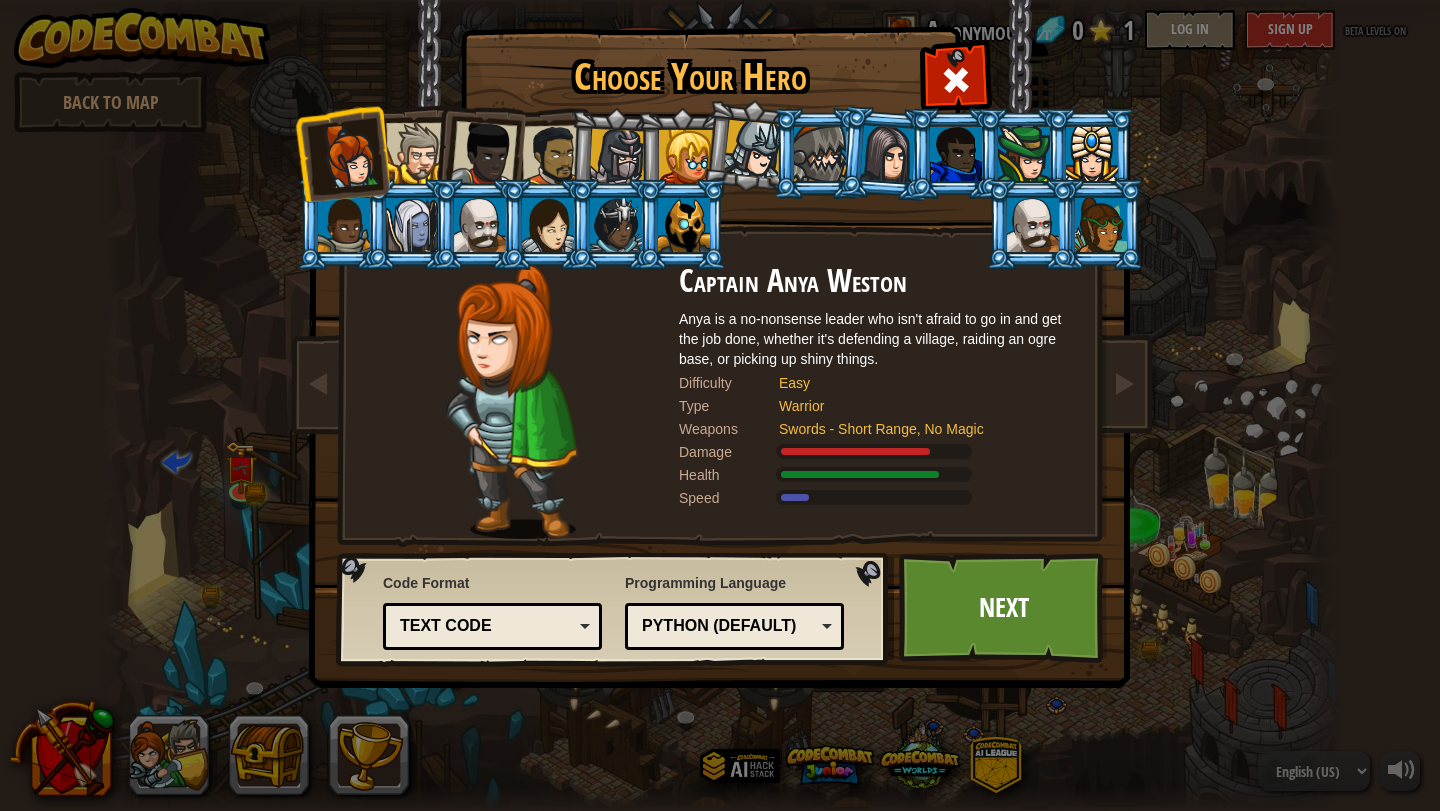 click on "Text code" at bounding box center (486, 626) 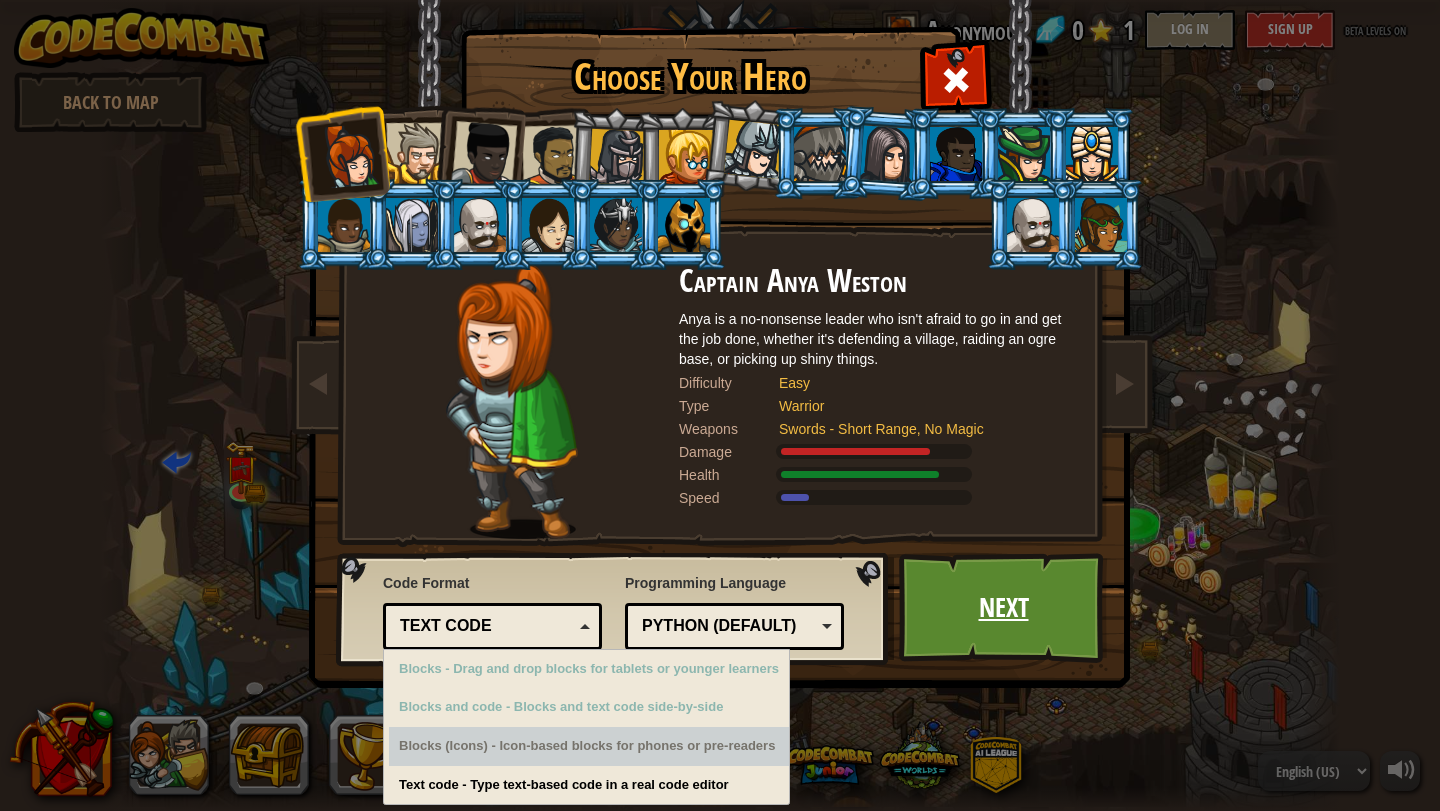 click on "Next" at bounding box center [1003, 608] 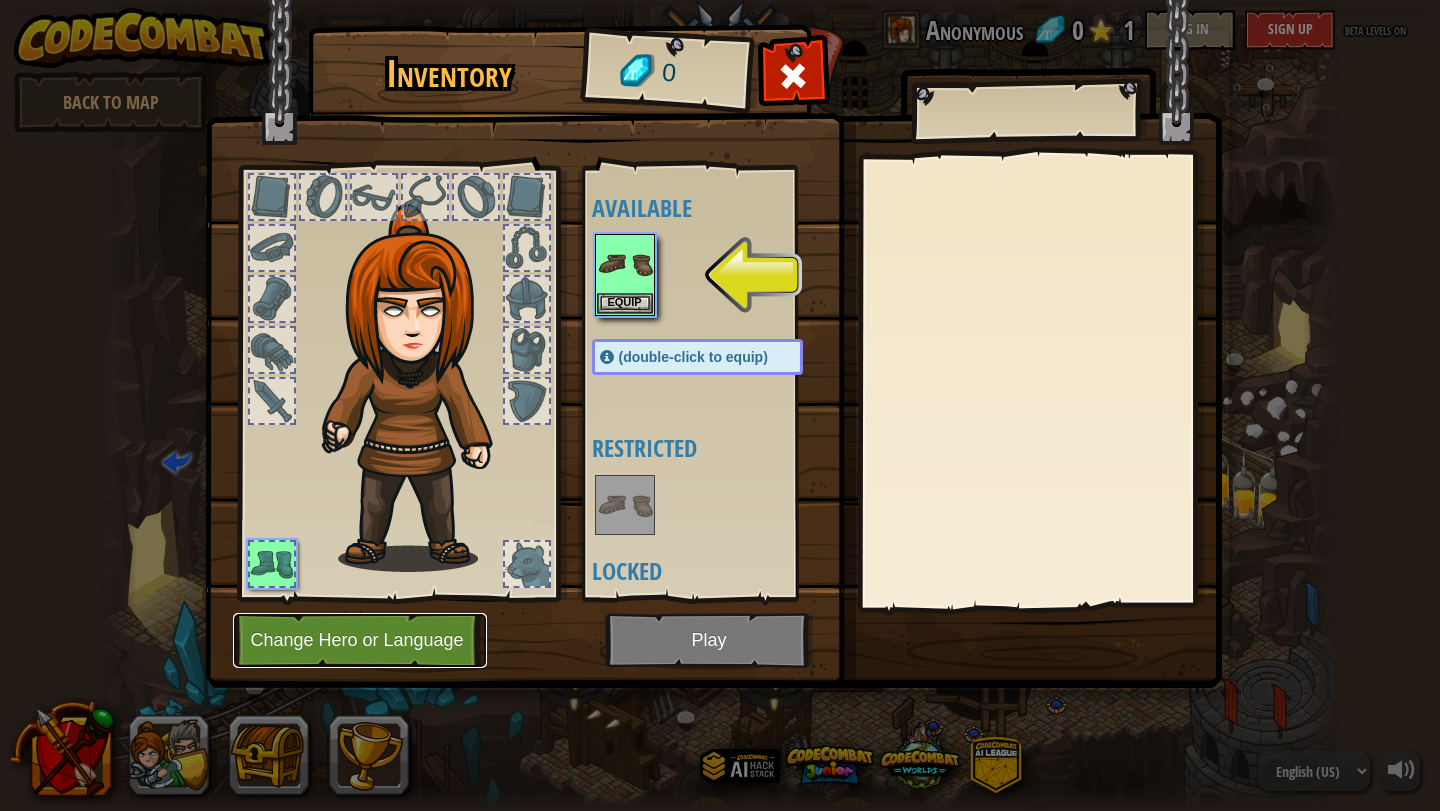 click on "Change Hero or Language" at bounding box center (360, 640) 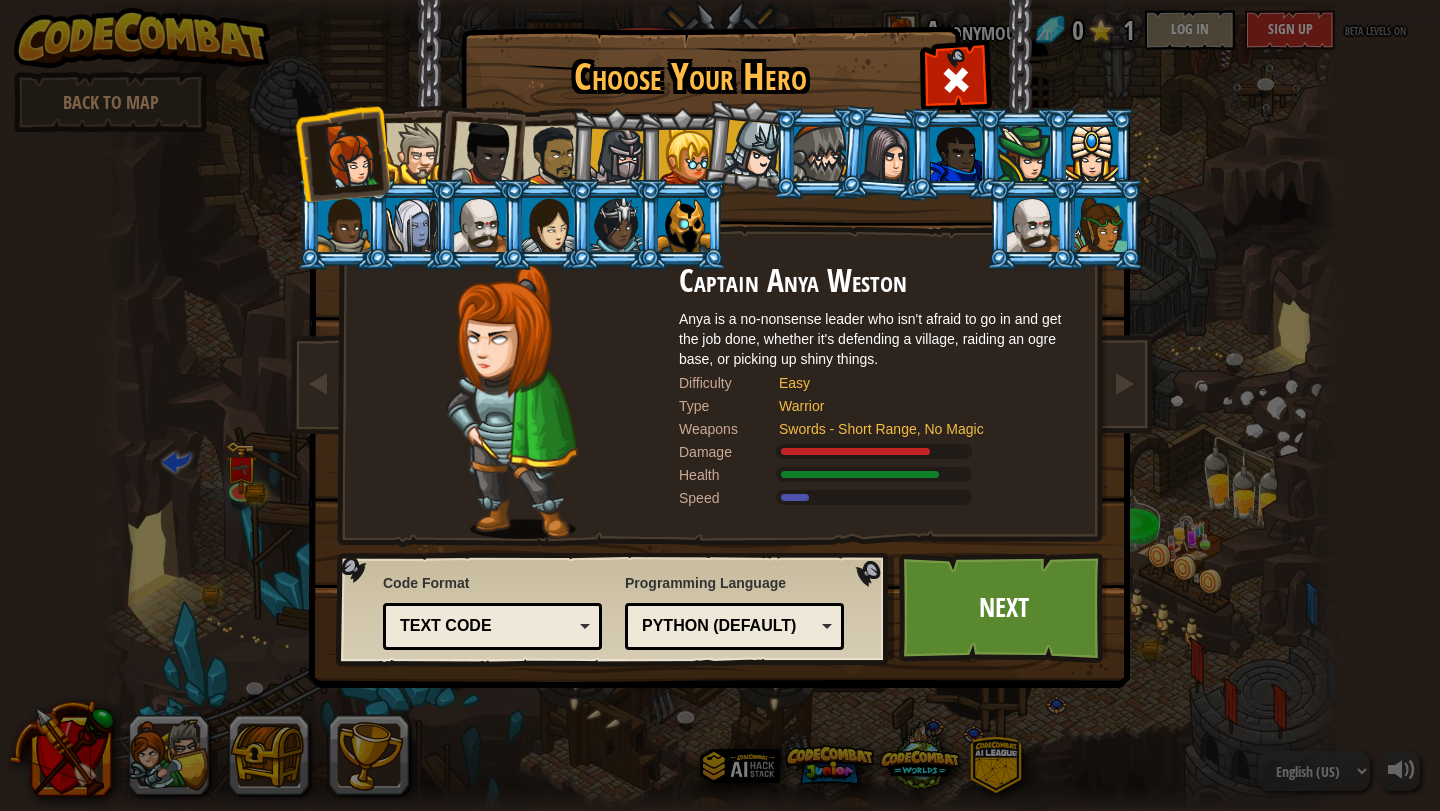 click at bounding box center (416, 153) 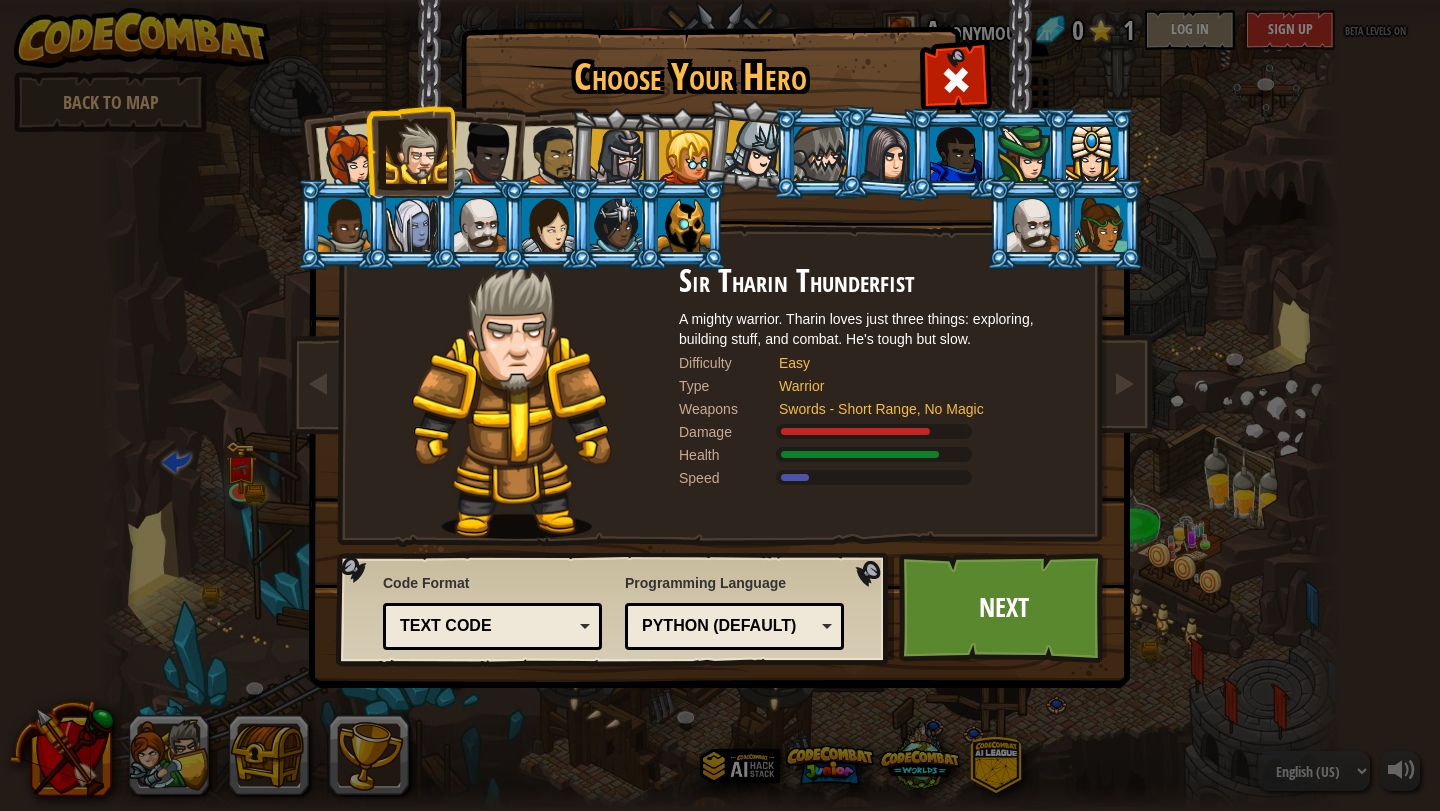 click at bounding box center (484, 154) 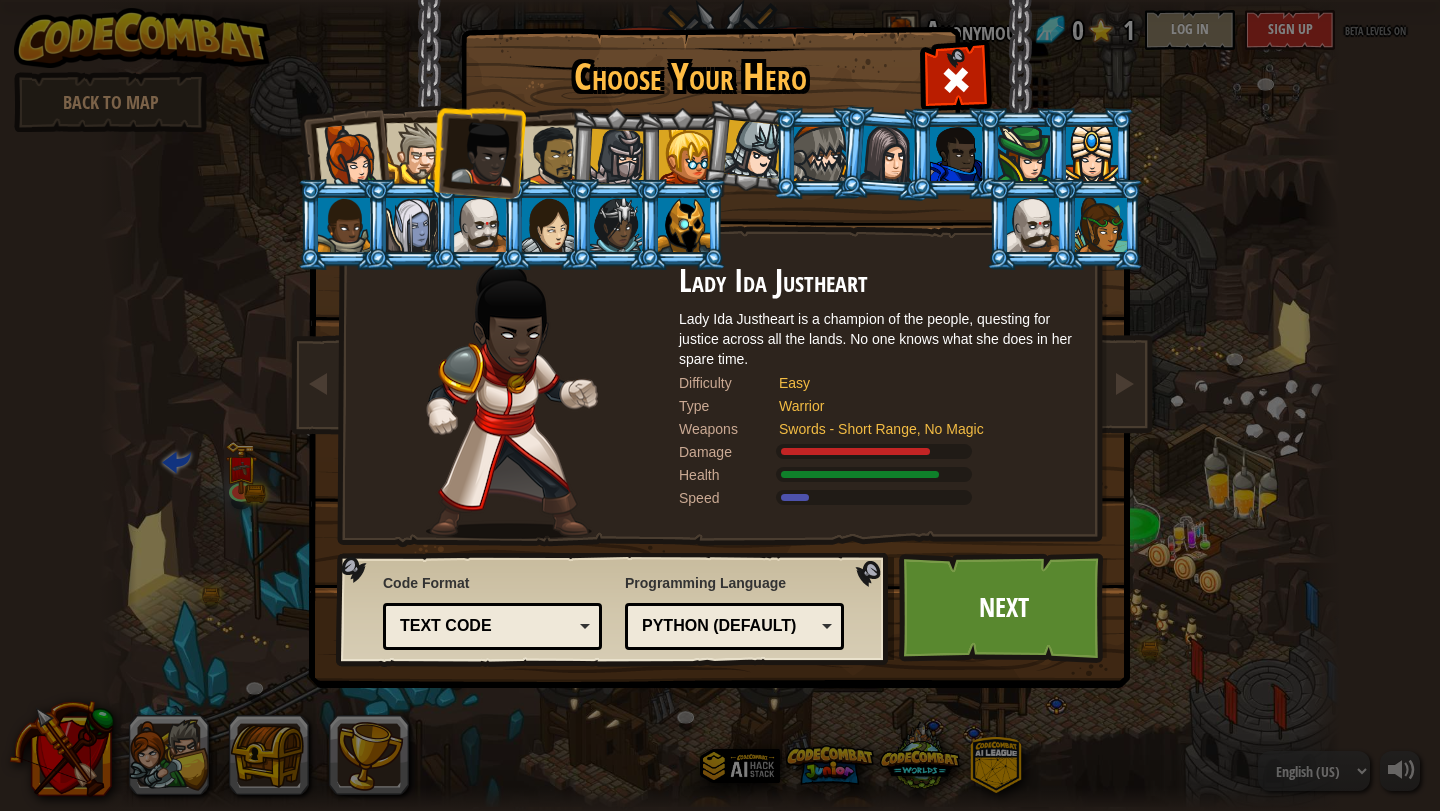 click at bounding box center [553, 156] 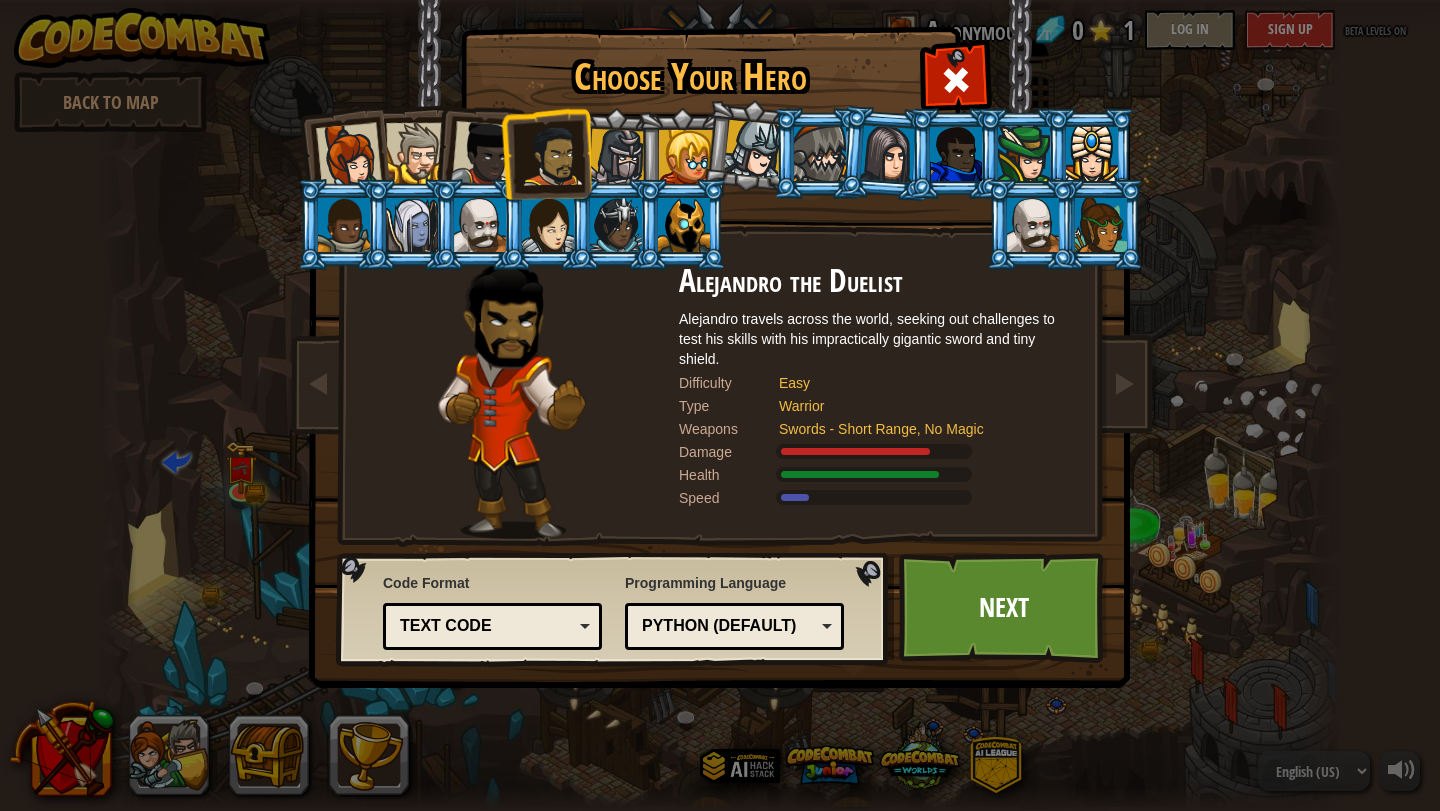 click at bounding box center (617, 157) 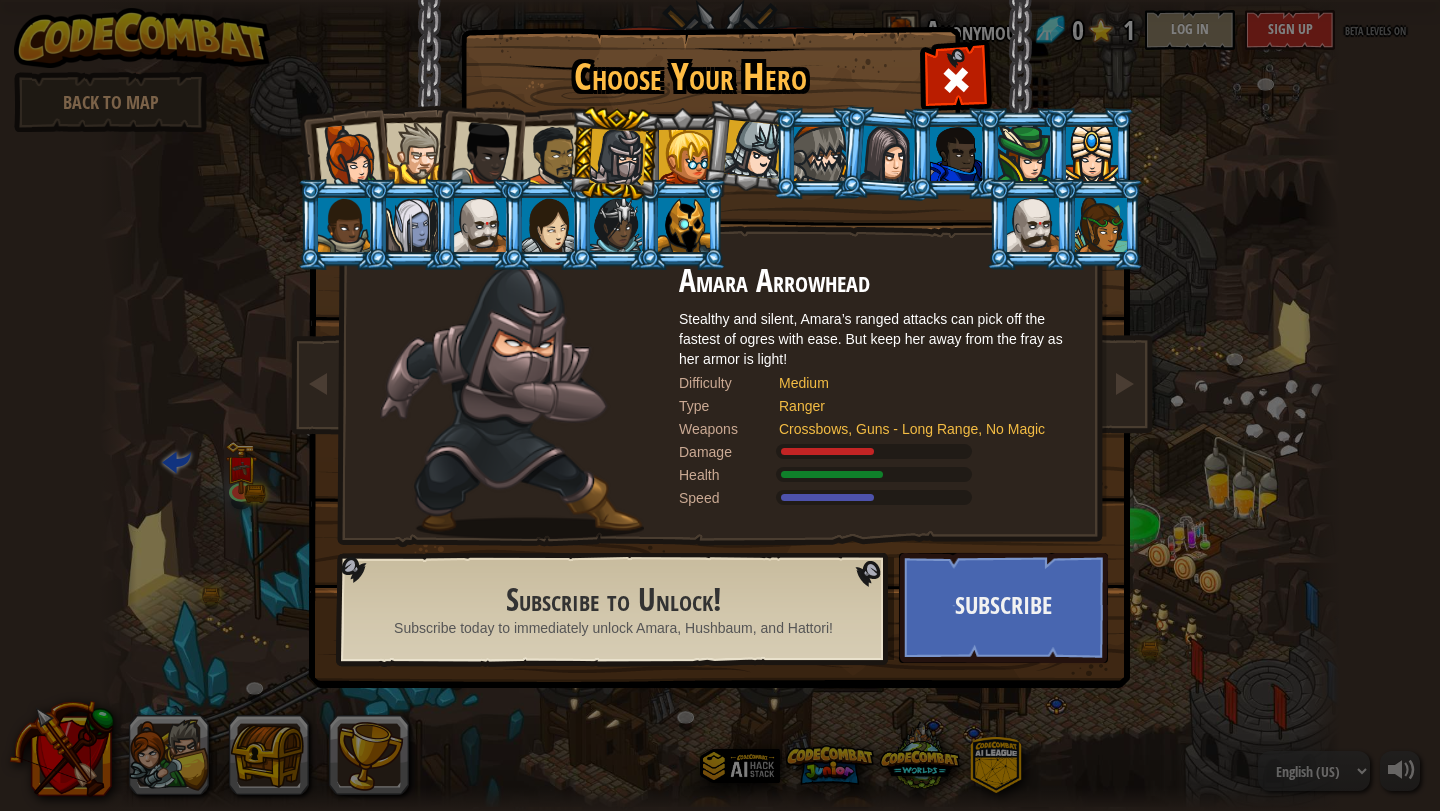 click at bounding box center (686, 157) 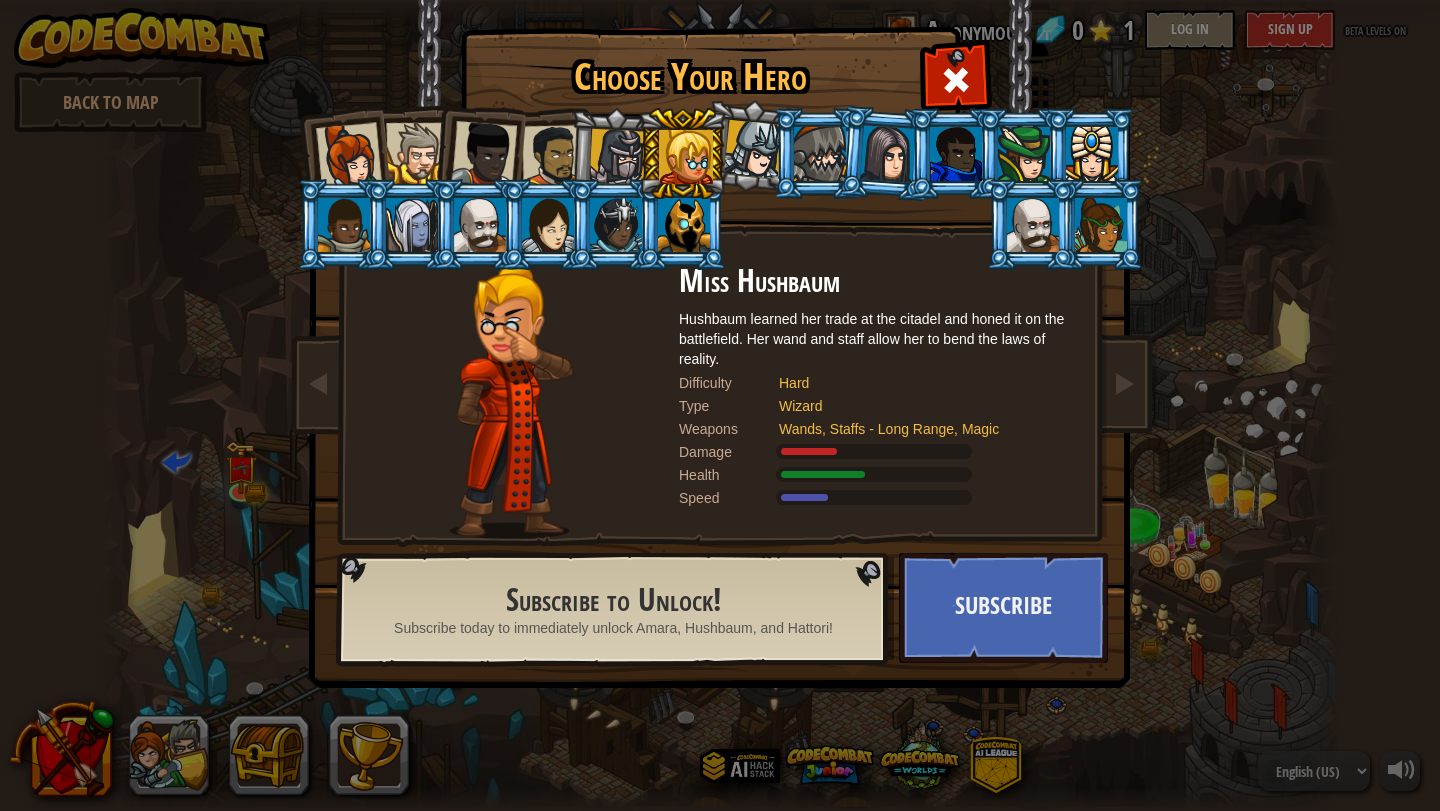 click at bounding box center (753, 149) 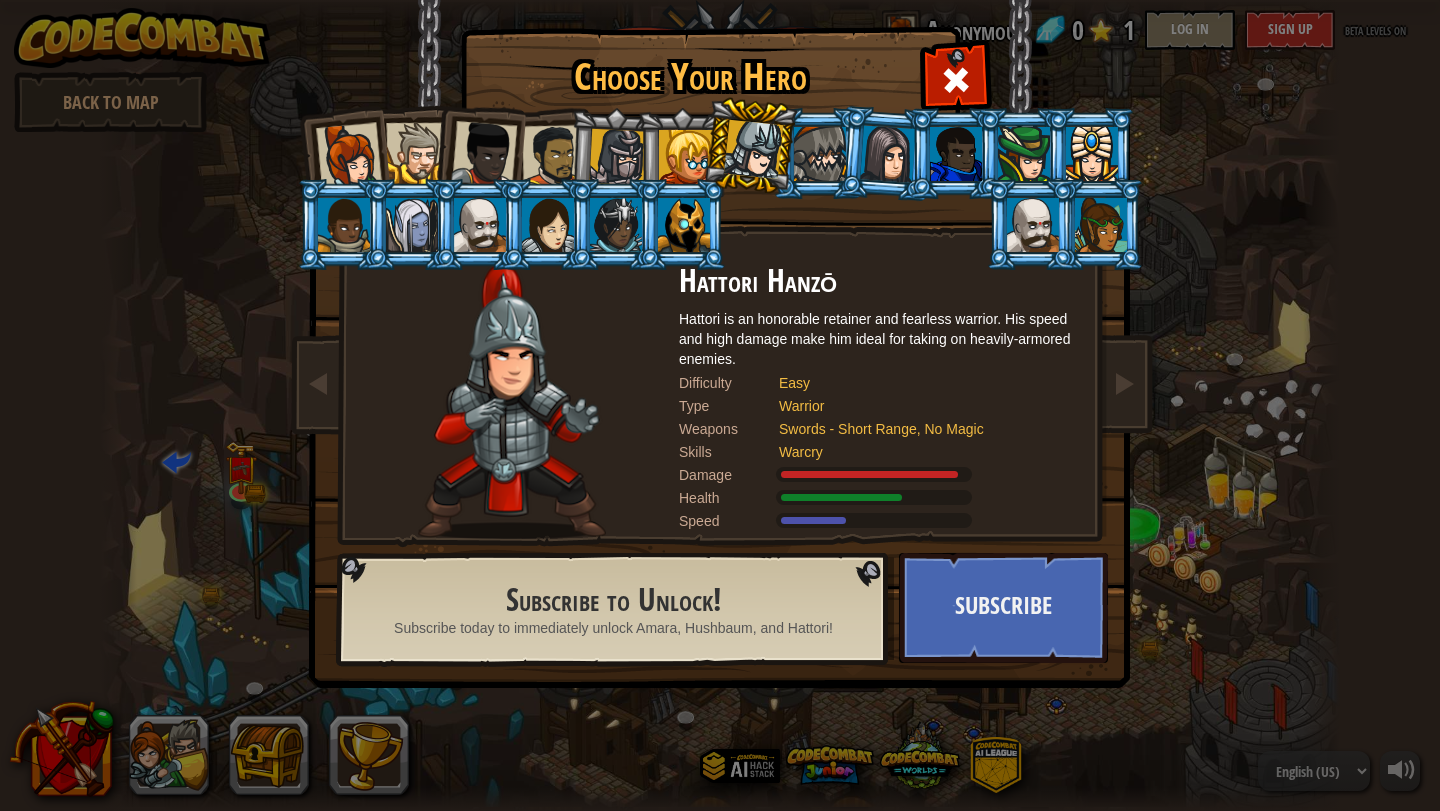 click at bounding box center [820, 154] 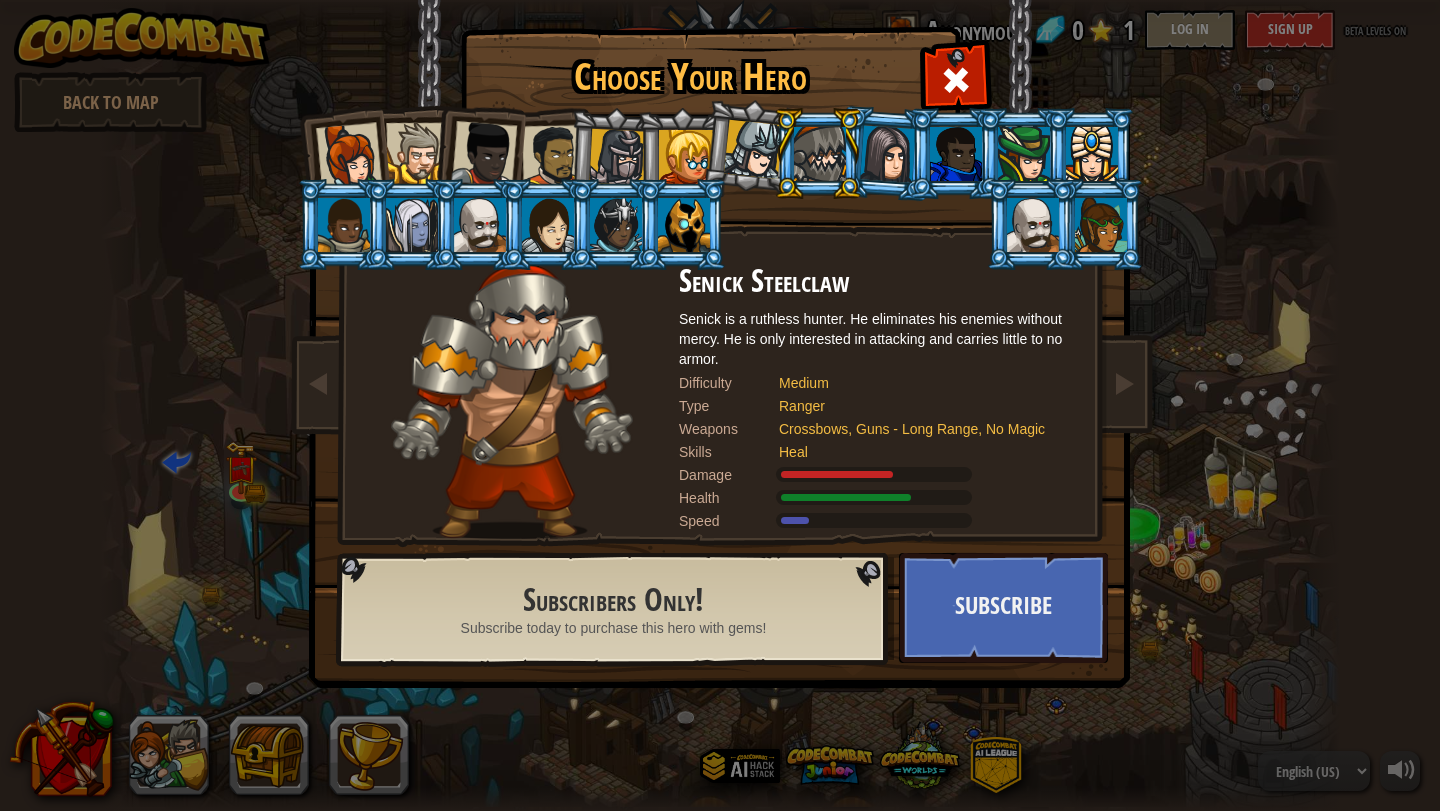 click at bounding box center [888, 153] 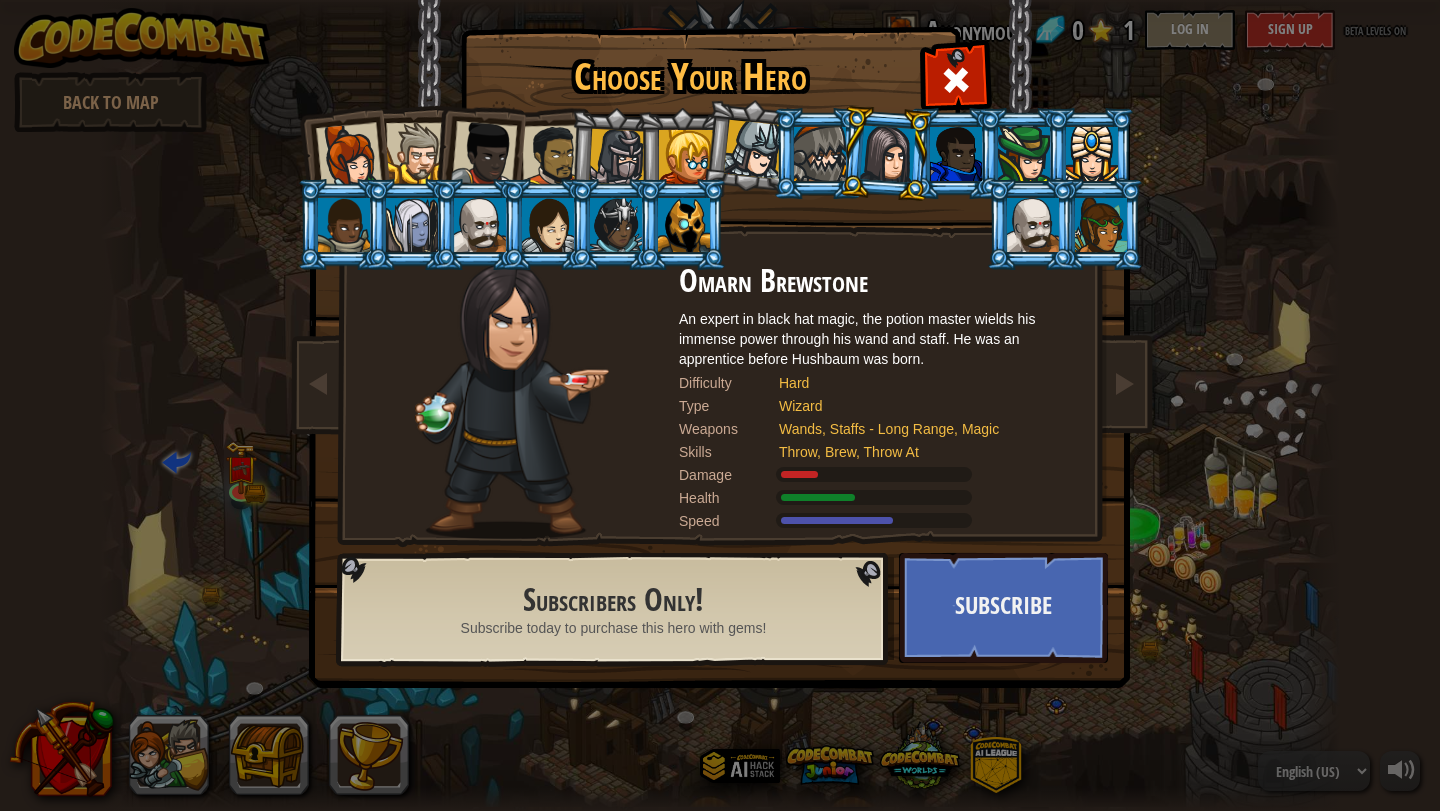 click at bounding box center (956, 154) 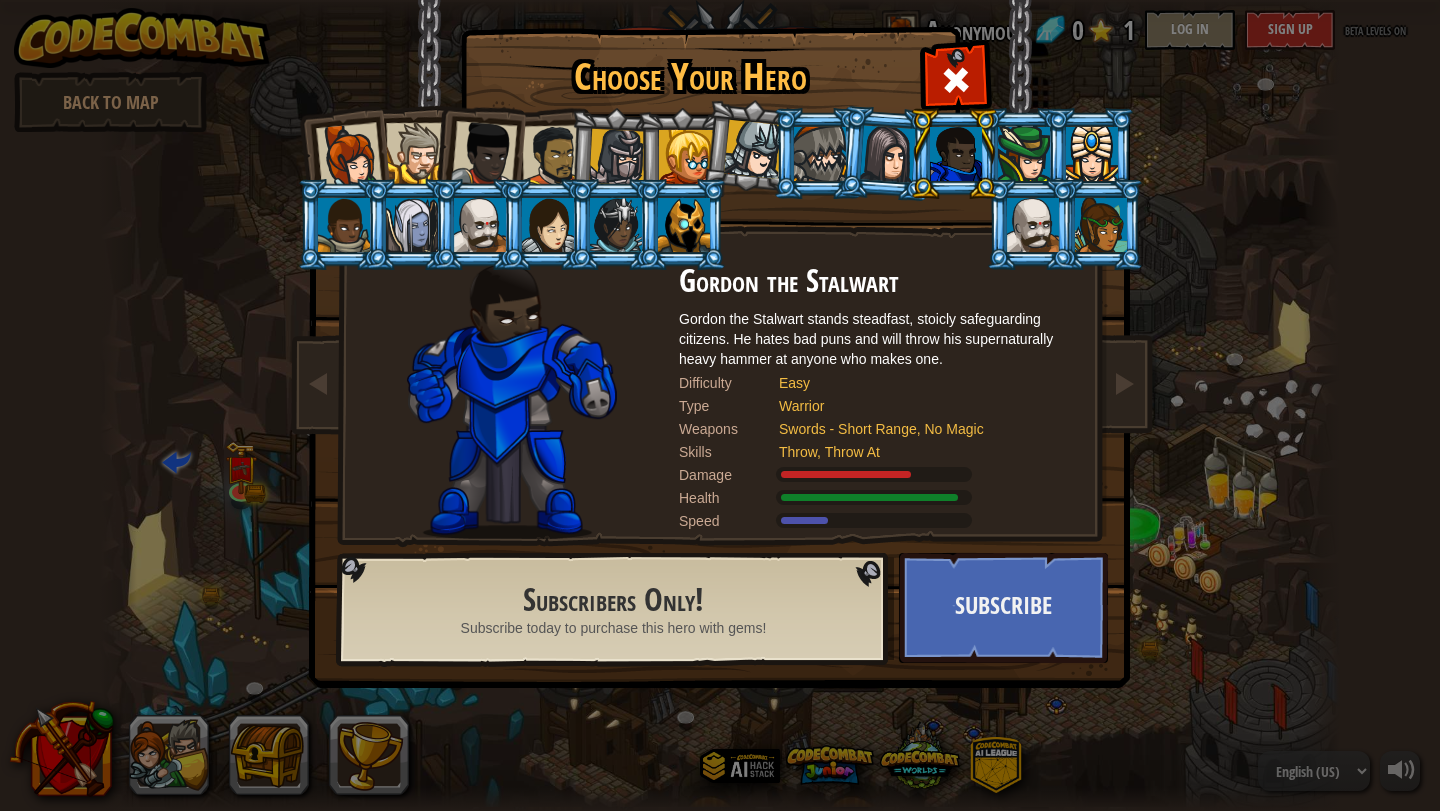 click at bounding box center [1024, 154] 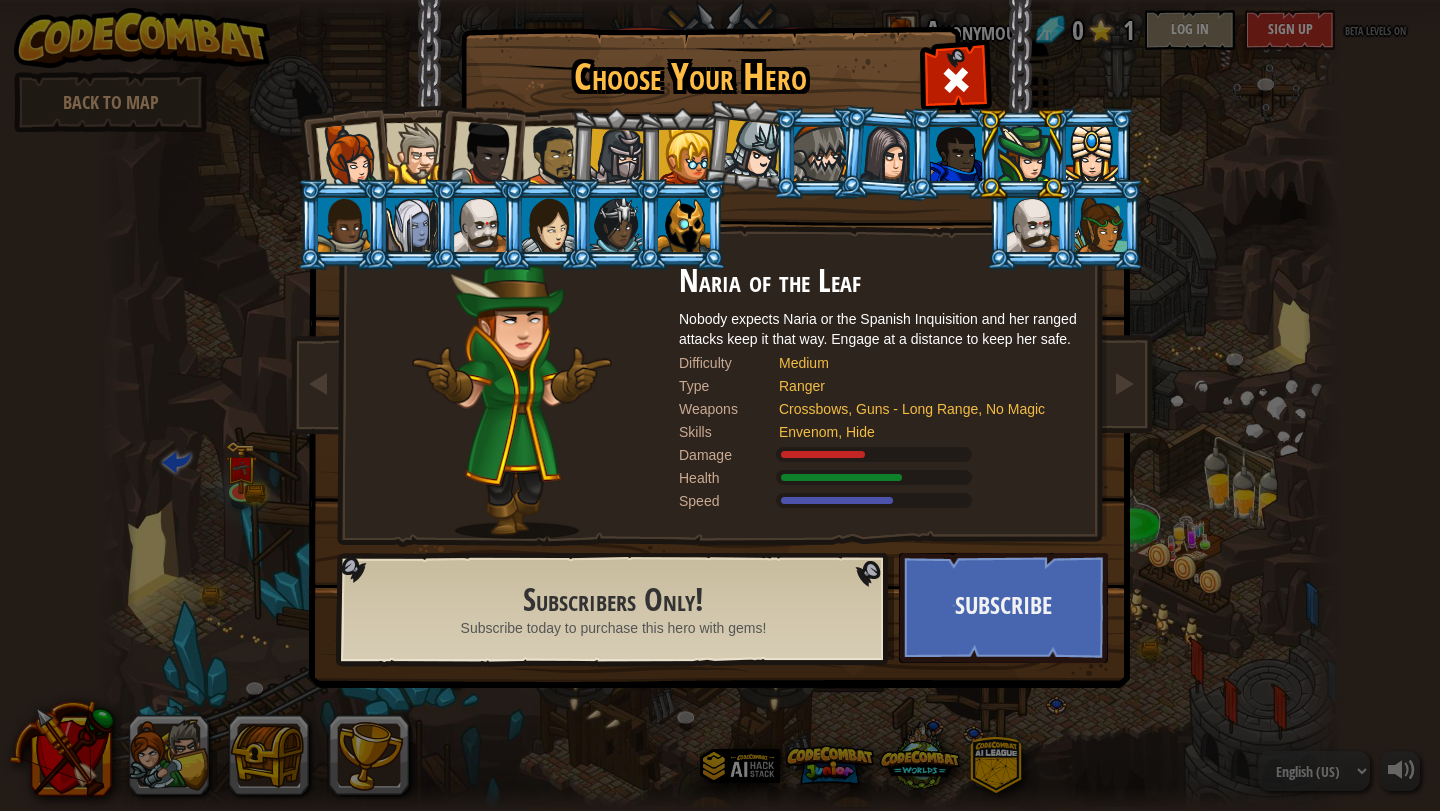 click at bounding box center (1092, 154) 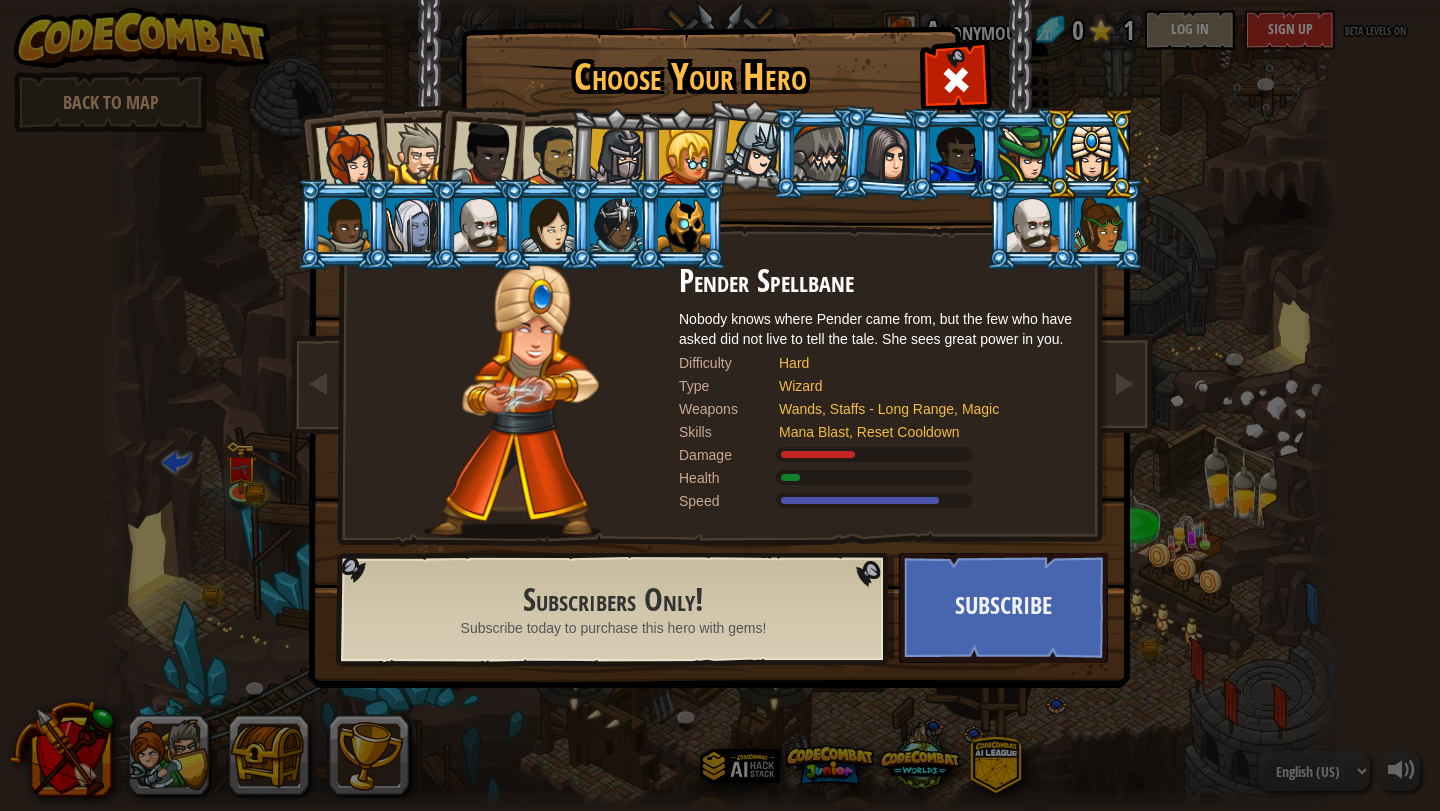 click at bounding box center (1033, 225) 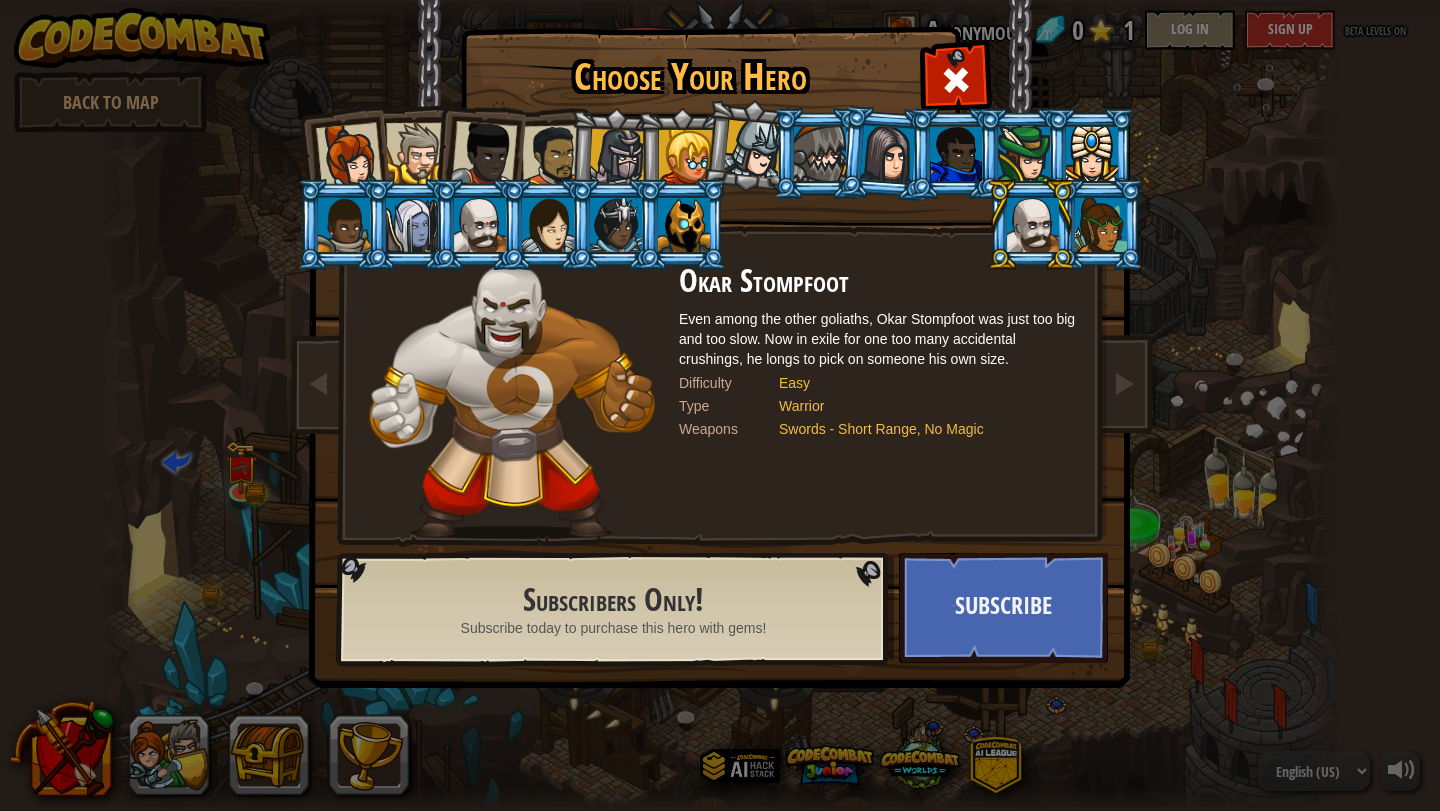click at bounding box center [1101, 225] 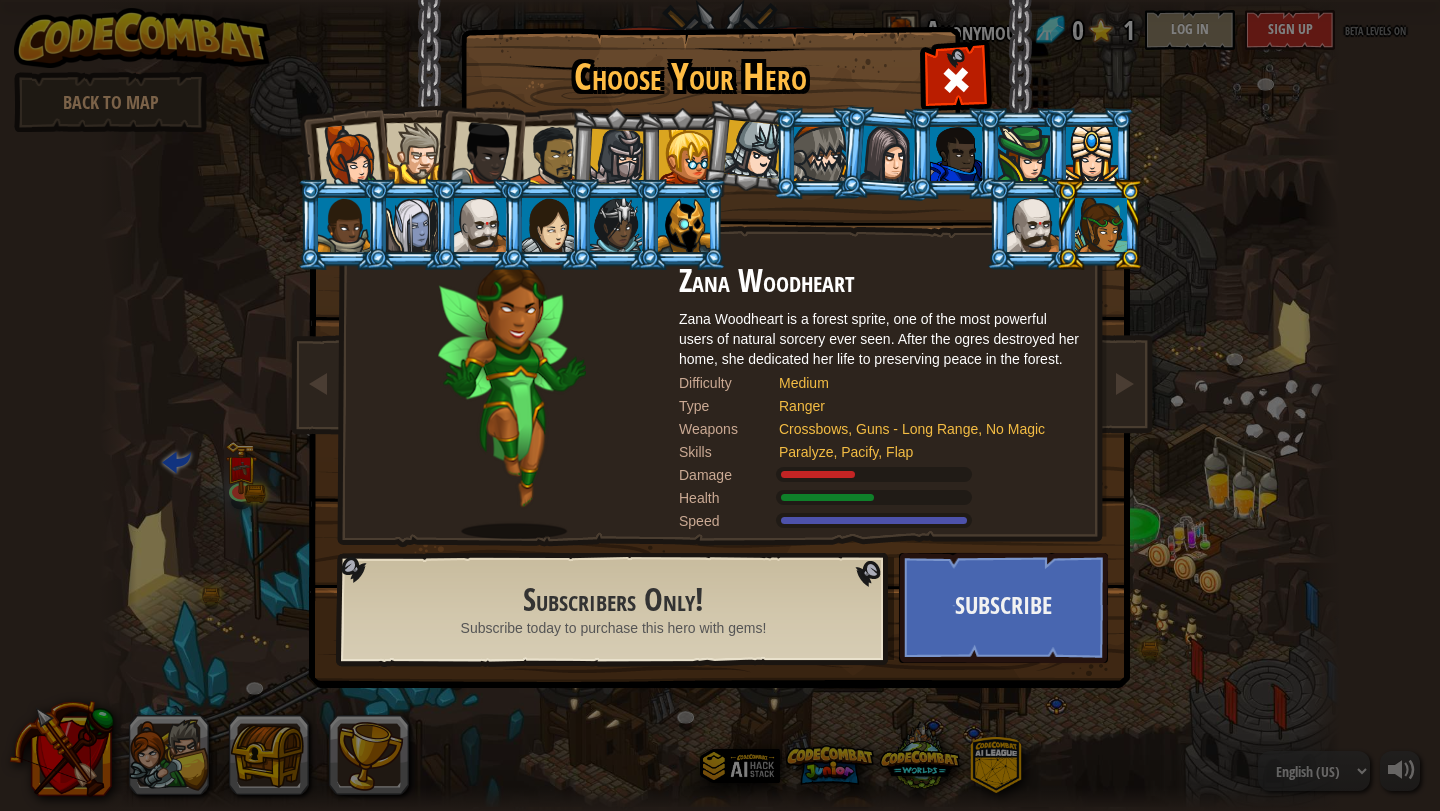 click at bounding box center [684, 225] 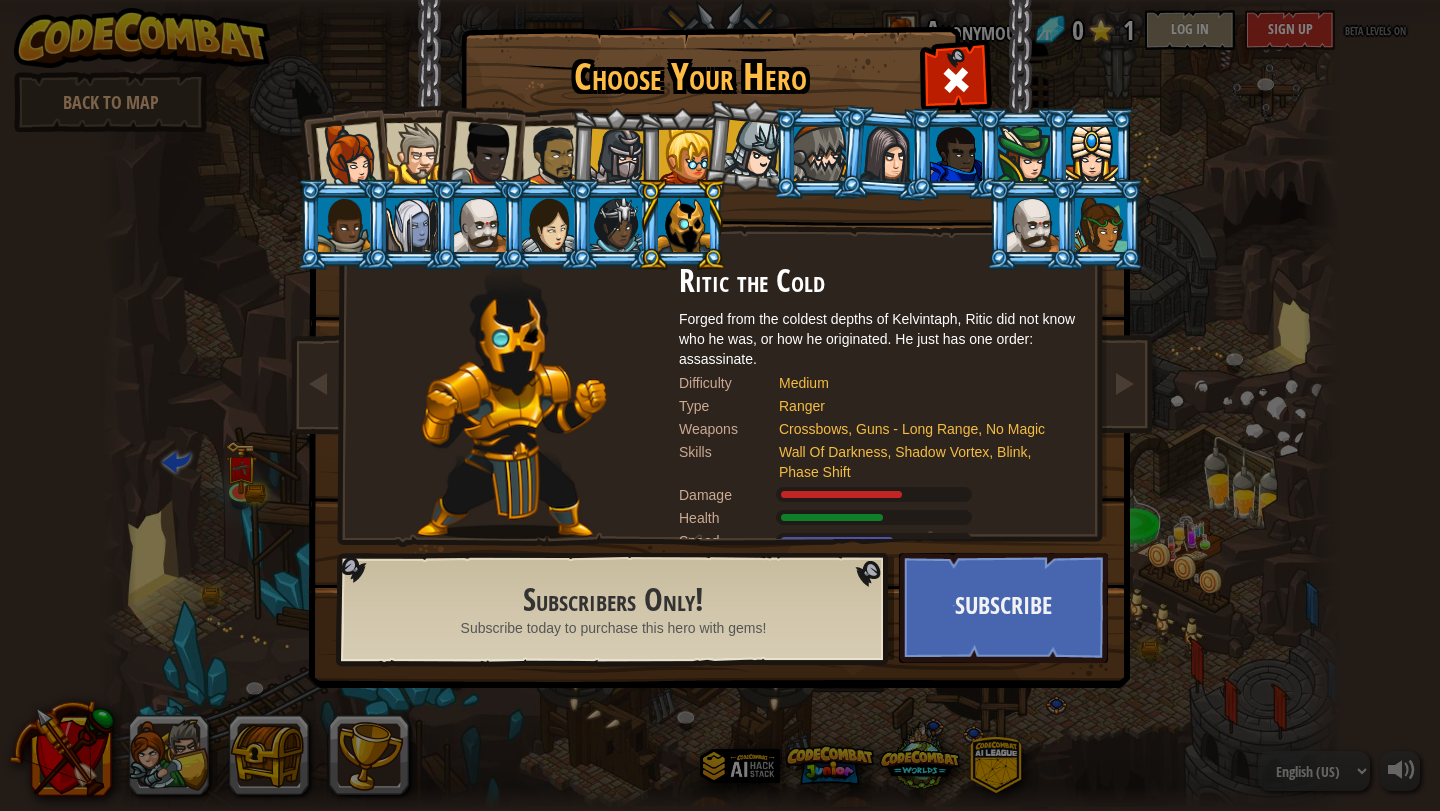 click at bounding box center (616, 225) 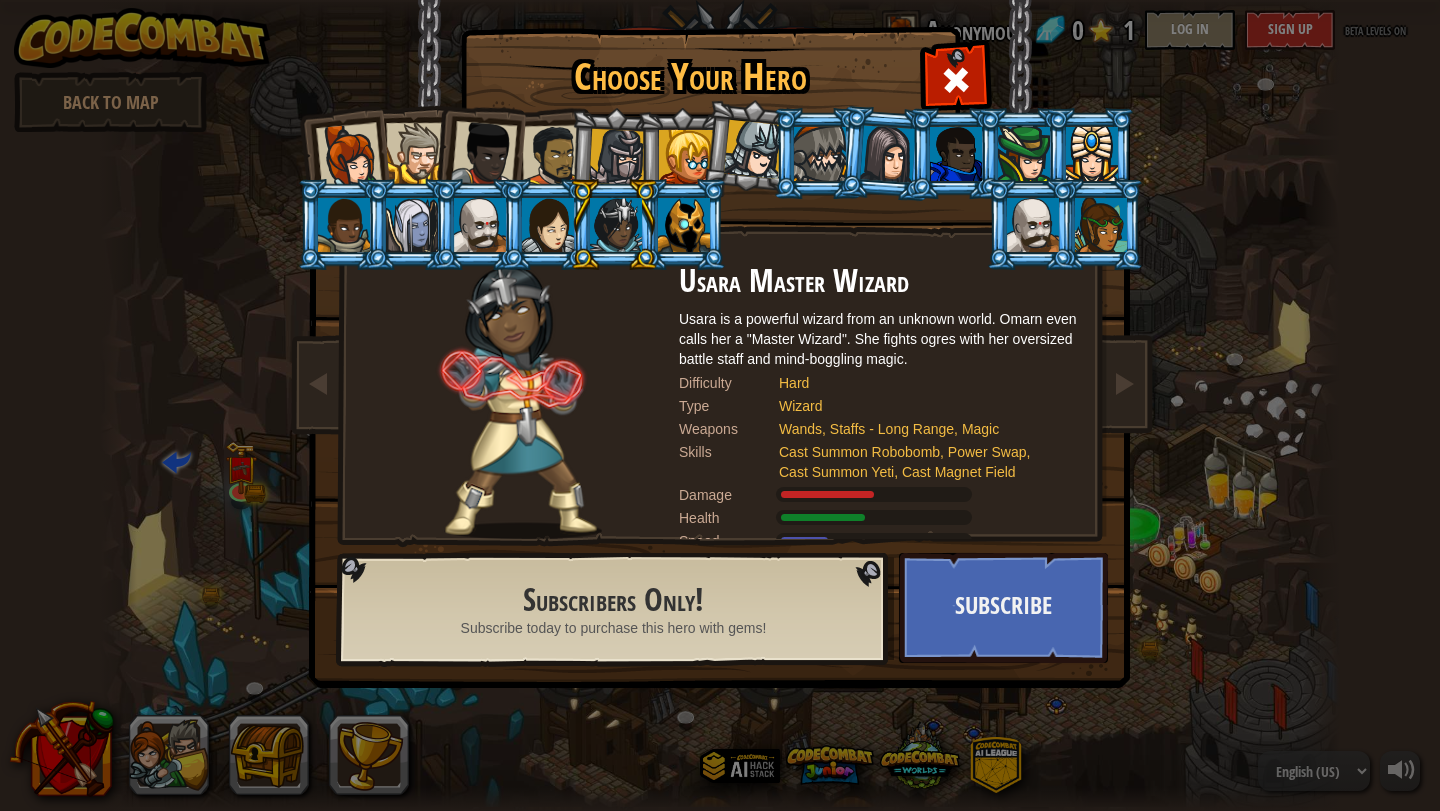 click at bounding box center (548, 225) 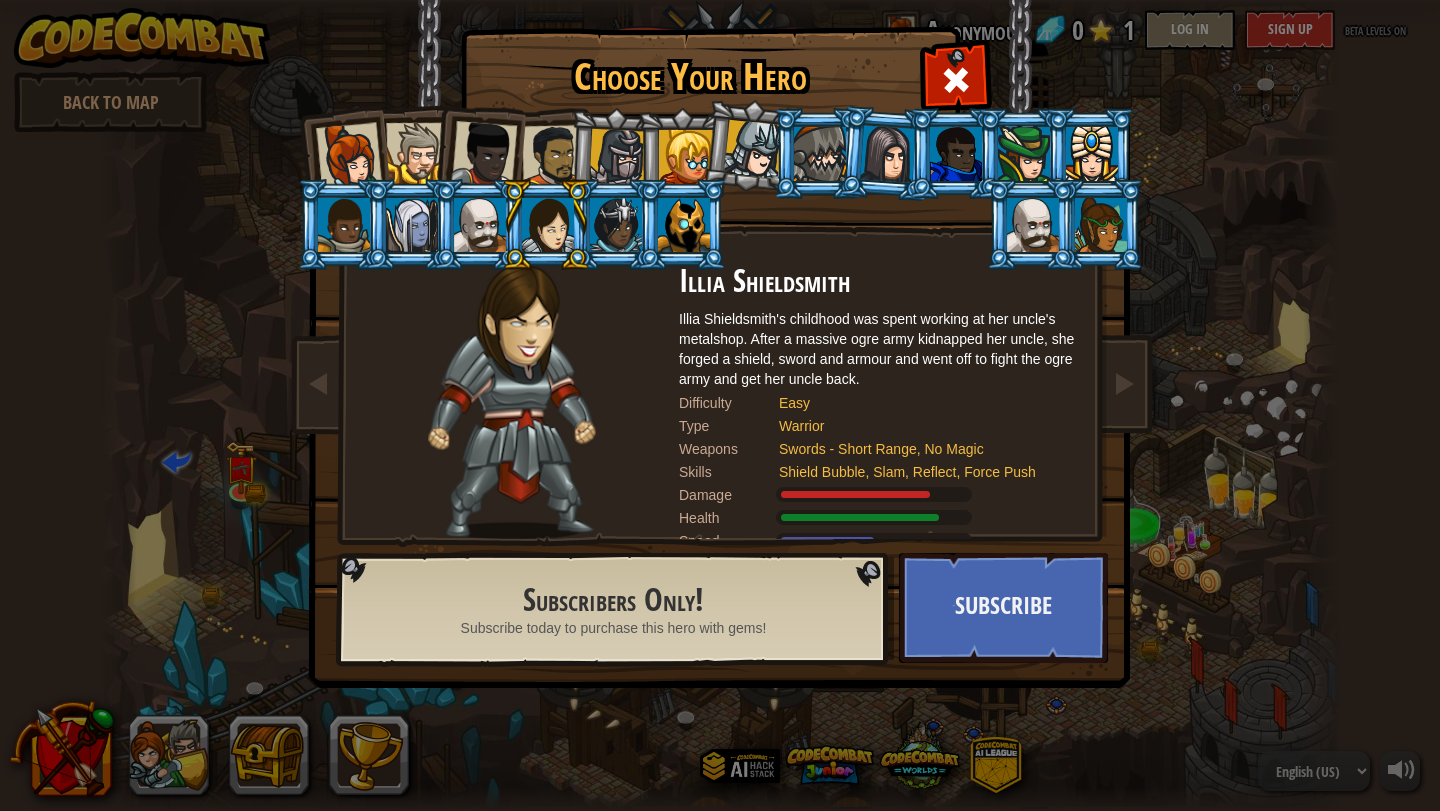 click at bounding box center (480, 225) 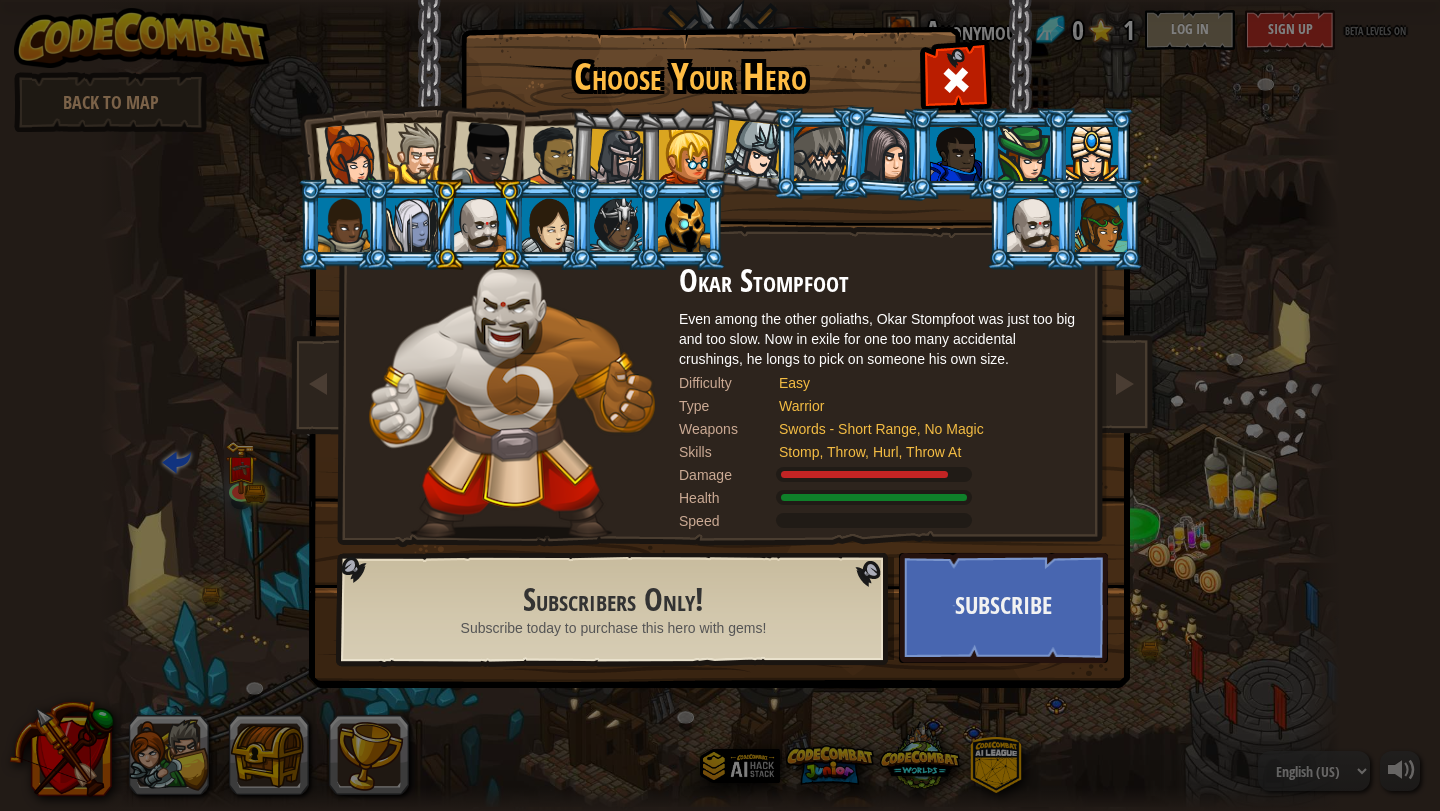 click at bounding box center [412, 225] 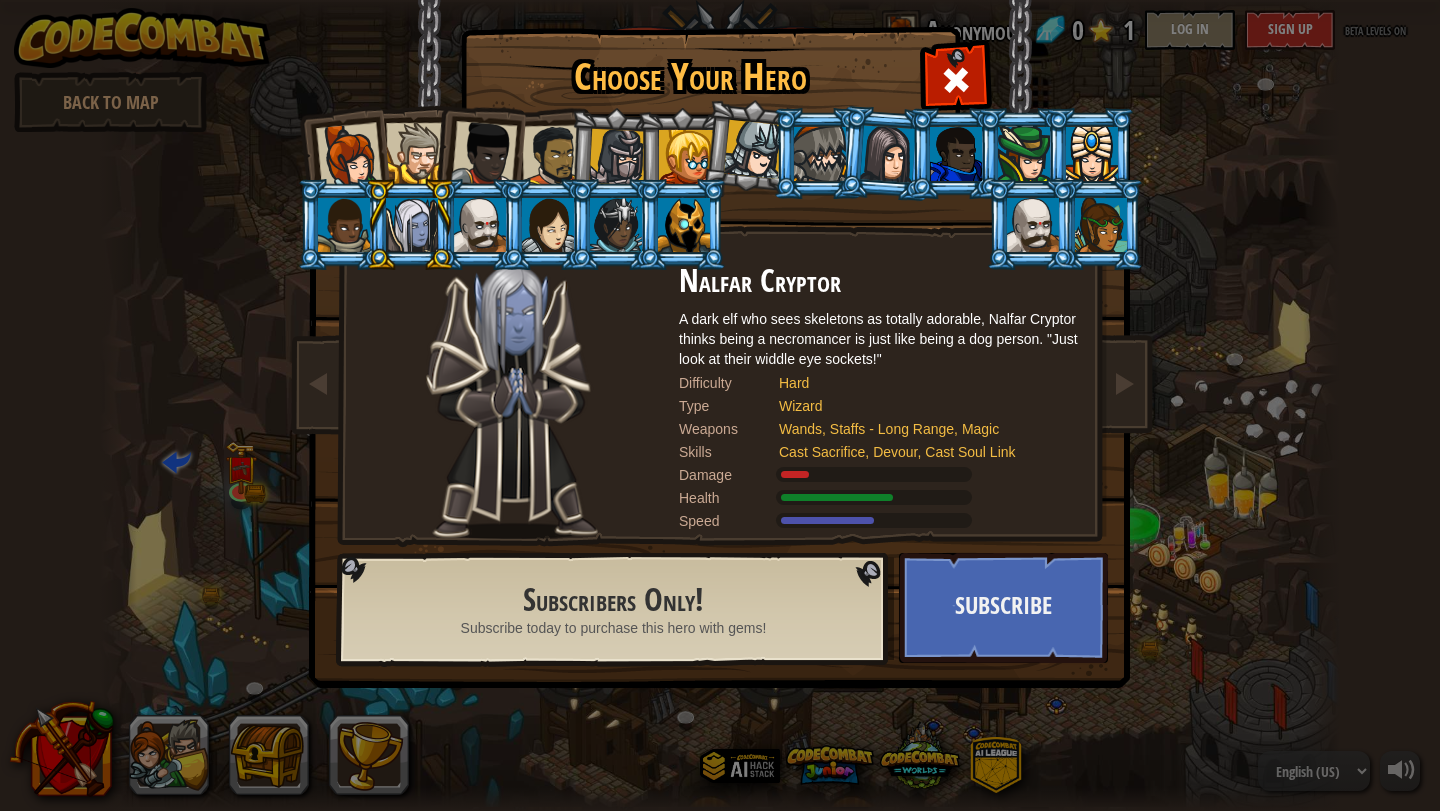 click at bounding box center [344, 225] 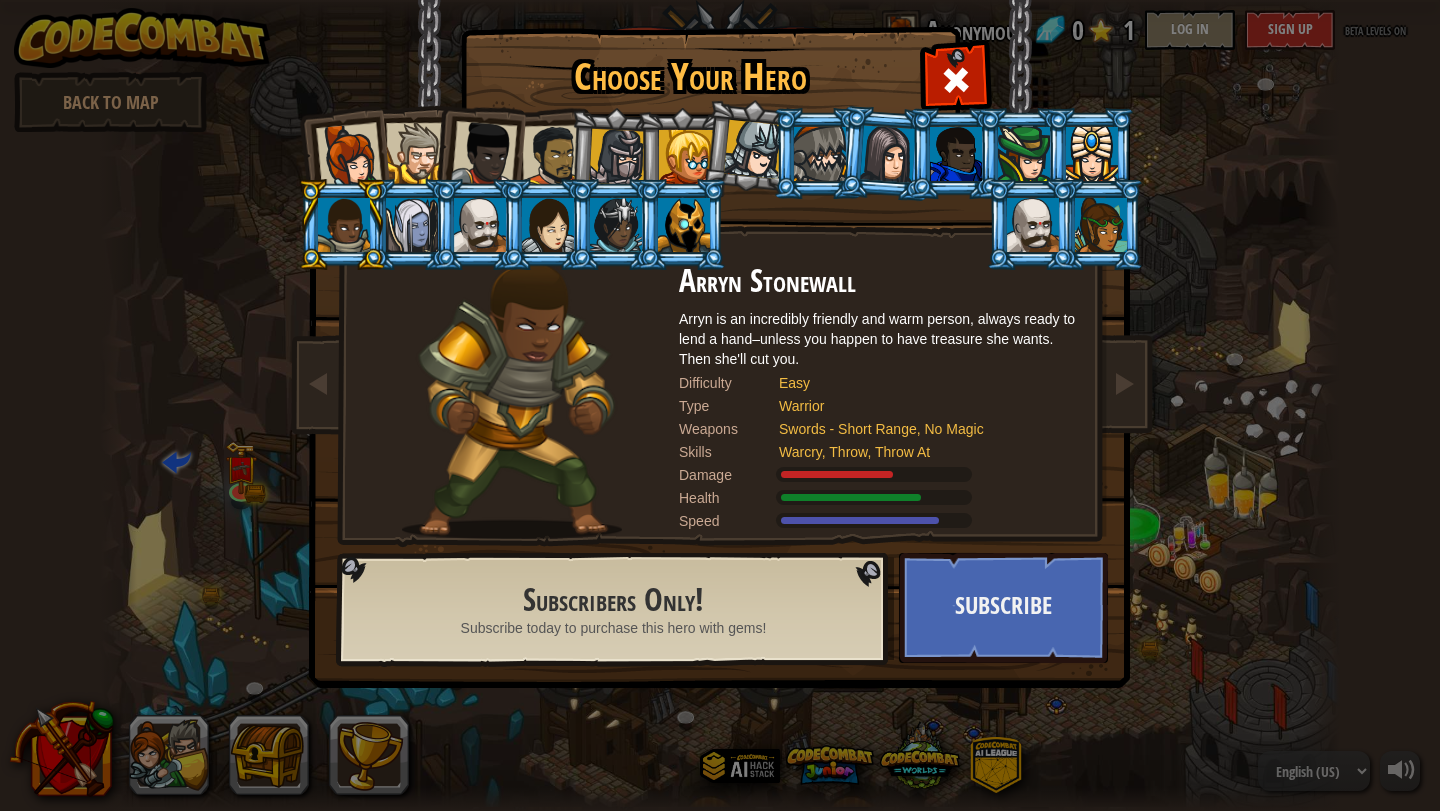 click at bounding box center (553, 156) 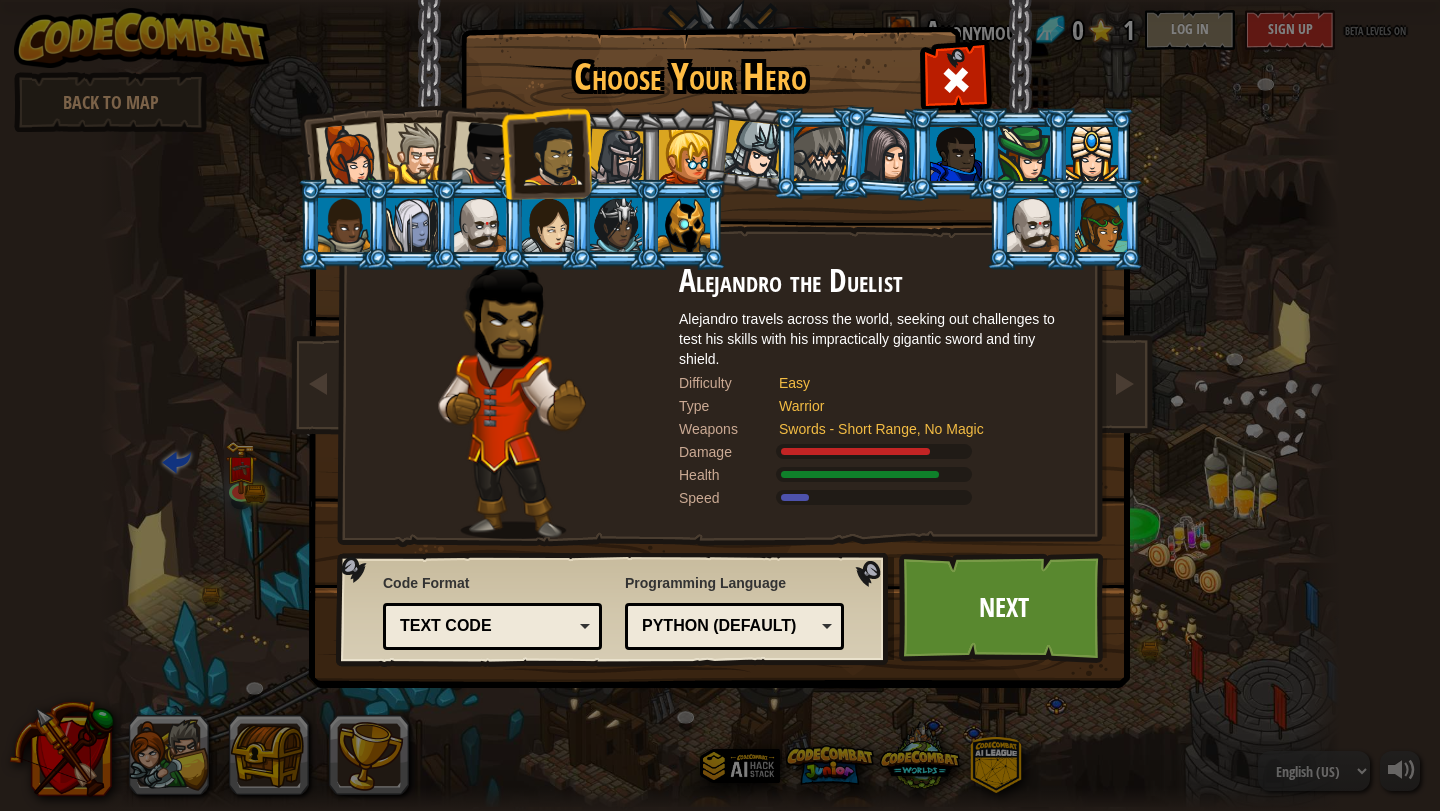 click at bounding box center (484, 154) 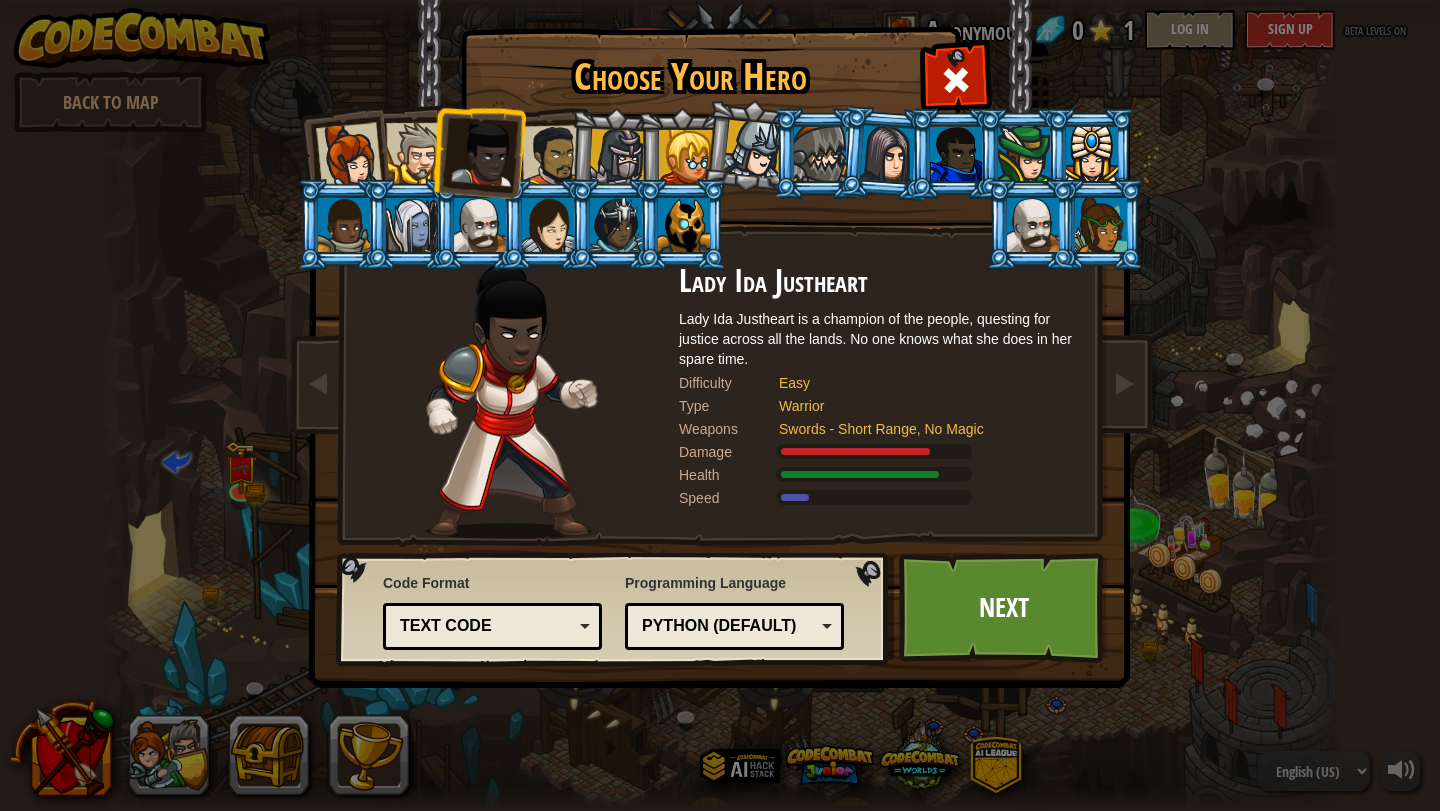 click at bounding box center (416, 153) 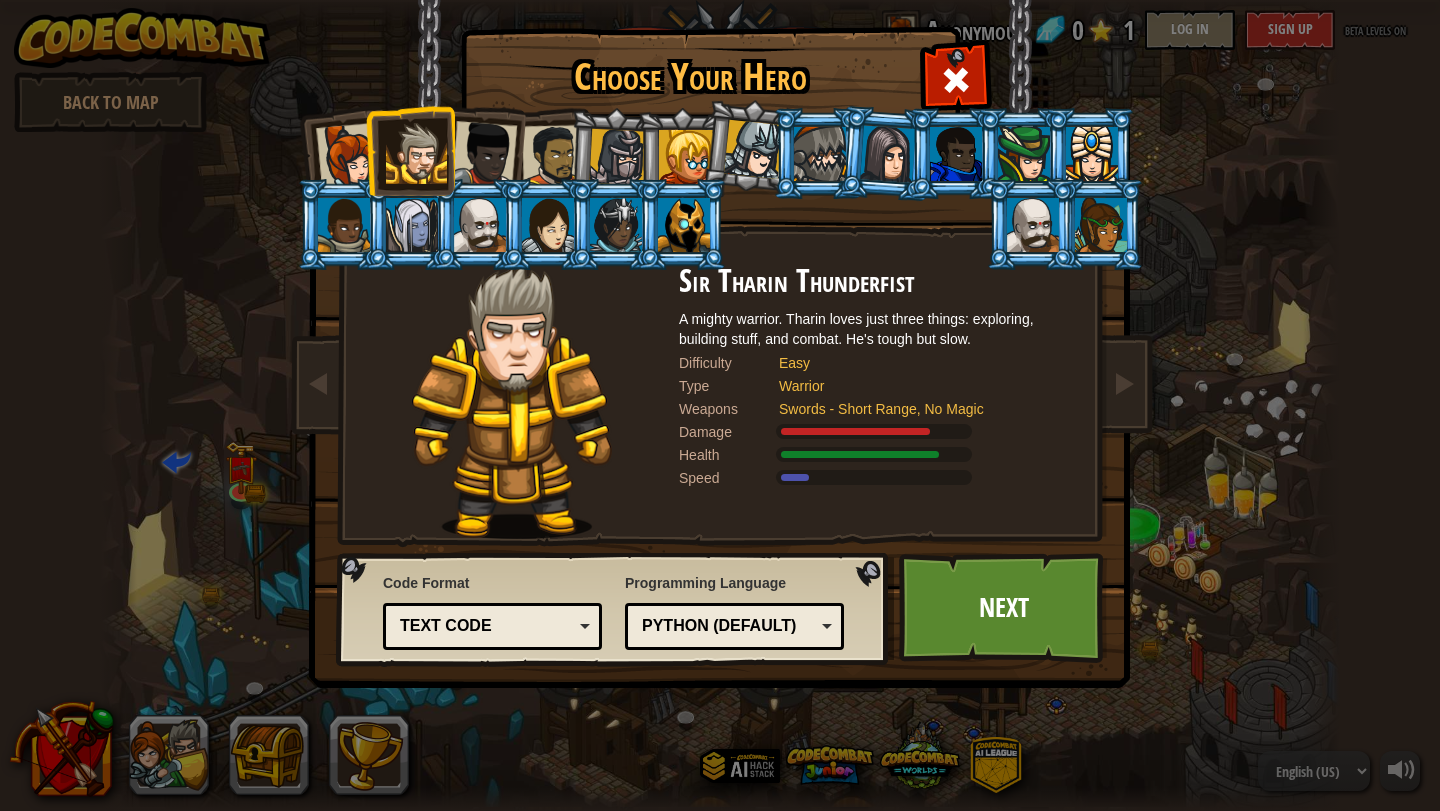 click at bounding box center (349, 156) 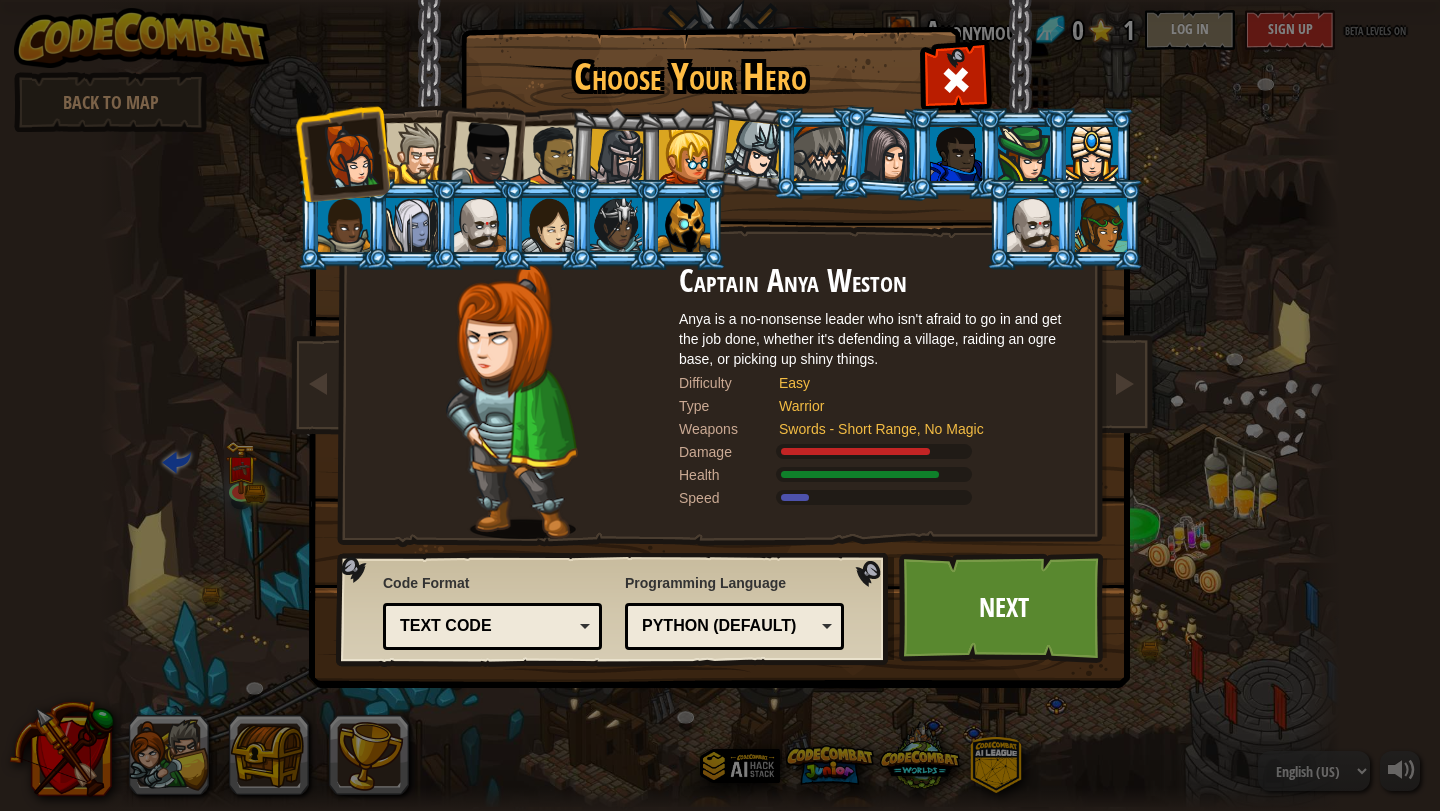 click at bounding box center (753, 149) 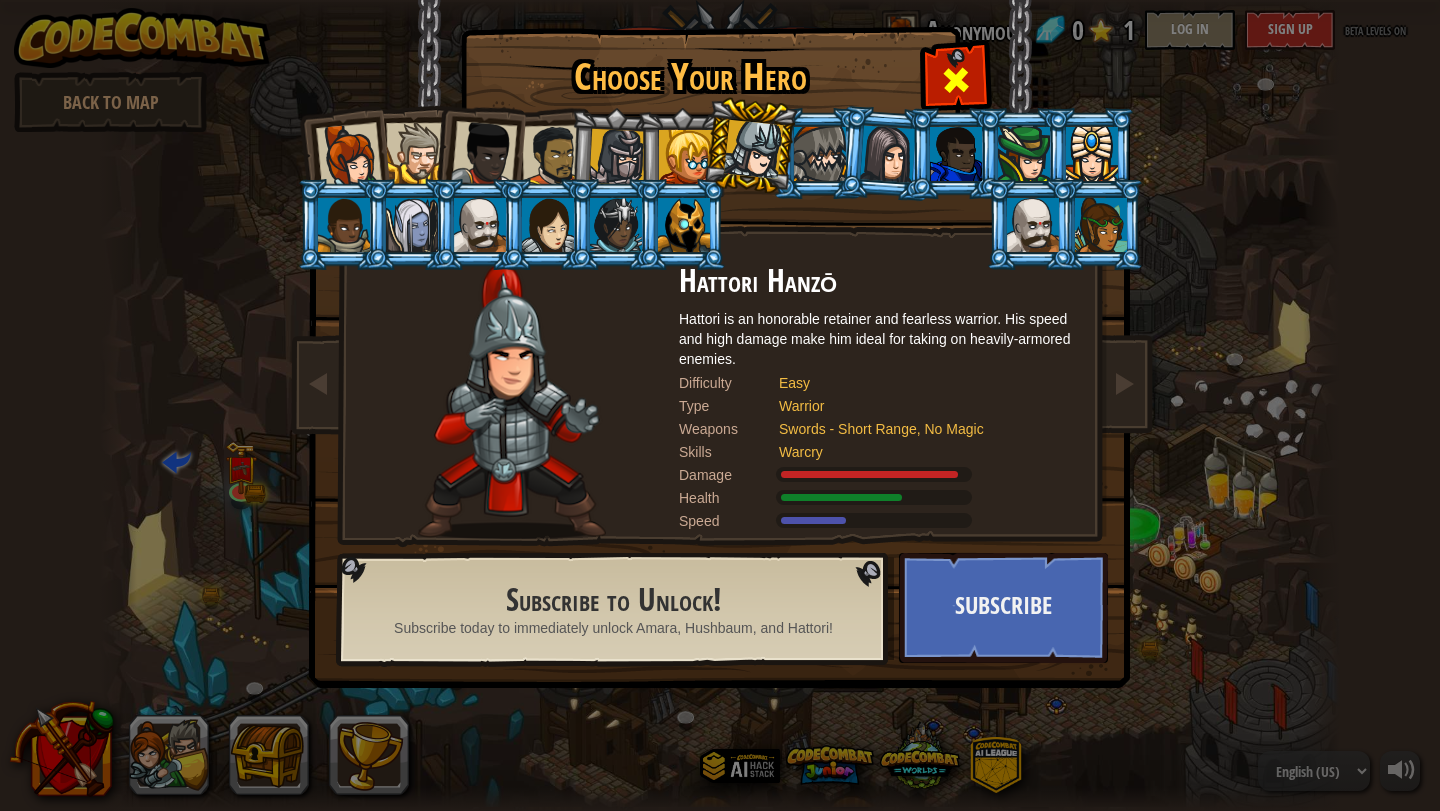 click at bounding box center (956, 80) 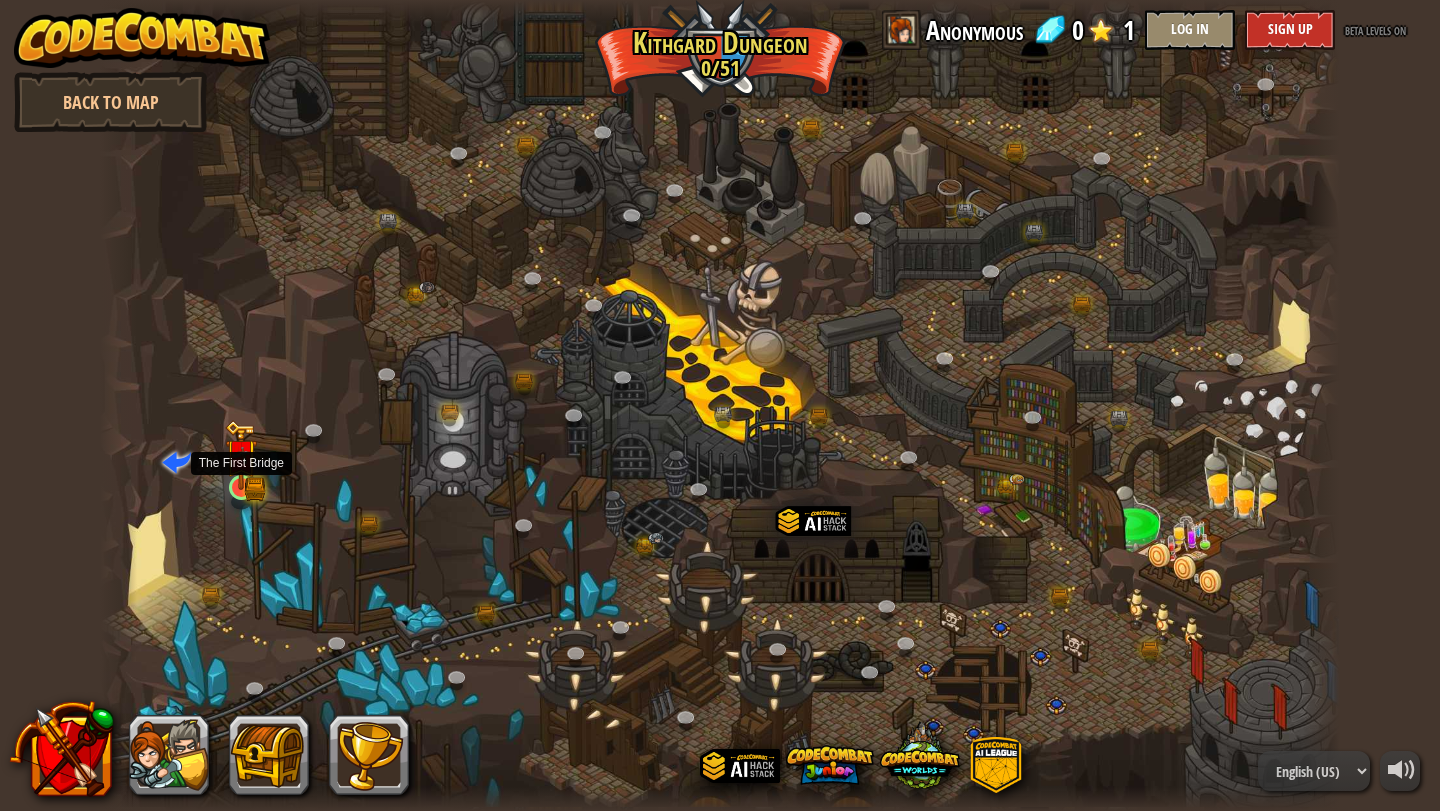 click at bounding box center [241, 455] 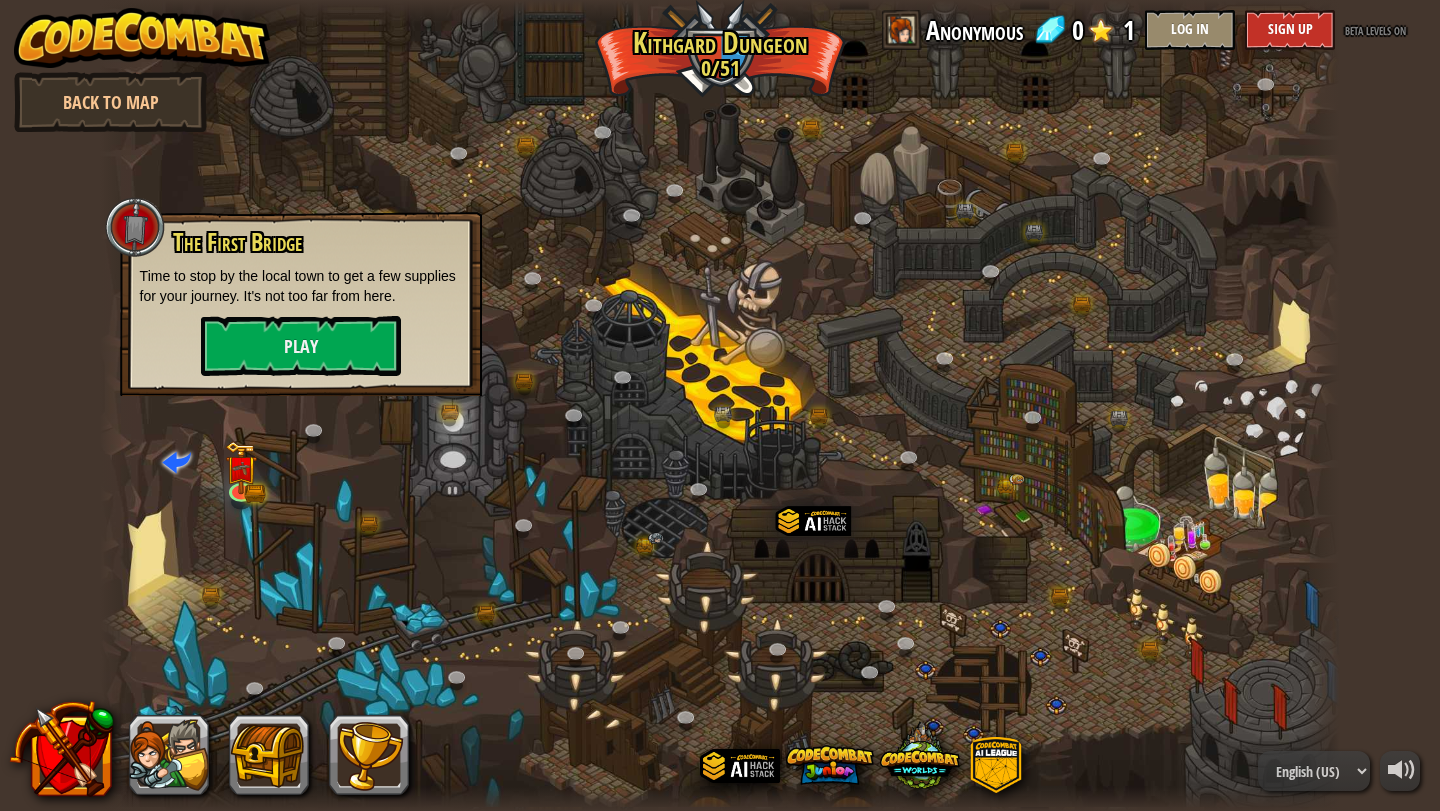 click on "Time to stop by the local town to get a few supplies for your journey. It's not too far from here." at bounding box center [301, 286] 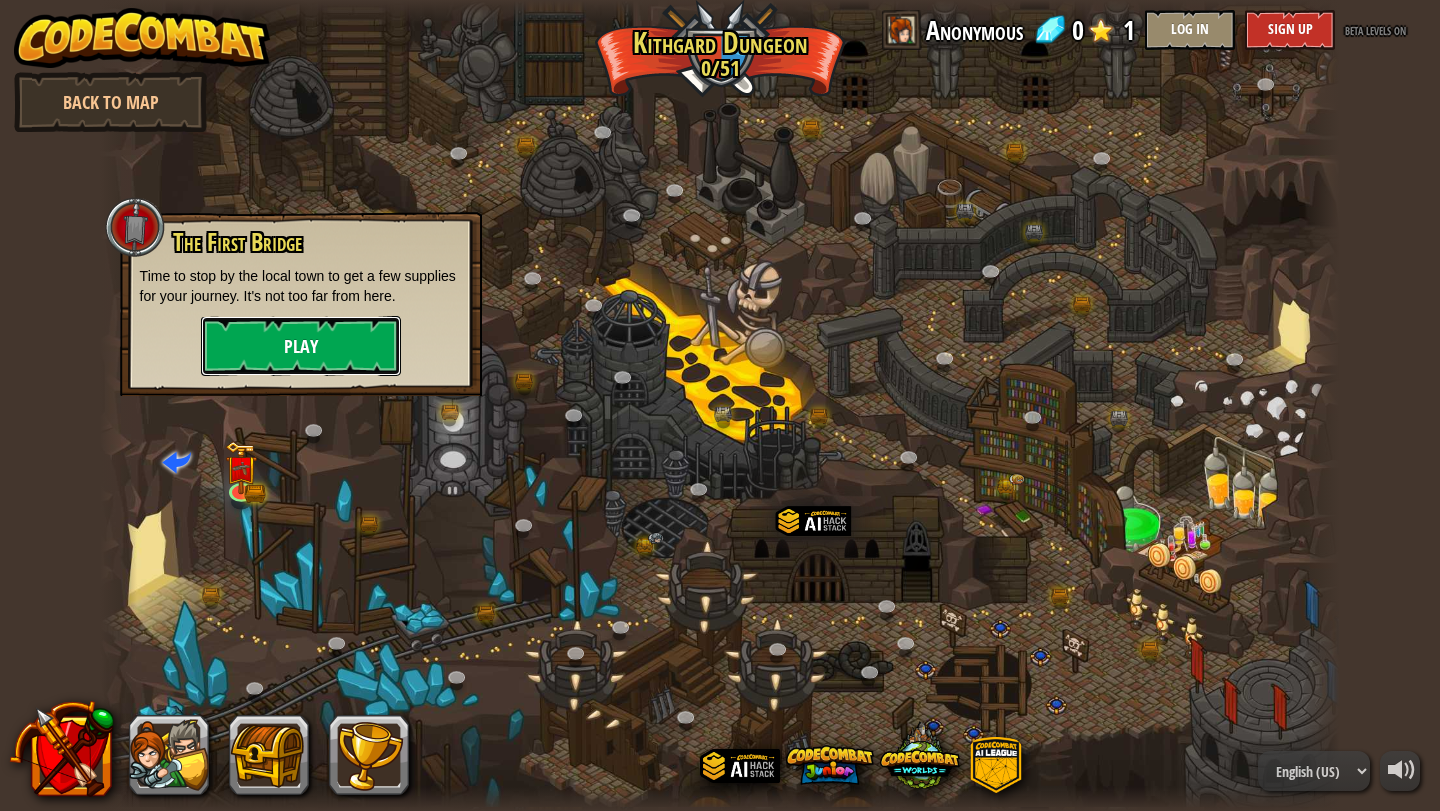 click on "Play" at bounding box center [301, 346] 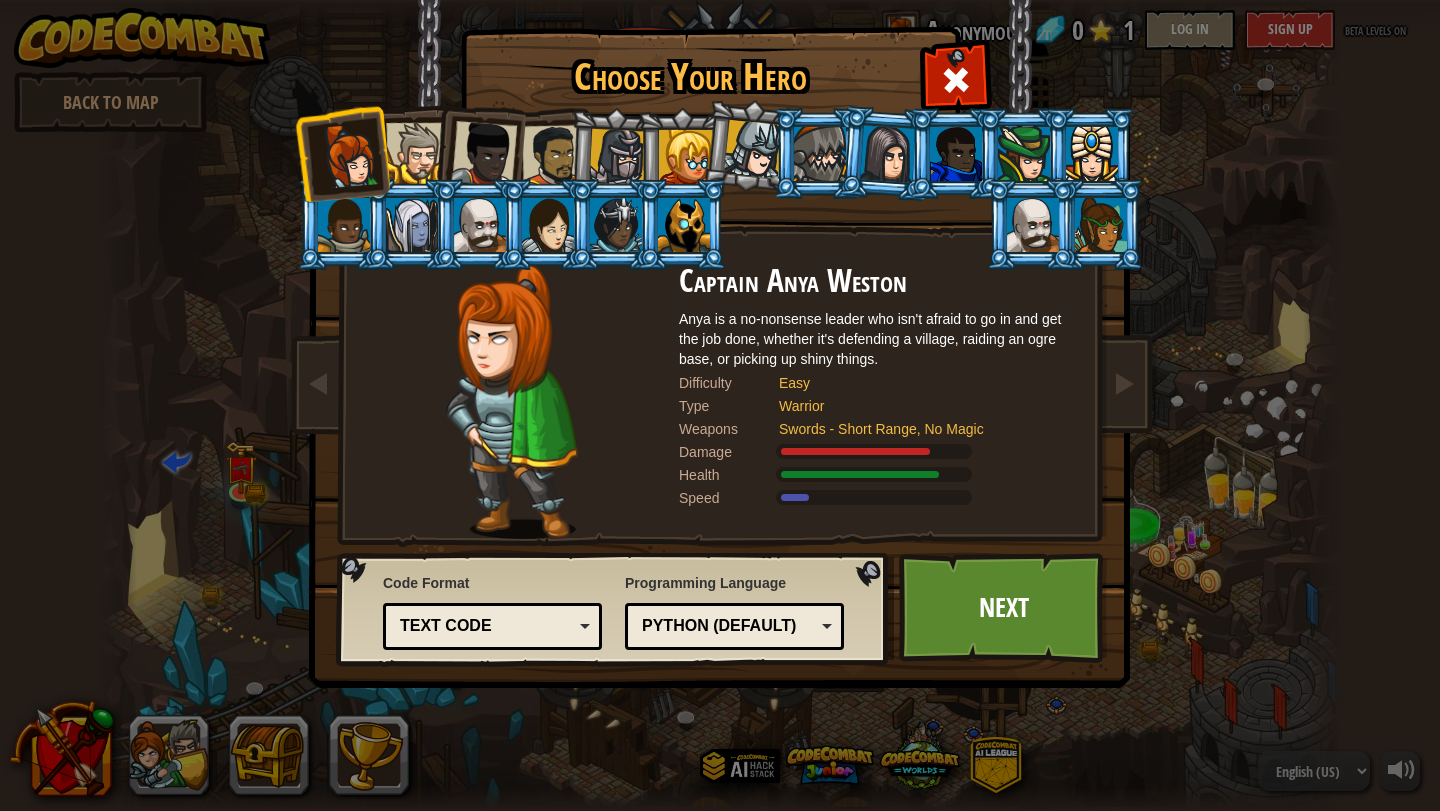click at bounding box center (753, 149) 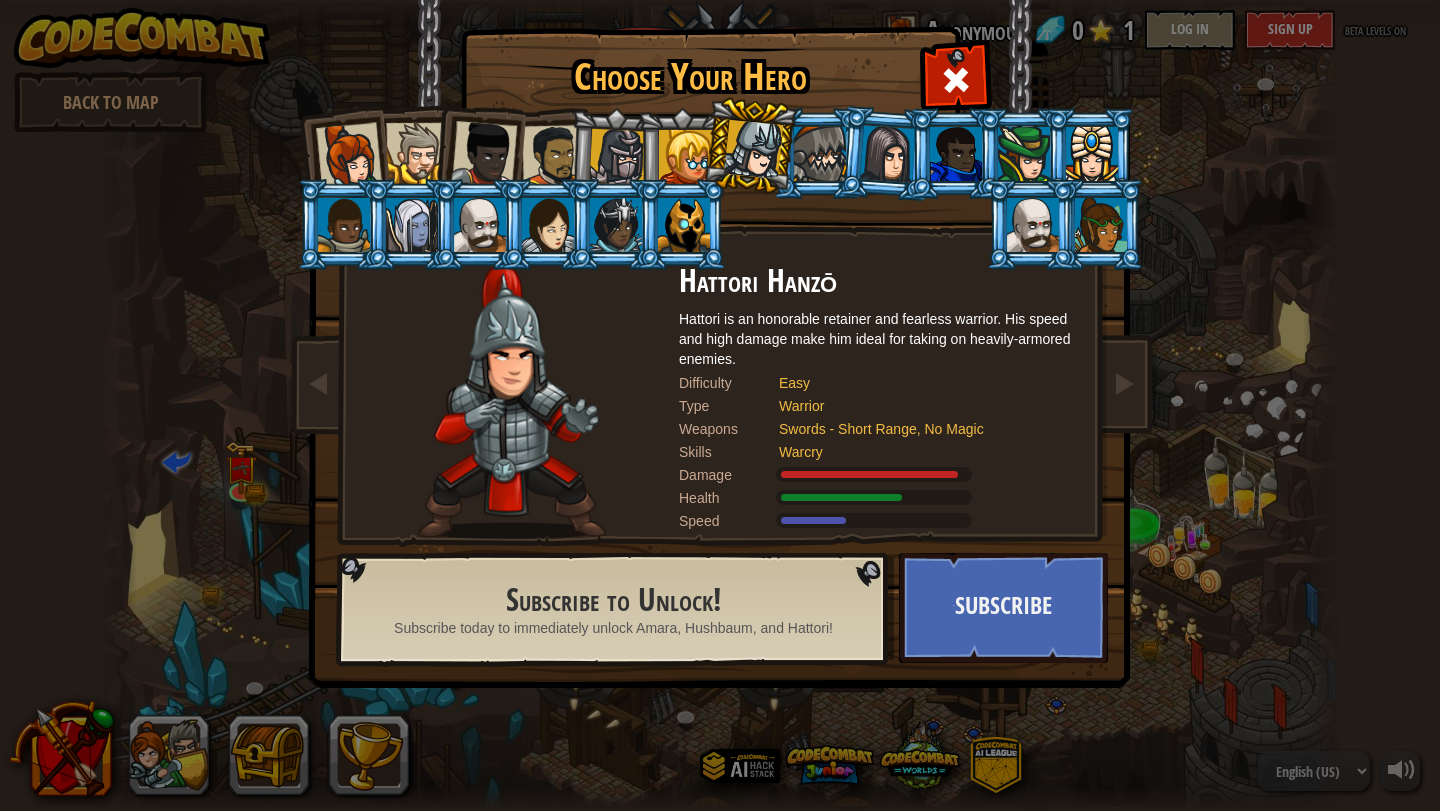 click at bounding box center (416, 153) 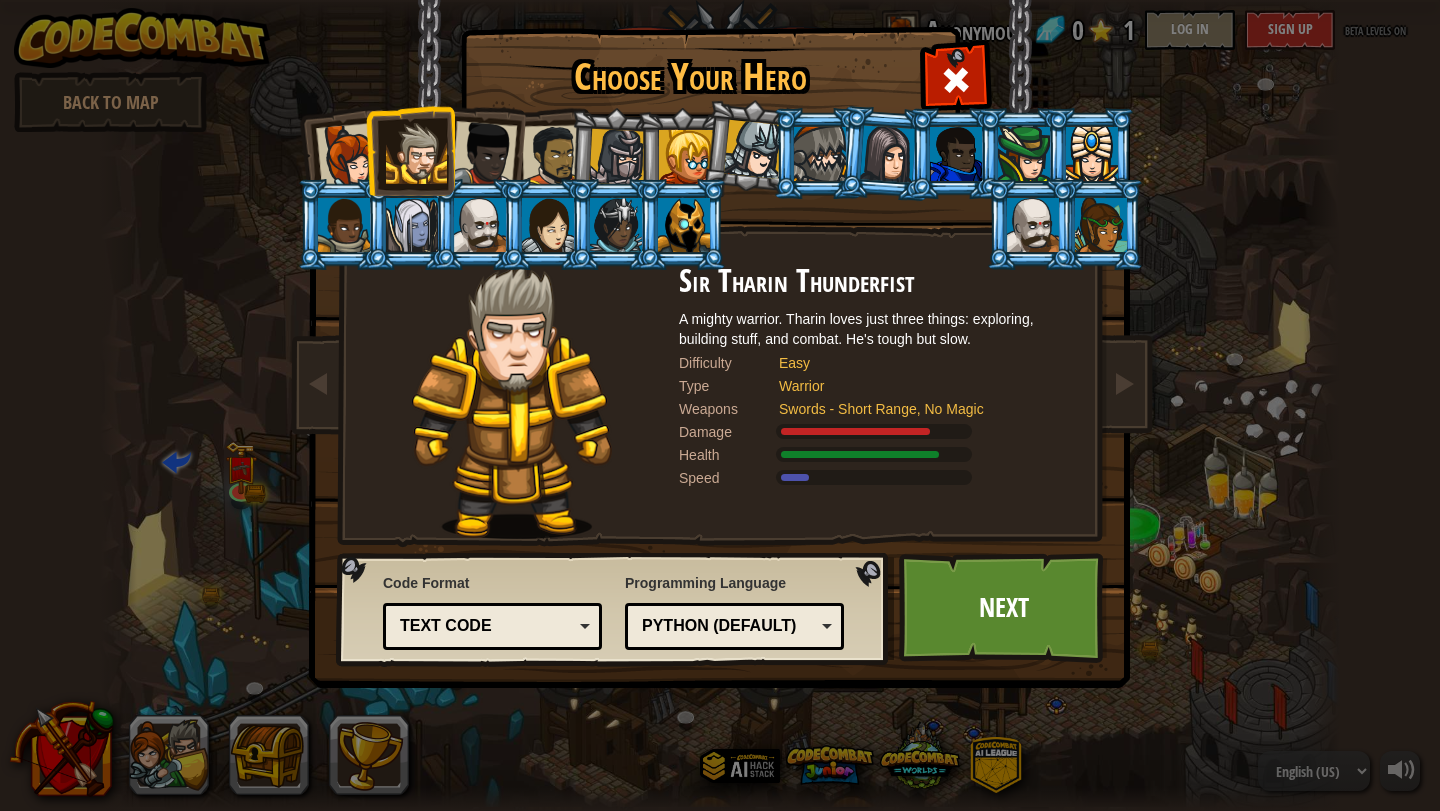 click at bounding box center [484, 154] 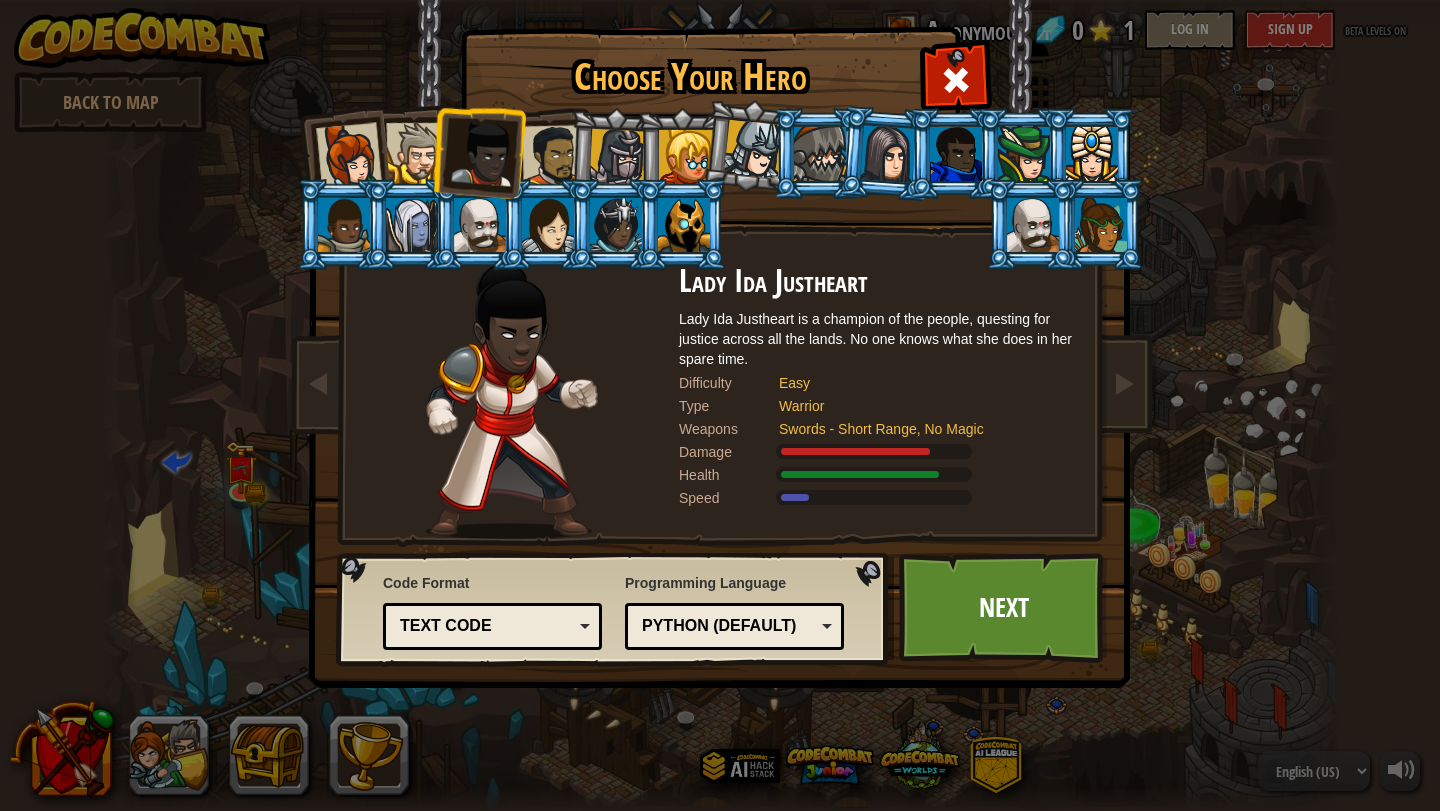 click at bounding box center (553, 156) 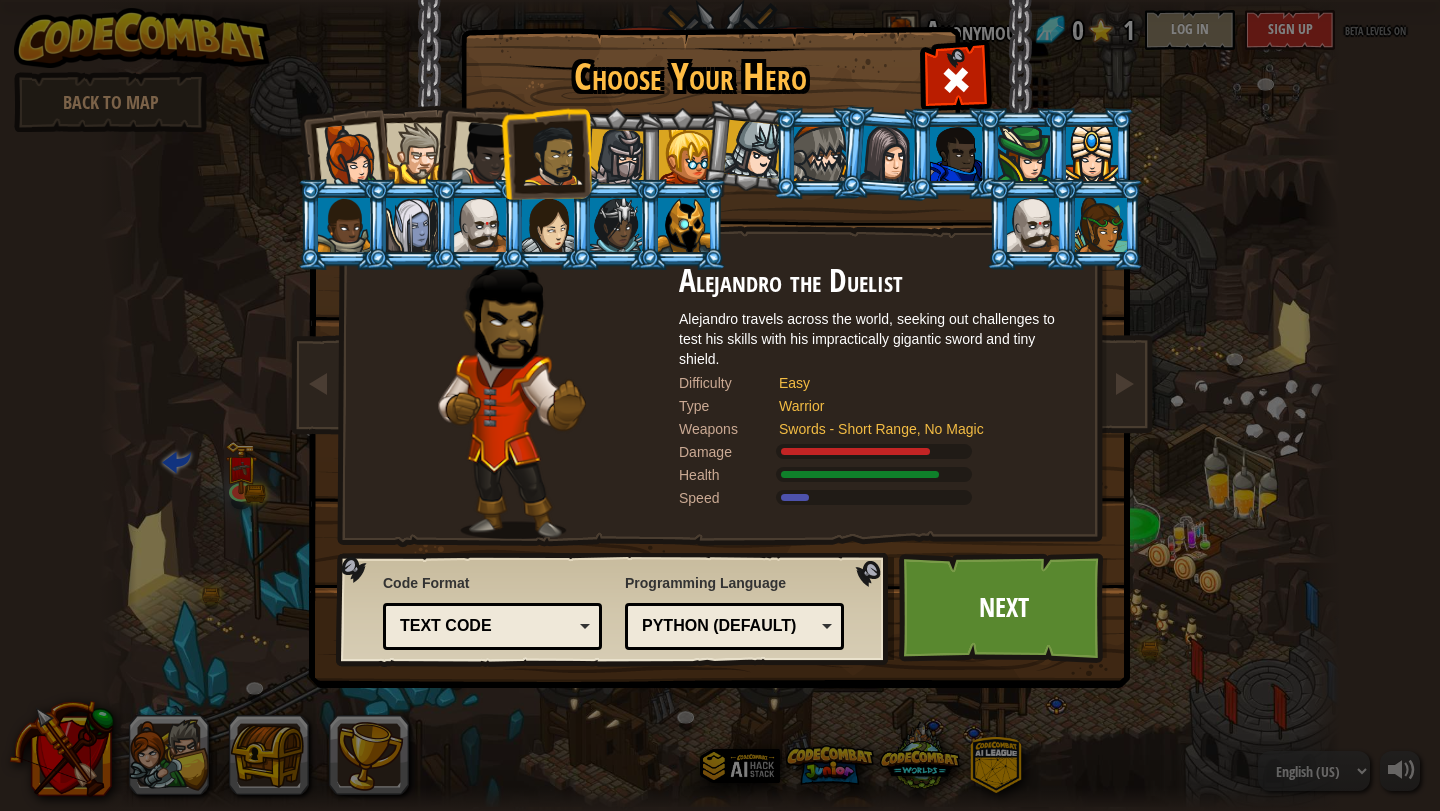 click at bounding box center (684, 225) 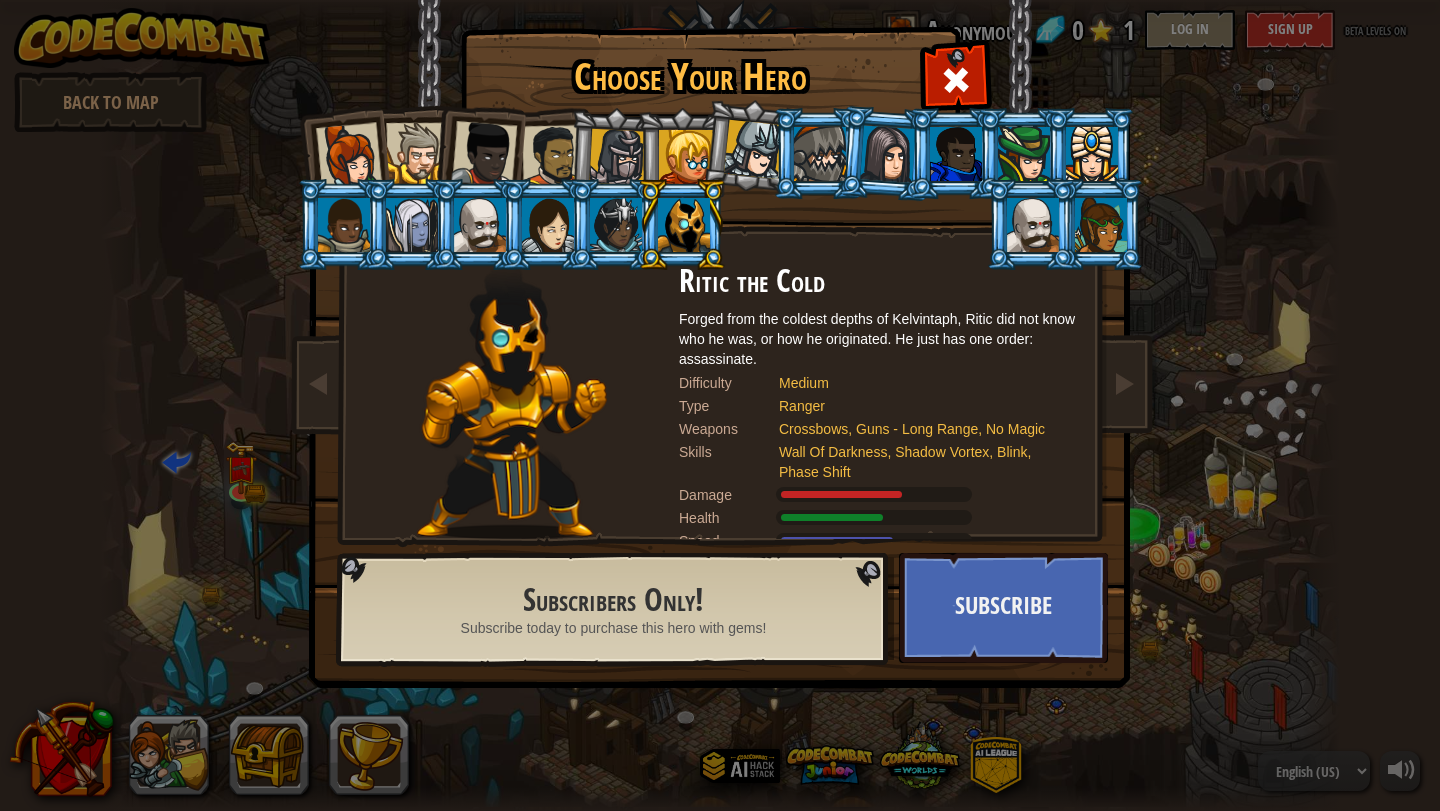 click at bounding box center (553, 156) 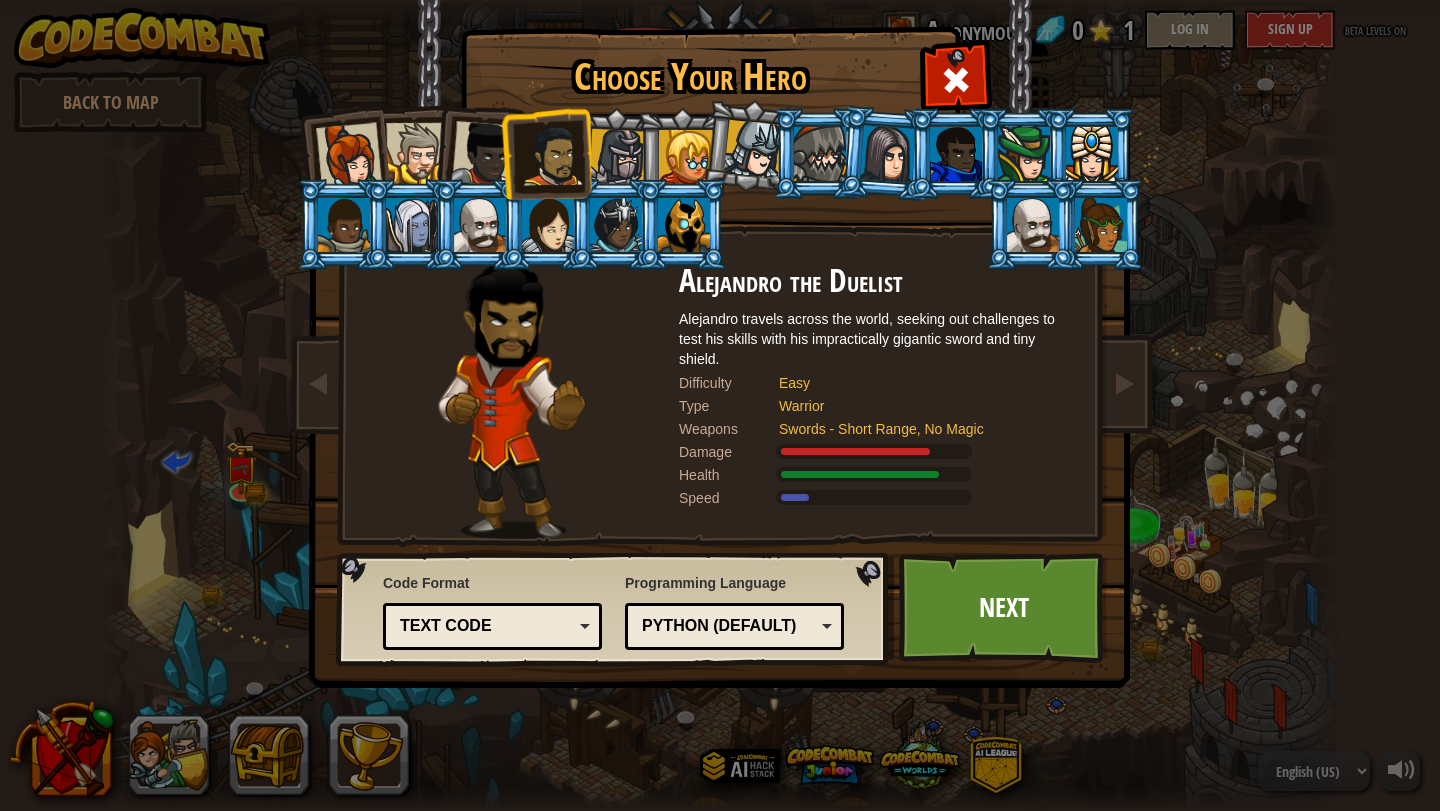 click at bounding box center [546, 153] 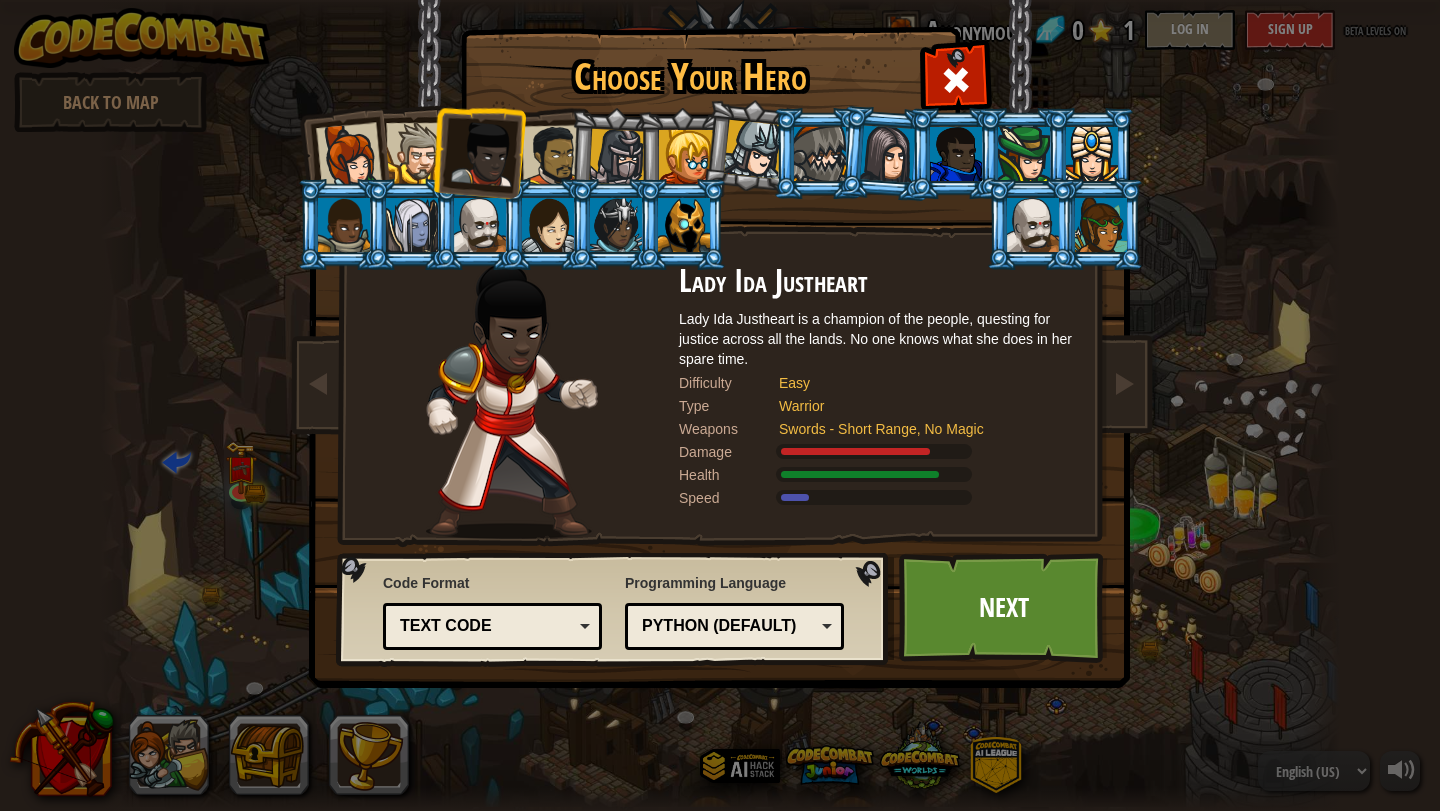 click at bounding box center (416, 153) 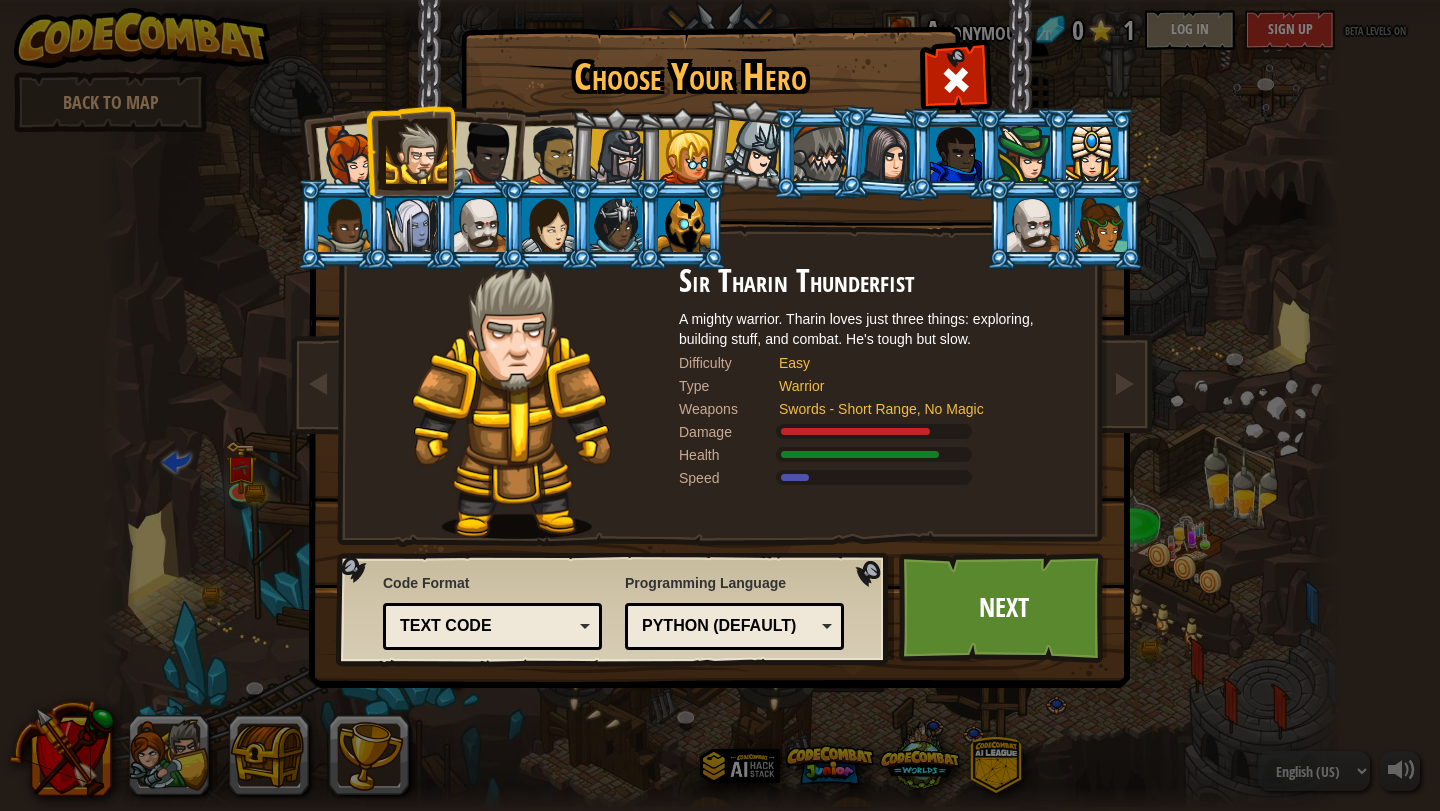 click at bounding box center (553, 156) 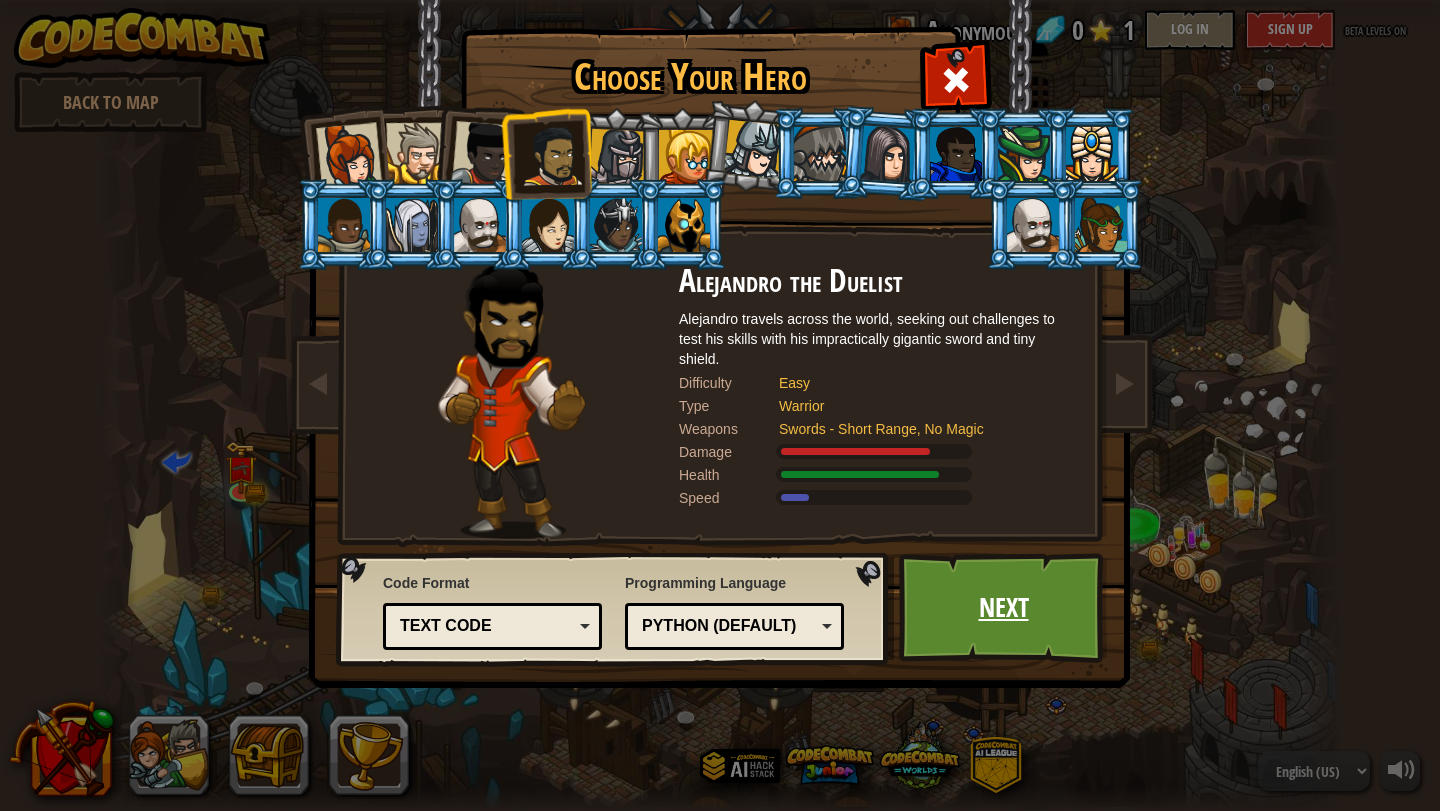 click on "Next" at bounding box center [1003, 608] 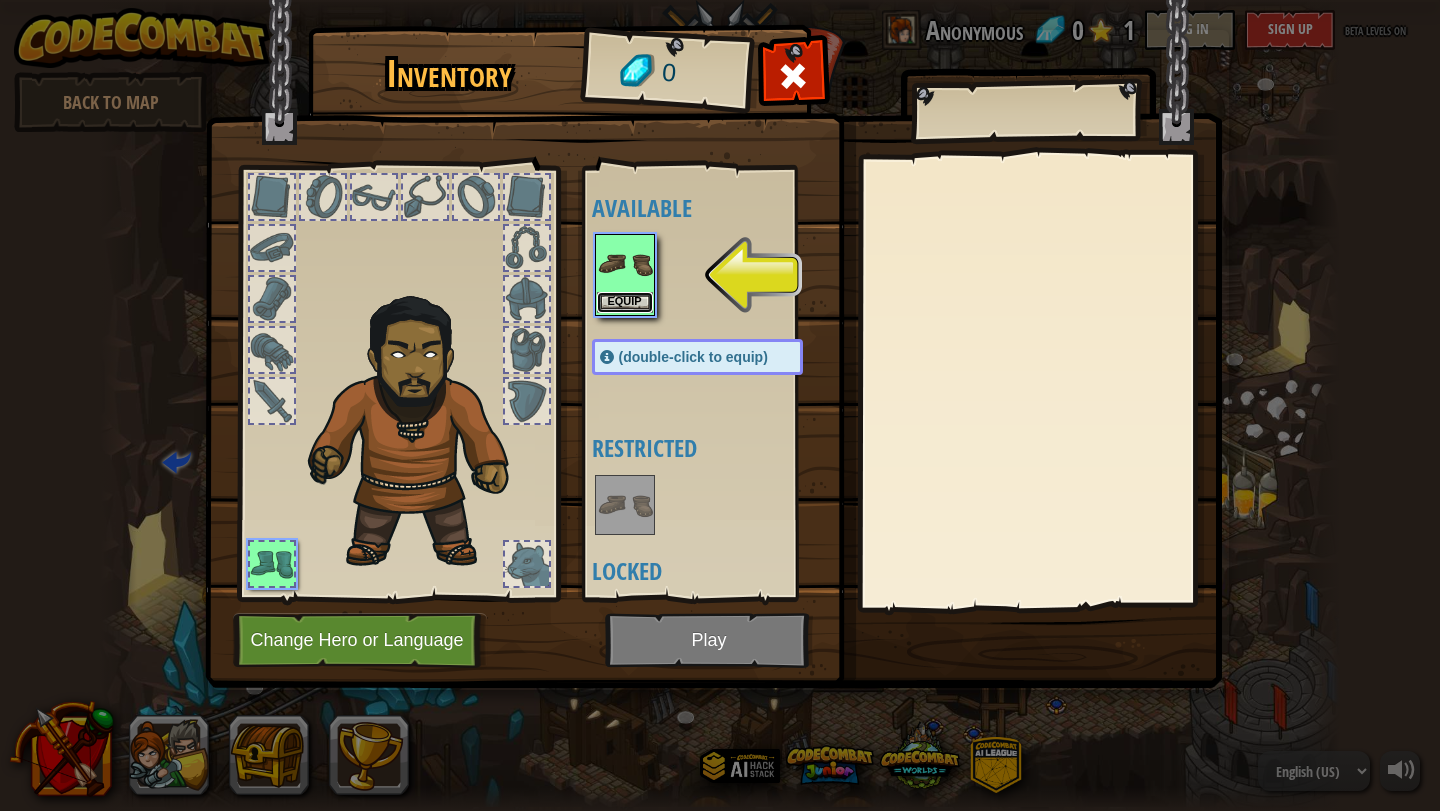 click on "Equip" at bounding box center [625, 302] 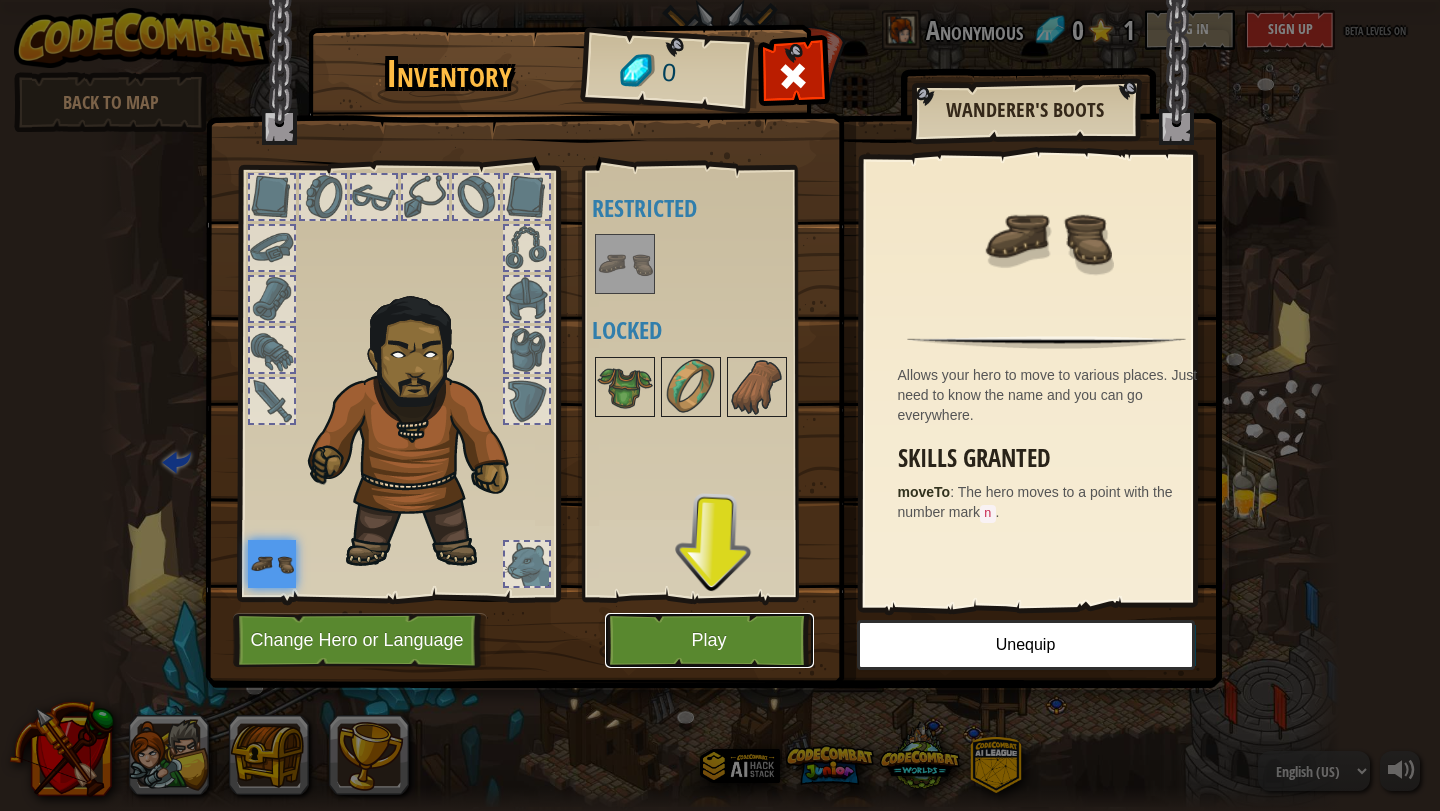 click on "Play" at bounding box center (709, 640) 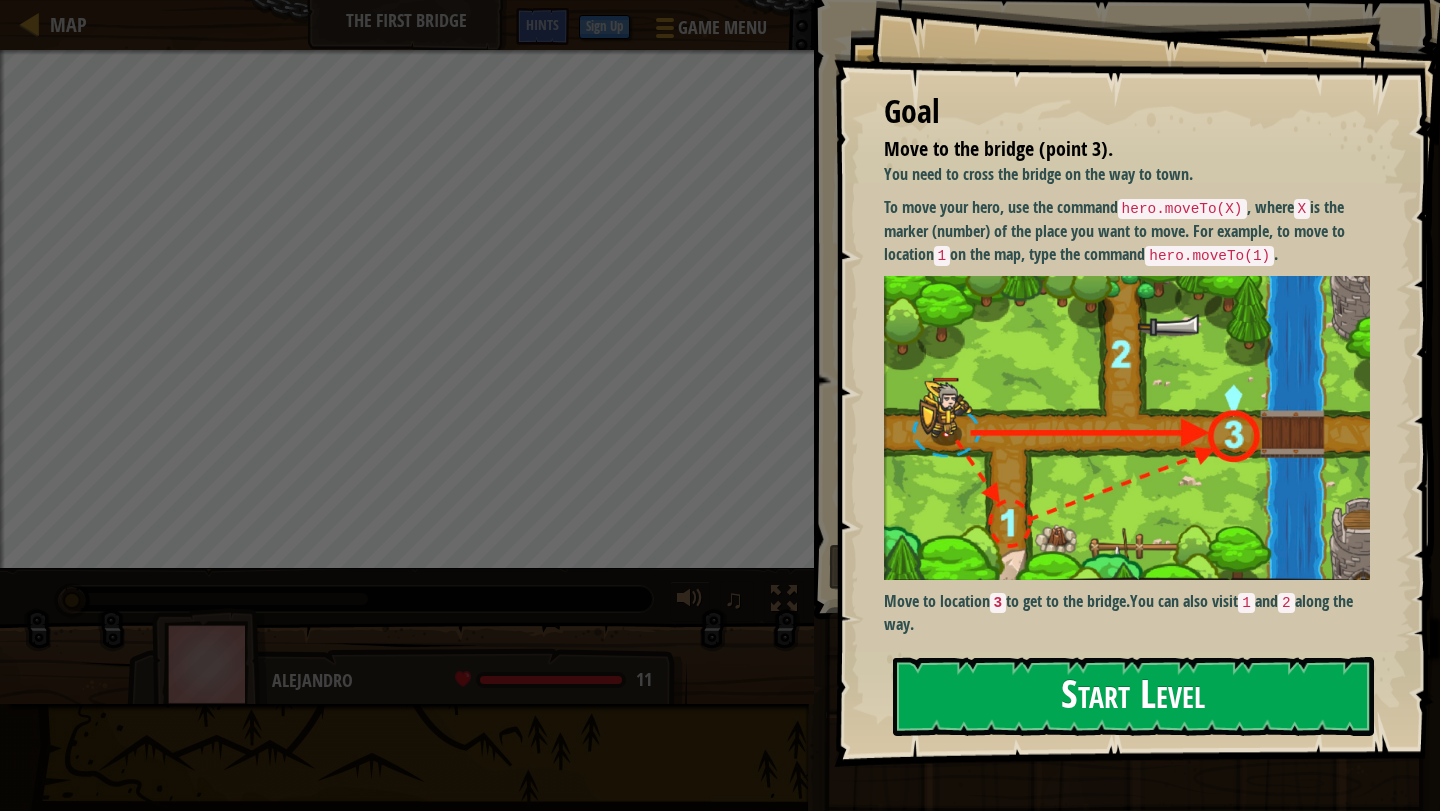 click on "Start Level" at bounding box center (1133, 696) 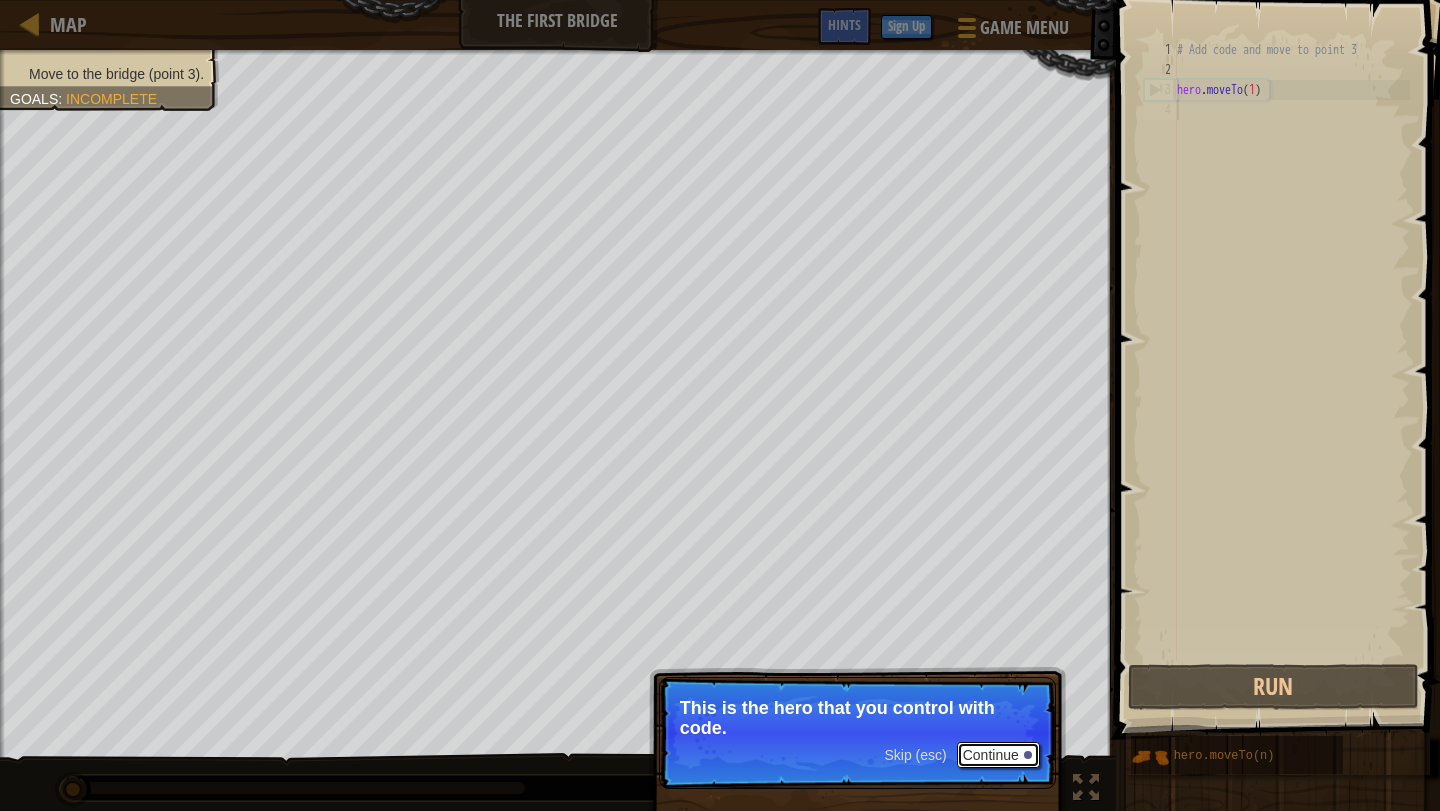 click on "Continue" at bounding box center (998, 755) 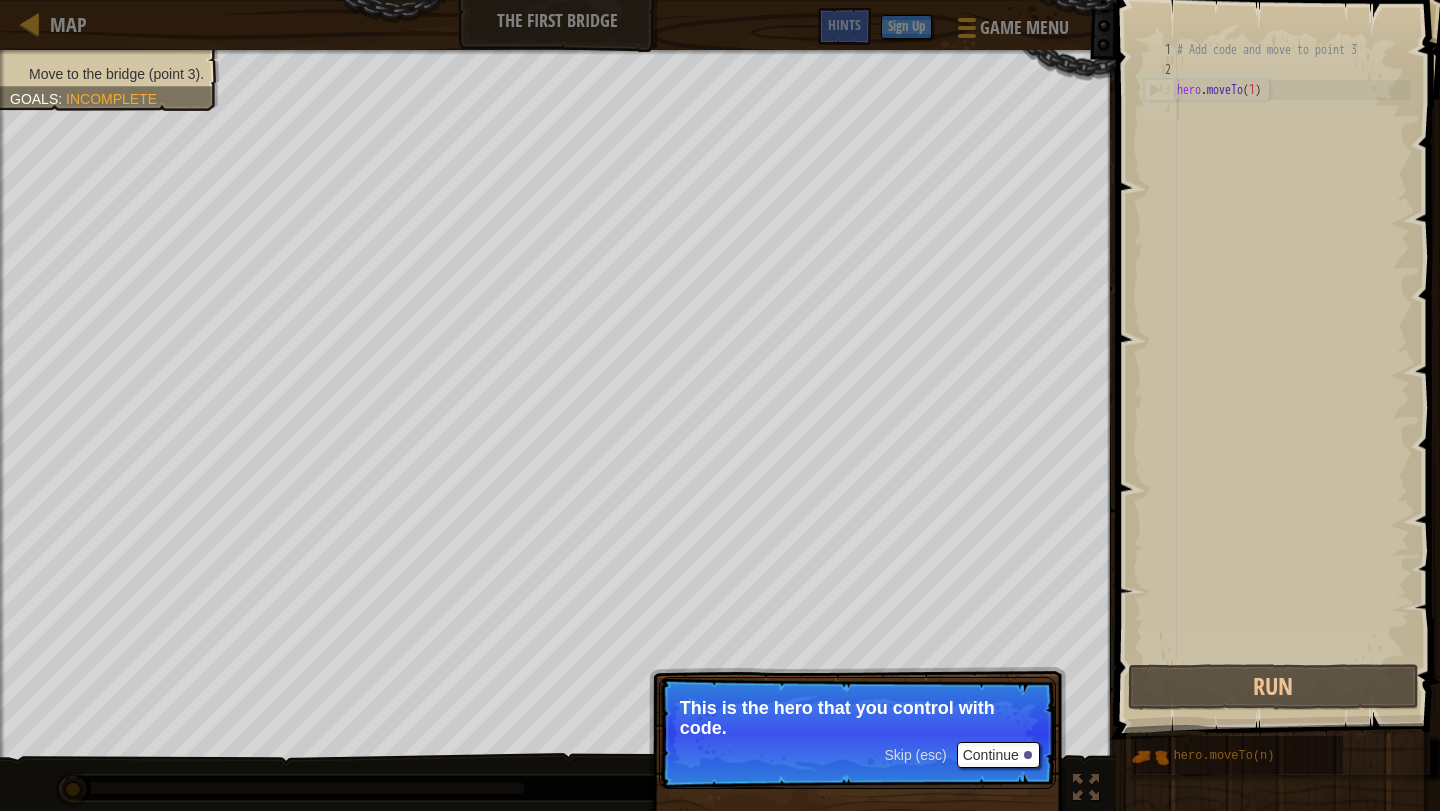 scroll, scrollTop: 9, scrollLeft: 0, axis: vertical 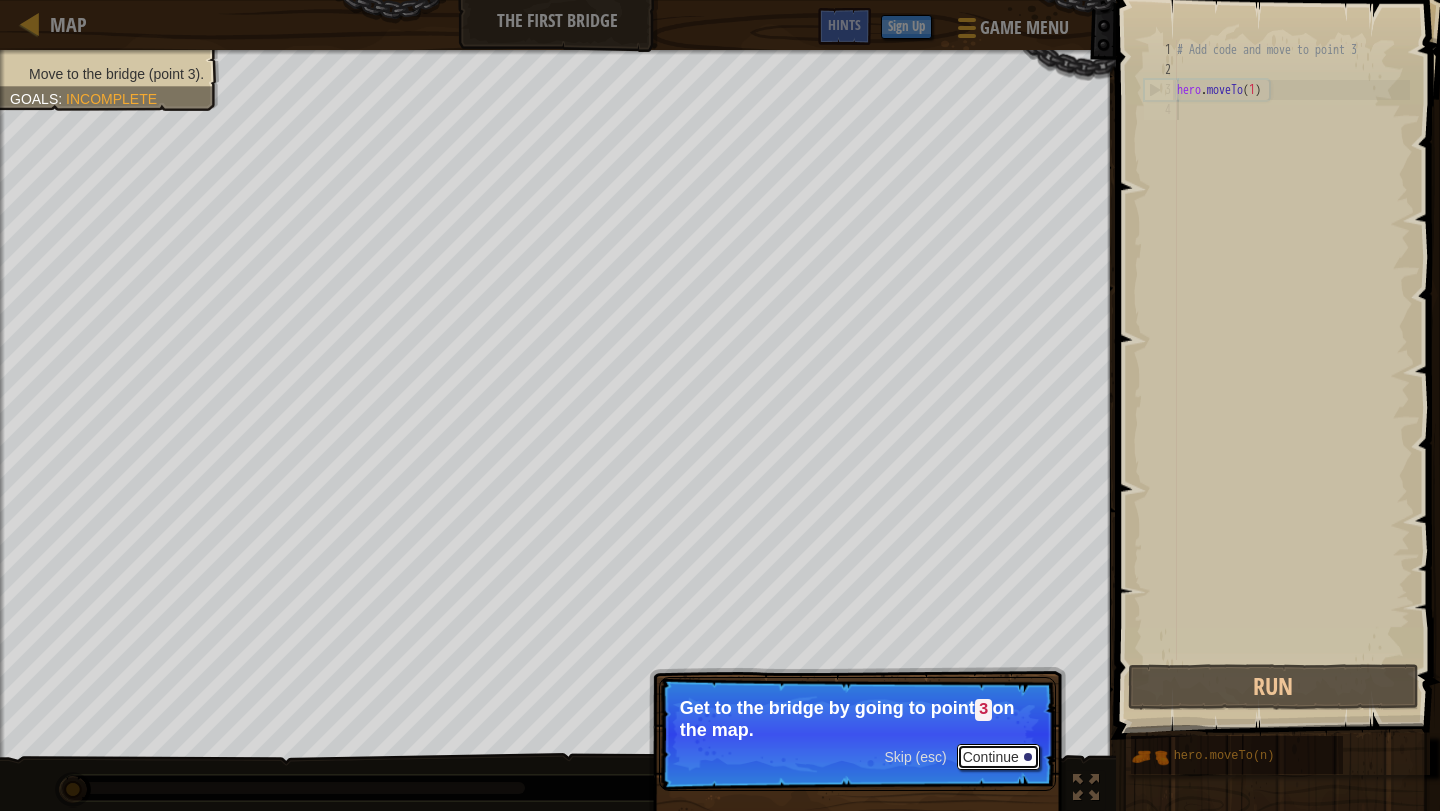 click on "Continue" at bounding box center (998, 757) 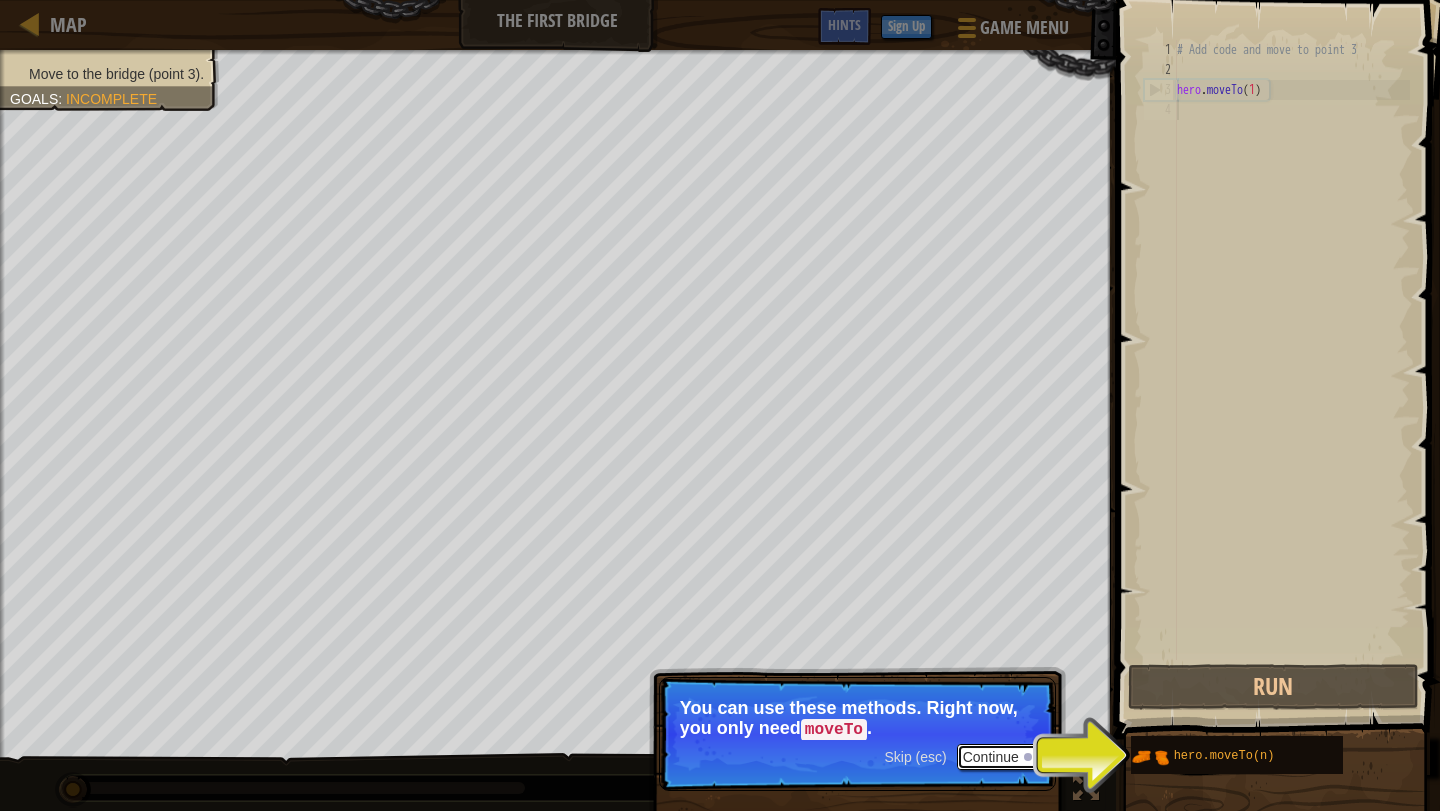 click on "Continue" at bounding box center (998, 757) 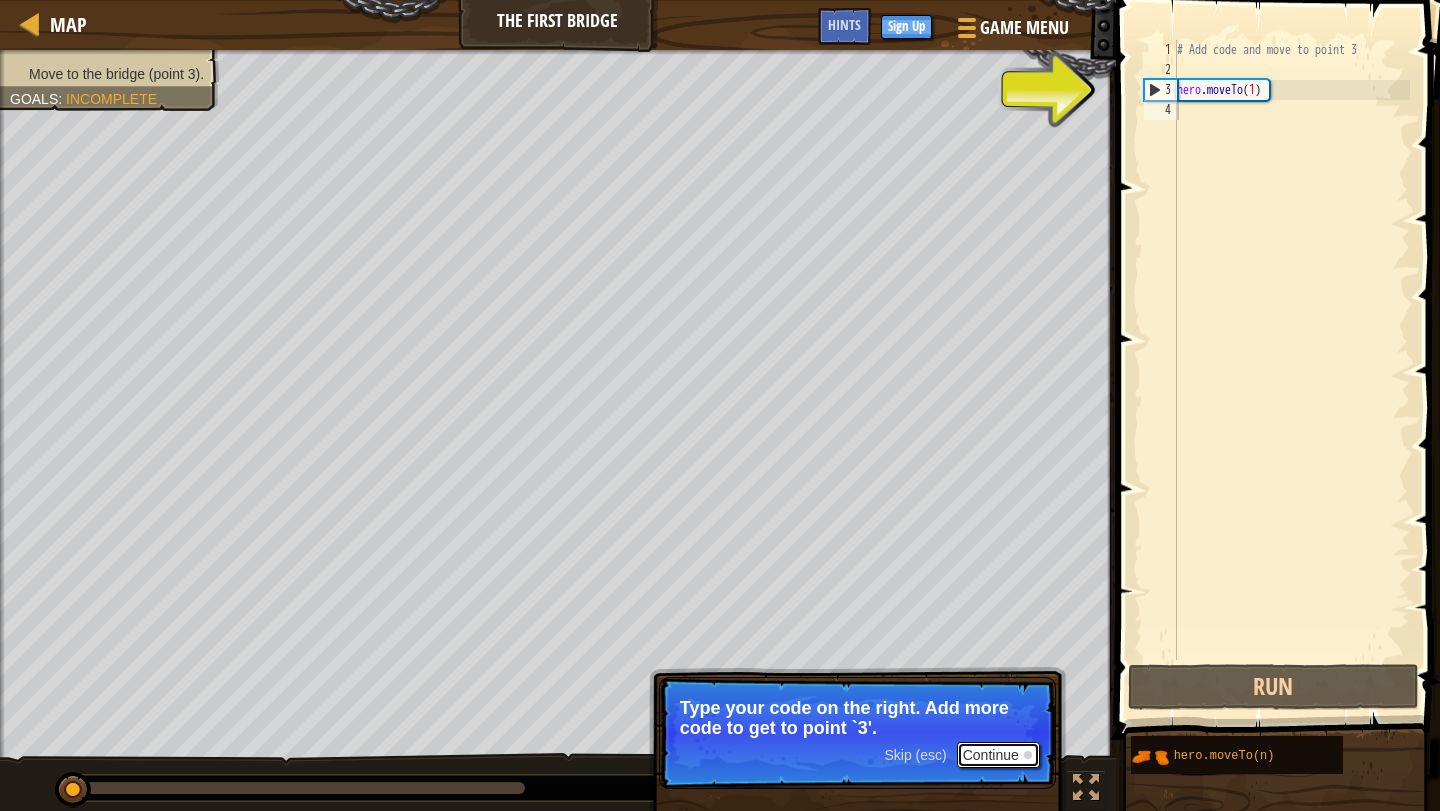 click on "Continue" at bounding box center [998, 755] 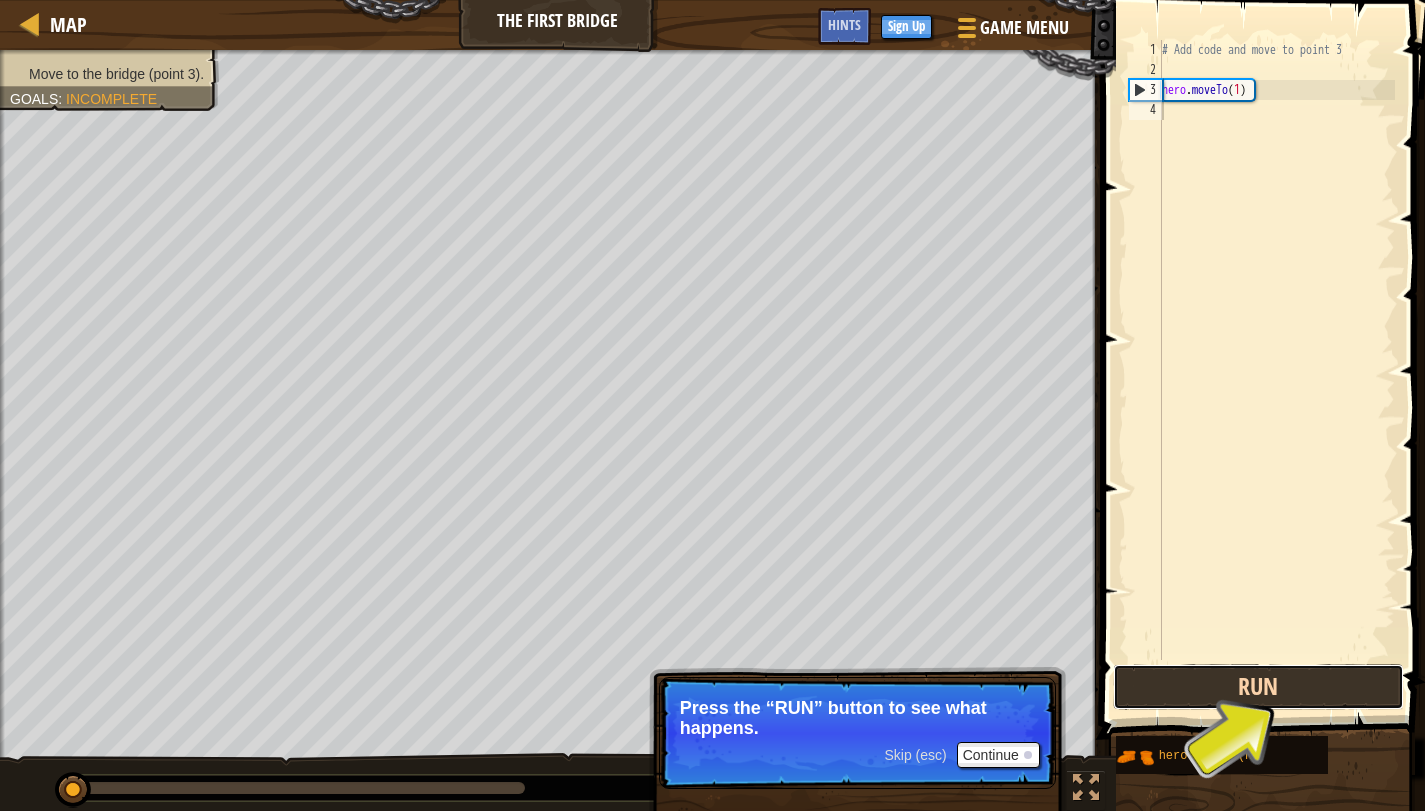 click on "Run" at bounding box center (1258, 687) 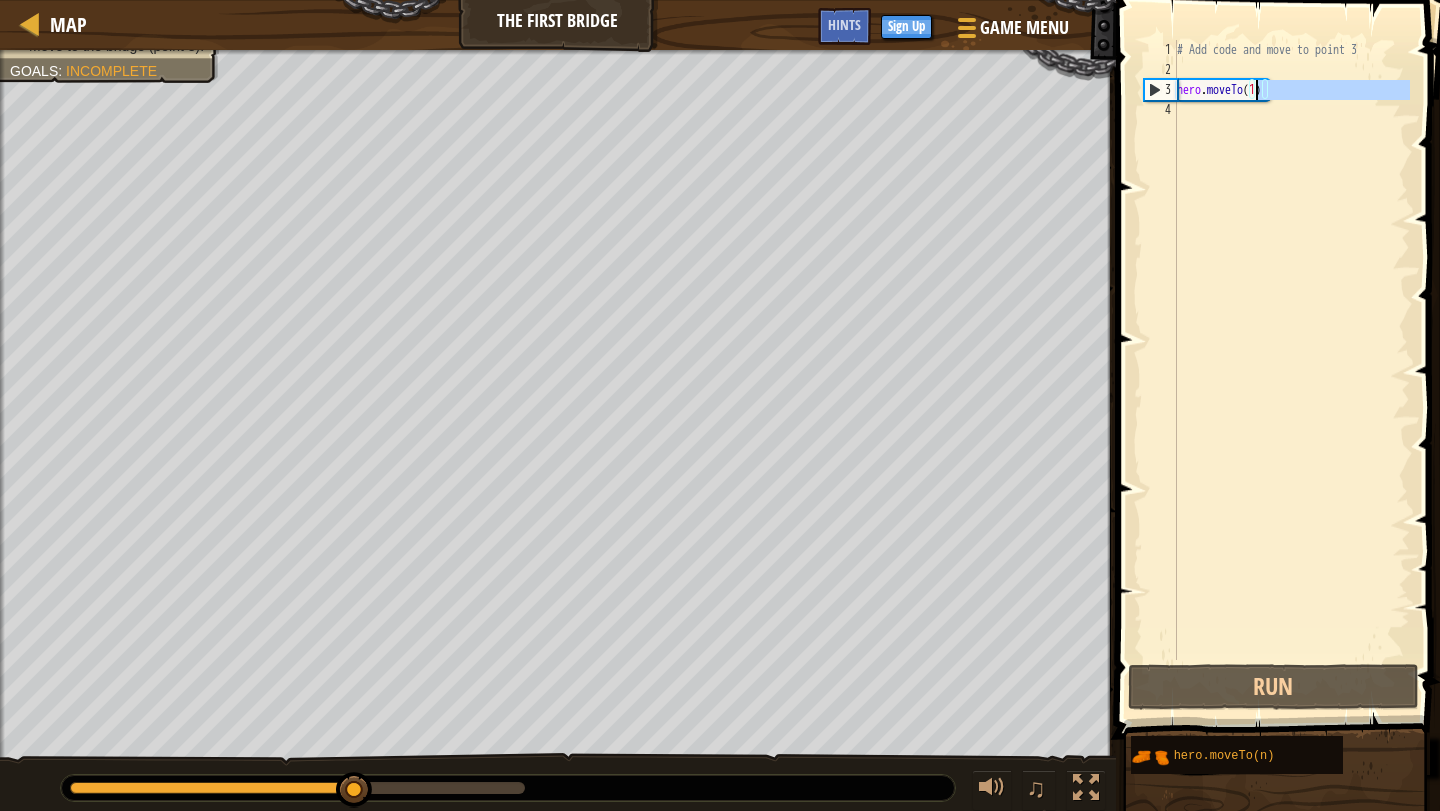 drag, startPoint x: 1183, startPoint y: 104, endPoint x: 1255, endPoint y: 90, distance: 73.34848 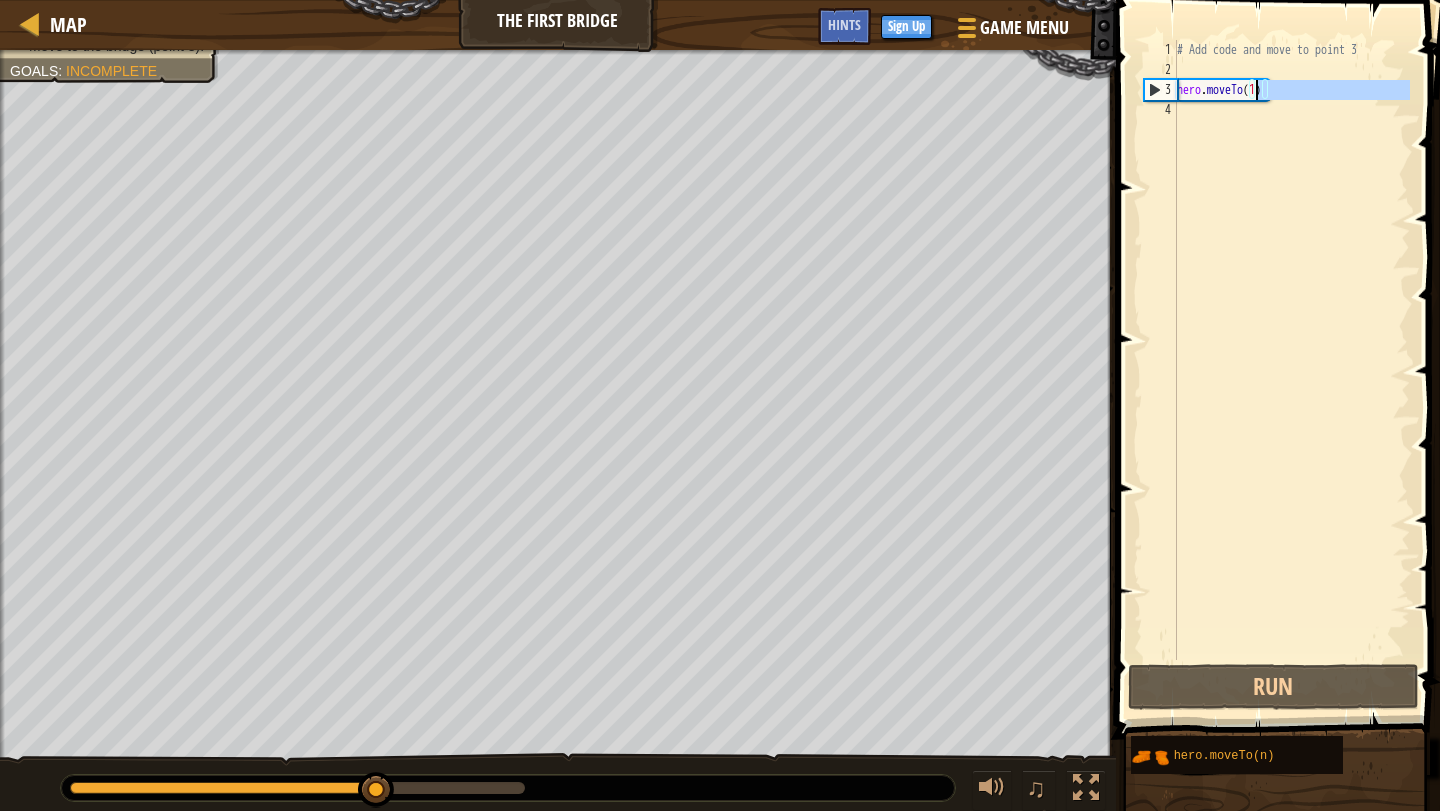 click on "# Add code and move to point 3 hero . moveTo ( 1 )" at bounding box center [1291, 350] 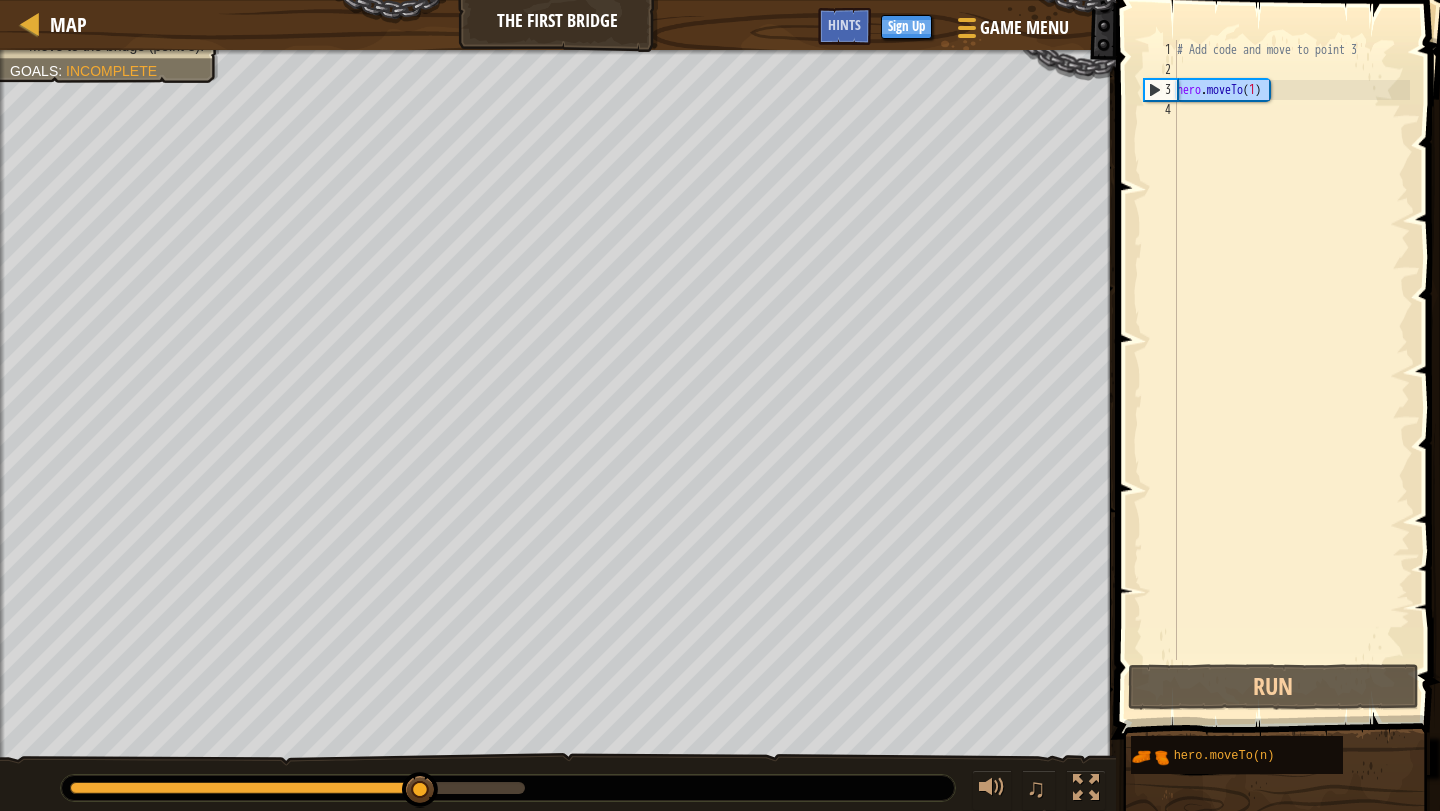 drag, startPoint x: 1276, startPoint y: 95, endPoint x: 1174, endPoint y: 95, distance: 102 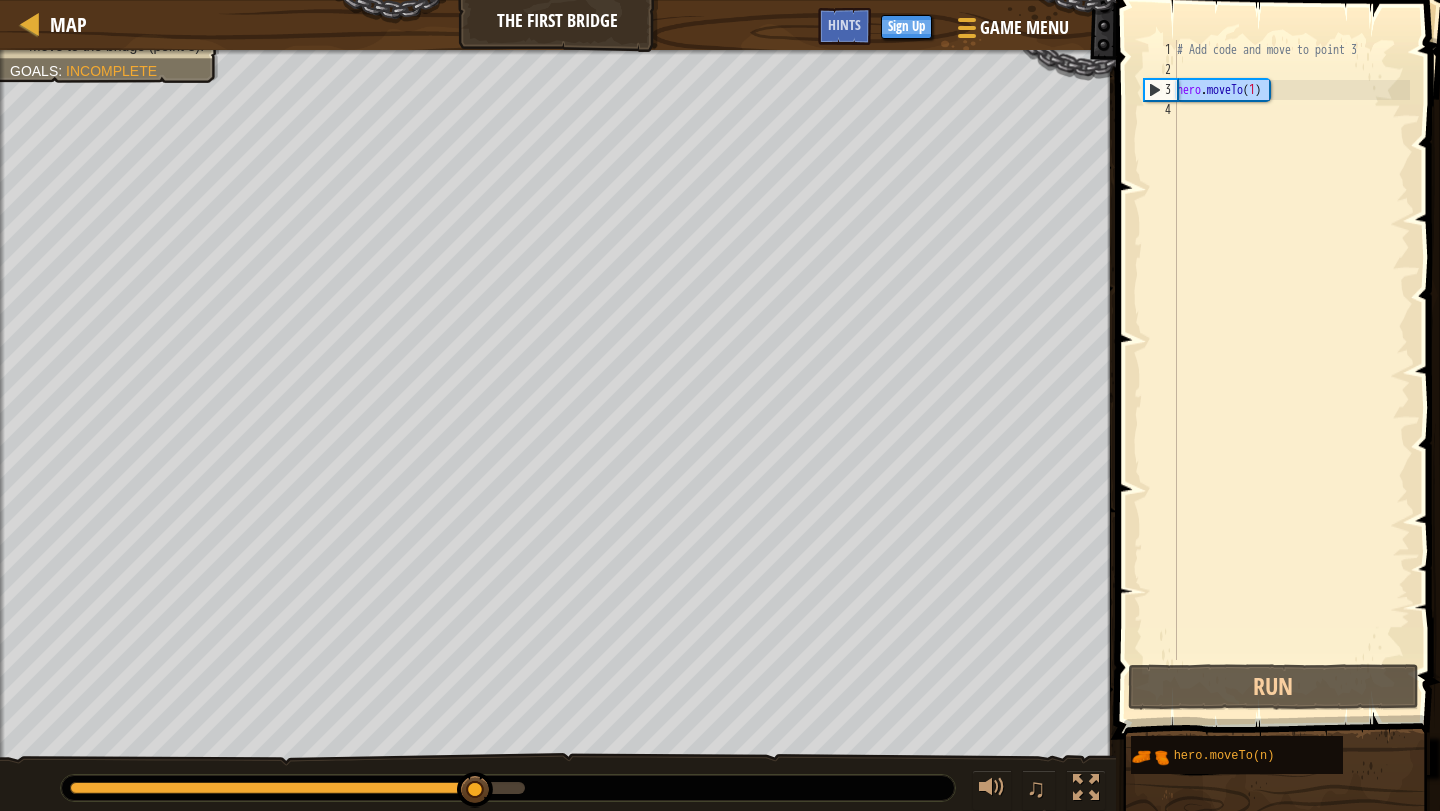 click on "# Add code and move to point 3 hero . moveTo ( 1 )" at bounding box center (1291, 370) 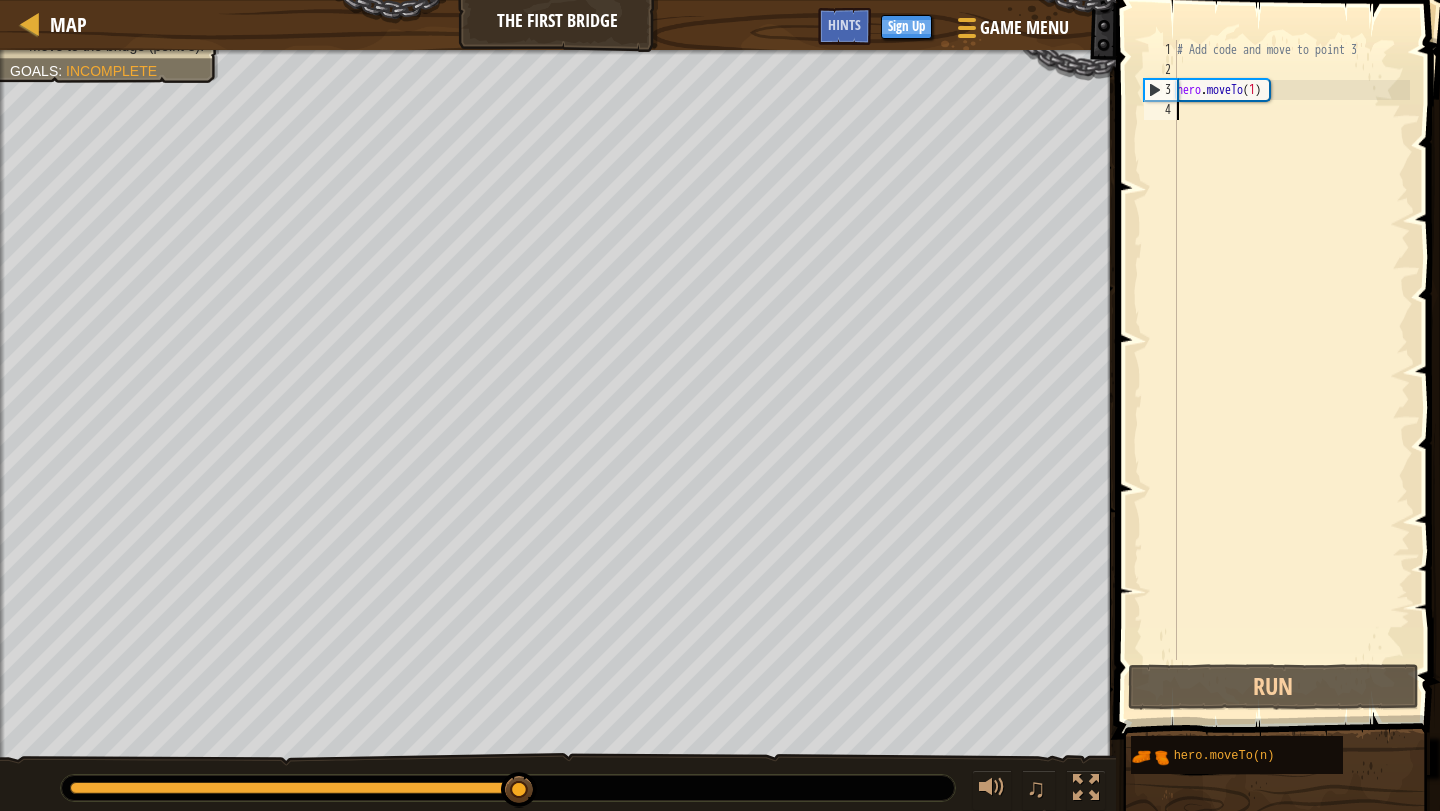 paste on "hero.moveTo(1)" 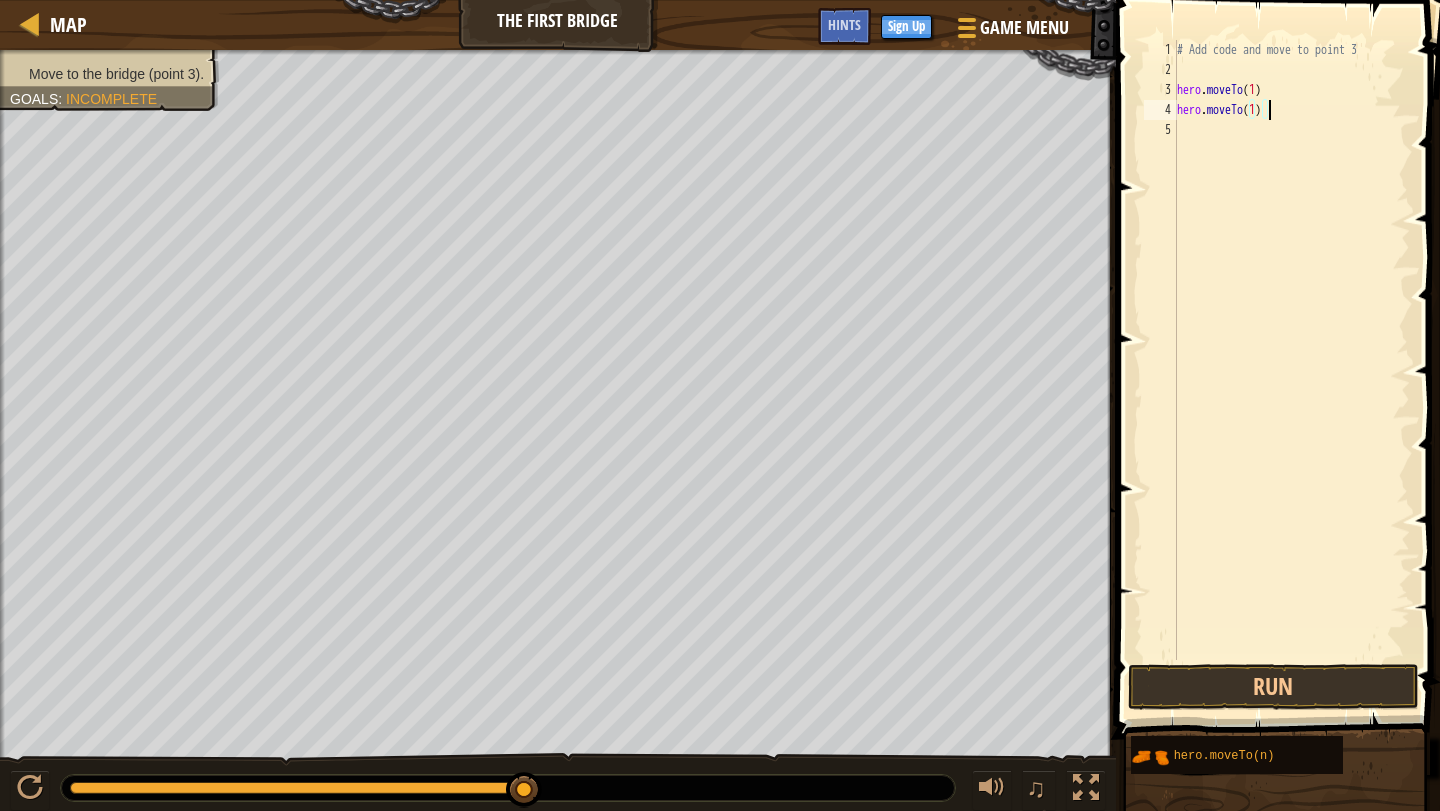 click on "# Add code and move to point [NUMBER] hero . moveTo ( [NUMBER] ) hero . moveTo ( [NUMBER] )" at bounding box center (1291, 370) 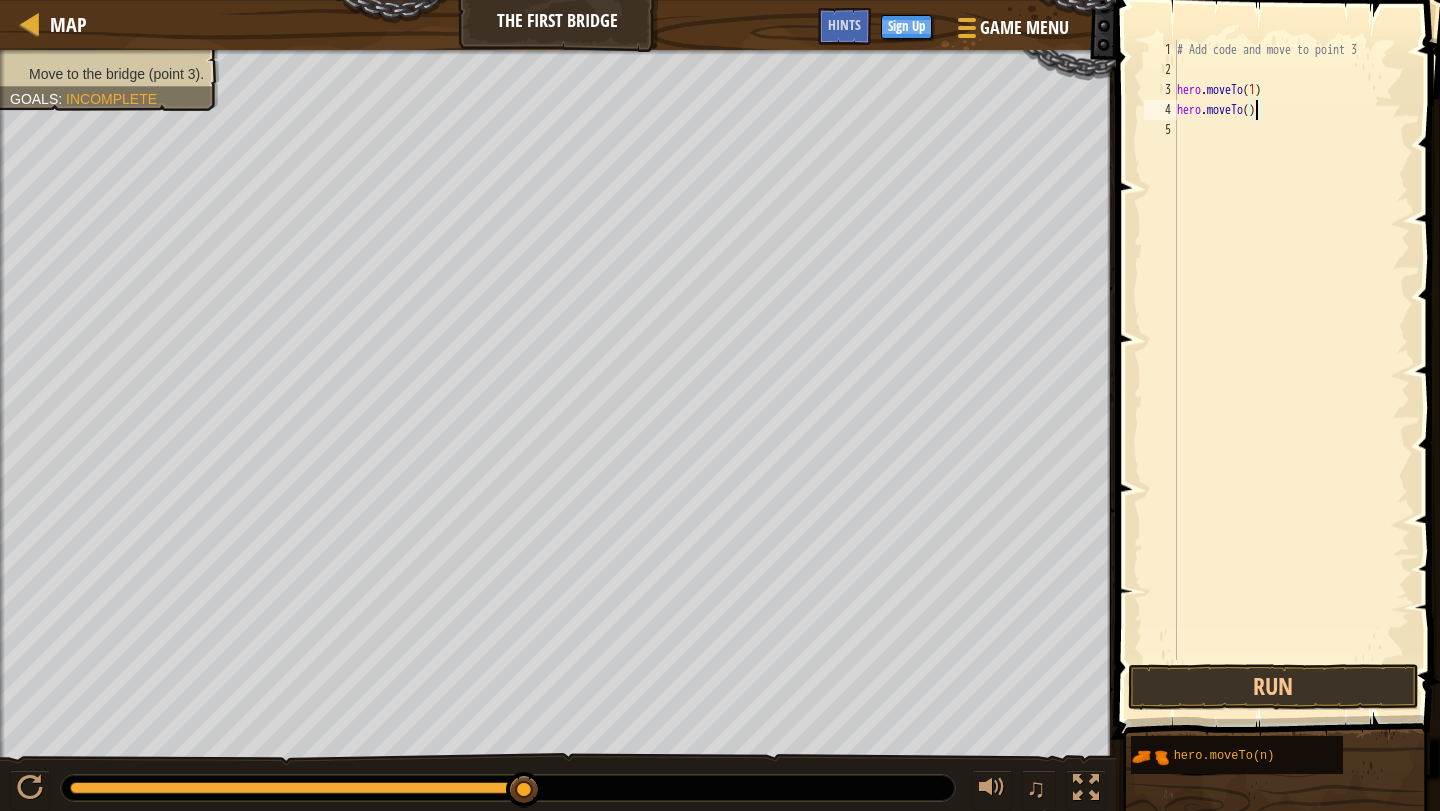 scroll, scrollTop: 9, scrollLeft: 6, axis: both 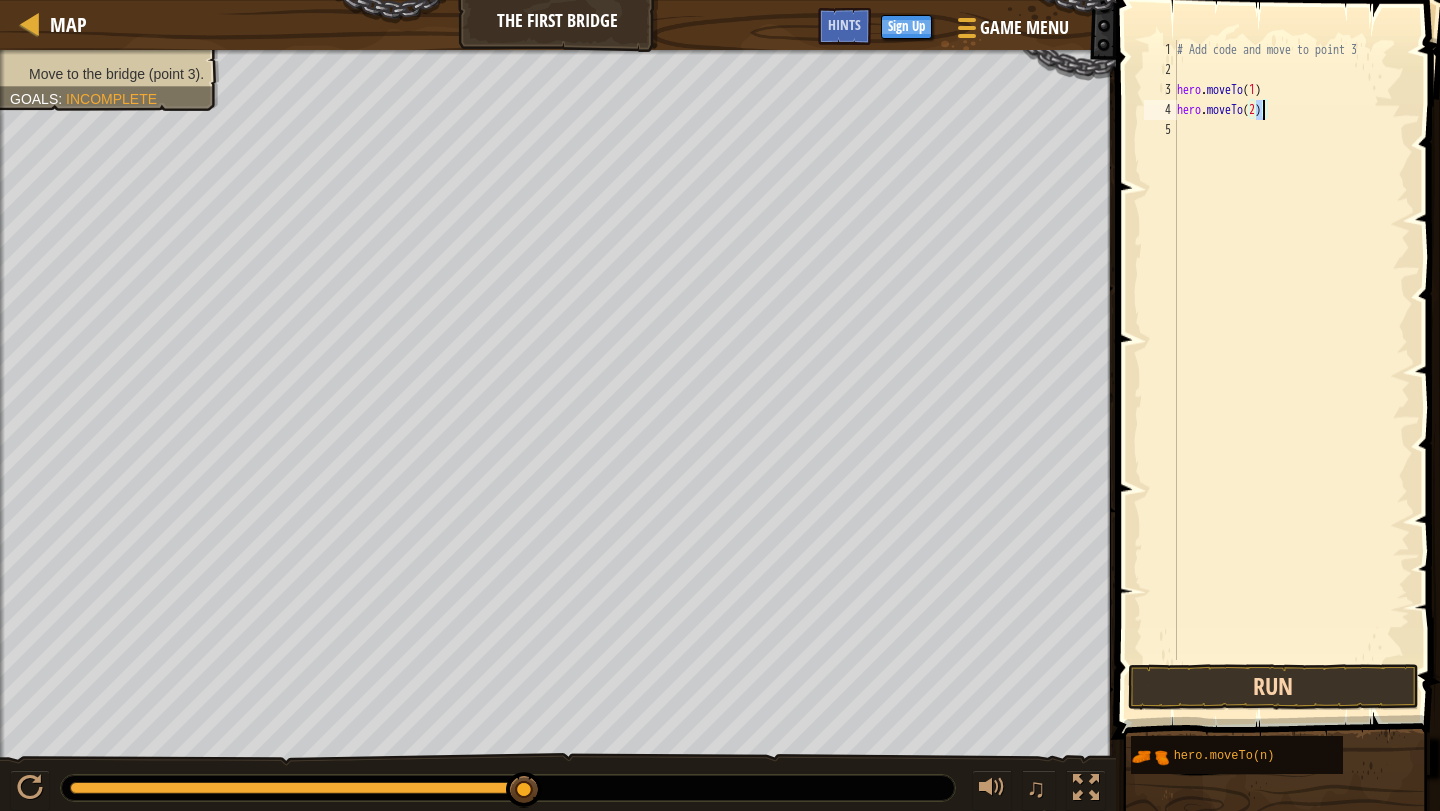type on "hero.moveTo(2)" 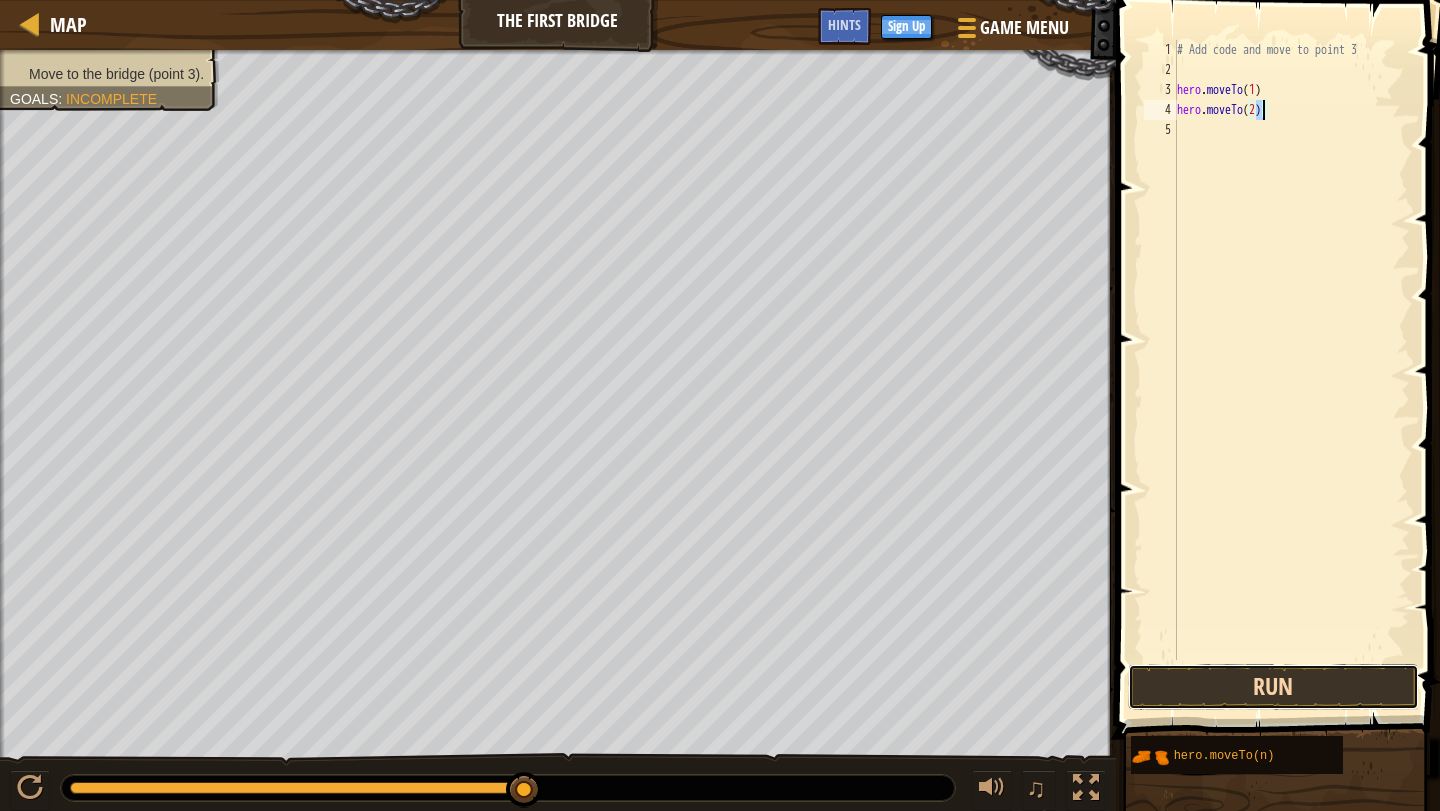 click on "Run" at bounding box center (1273, 687) 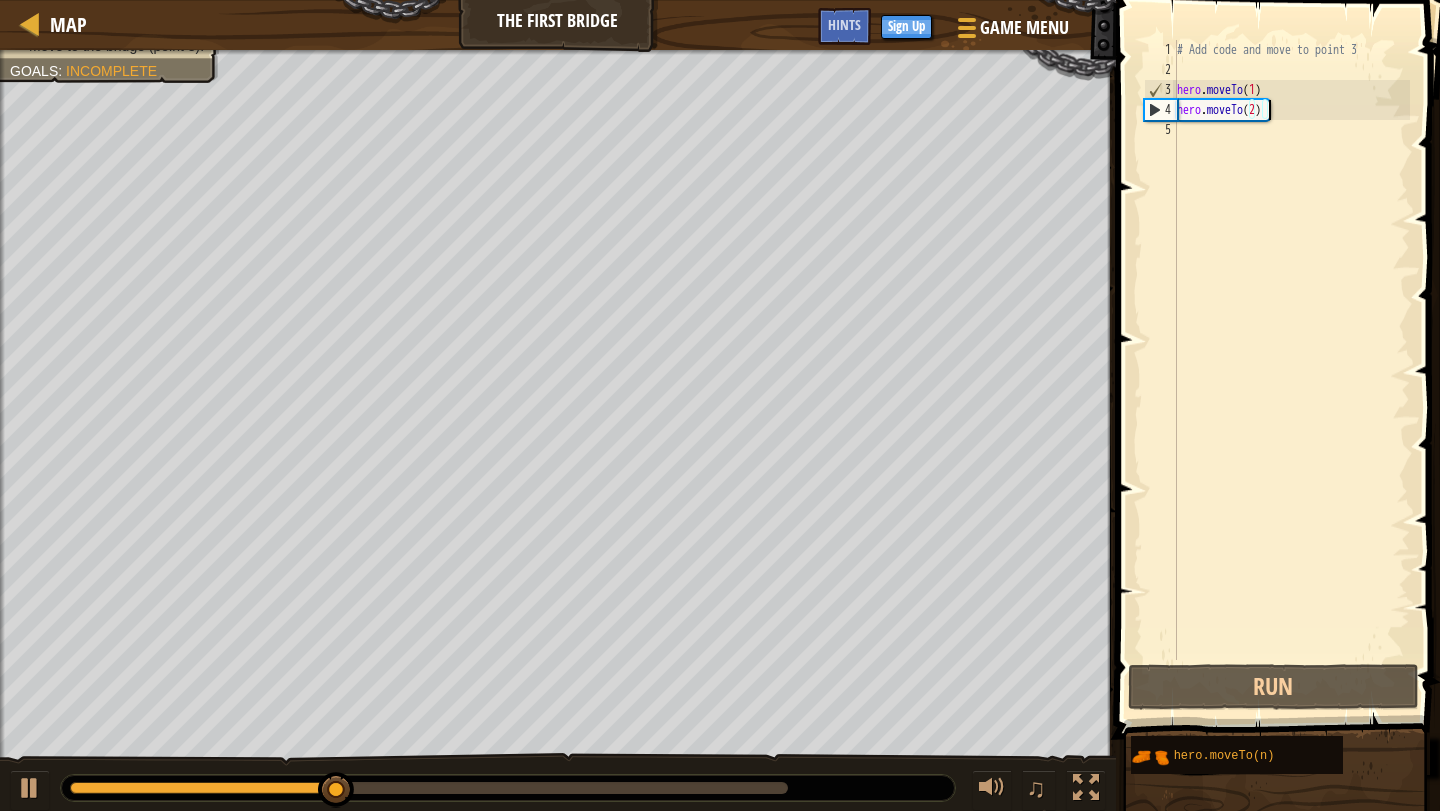 drag, startPoint x: 1287, startPoint y: 110, endPoint x: 1269, endPoint y: 112, distance: 18.110771 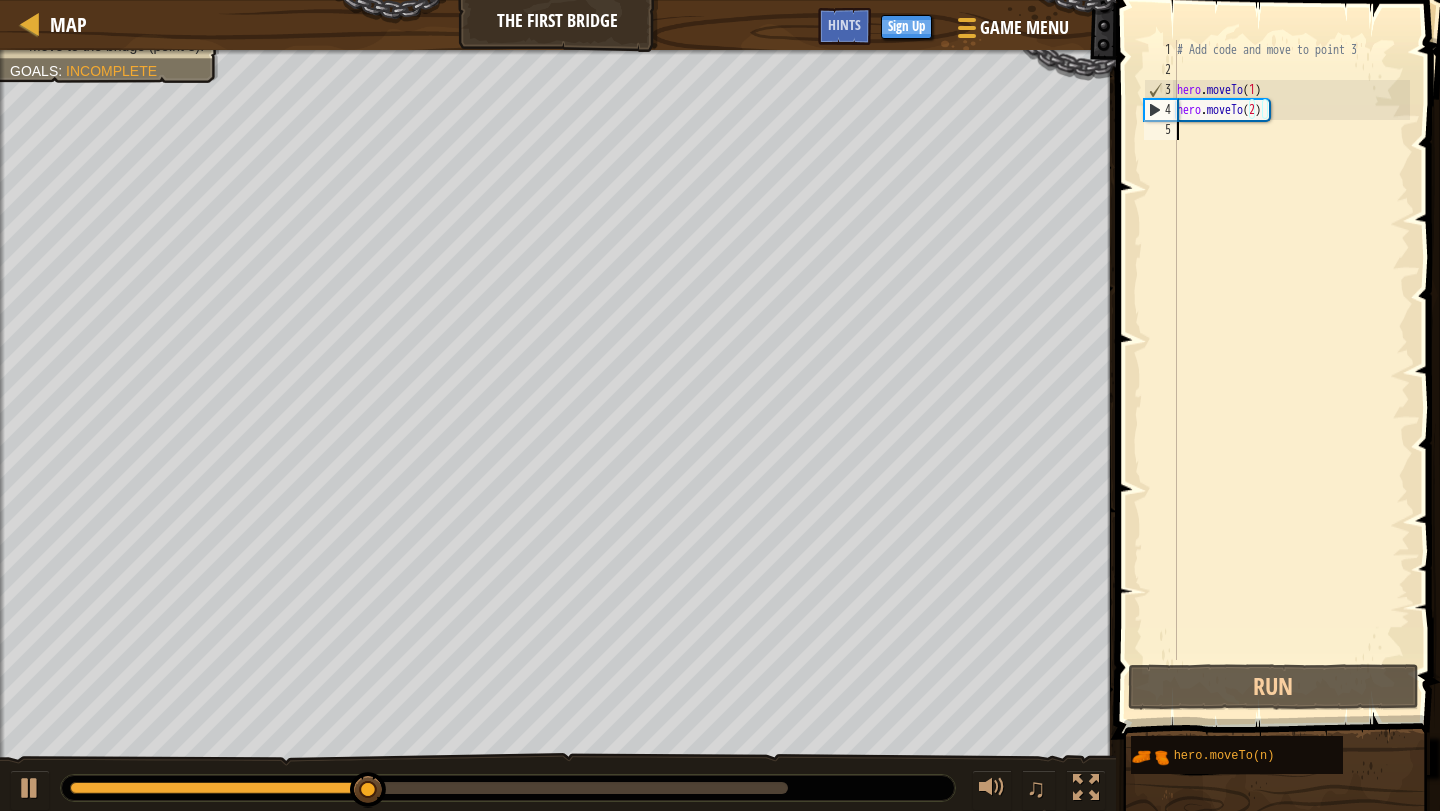 click on "# Add code and move to point 3 hero . moveTo ( 1 ) hero . moveTo ( 2 )" at bounding box center [1291, 370] 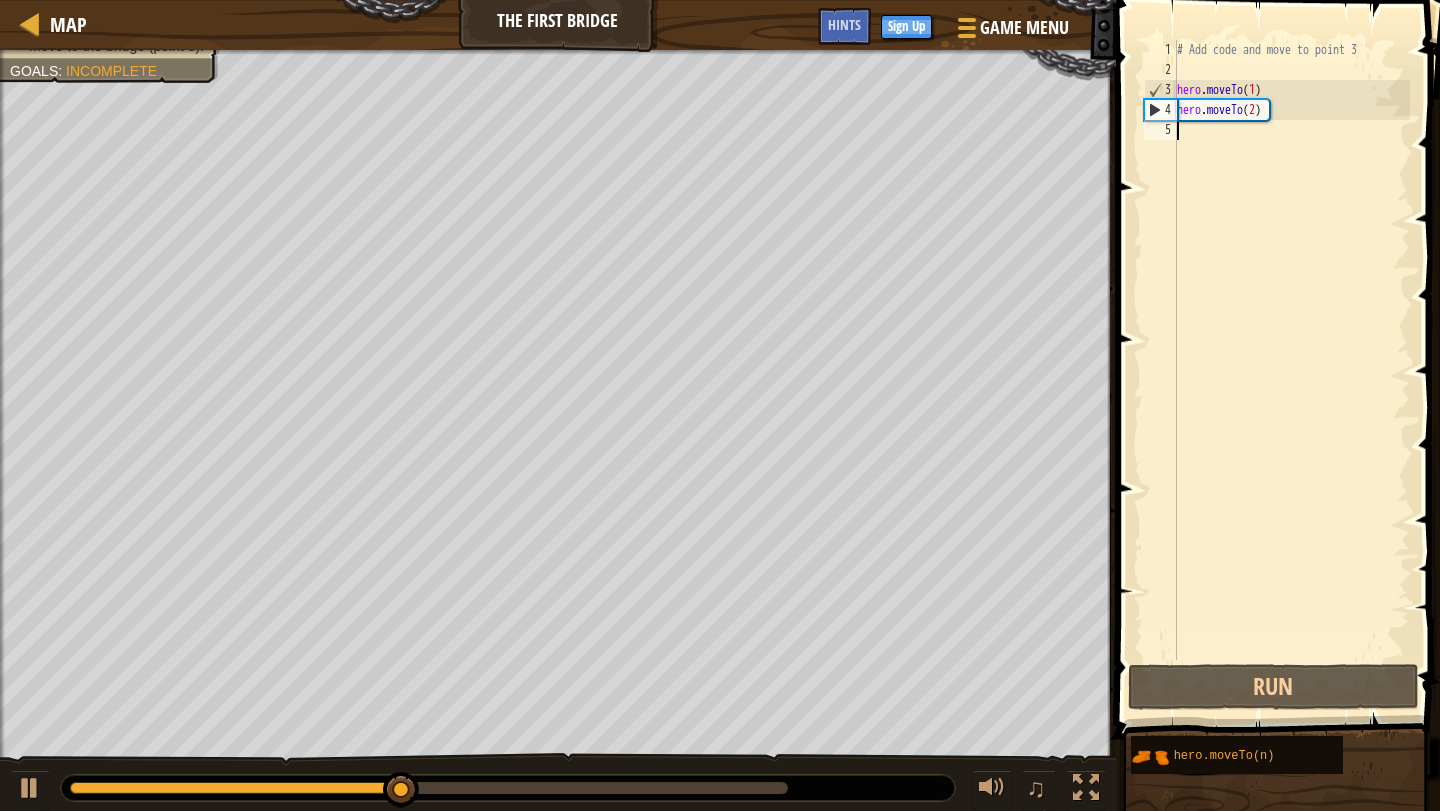 paste on "hero.moveTo(1)" 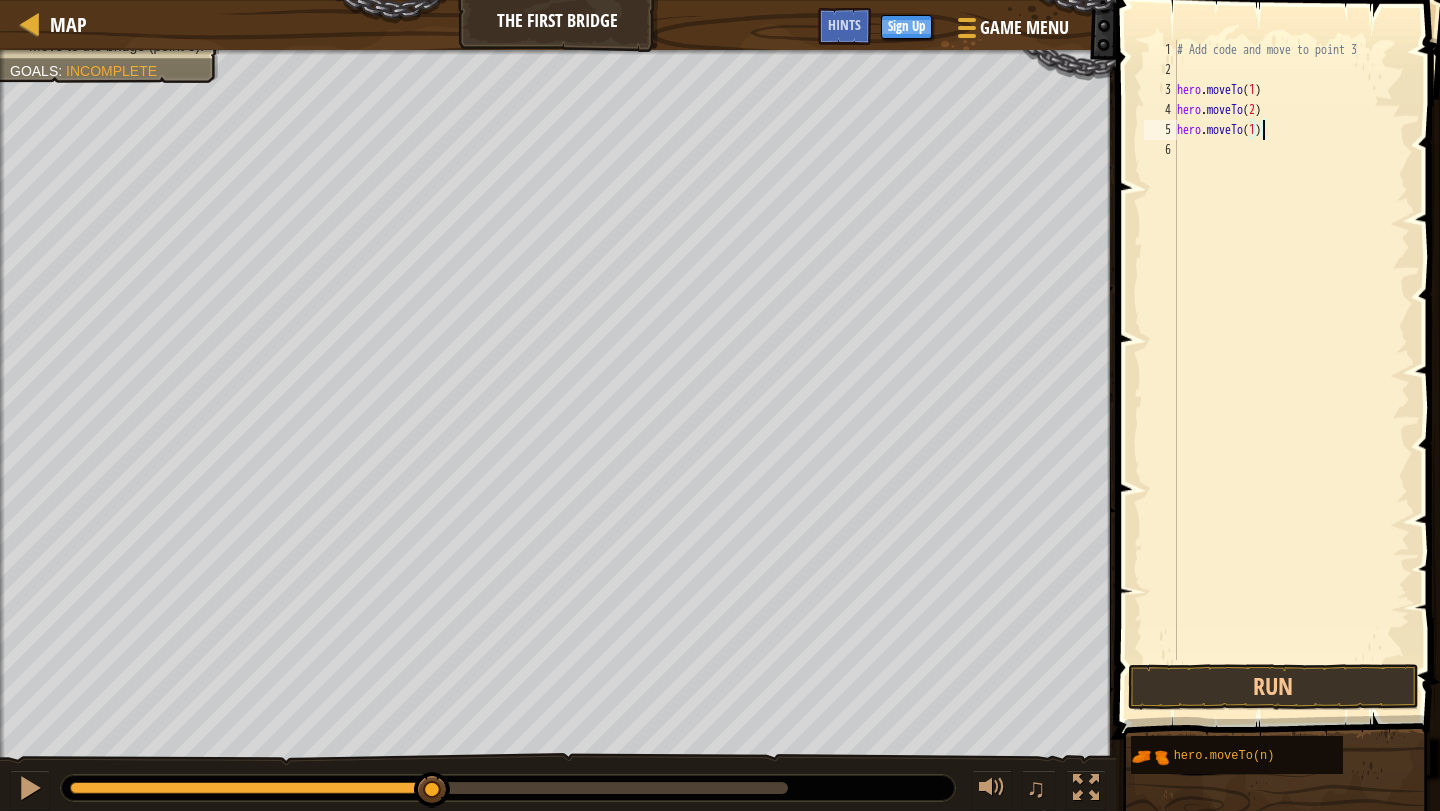 click on "# Add code and move to point 3 hero . moveTo ( 1 ) hero . moveTo ( 2 ) hero . moveTo ( 1 )" at bounding box center [1291, 370] 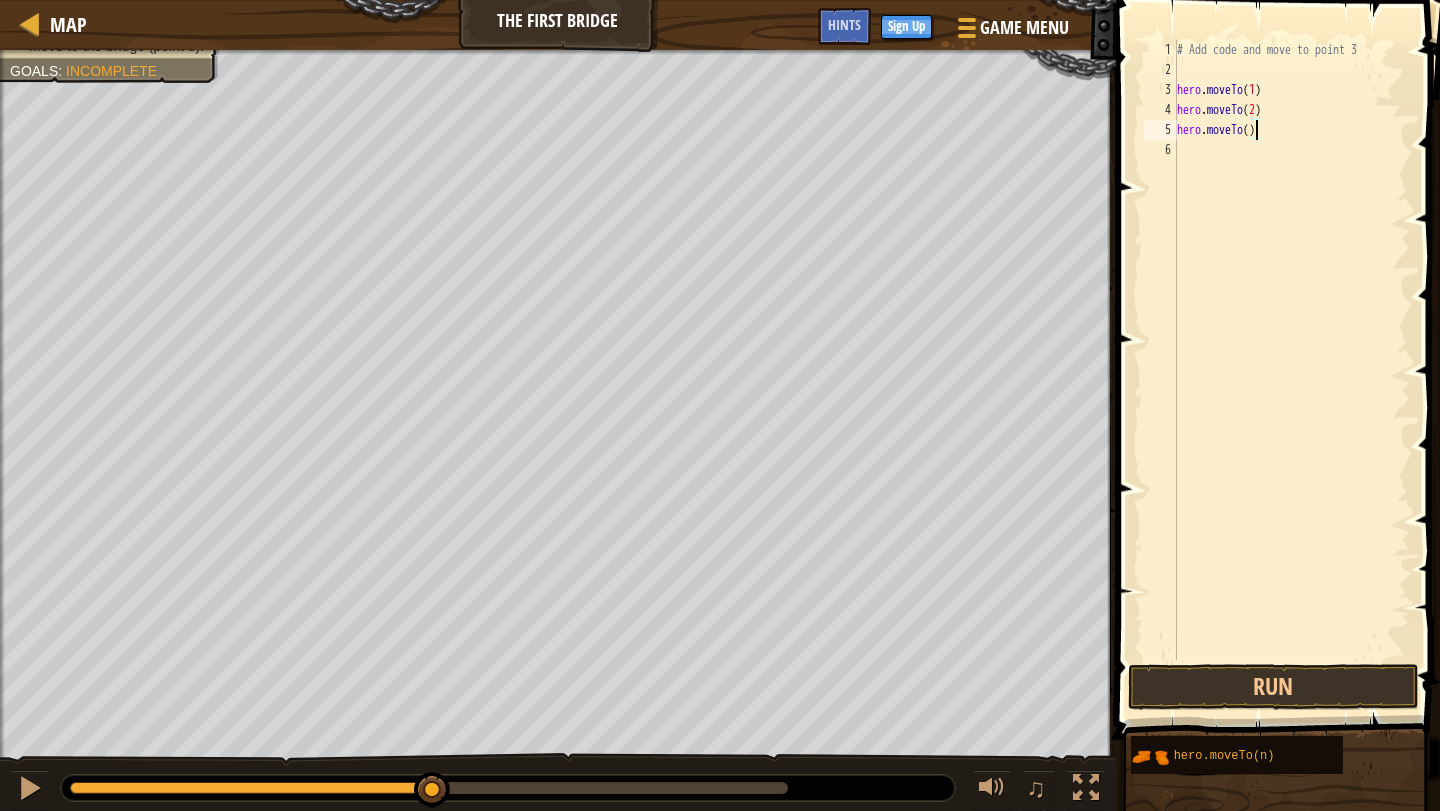 scroll, scrollTop: 9, scrollLeft: 6, axis: both 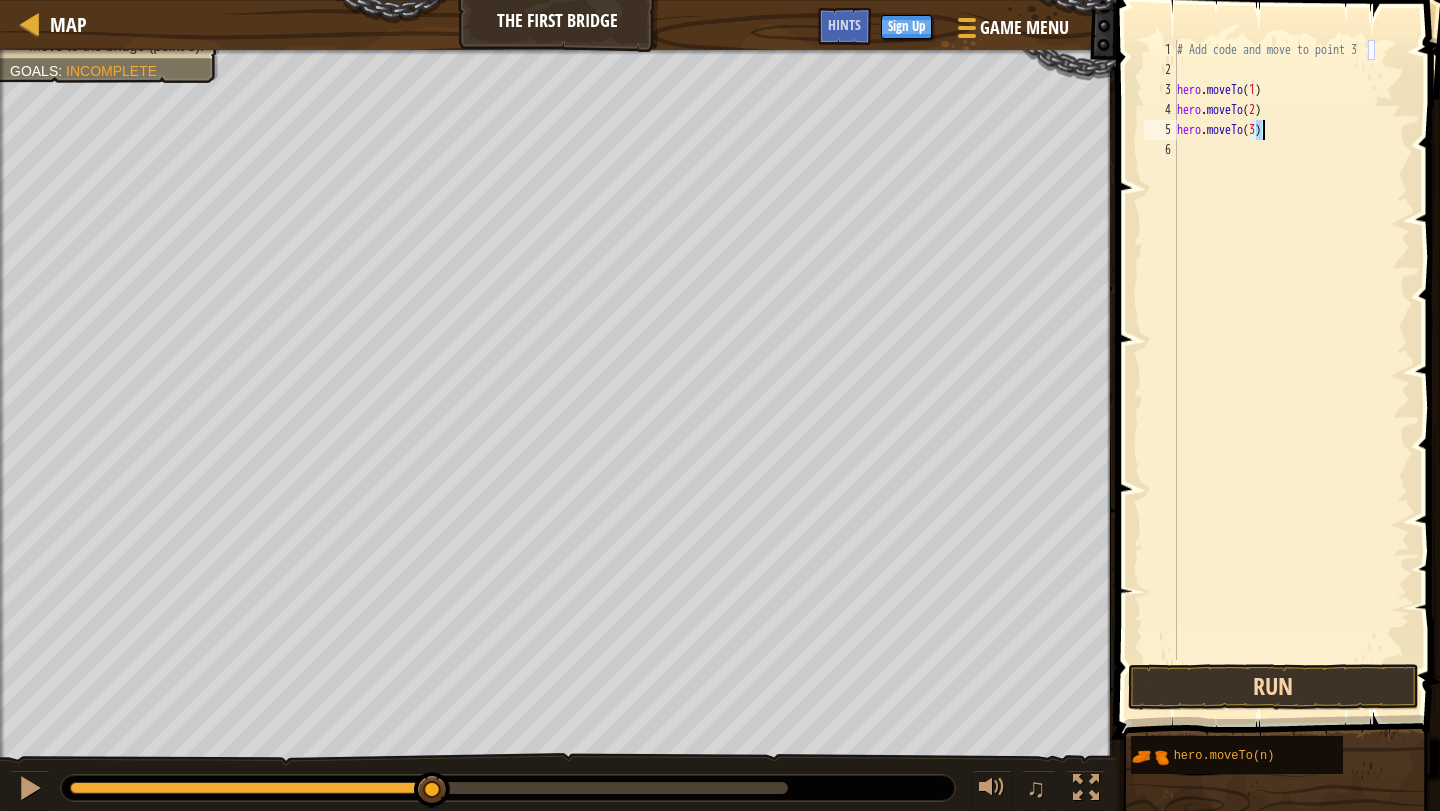 type on "hero.moveTo(3)" 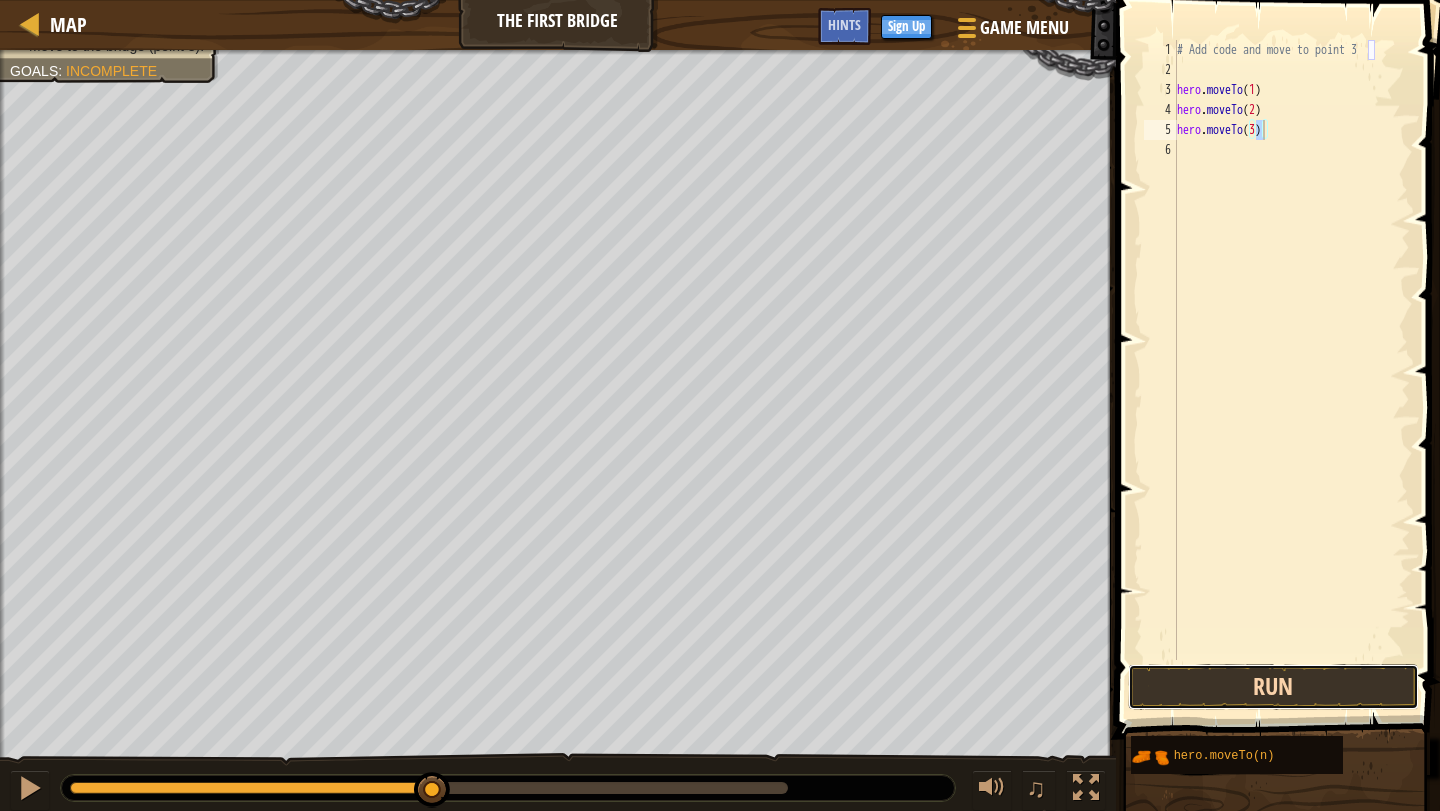 click on "Run" at bounding box center [1273, 687] 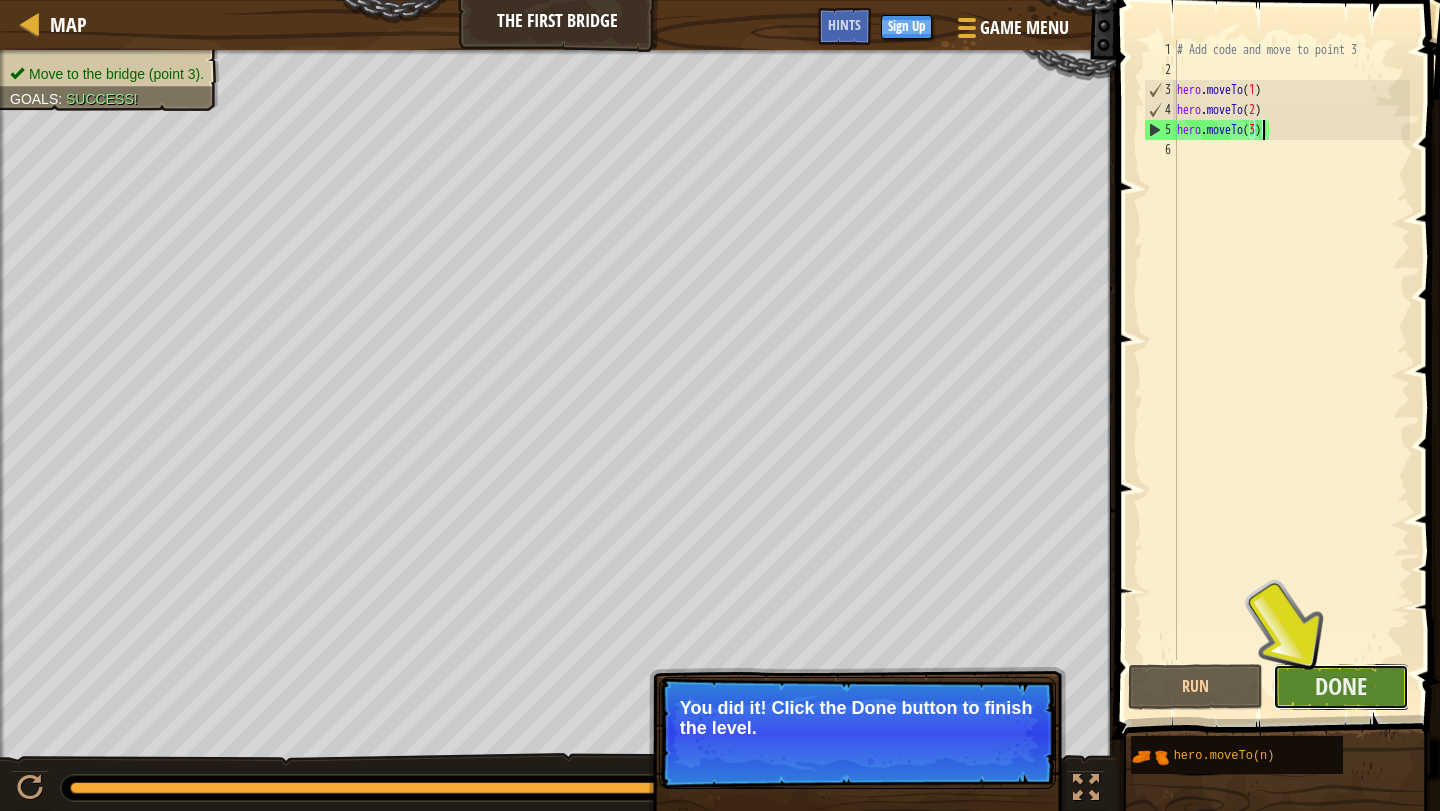 click on "Done" at bounding box center [1341, 687] 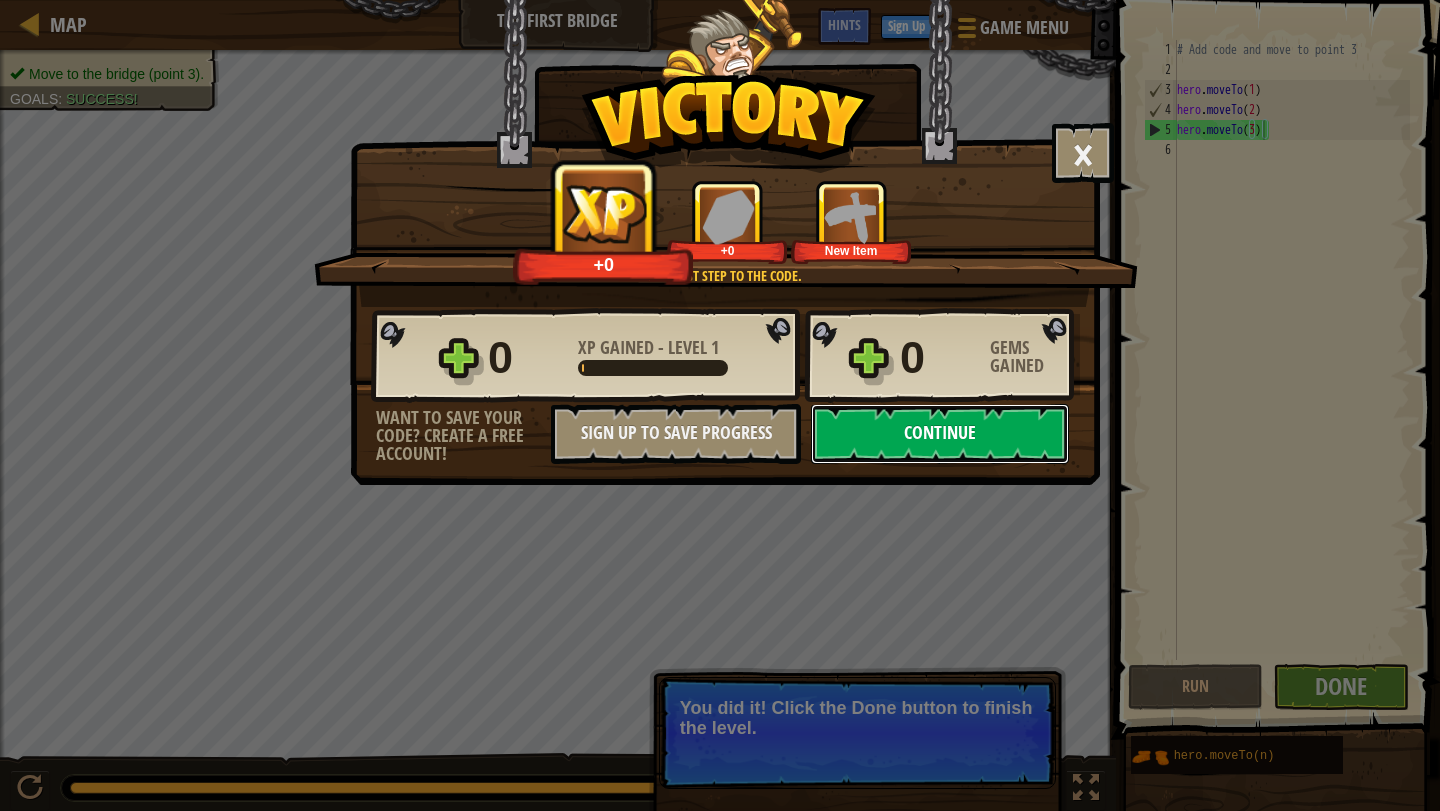 click on "Continue" at bounding box center [940, 434] 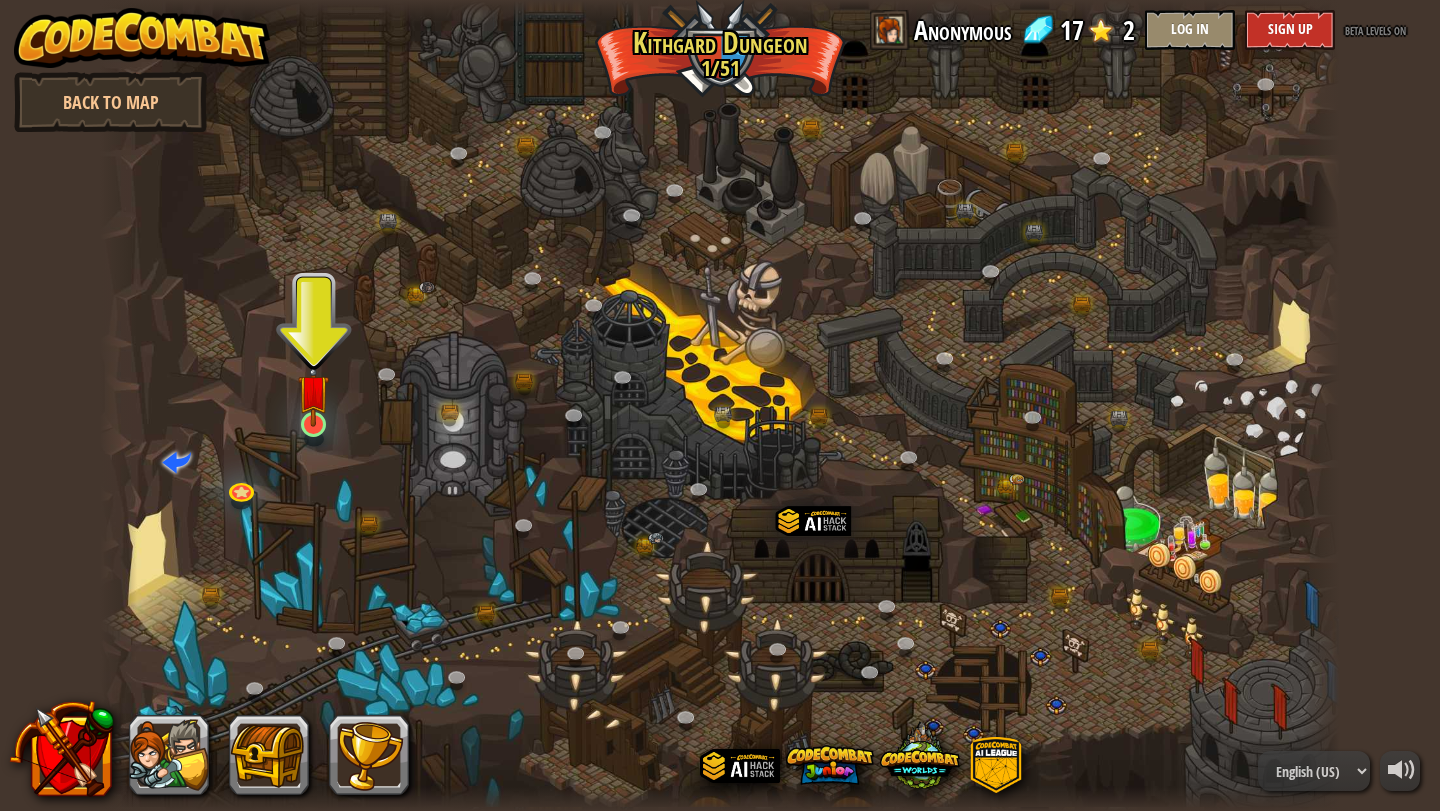click at bounding box center [314, 390] 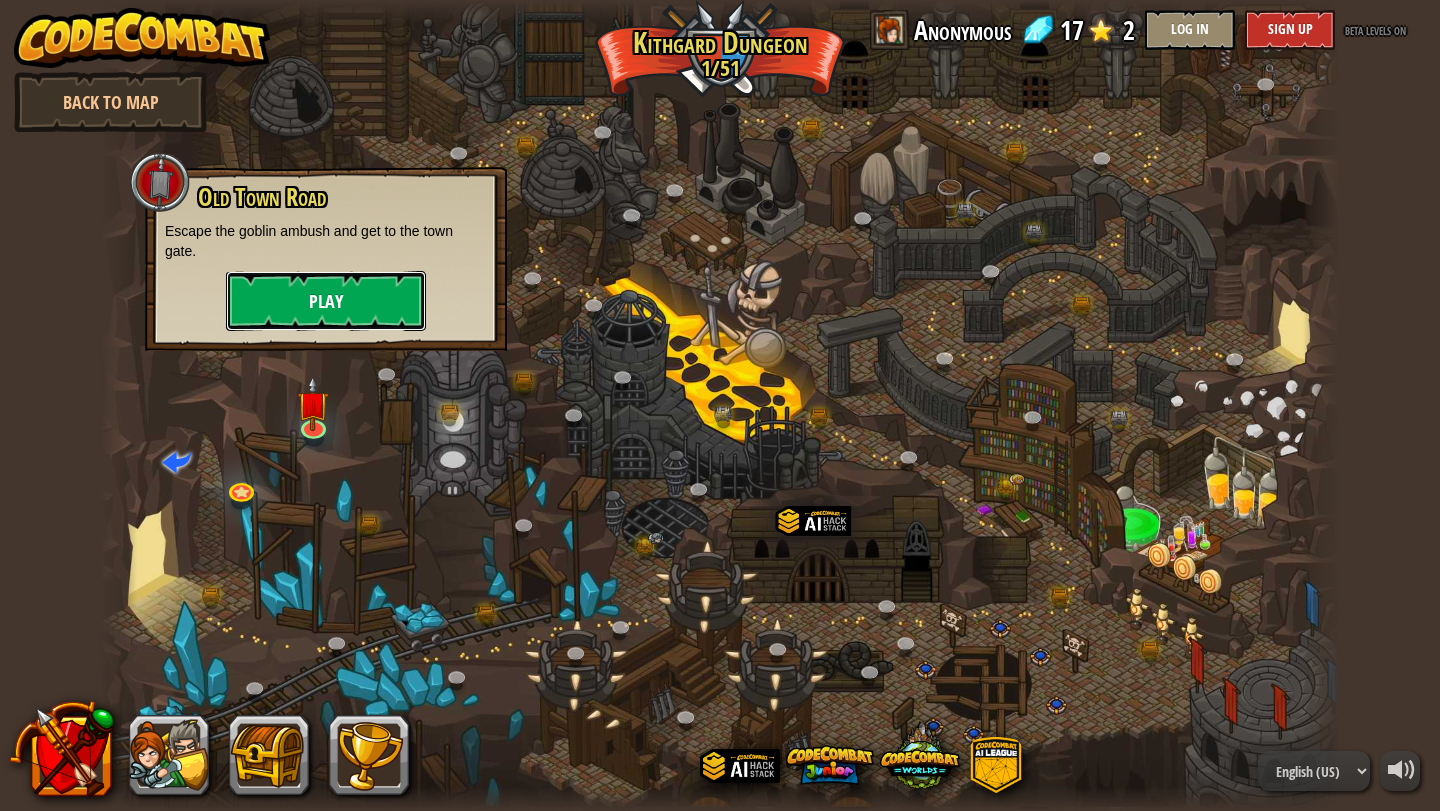 click on "Play" at bounding box center (326, 301) 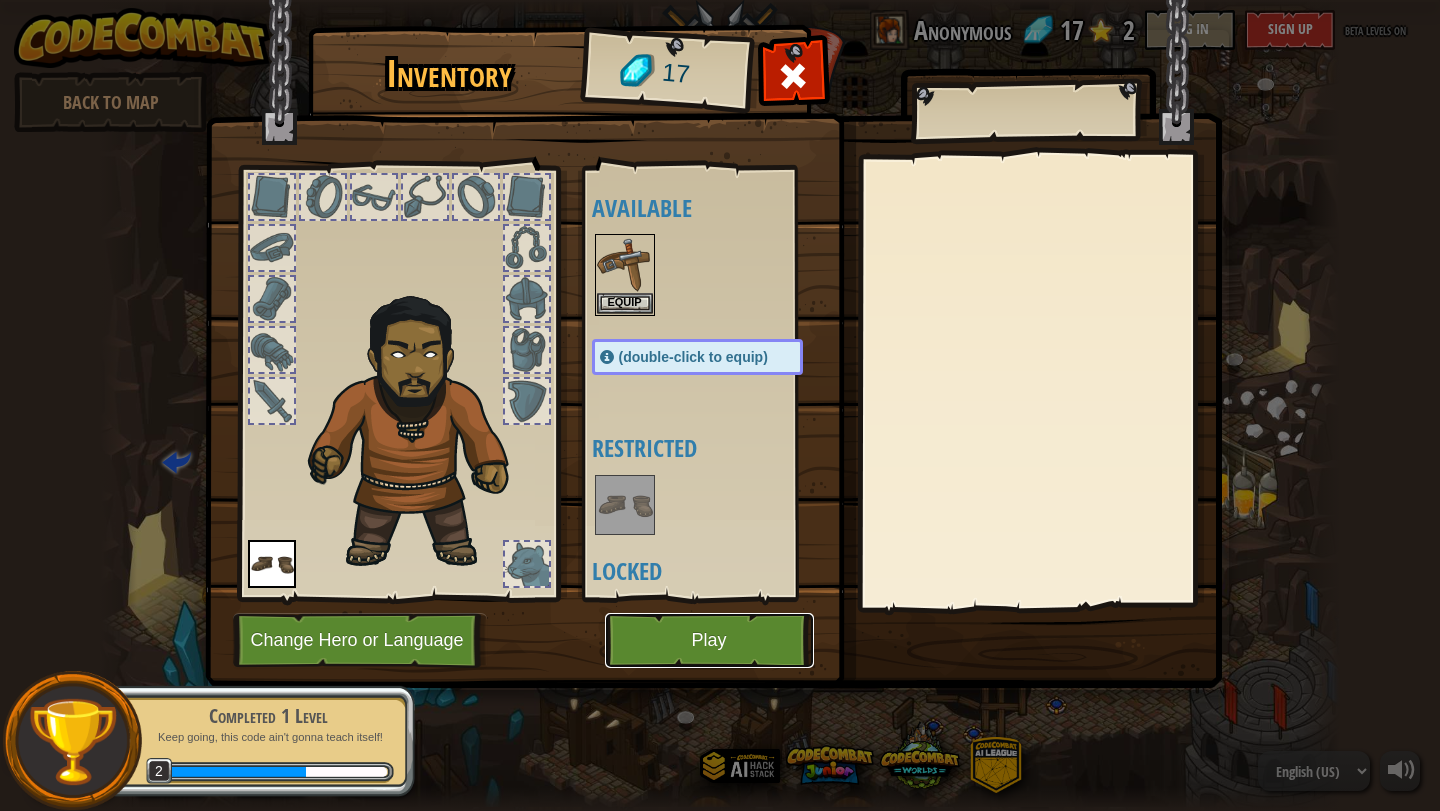 click on "Play" at bounding box center (709, 640) 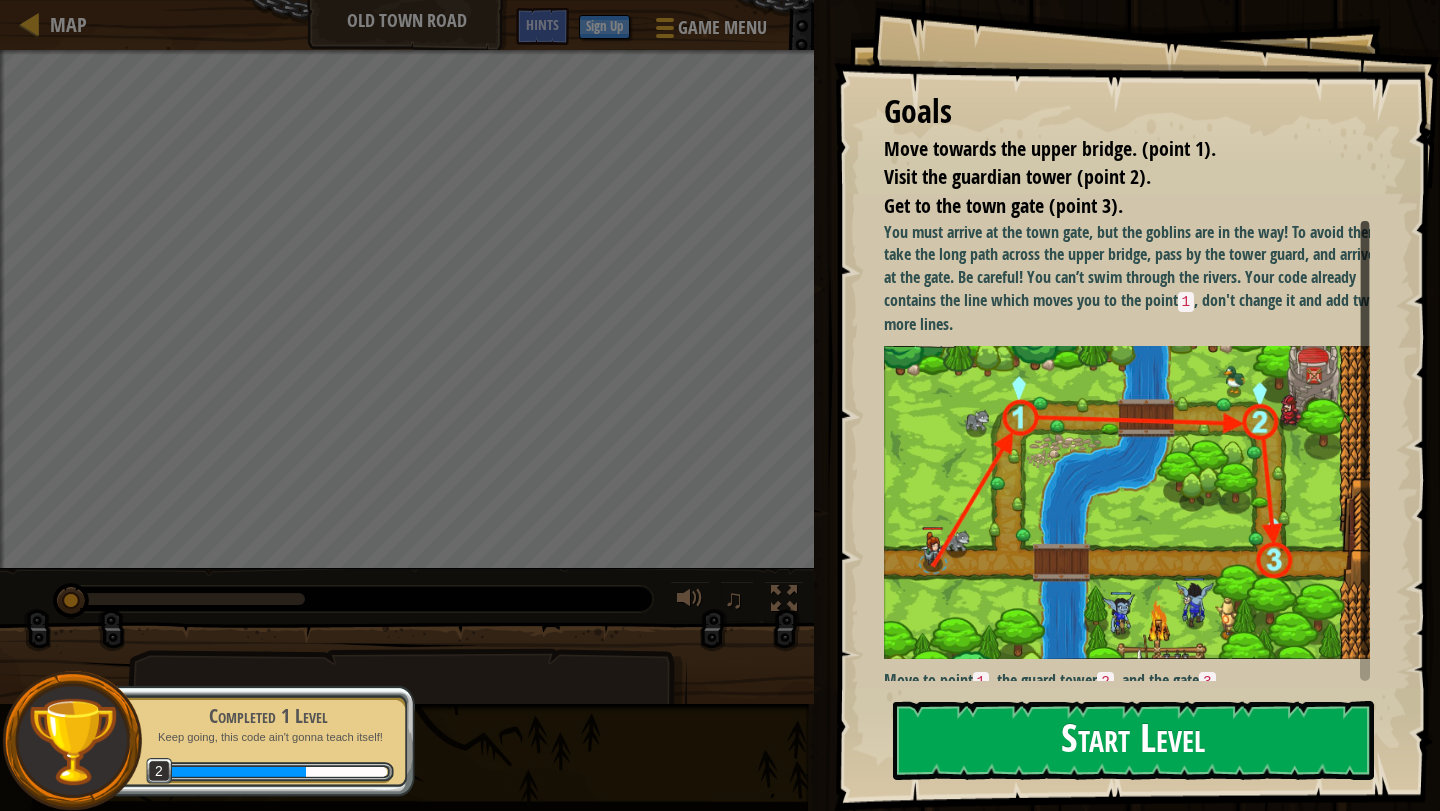 click on "Start Level" at bounding box center (1133, 740) 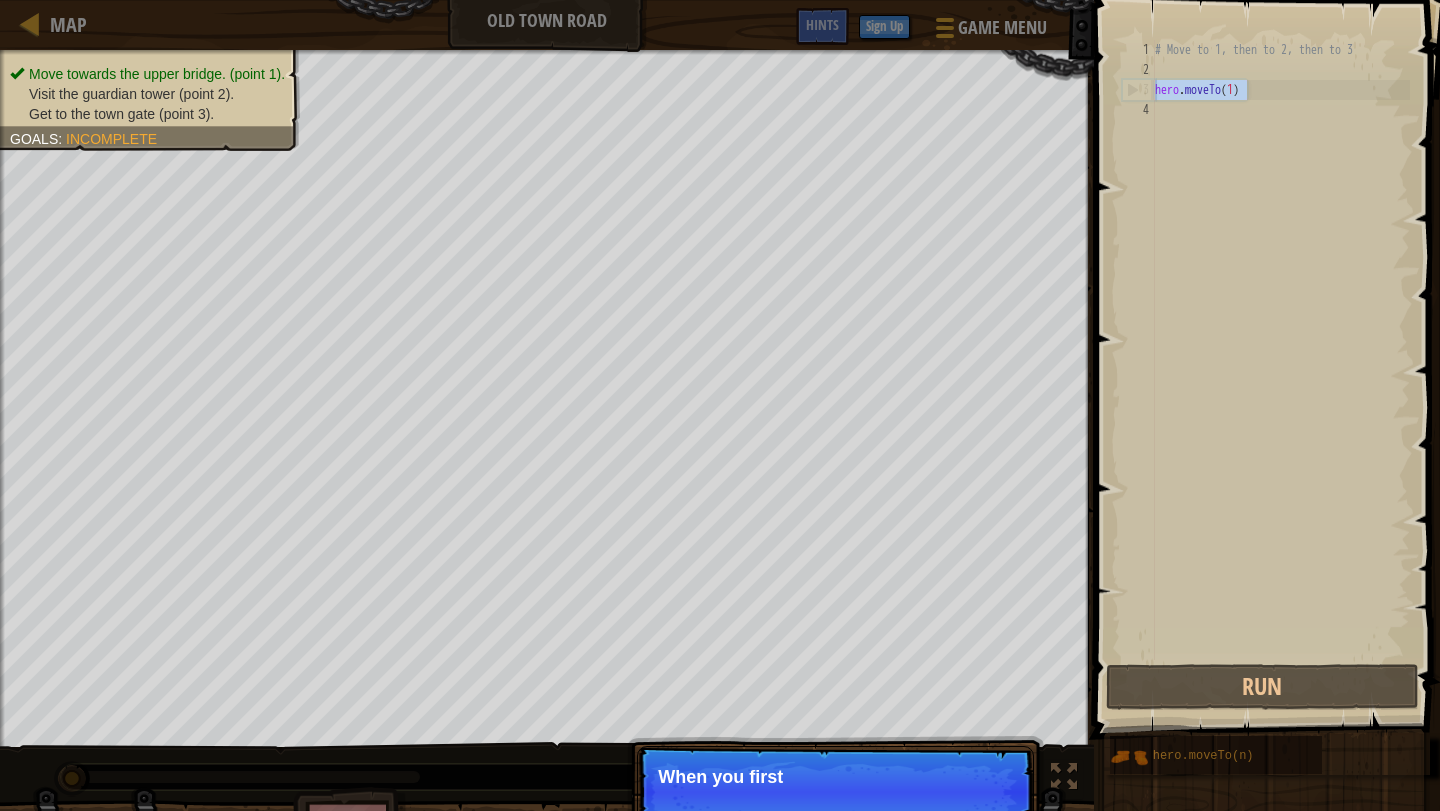 drag, startPoint x: 1258, startPoint y: 84, endPoint x: 1136, endPoint y: 81, distance: 122.03688 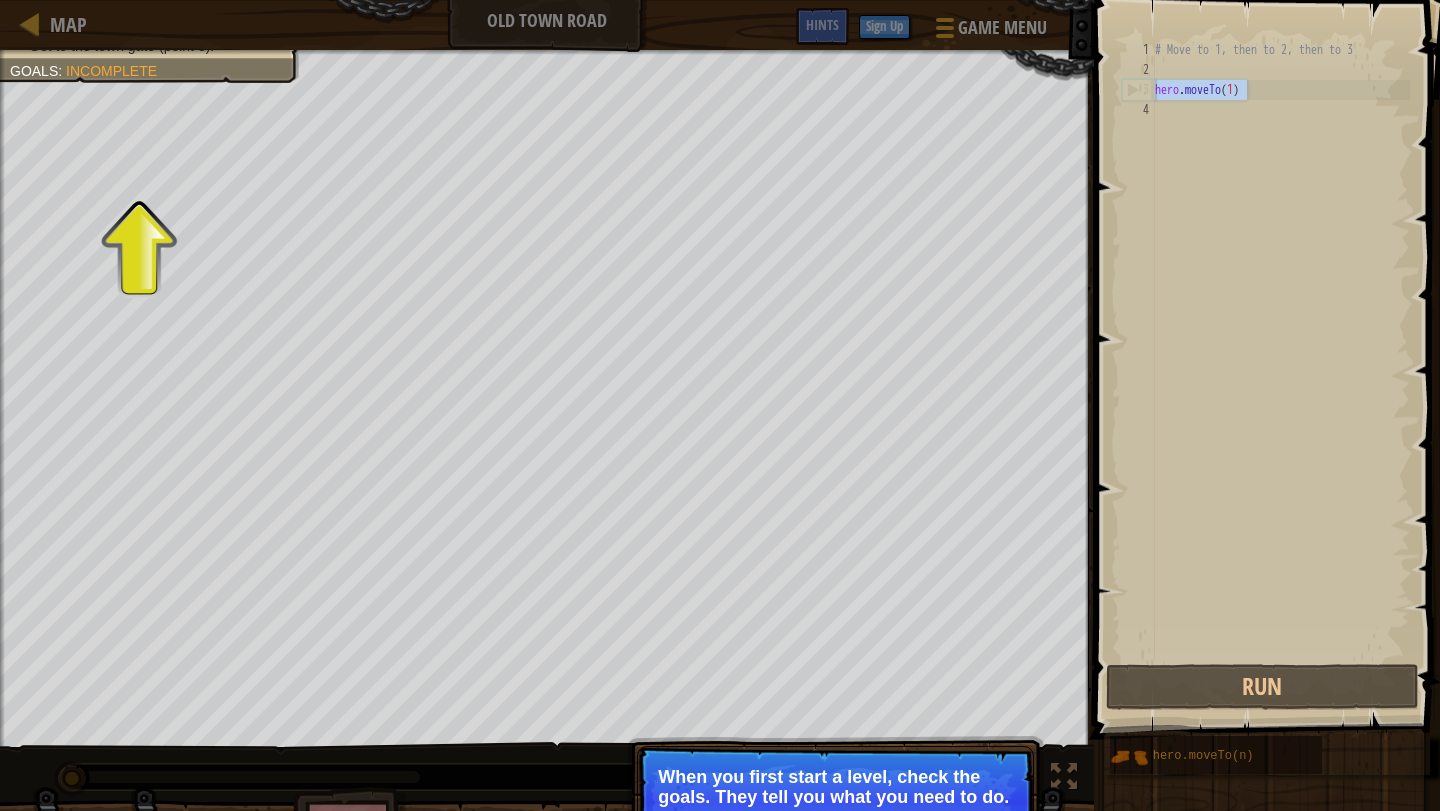 click on "When you first start a level, check the goals. They tell you what you need to do." at bounding box center [835, 787] 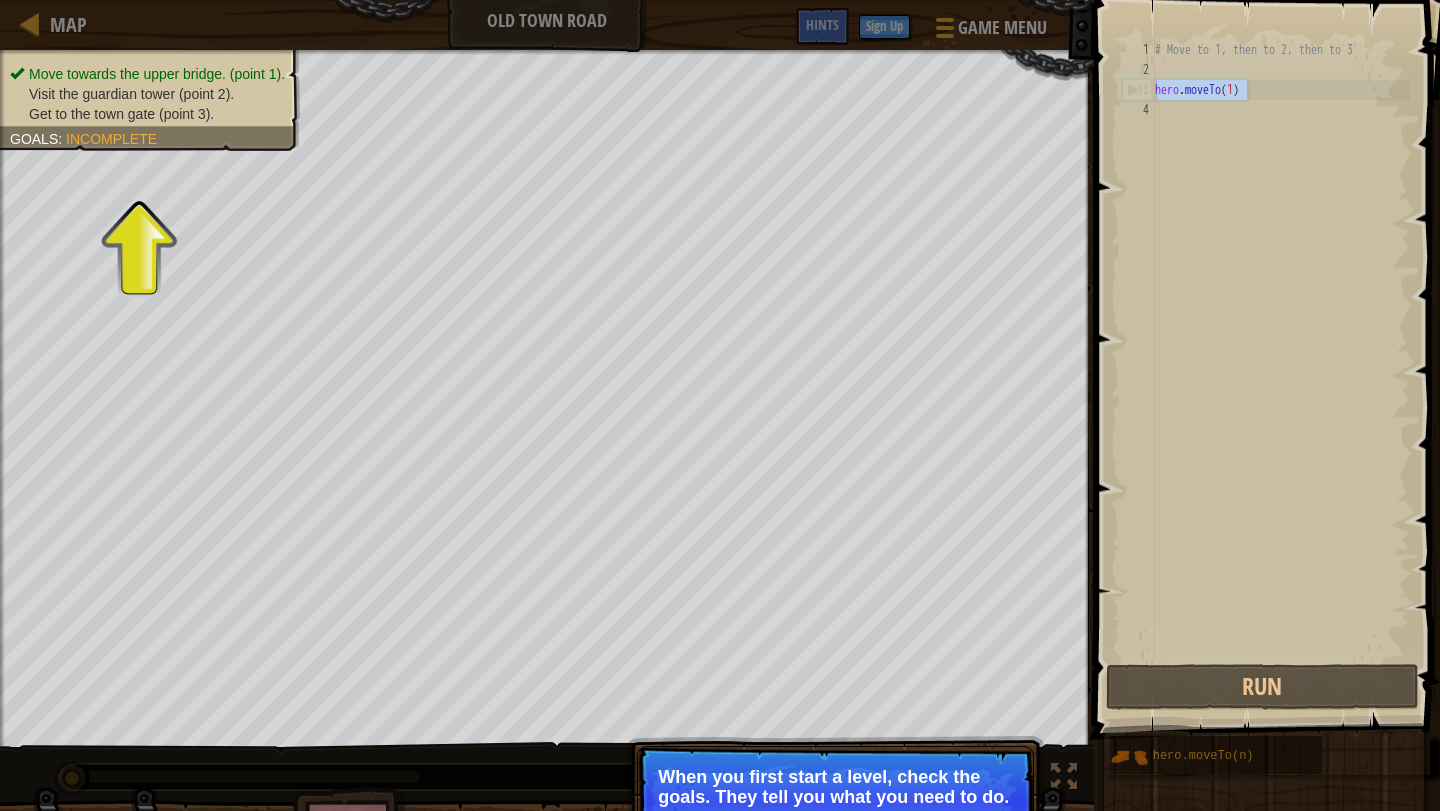 click on "Move towards the upper bridge. (point [NUMBER]). Visit the guardian tower (point [NUMBER]). Get to the town gate (point [NUMBER])." at bounding box center (150, 94) 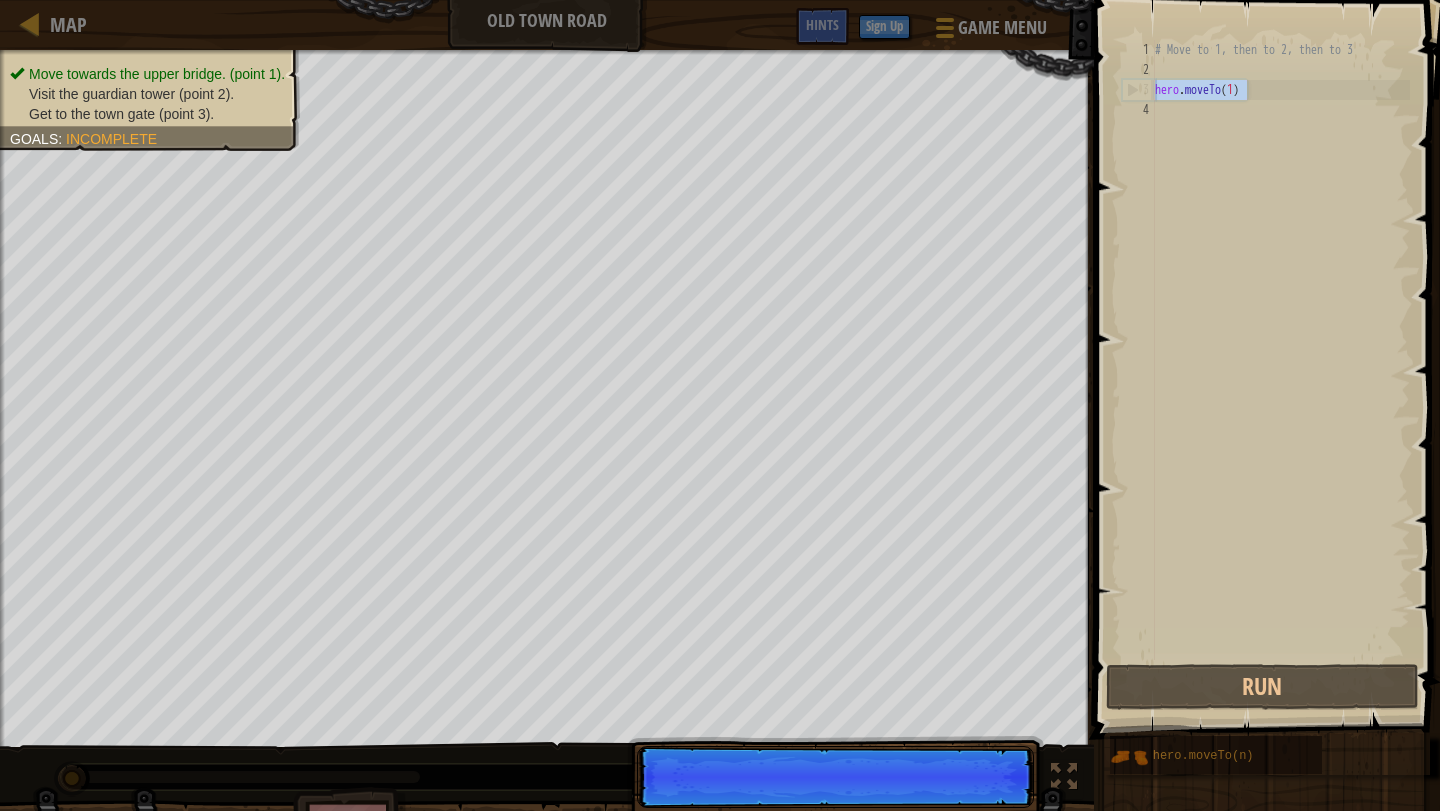 scroll, scrollTop: 0, scrollLeft: 1, axis: horizontal 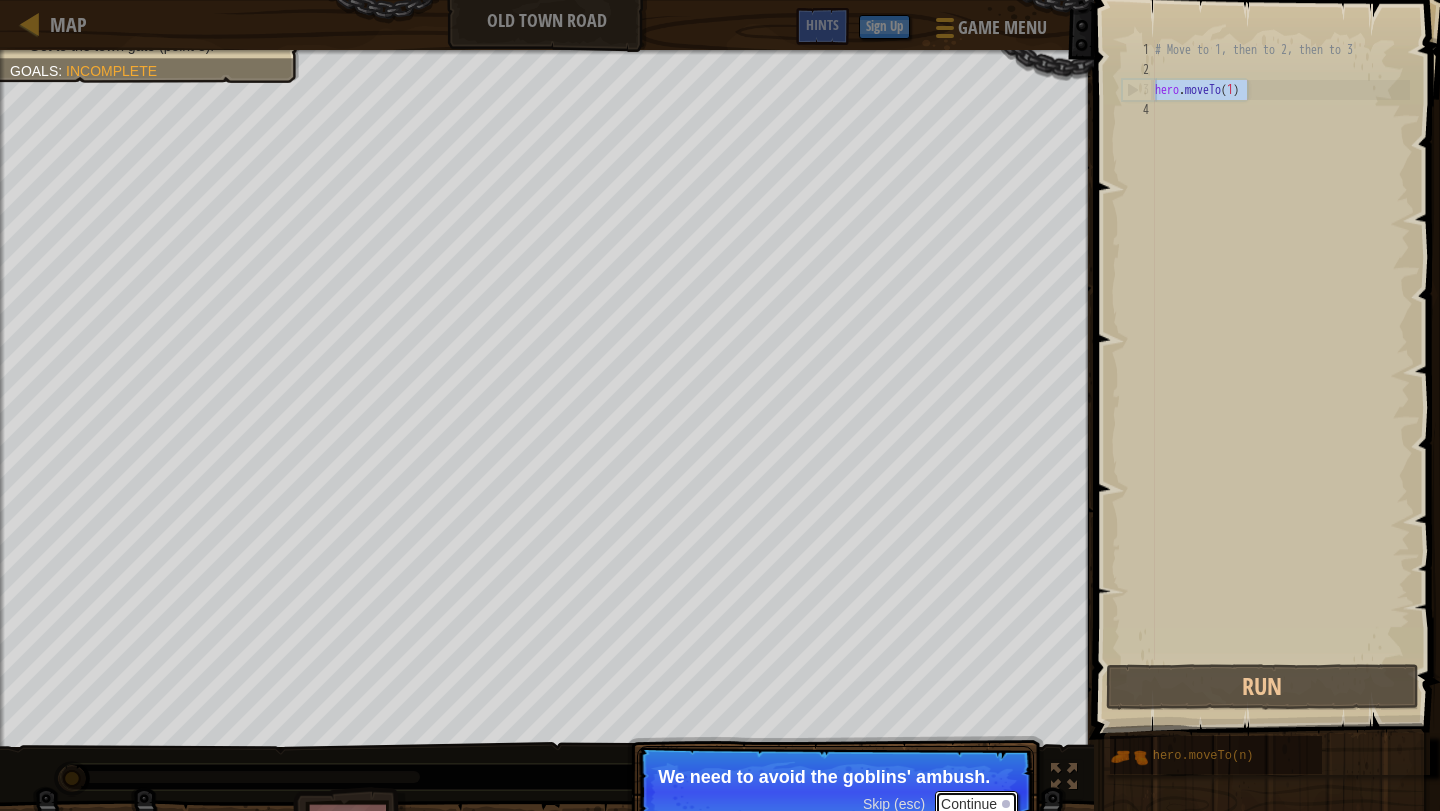 click on "Continue" at bounding box center (976, 804) 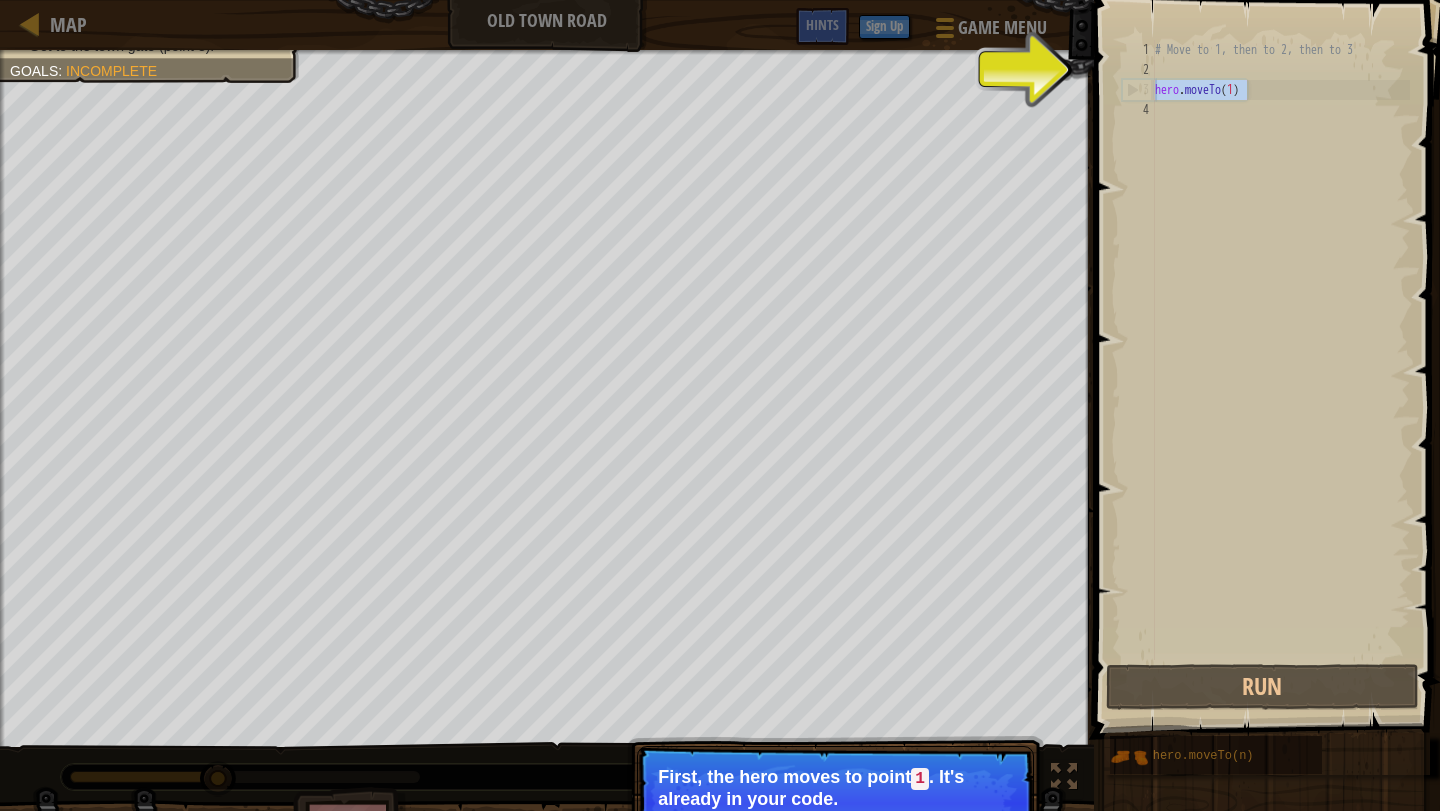 click on "First, the hero moves to point  [NUMBER] . It's already in your code." at bounding box center (835, 788) 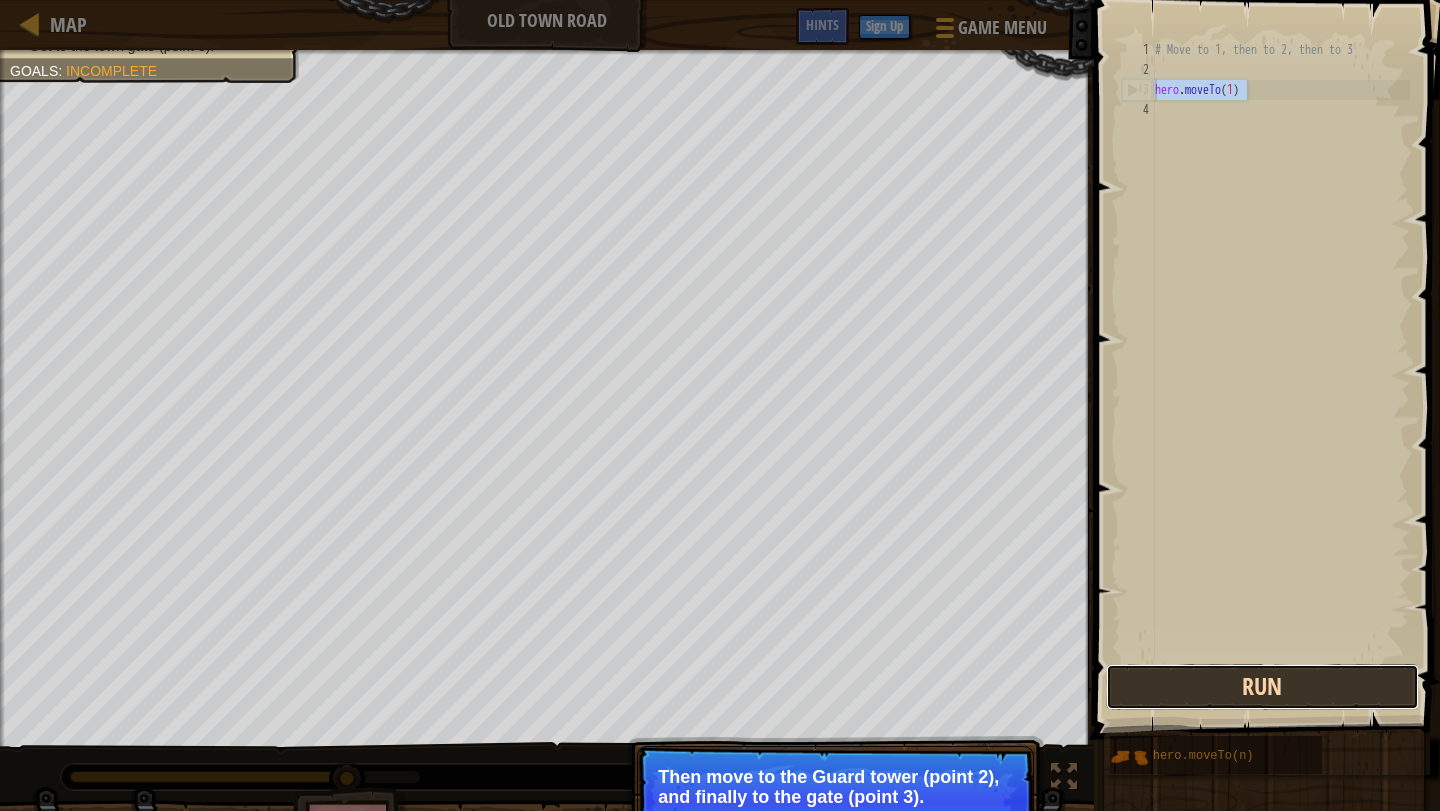 click on "Run" at bounding box center [1262, 687] 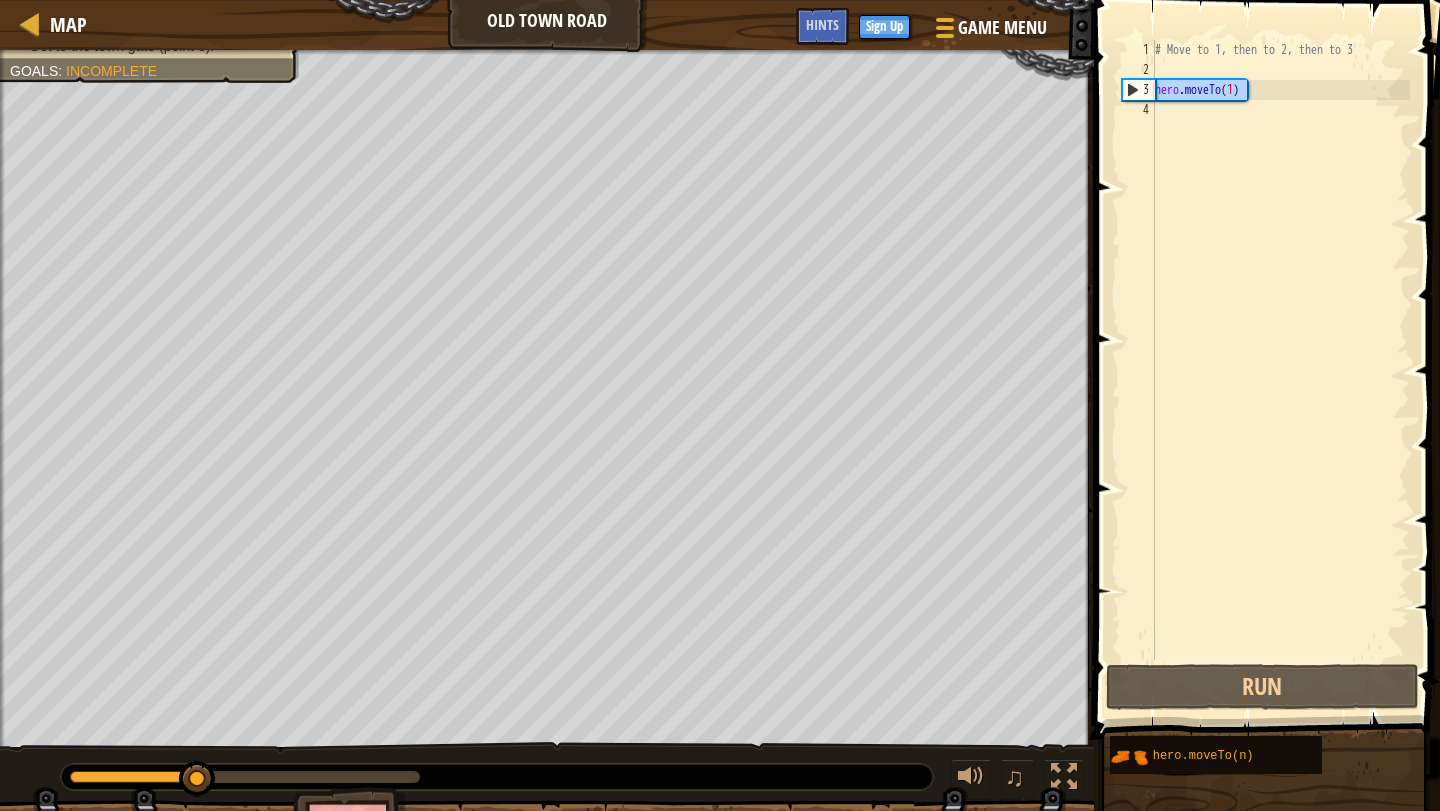 click on "# Move to 1, then to 2, then to 3 hero . moveTo ( 1 )" at bounding box center (1280, 370) 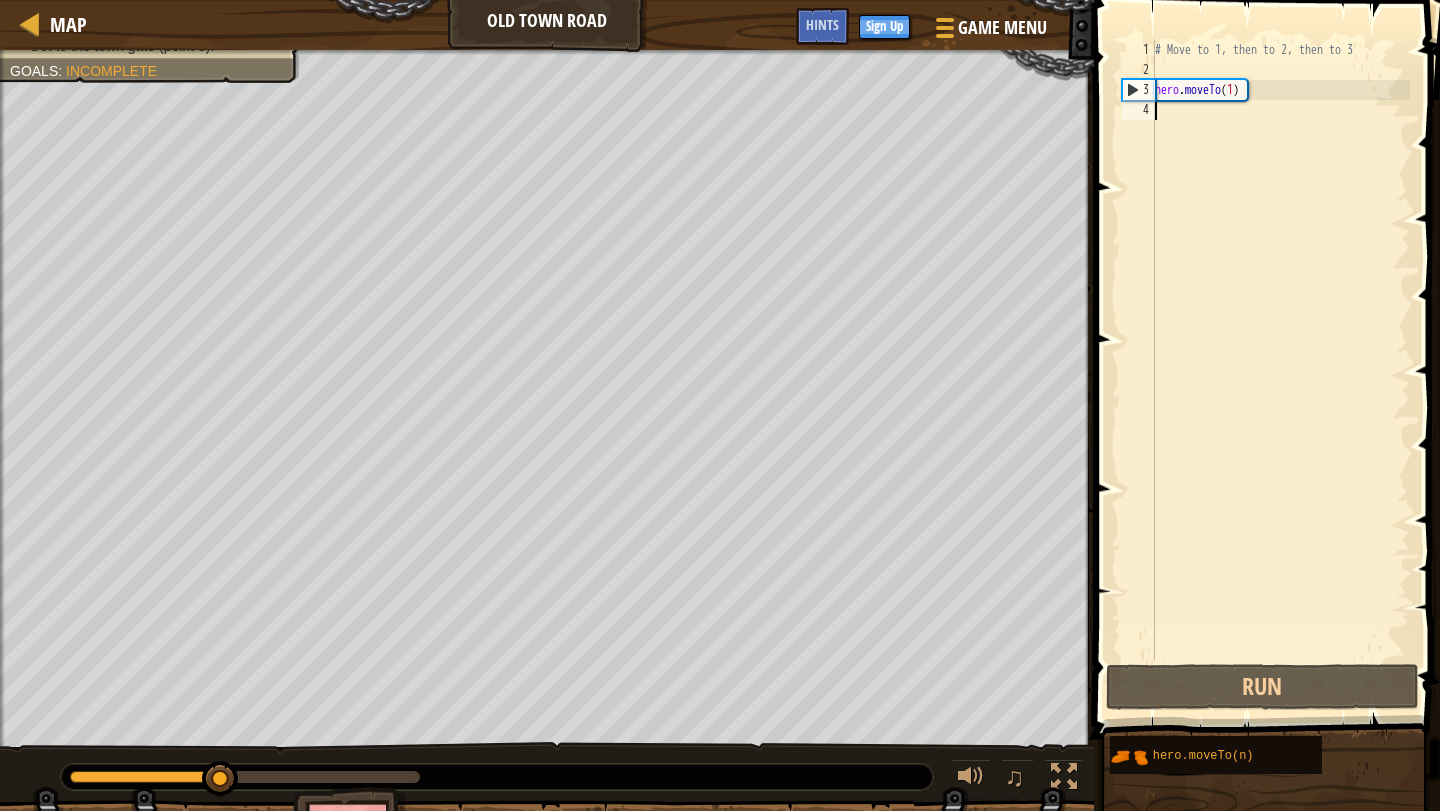 scroll, scrollTop: 0, scrollLeft: 0, axis: both 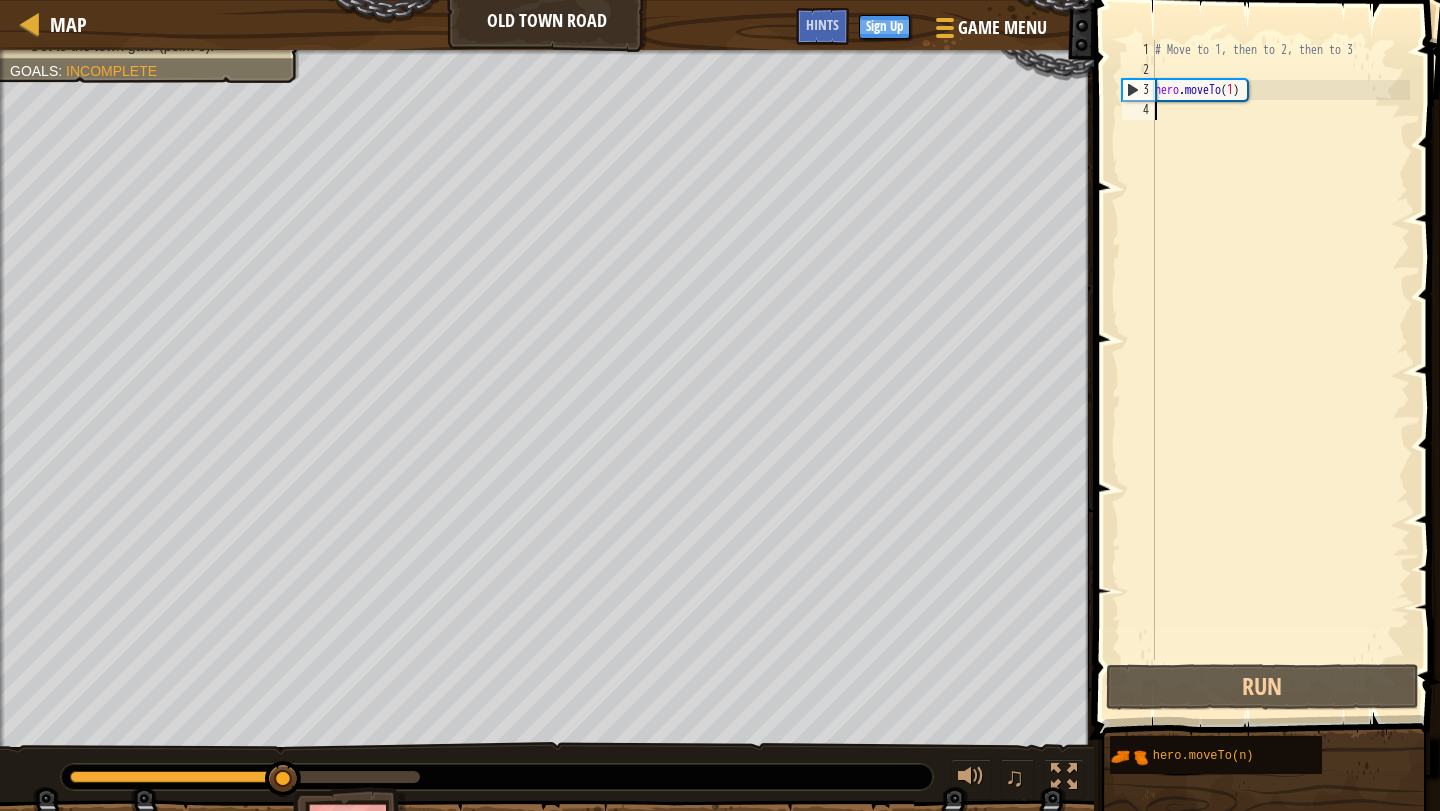 paste on "hero.moveTo(1)" 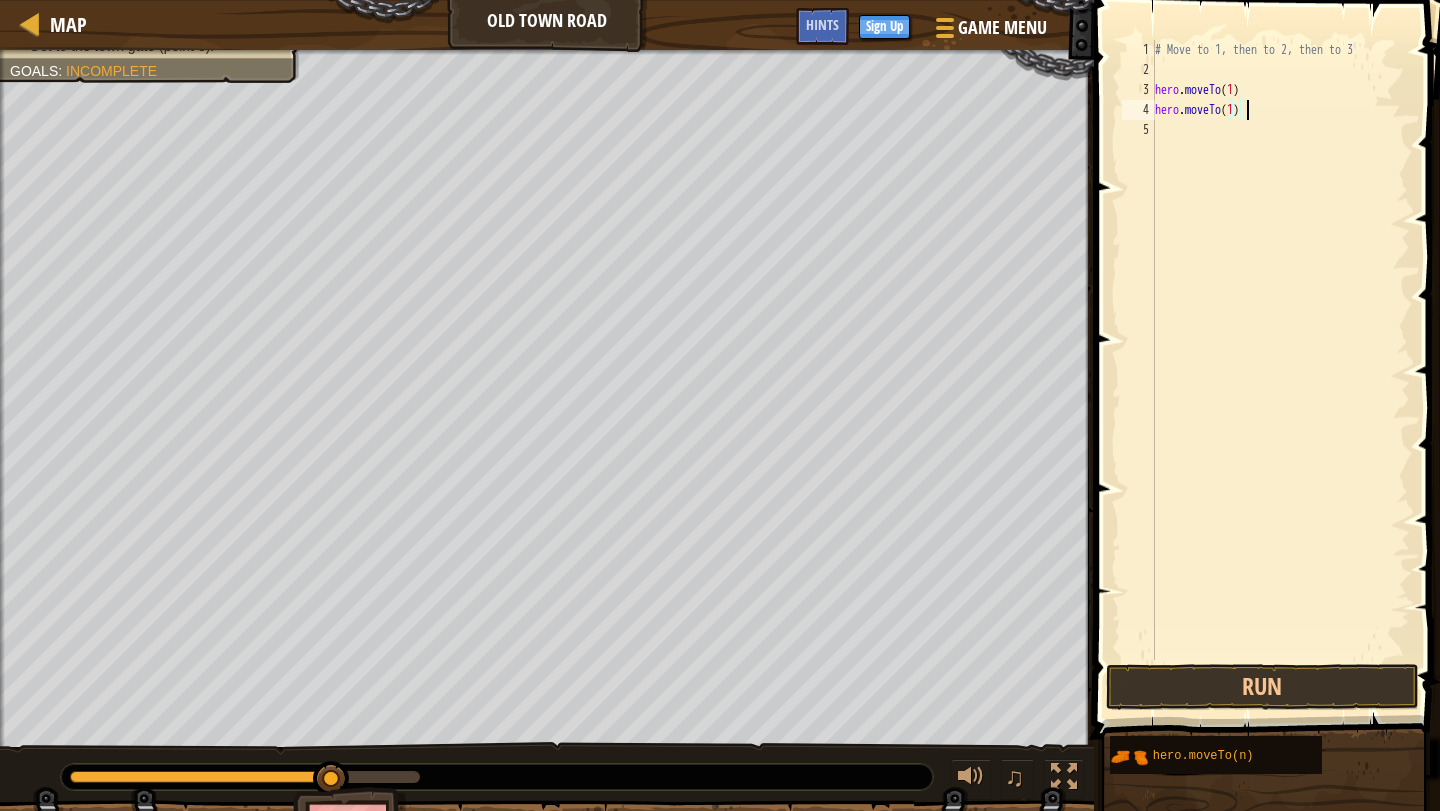 click on "# Move to [NUMBER], then to [NUMBER], then to [NUMBER] hero . moveTo ( [NUMBER] ) hero . moveTo ( [NUMBER] )" at bounding box center (1280, 370) 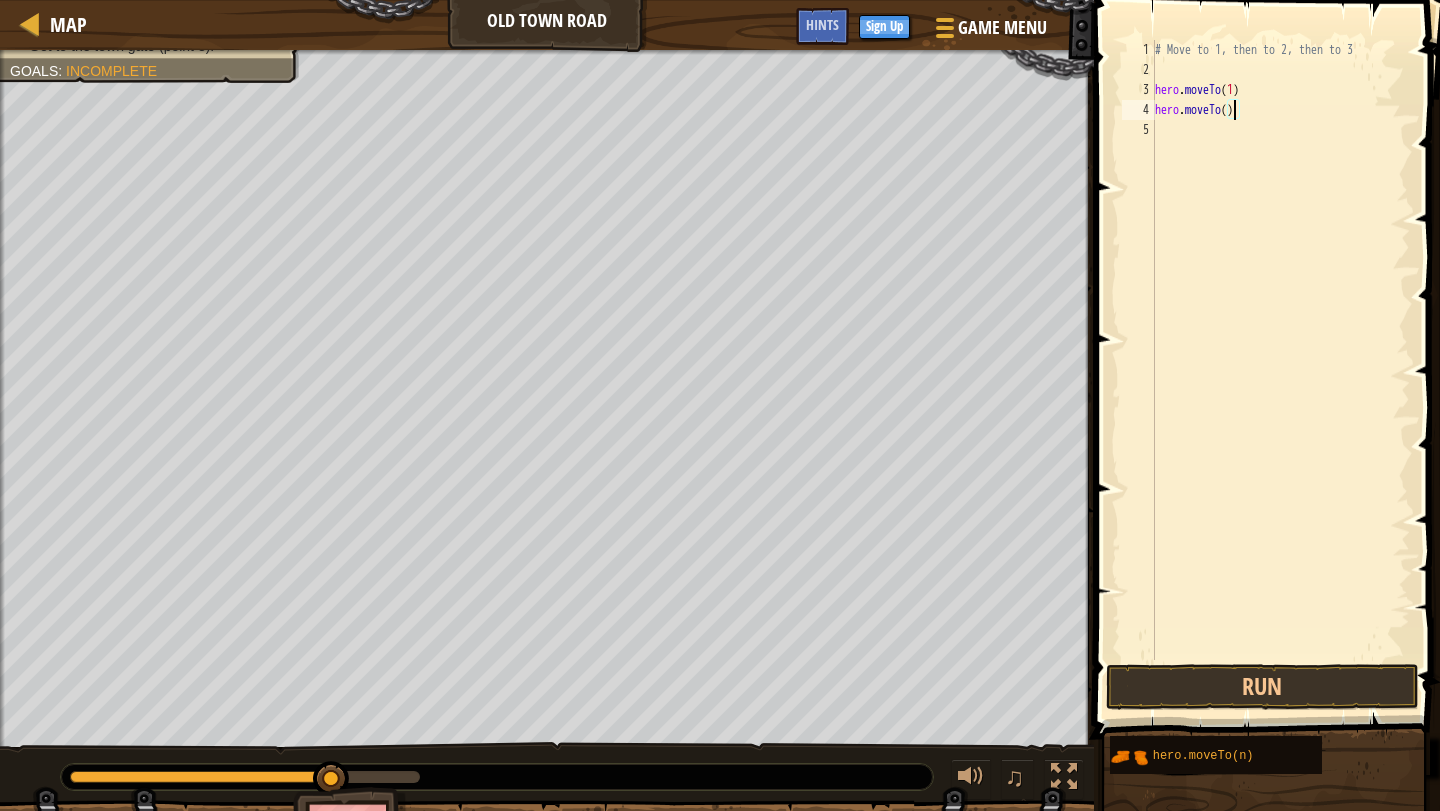 type on "hero.moveTo(2)" 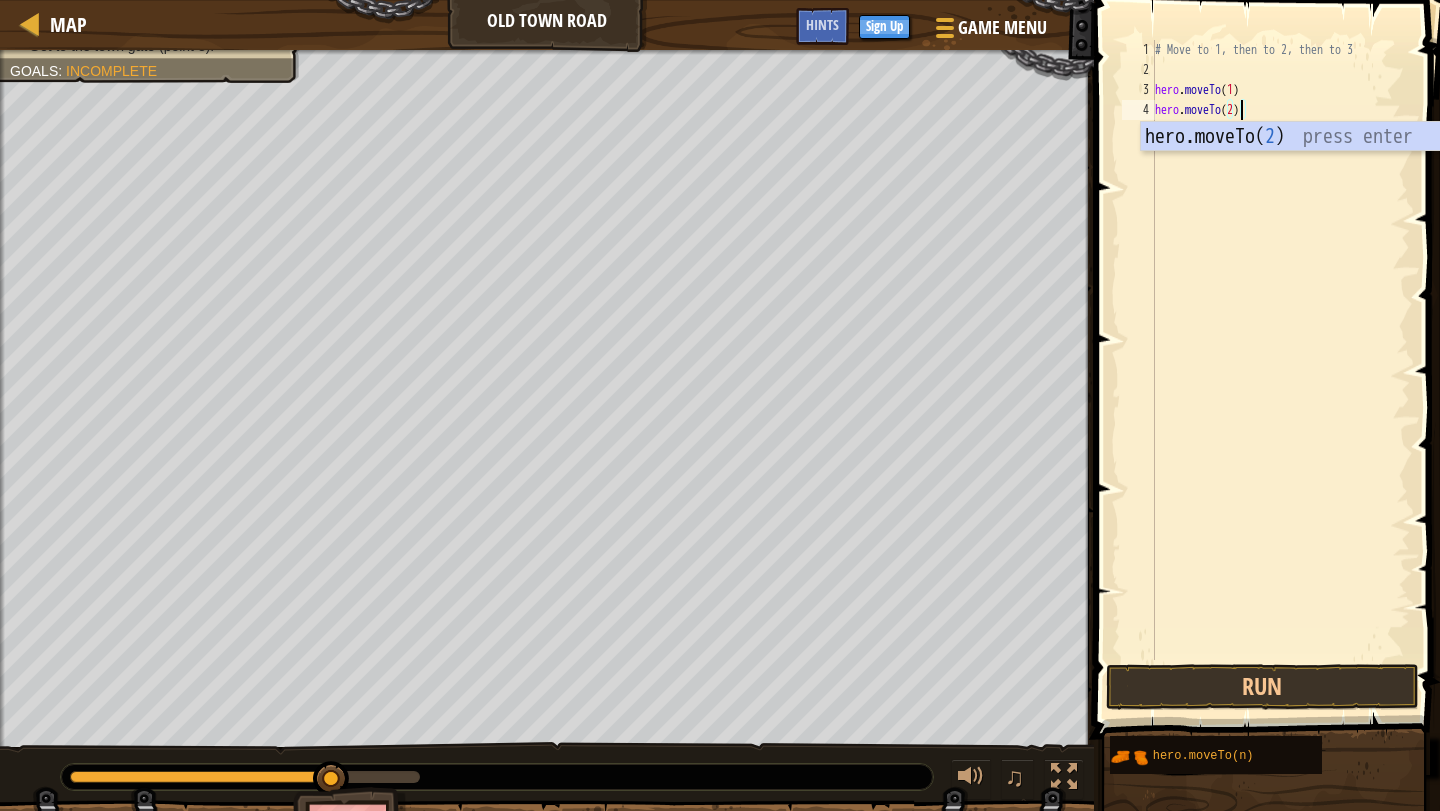 click on "# Move to 1, then to 2, then to 3 hero . moveTo ( 1 ) hero . moveTo ( 2 )" at bounding box center (1280, 370) 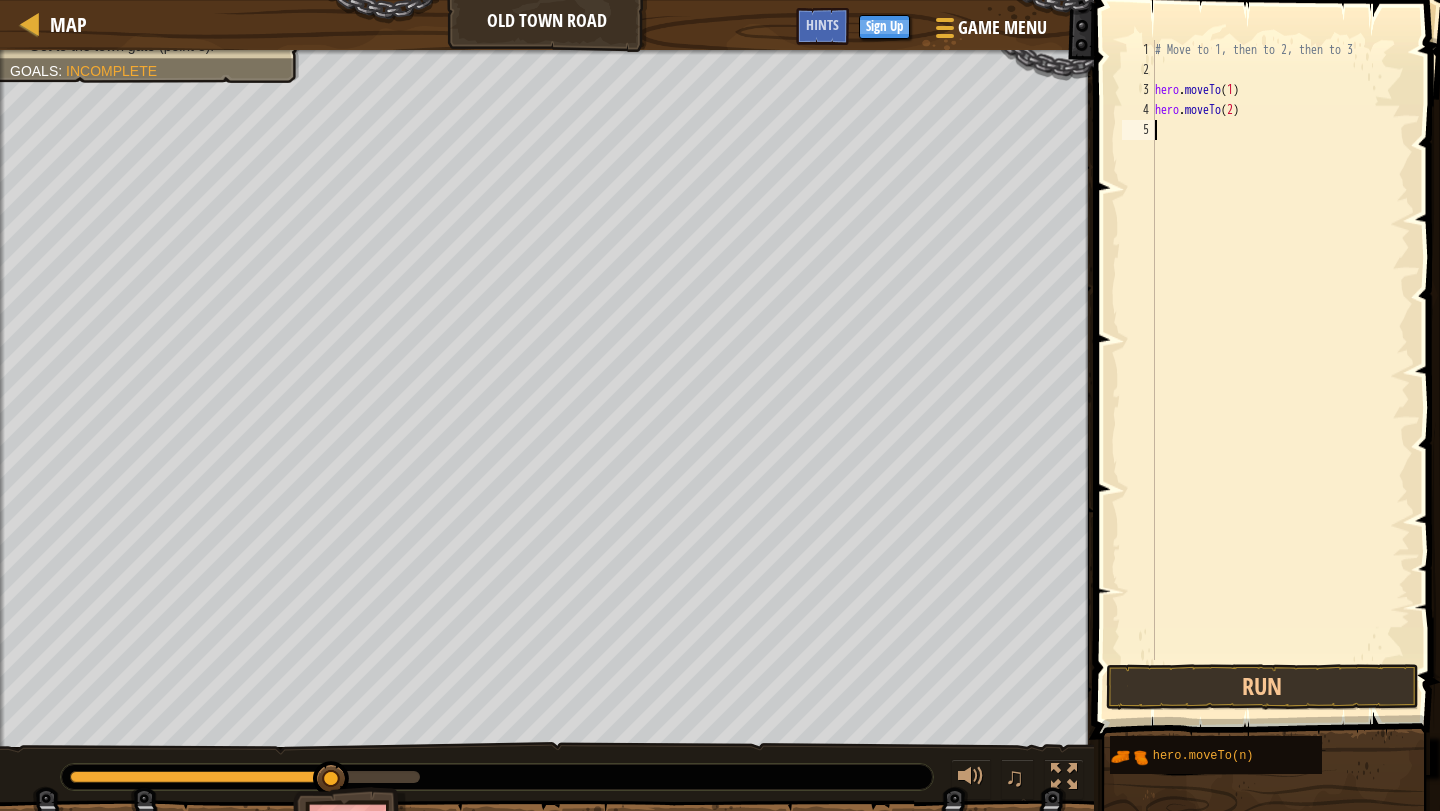 scroll, scrollTop: 9, scrollLeft: 0, axis: vertical 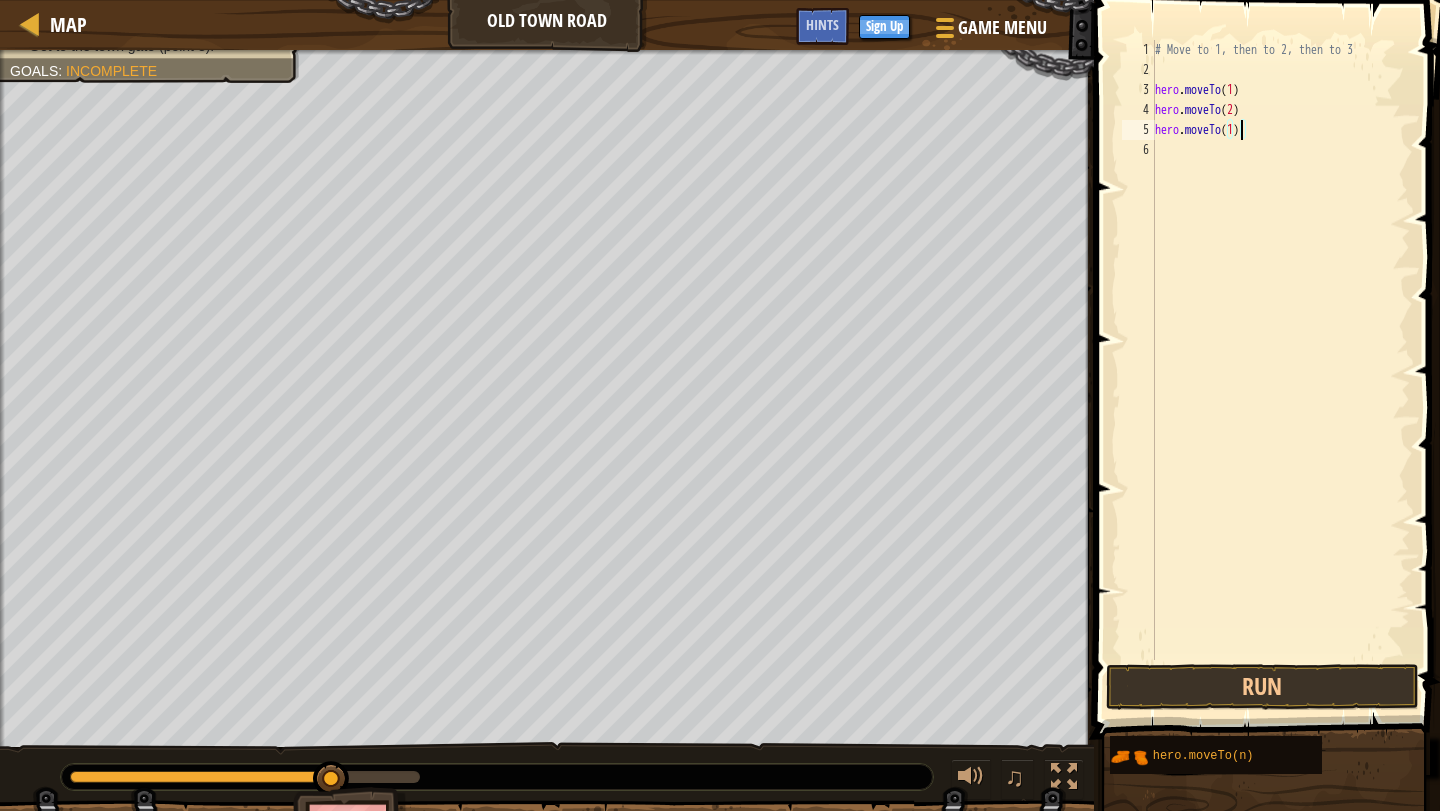 click on "# Move to [NUMBER], then to [NUMBER], then to [NUMBER] hero . moveTo ( [NUMBER] ) hero . moveTo ( [NUMBER] ) hero . moveTo ( [NUMBER] )" at bounding box center [1280, 370] 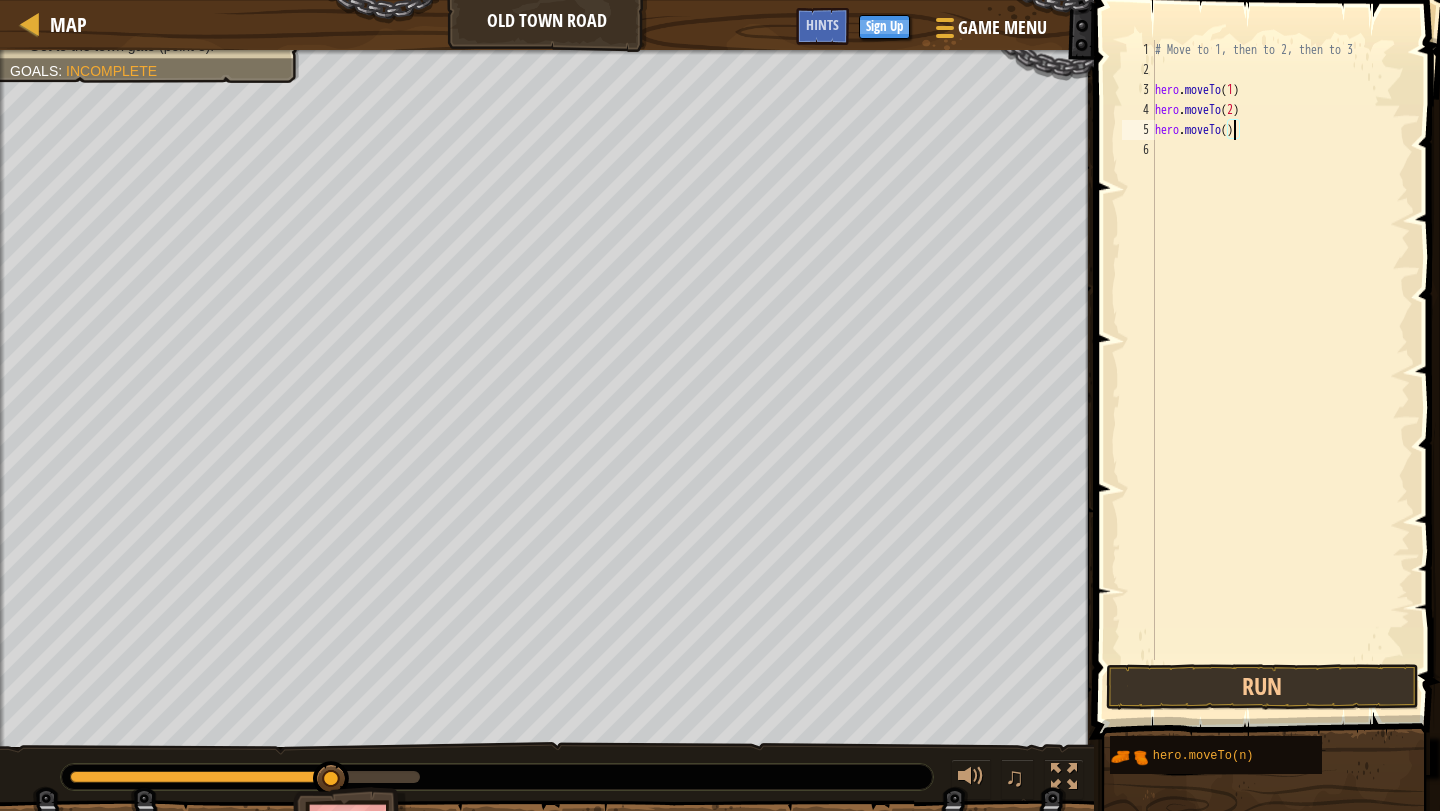 scroll, scrollTop: 9, scrollLeft: 7, axis: both 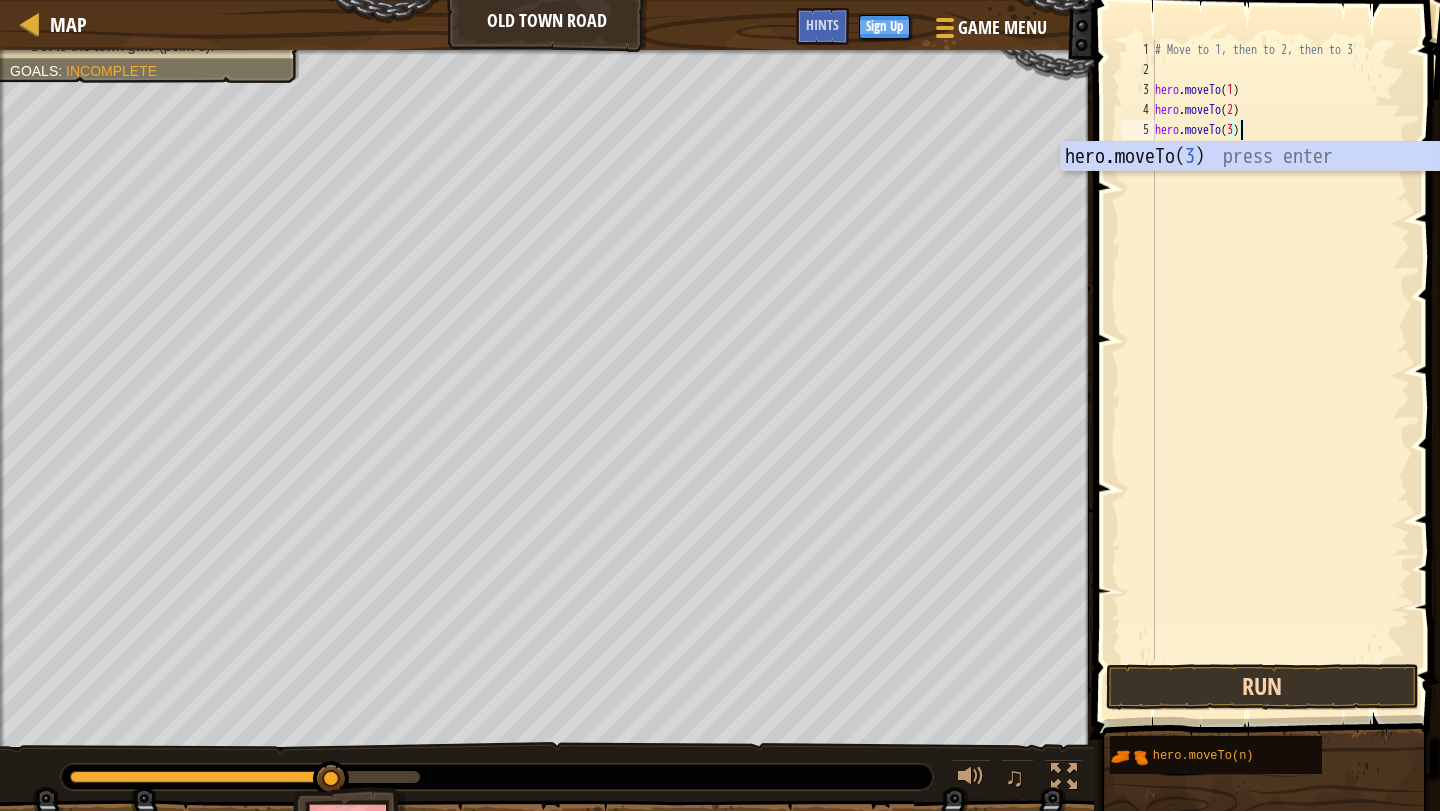 type on "hero.moveTo(3)" 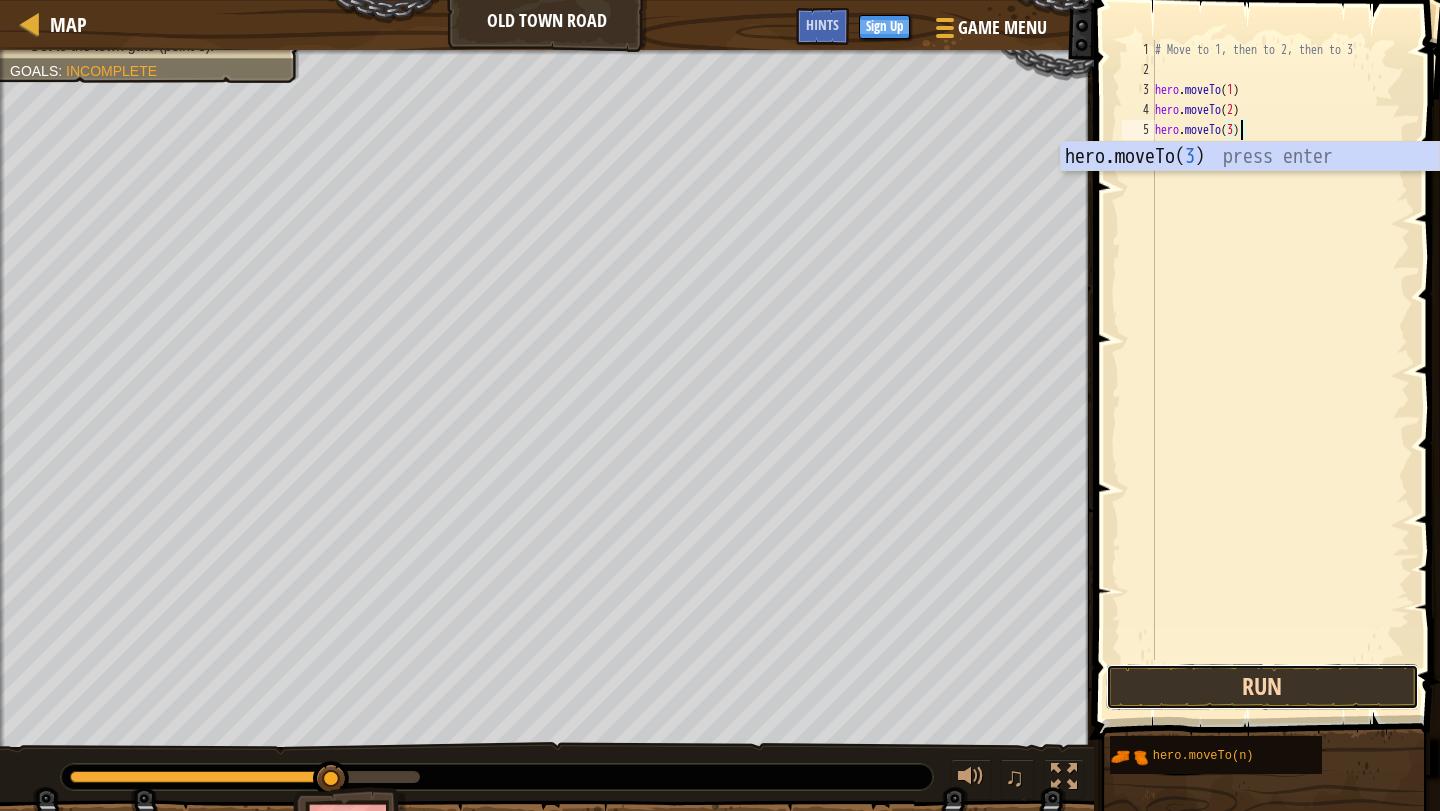 click on "Run" at bounding box center [1262, 687] 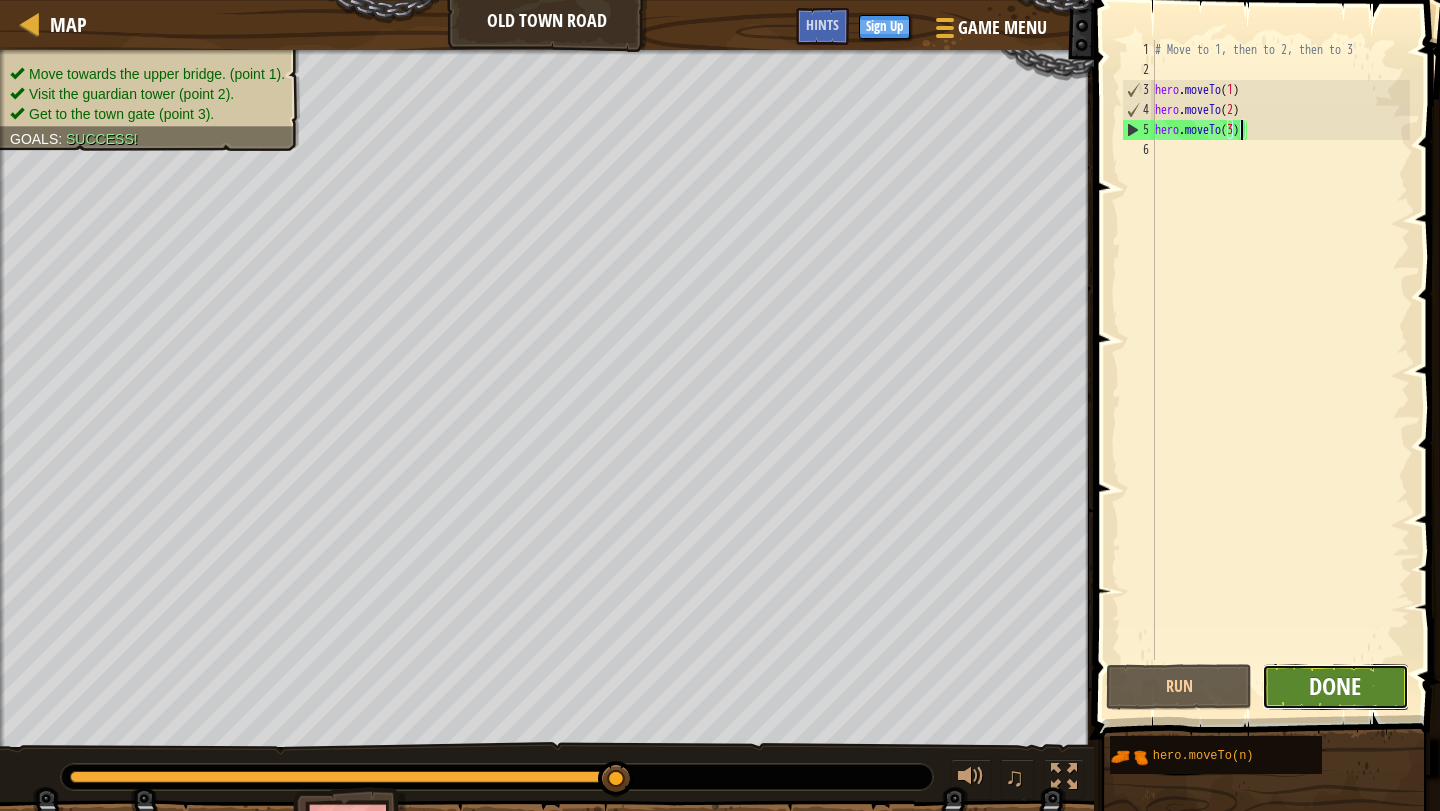 click on "Done" at bounding box center (1335, 686) 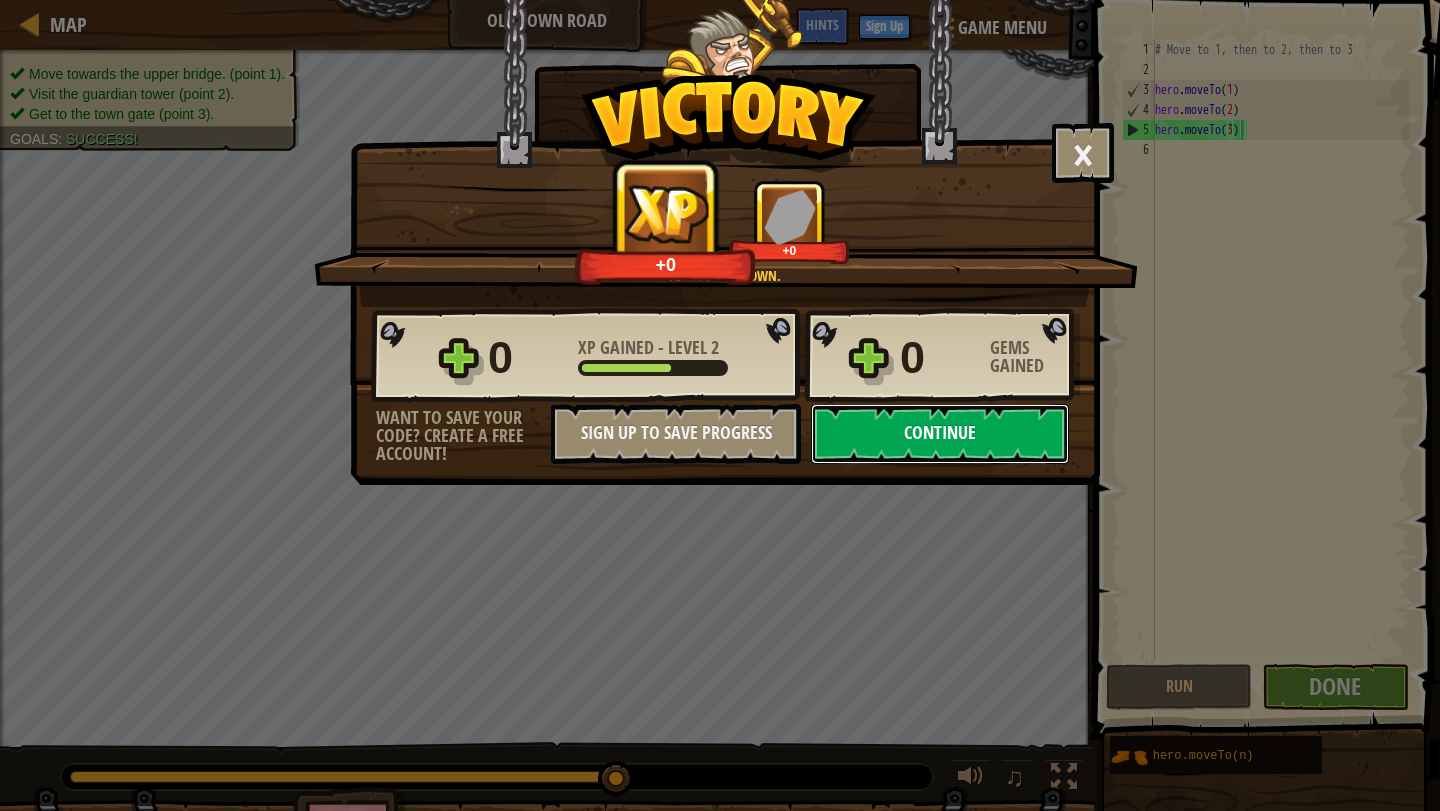click on "Continue" at bounding box center [940, 434] 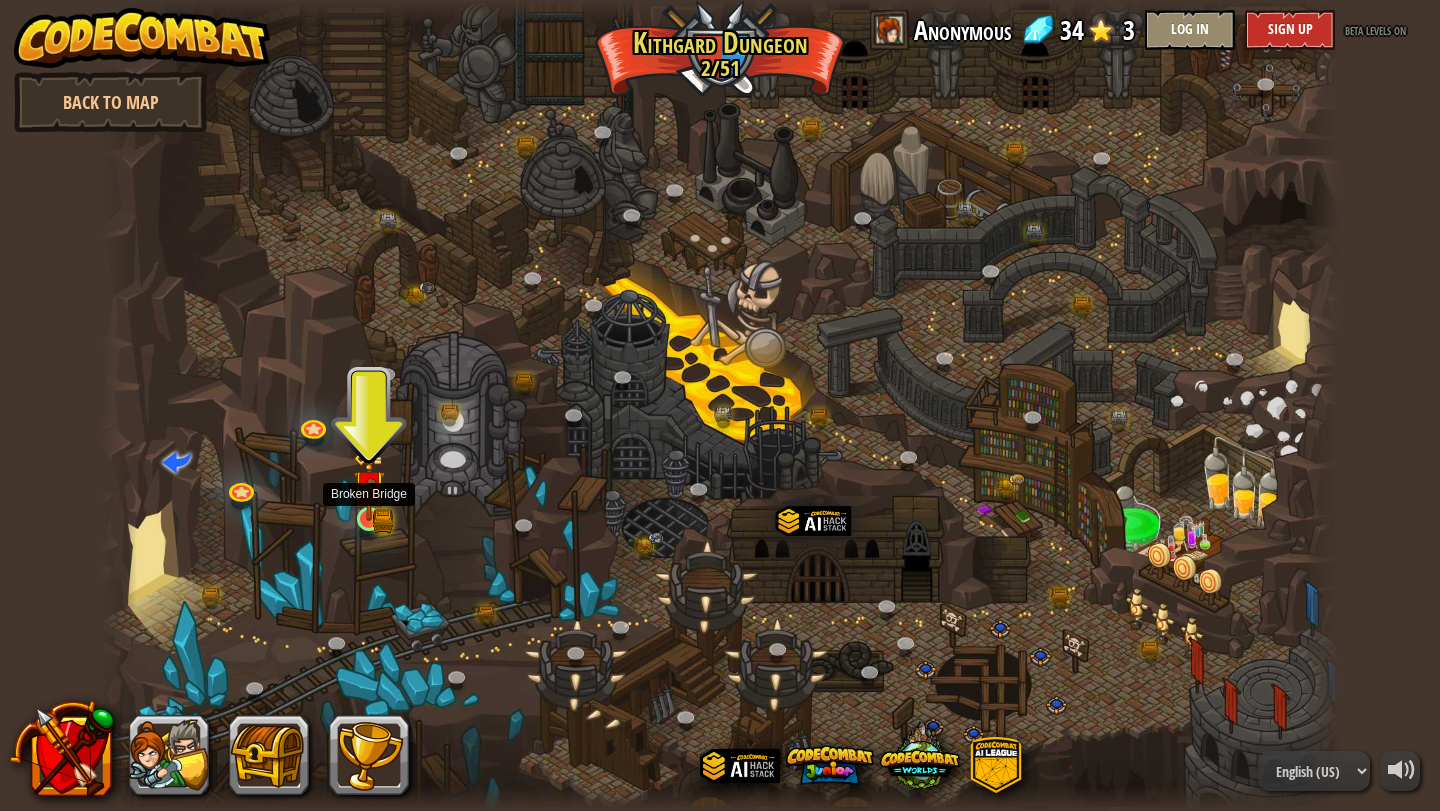 click at bounding box center (369, 486) 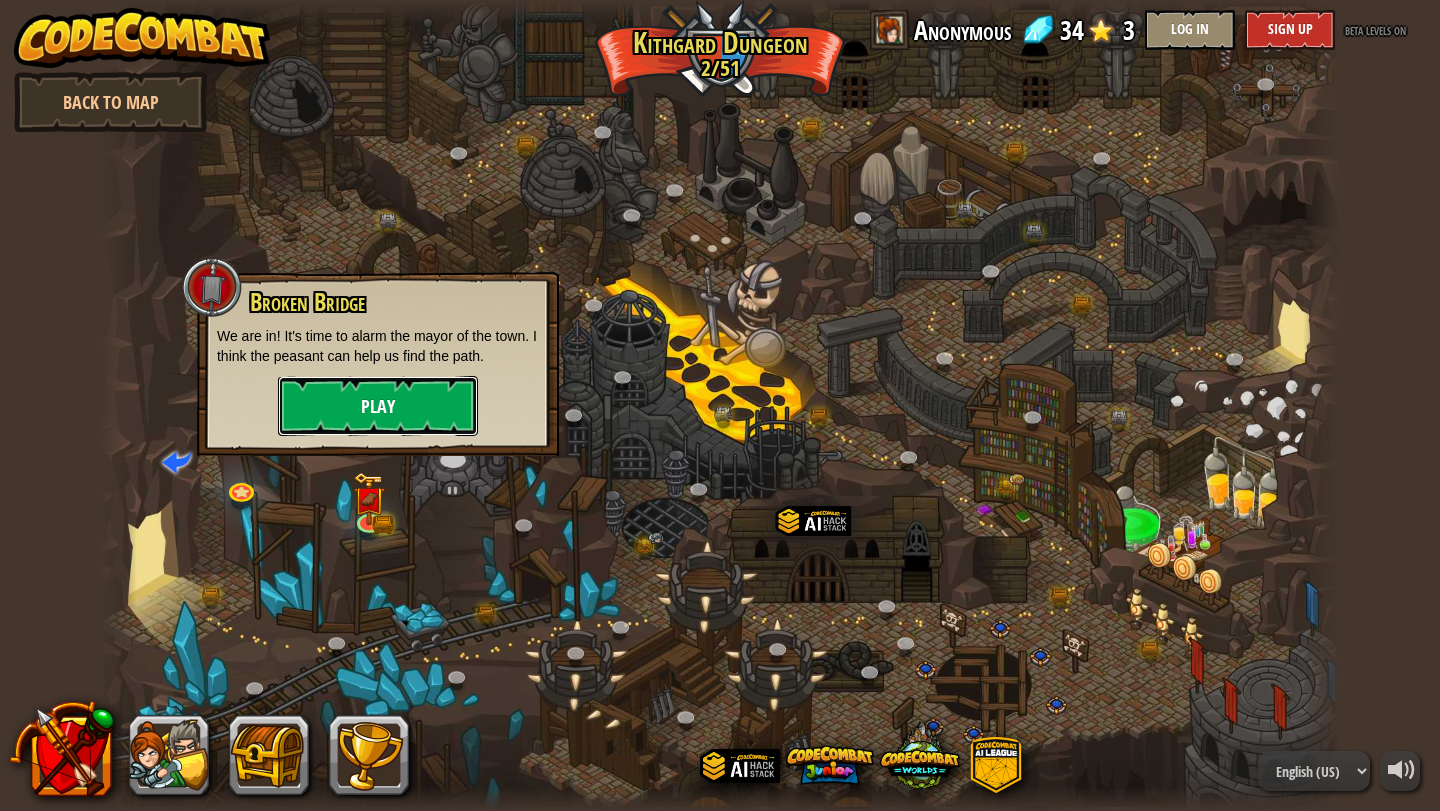 click on "Play" at bounding box center [378, 406] 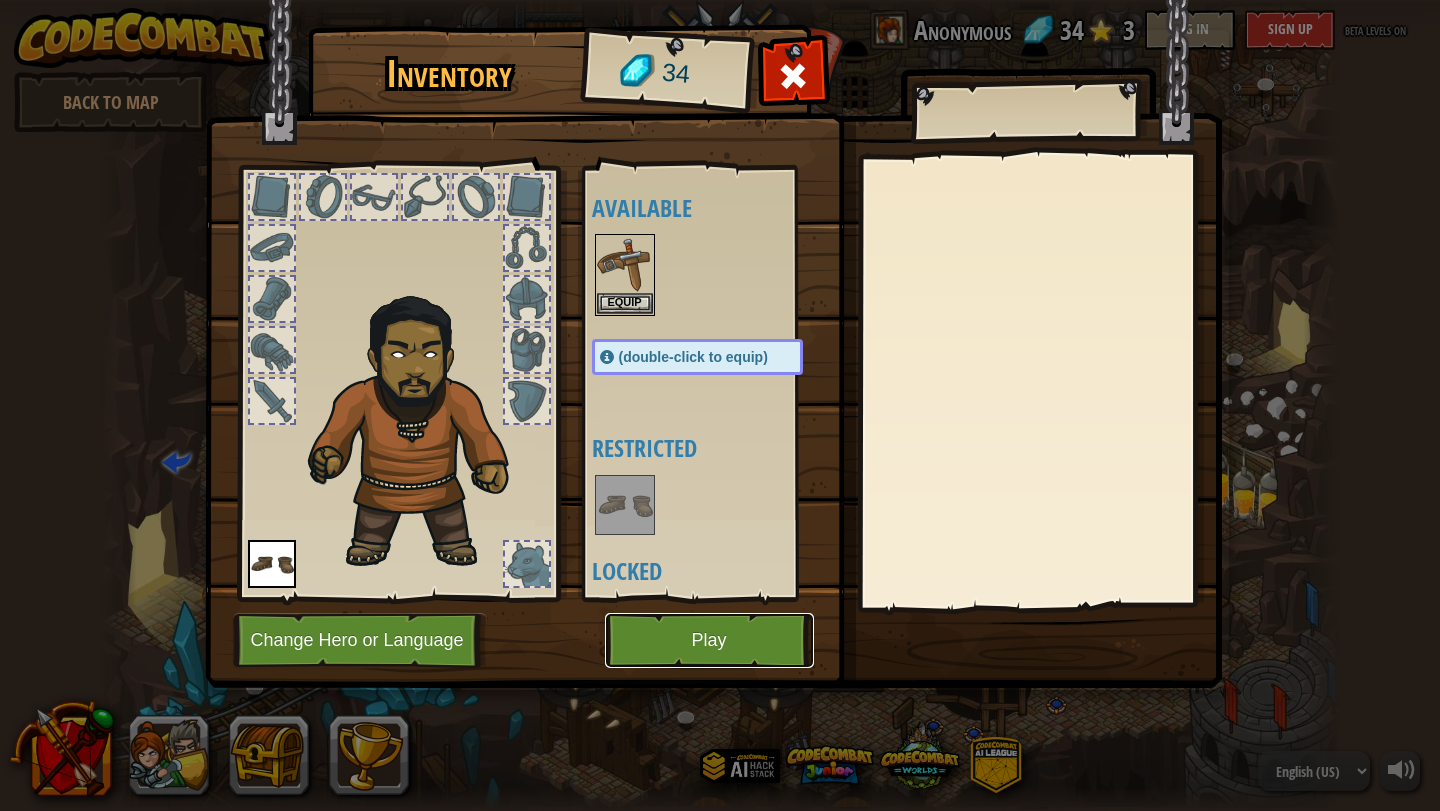 click on "Play" at bounding box center (709, 640) 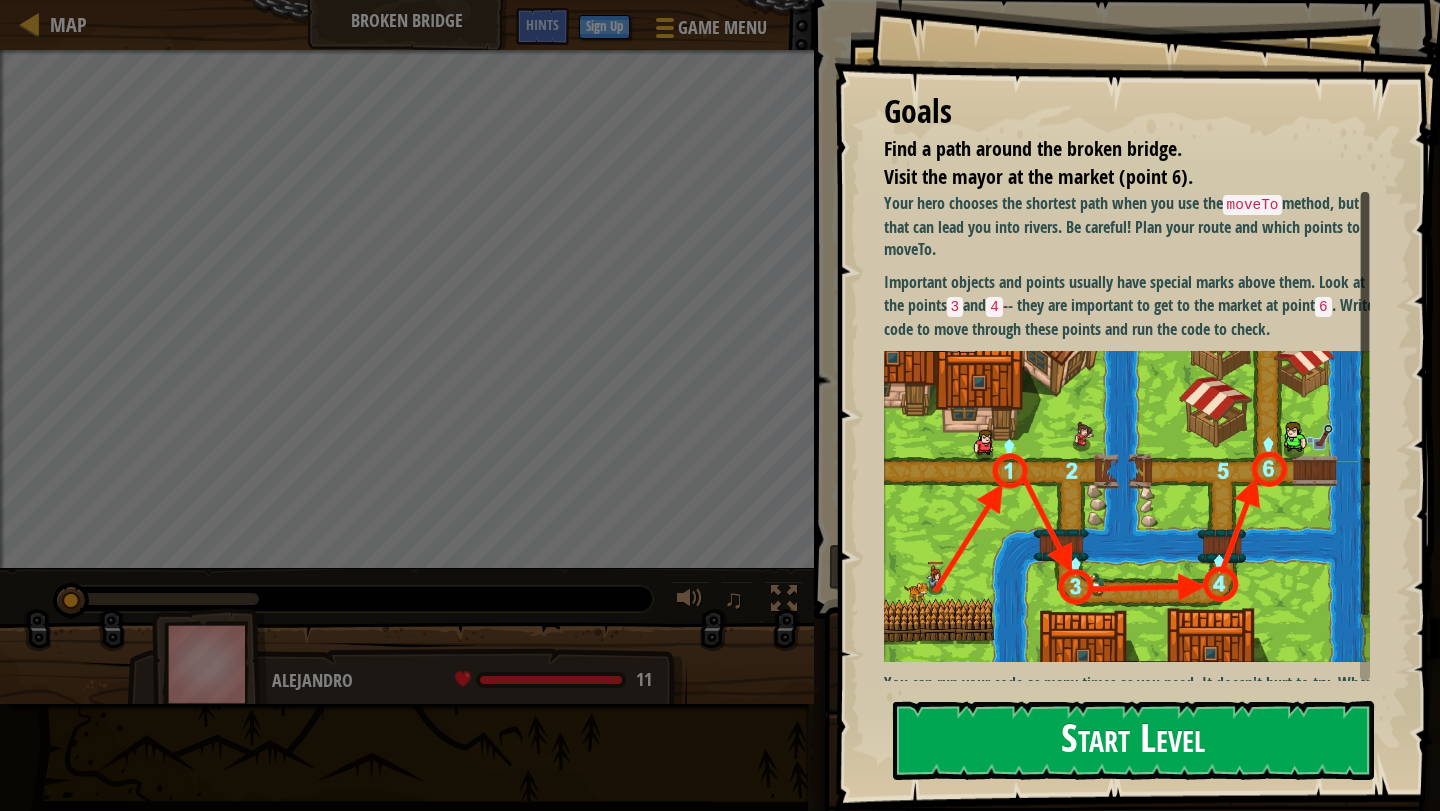 click on "Start Level" at bounding box center [1133, 740] 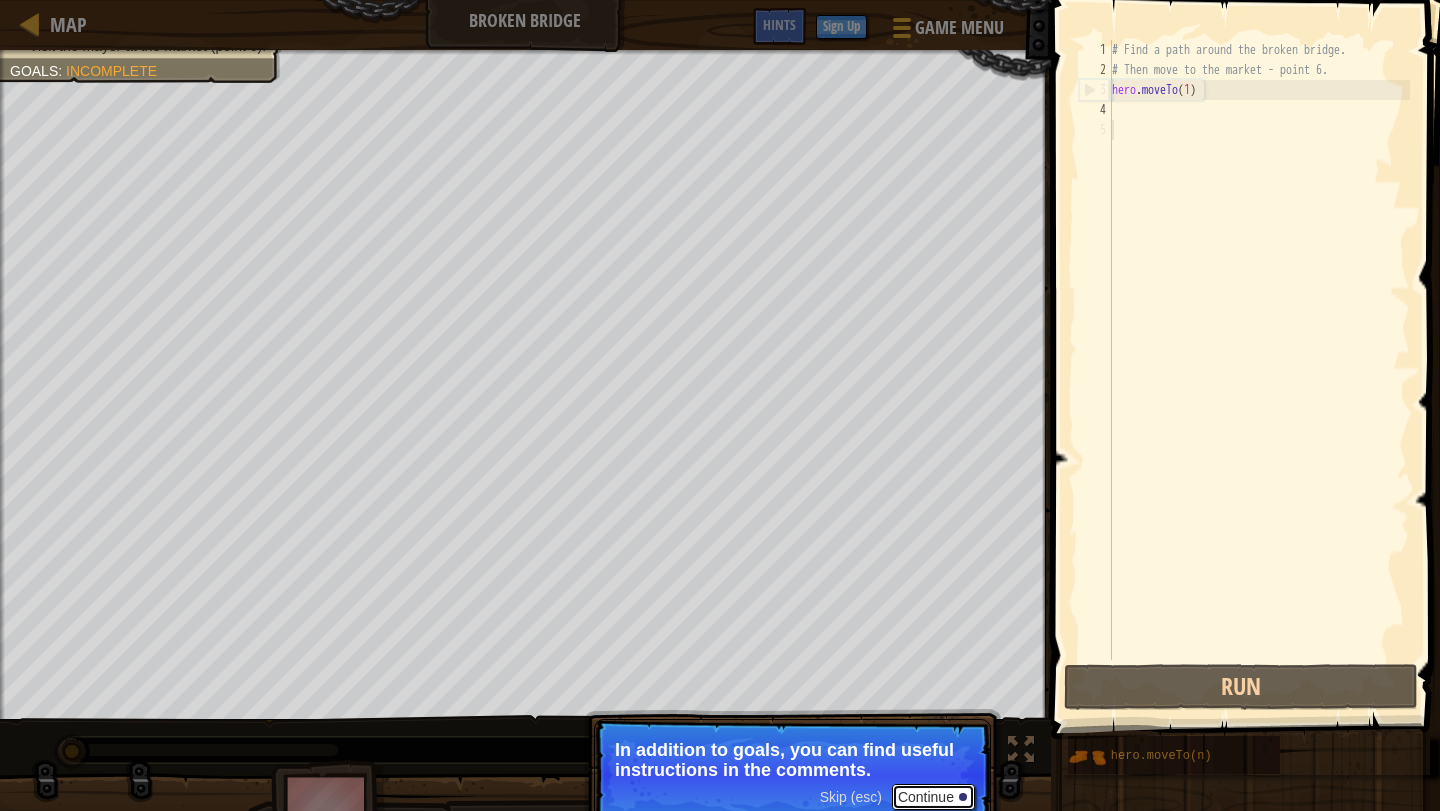 click on "Continue" at bounding box center (933, 797) 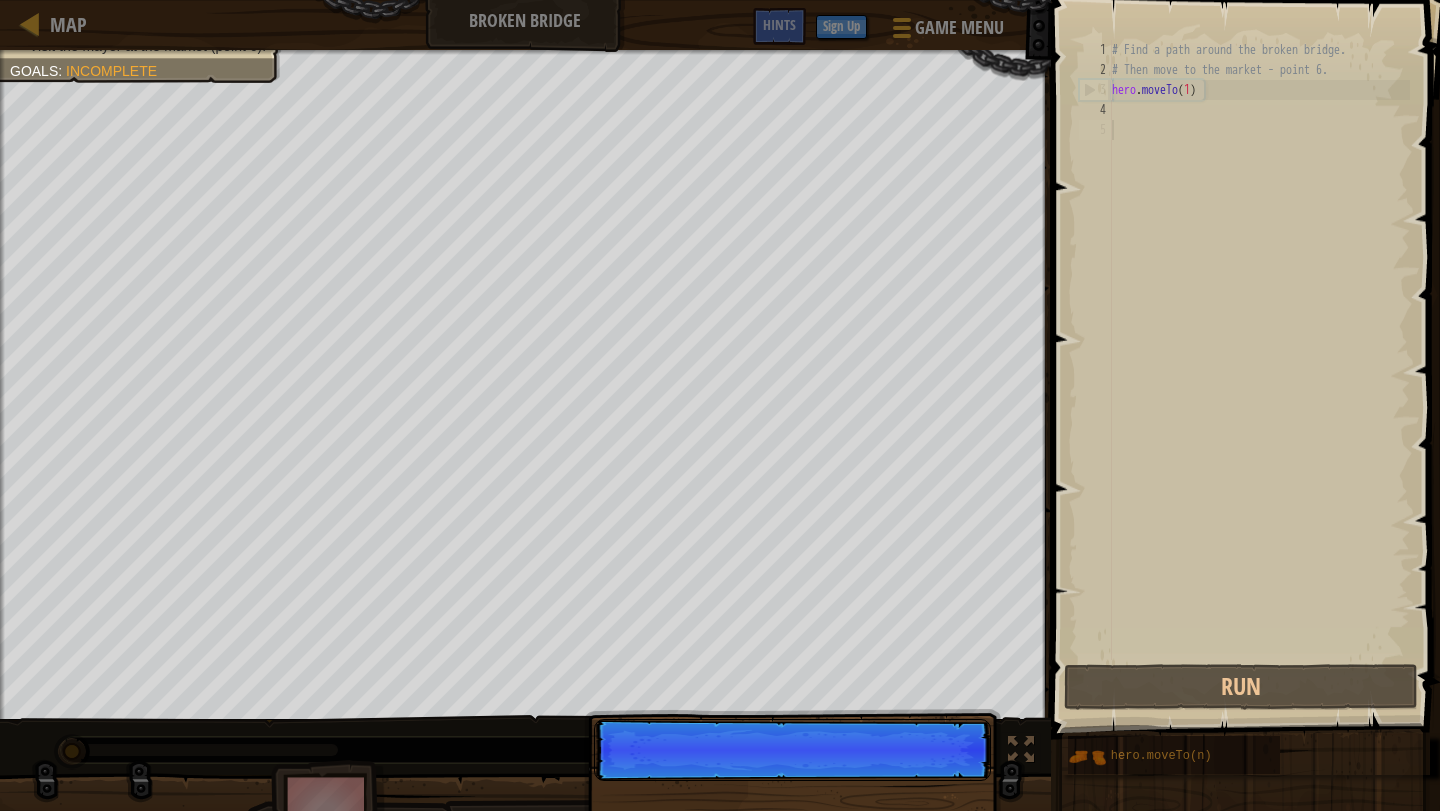 scroll, scrollTop: 9, scrollLeft: 0, axis: vertical 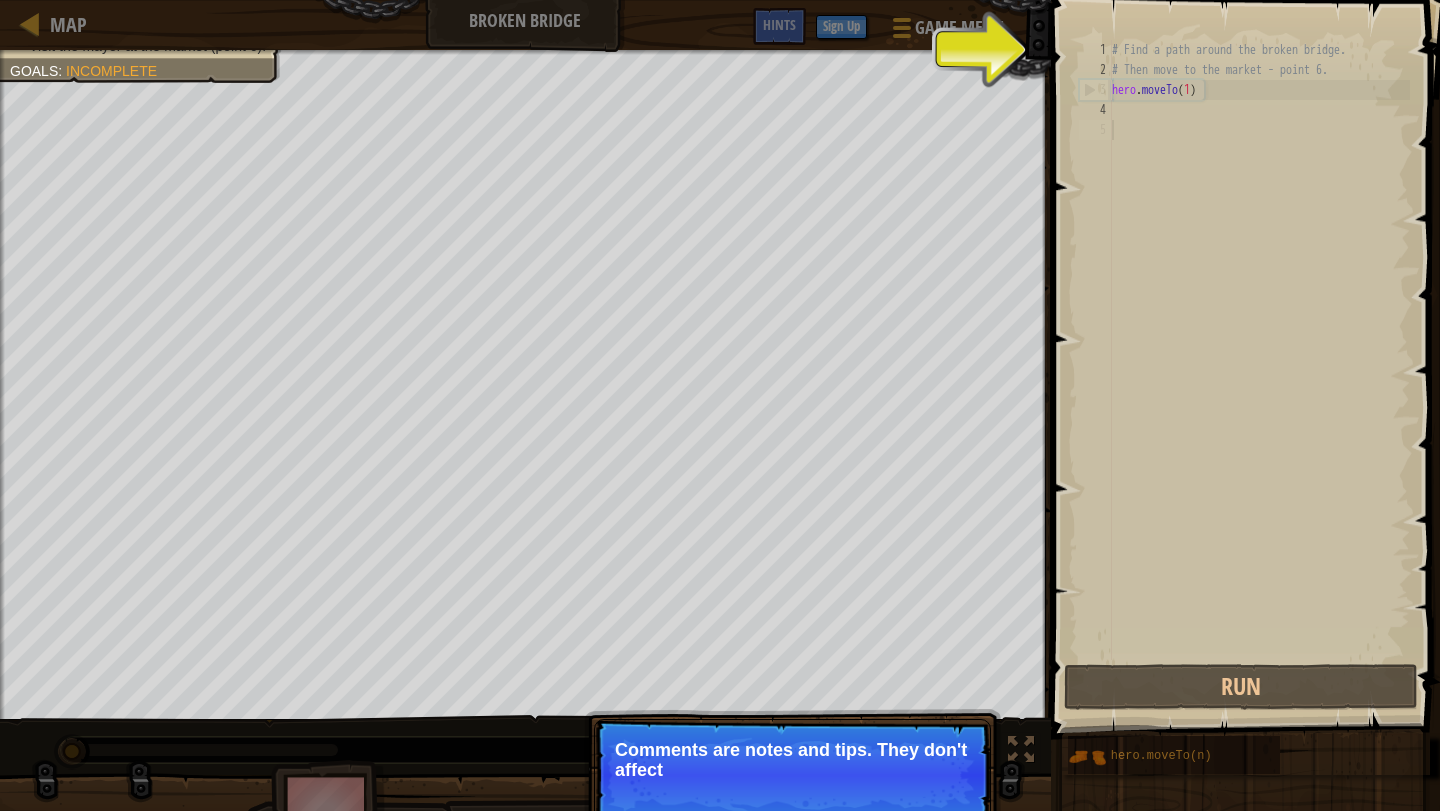 click on "Comments are notes and tips. They don't affect" at bounding box center [792, 760] 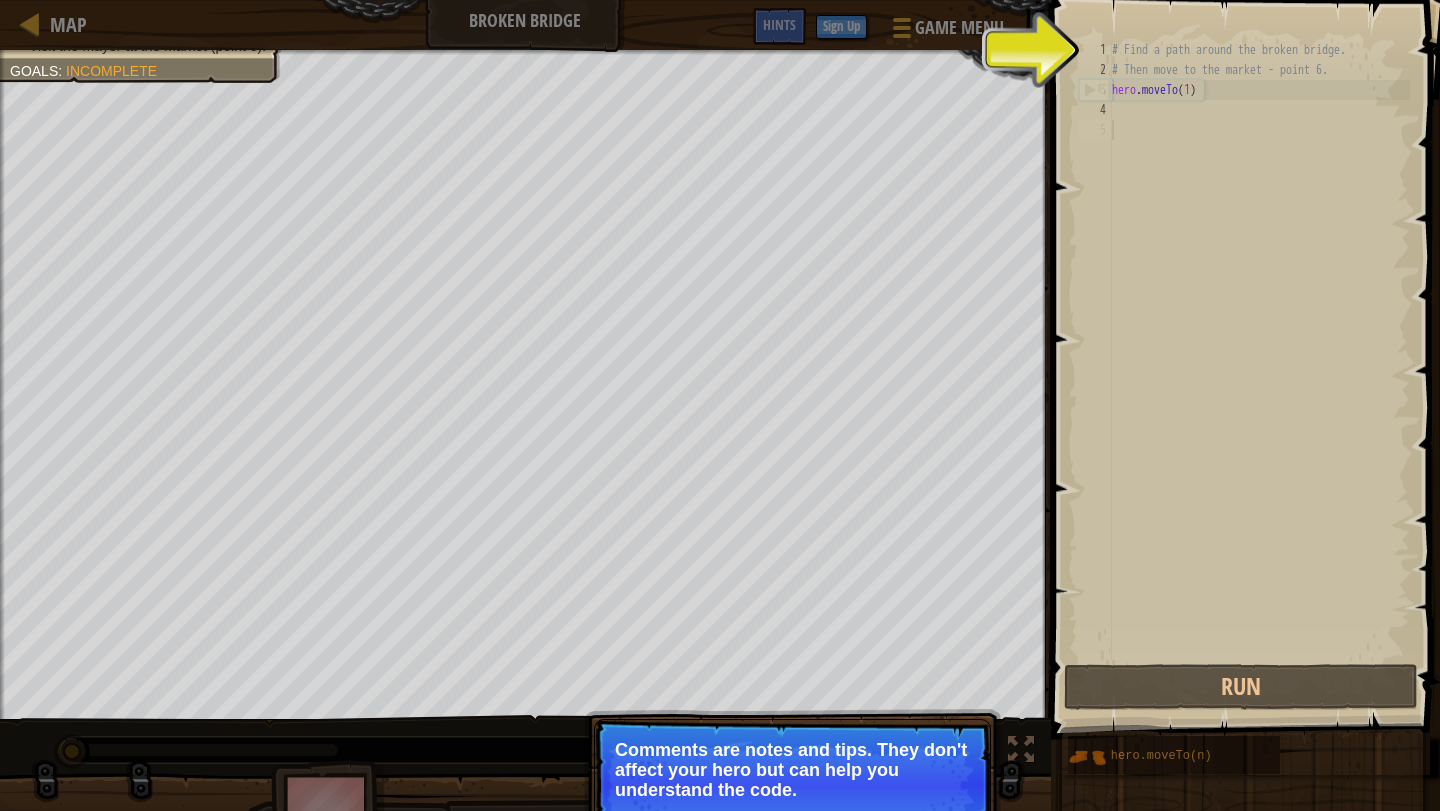 click on "Comments are notes and tips. They don't affect your hero but can help you understand the code." at bounding box center [792, 770] 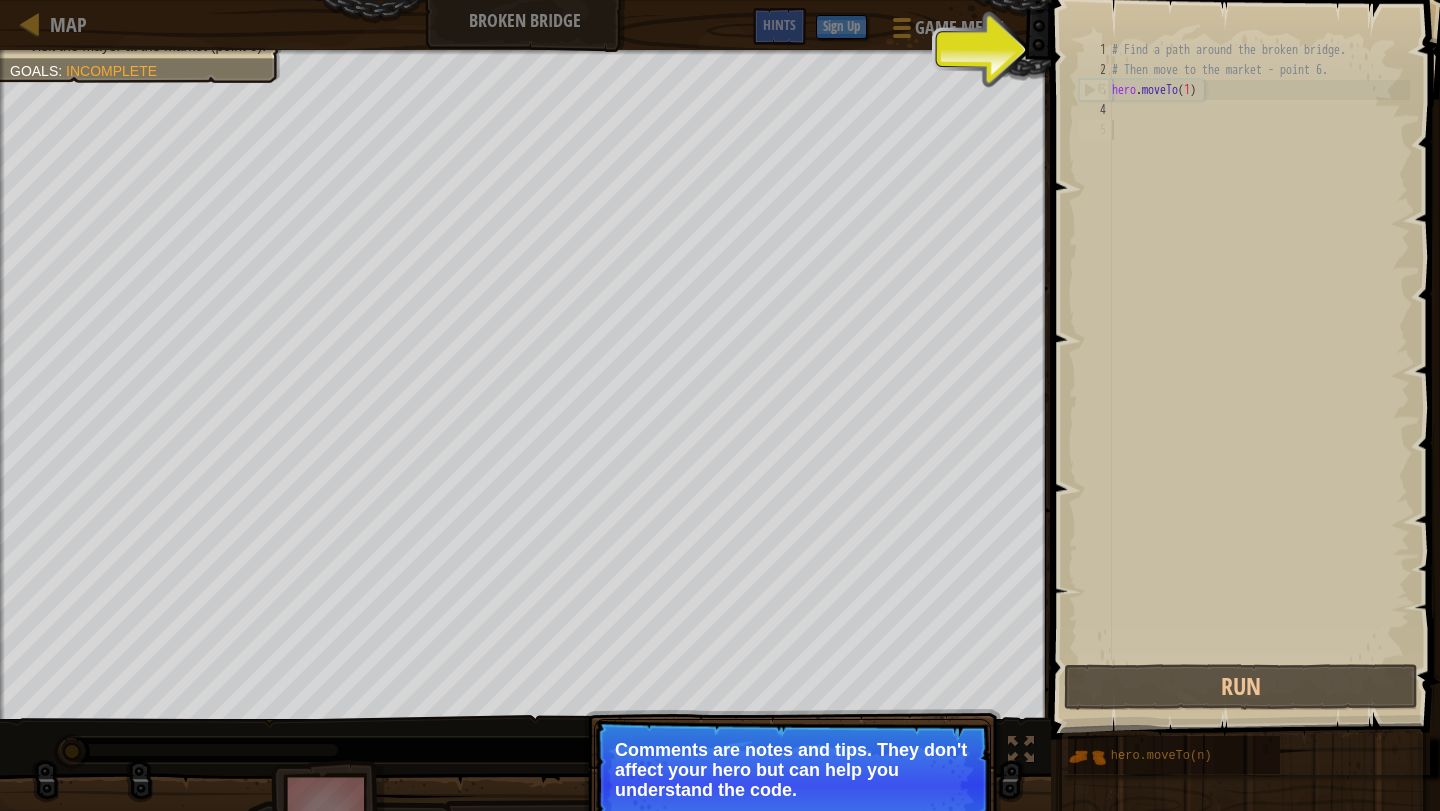 click on "Comments are notes and tips. They don't affect your hero but can help you understand the code." at bounding box center [792, 770] 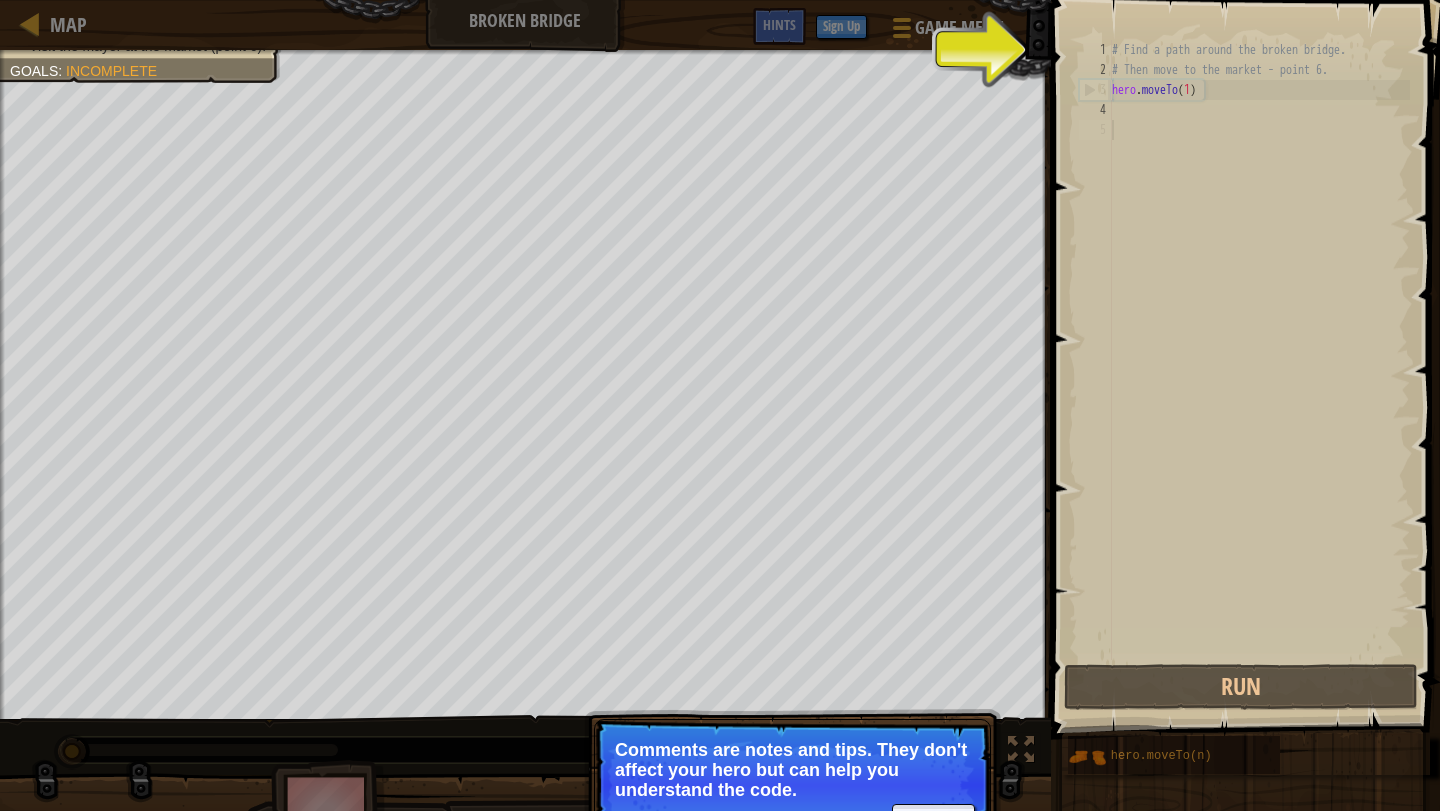 click on "Skip (esc) Continue  Comments are notes and tips. They don't affect your hero but can help you understand the code." at bounding box center (792, 785) 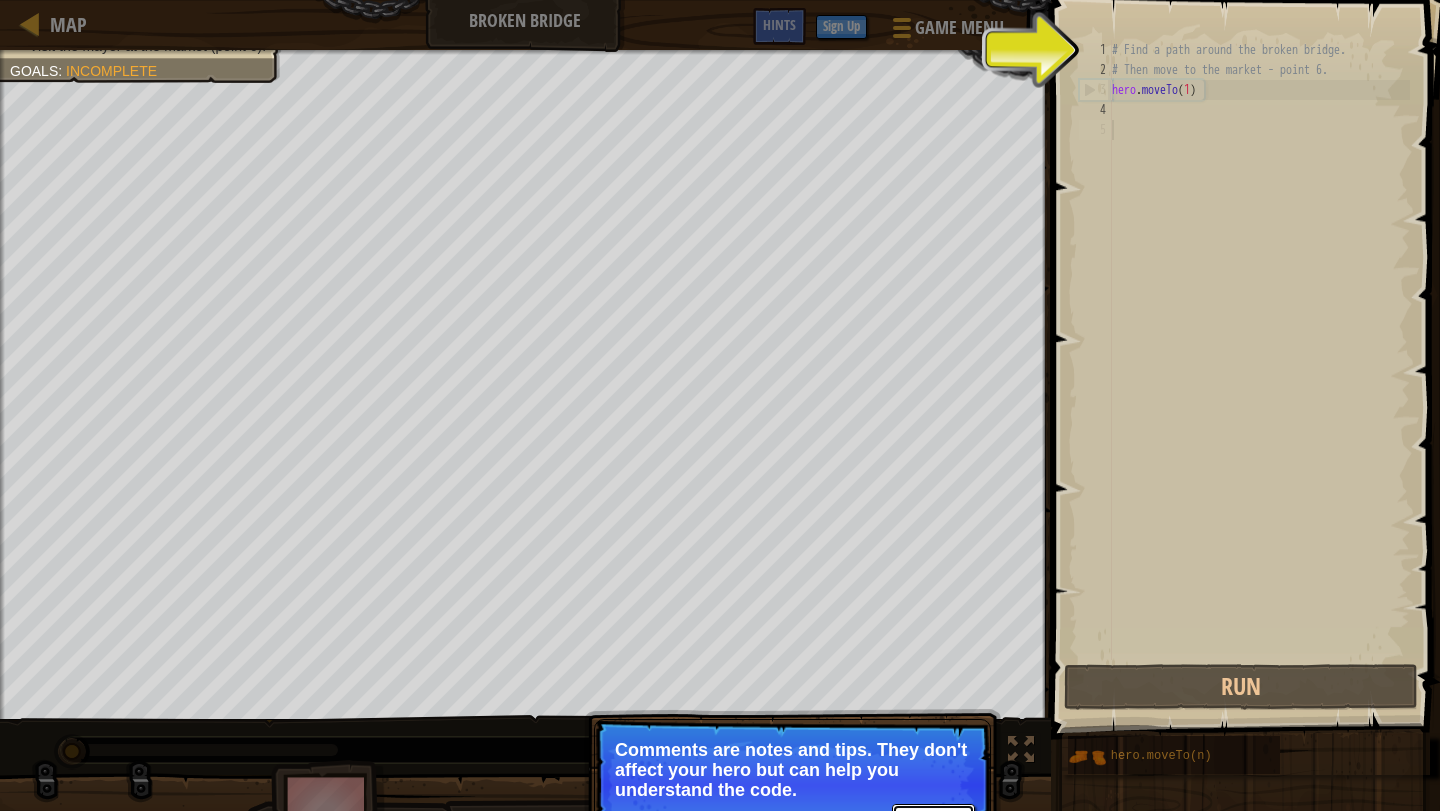 click on "Continue" at bounding box center (933, 817) 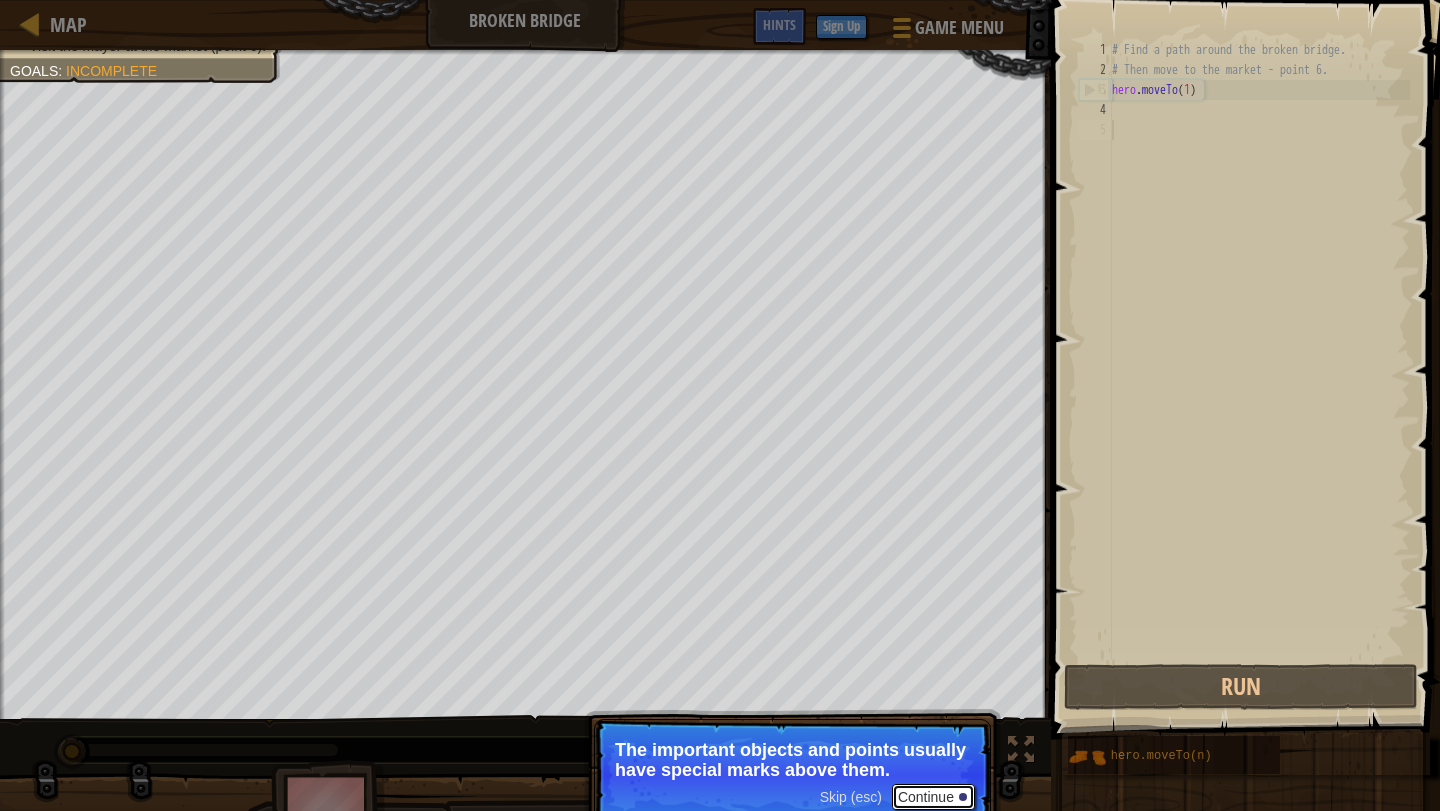 click on "Continue" at bounding box center (933, 797) 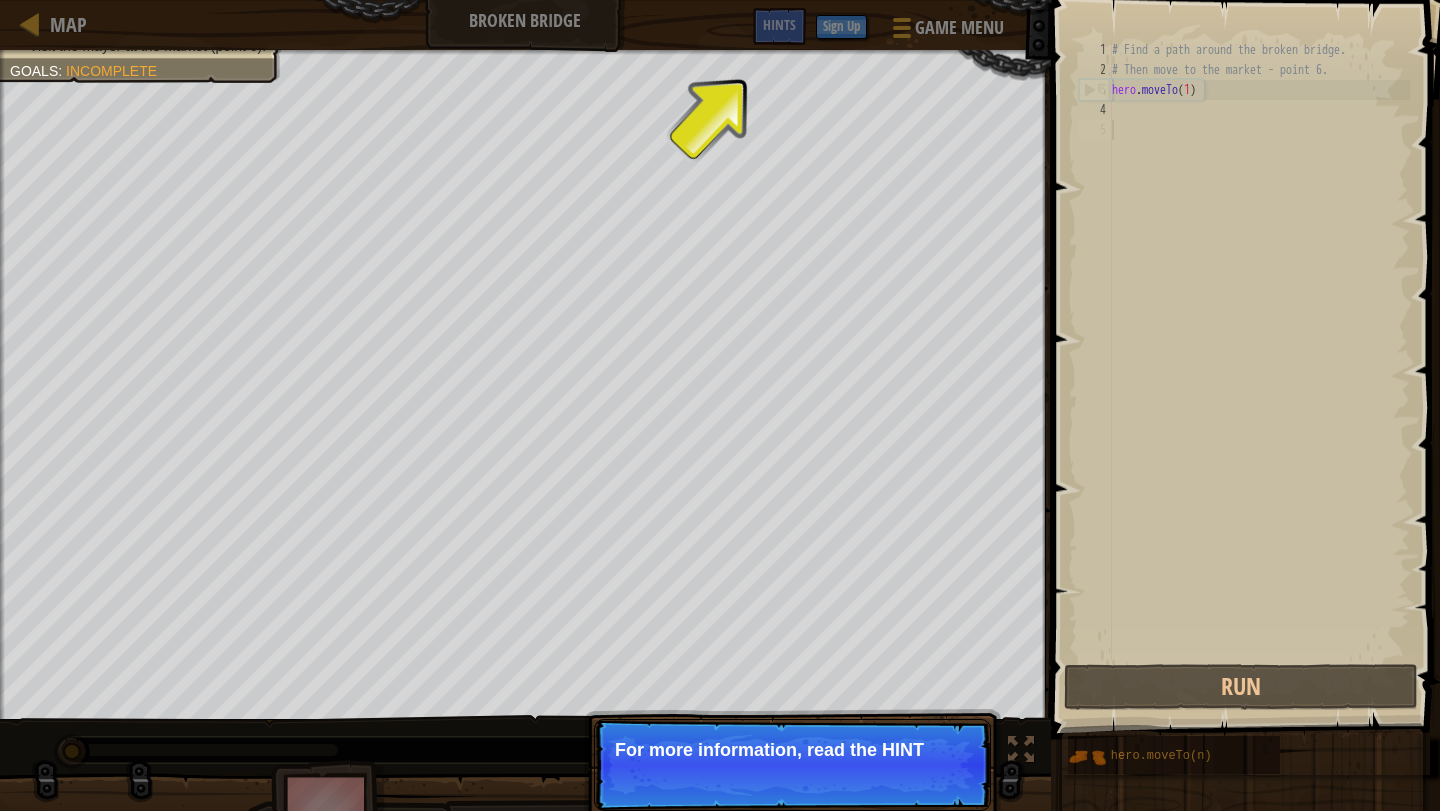 click on "Skip (esc) Continue  For more information, read the HINT" at bounding box center (792, 765) 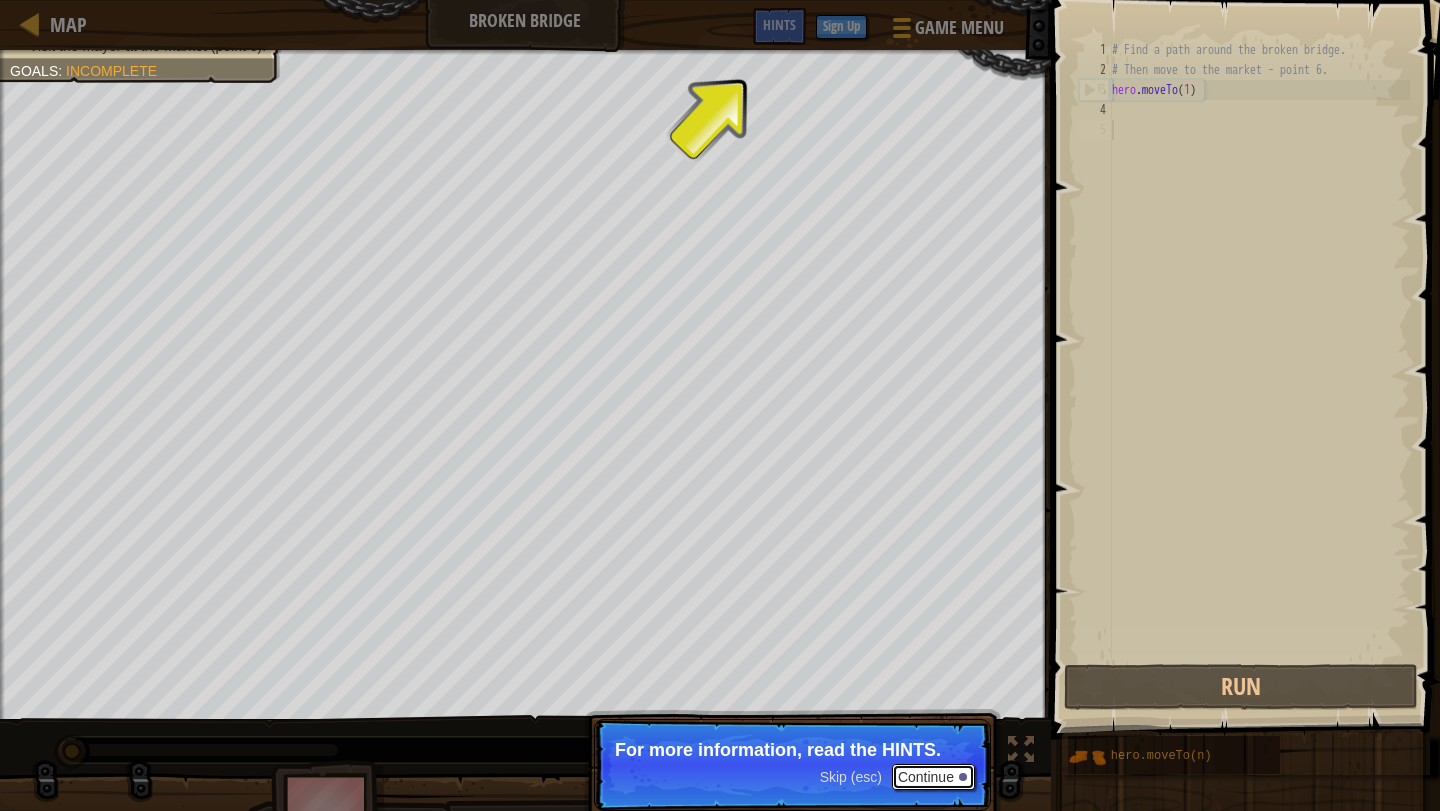 click on "Continue" at bounding box center [933, 777] 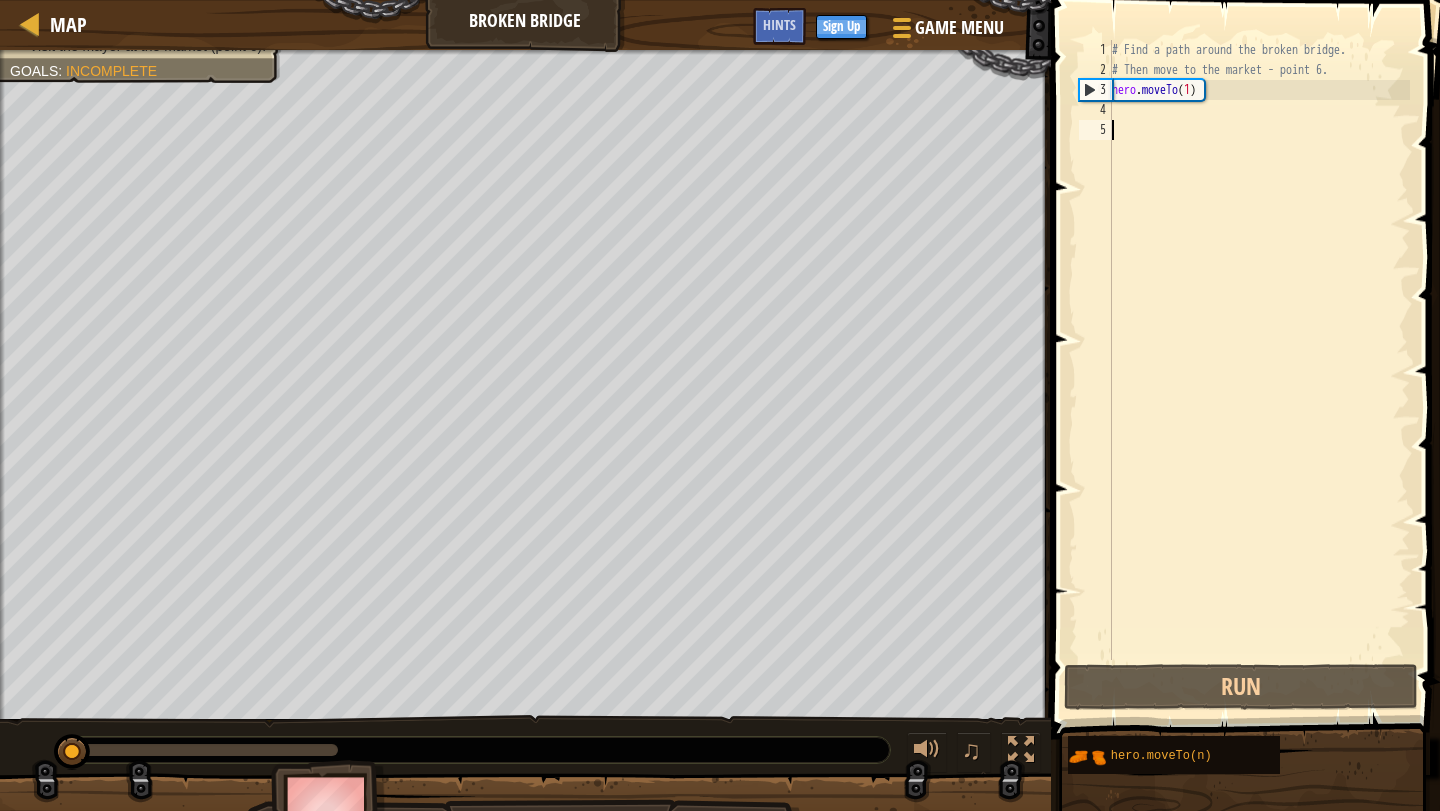 click on "# Find a path around the broken bridge. # Then move to the market - point 6. hero . moveTo ( 1 )" at bounding box center (1259, 370) 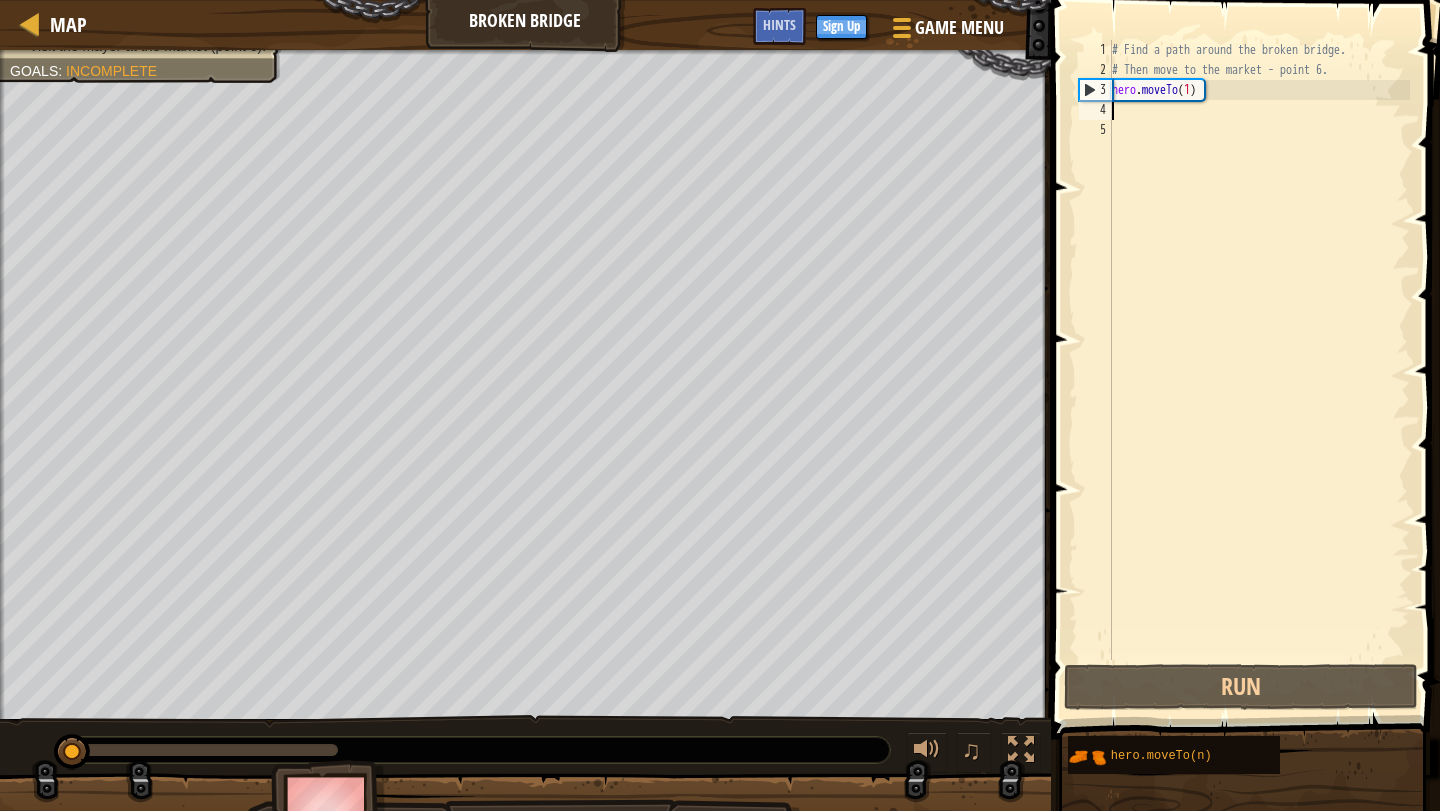 paste on "hero.moveTo(1)" 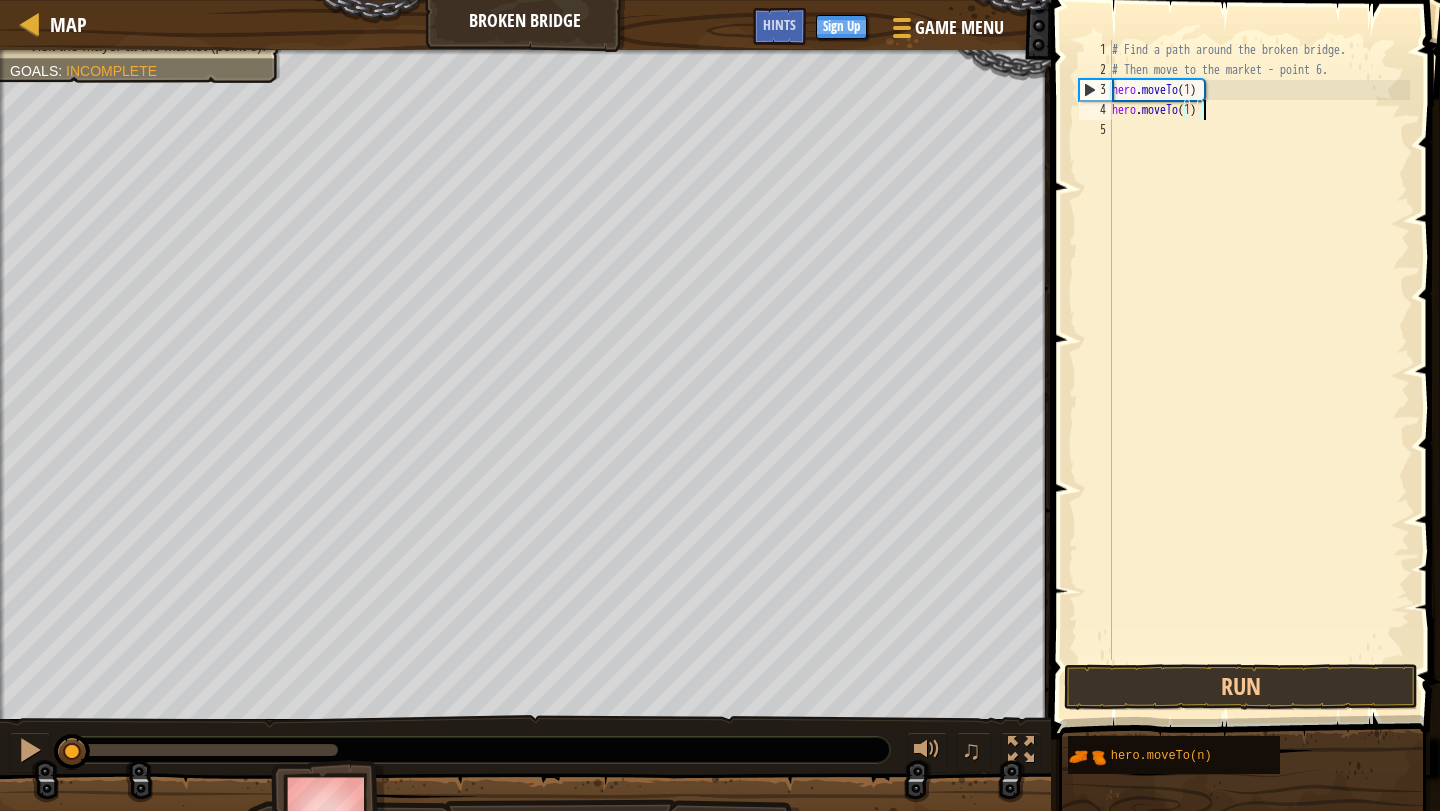 paste on "hero.moveTo(1)" 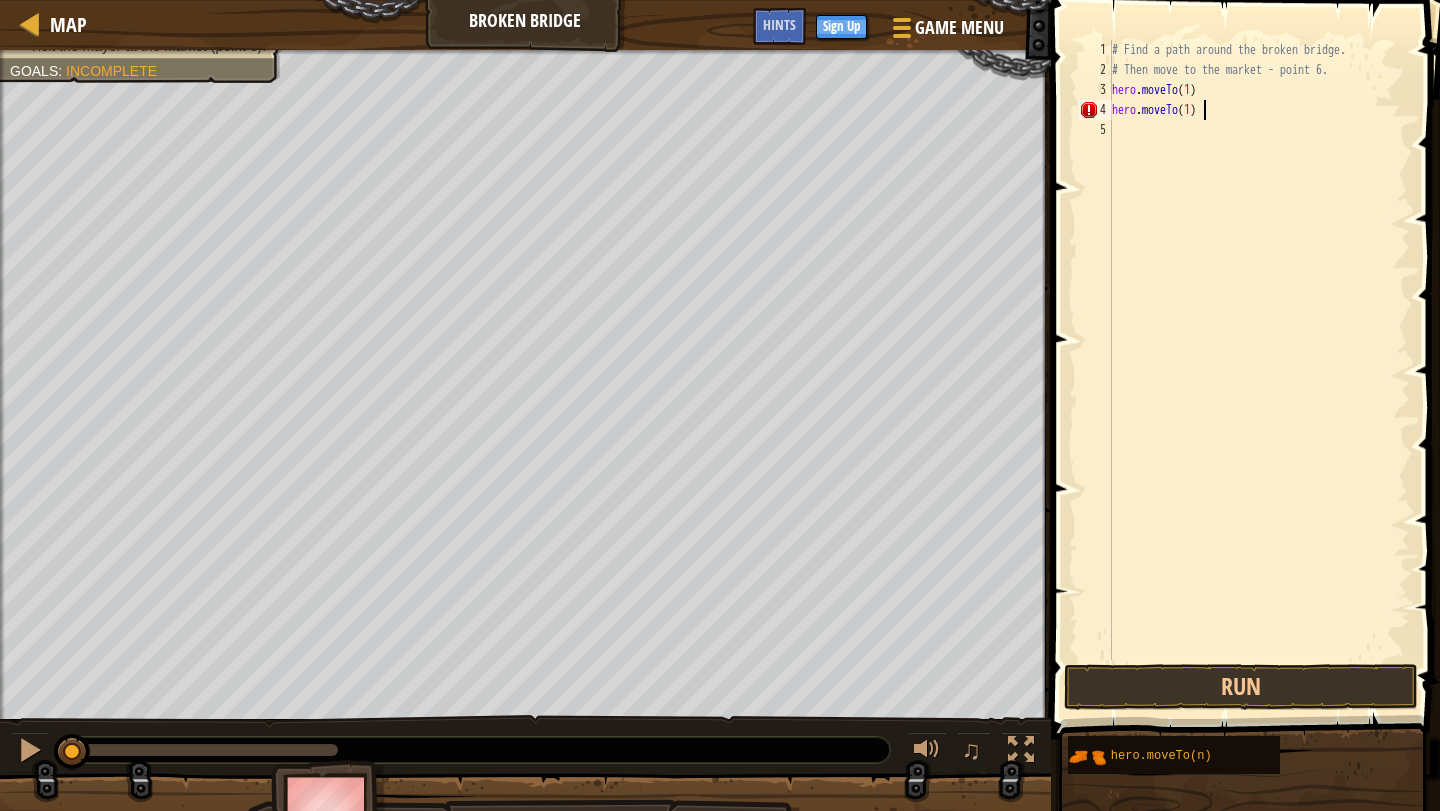 type on "hero.moveTo(1)" 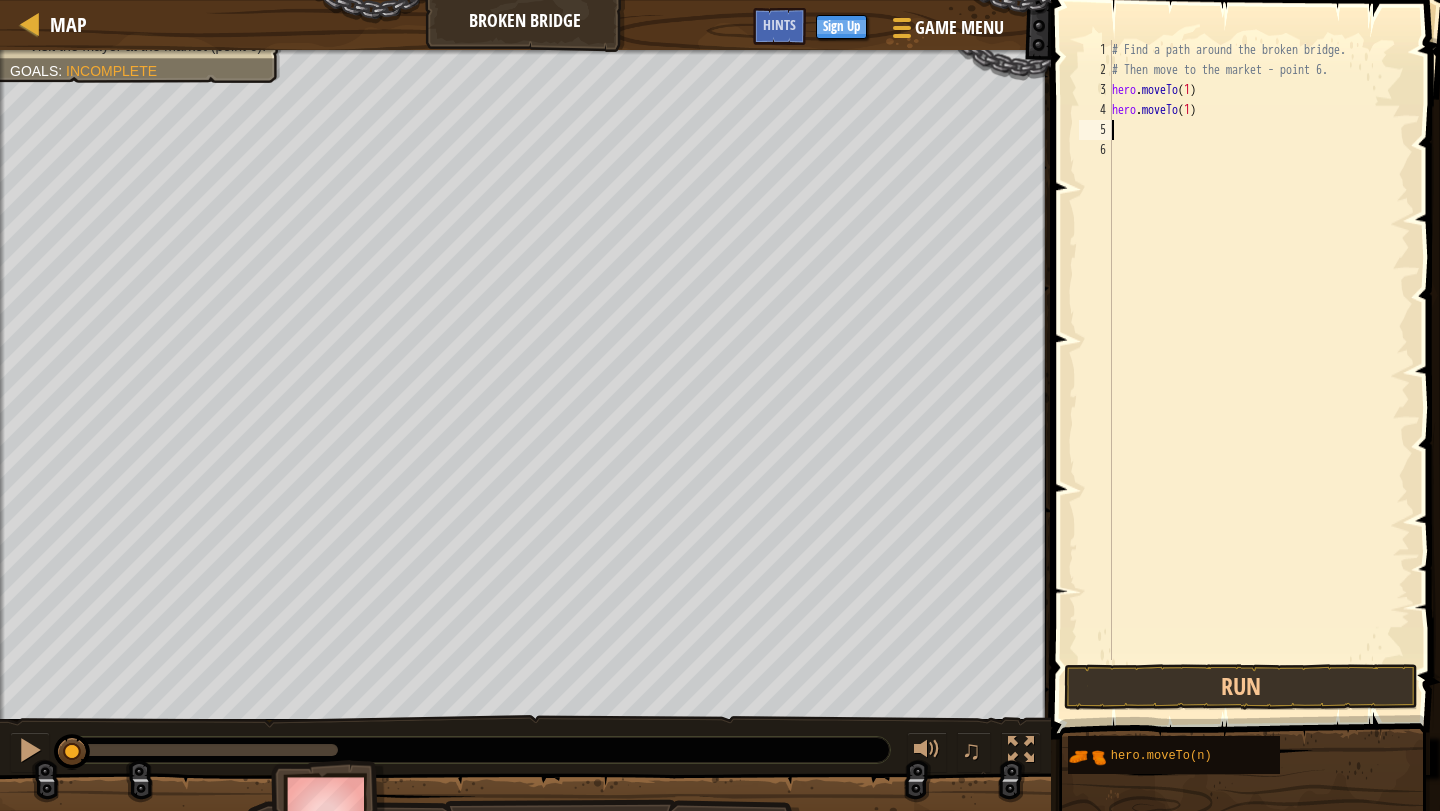 paste on "hero.moveTo(1)" 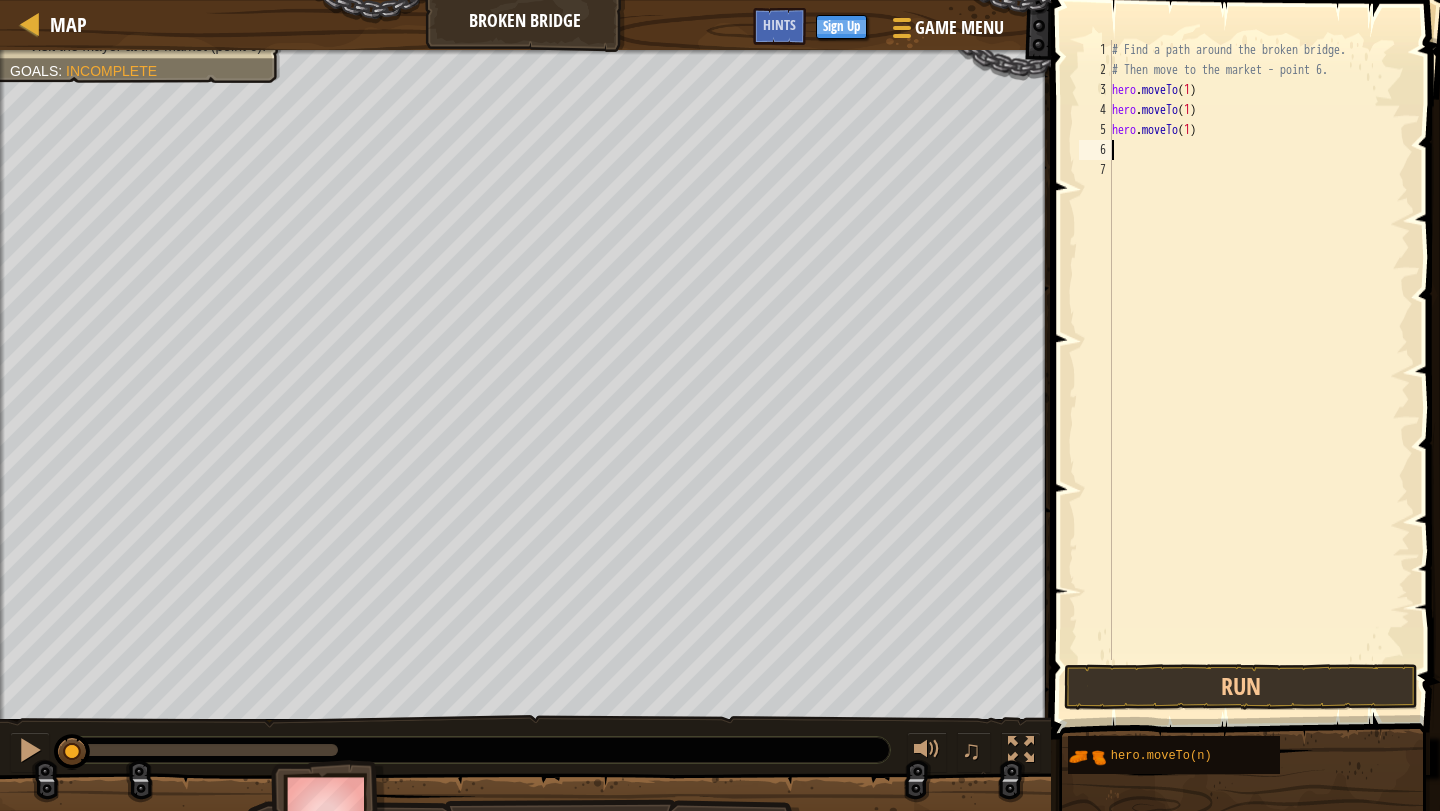 paste on "hero.moveTo(1)" 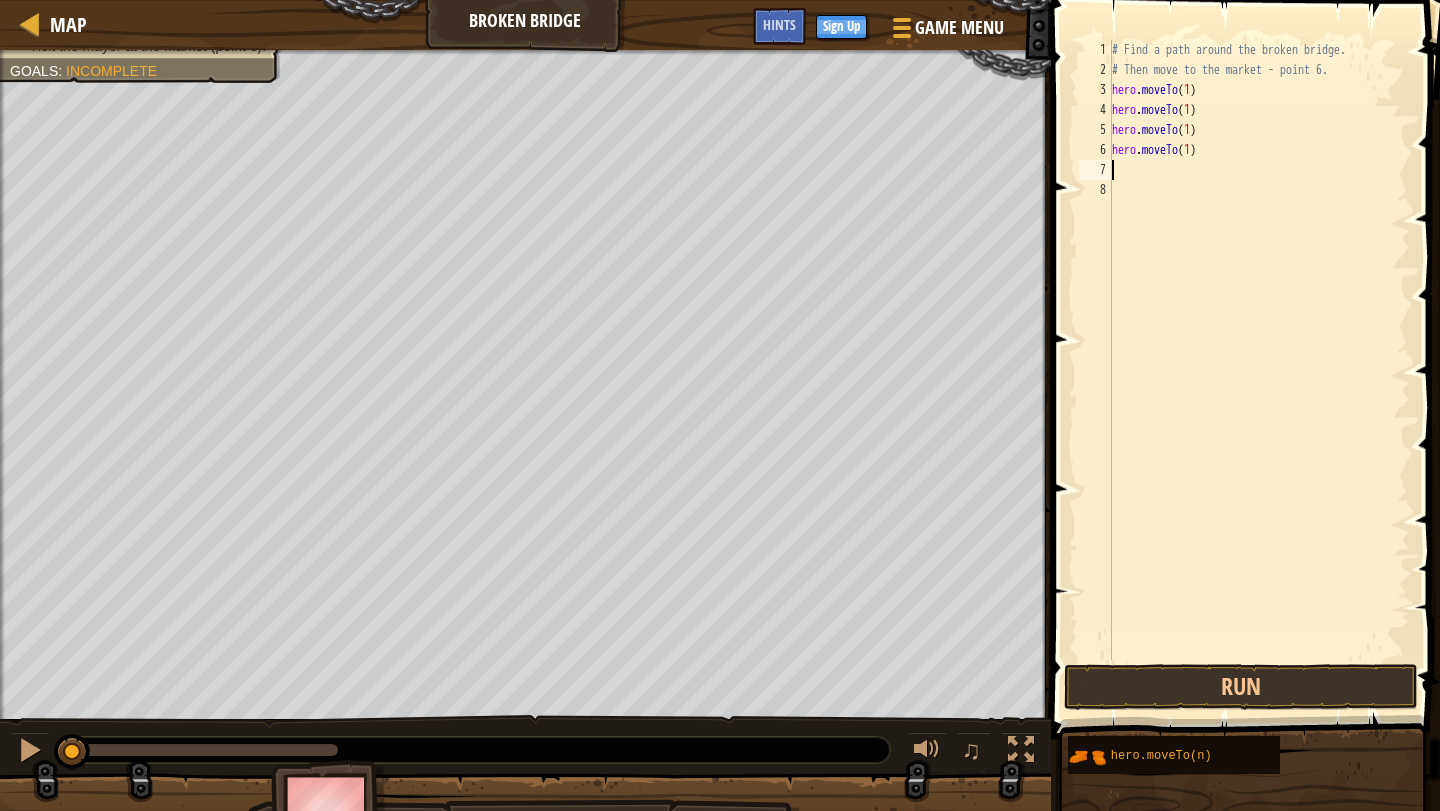 paste on "hero.moveTo(1)" 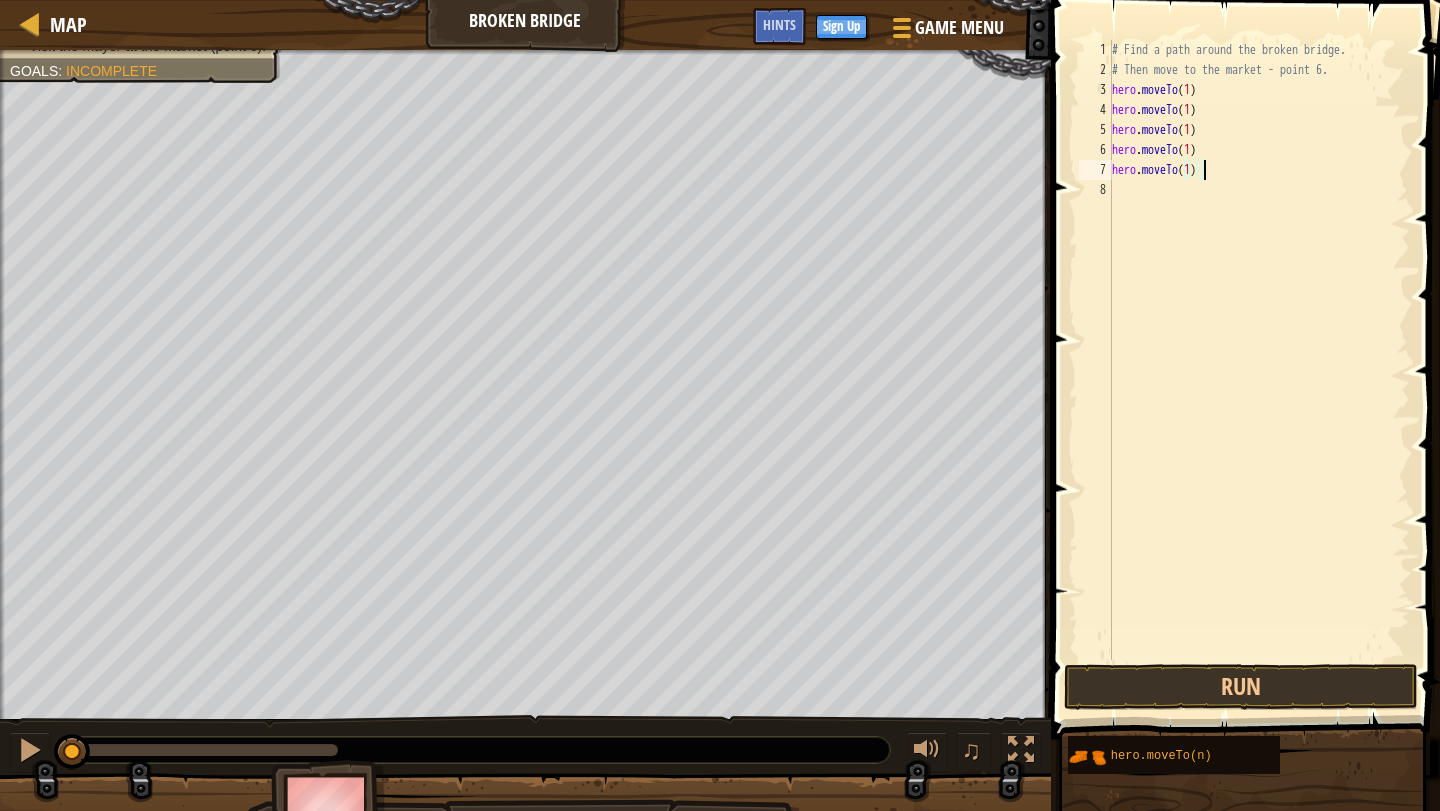 paste on "hero.moveTo(1)" 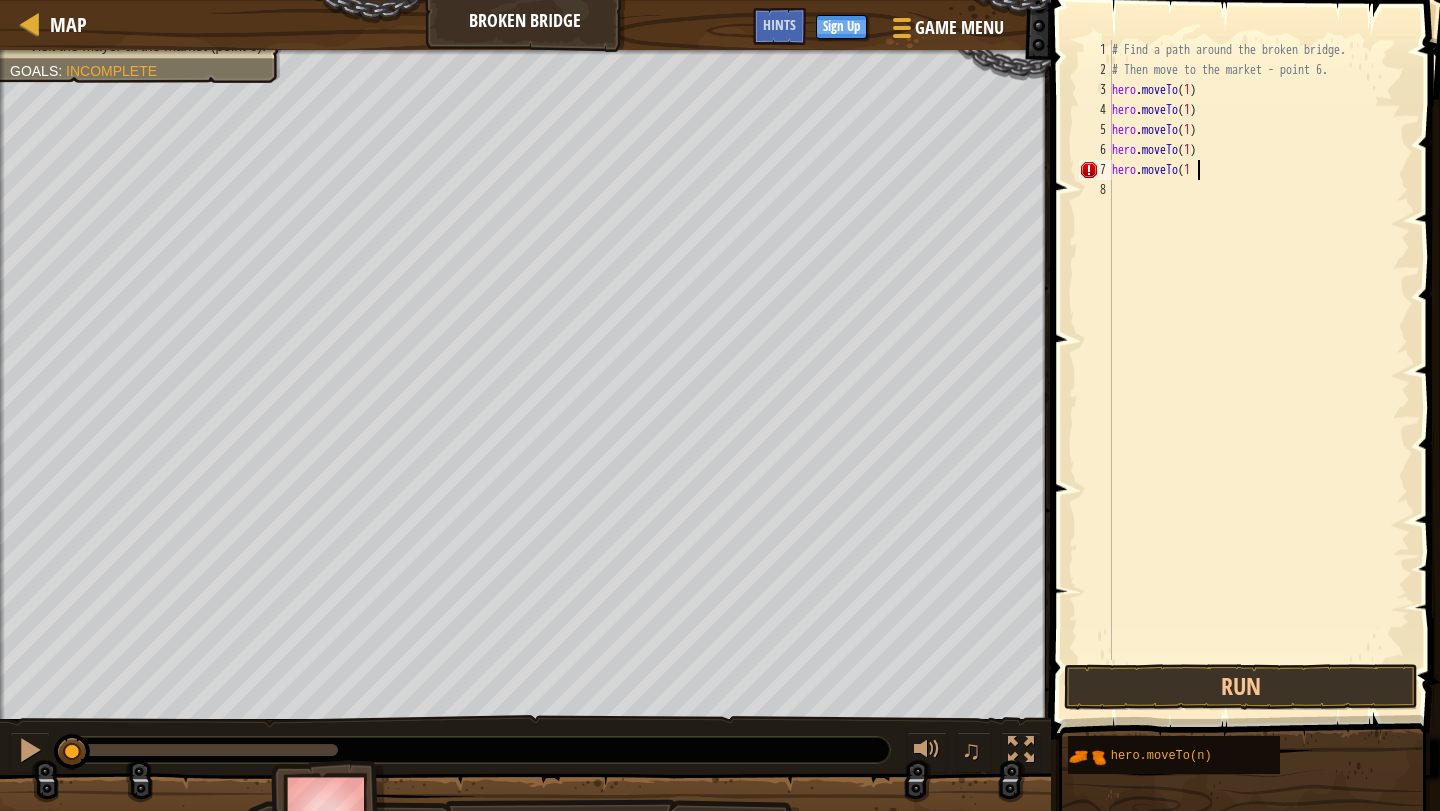 scroll, scrollTop: 9, scrollLeft: 6, axis: both 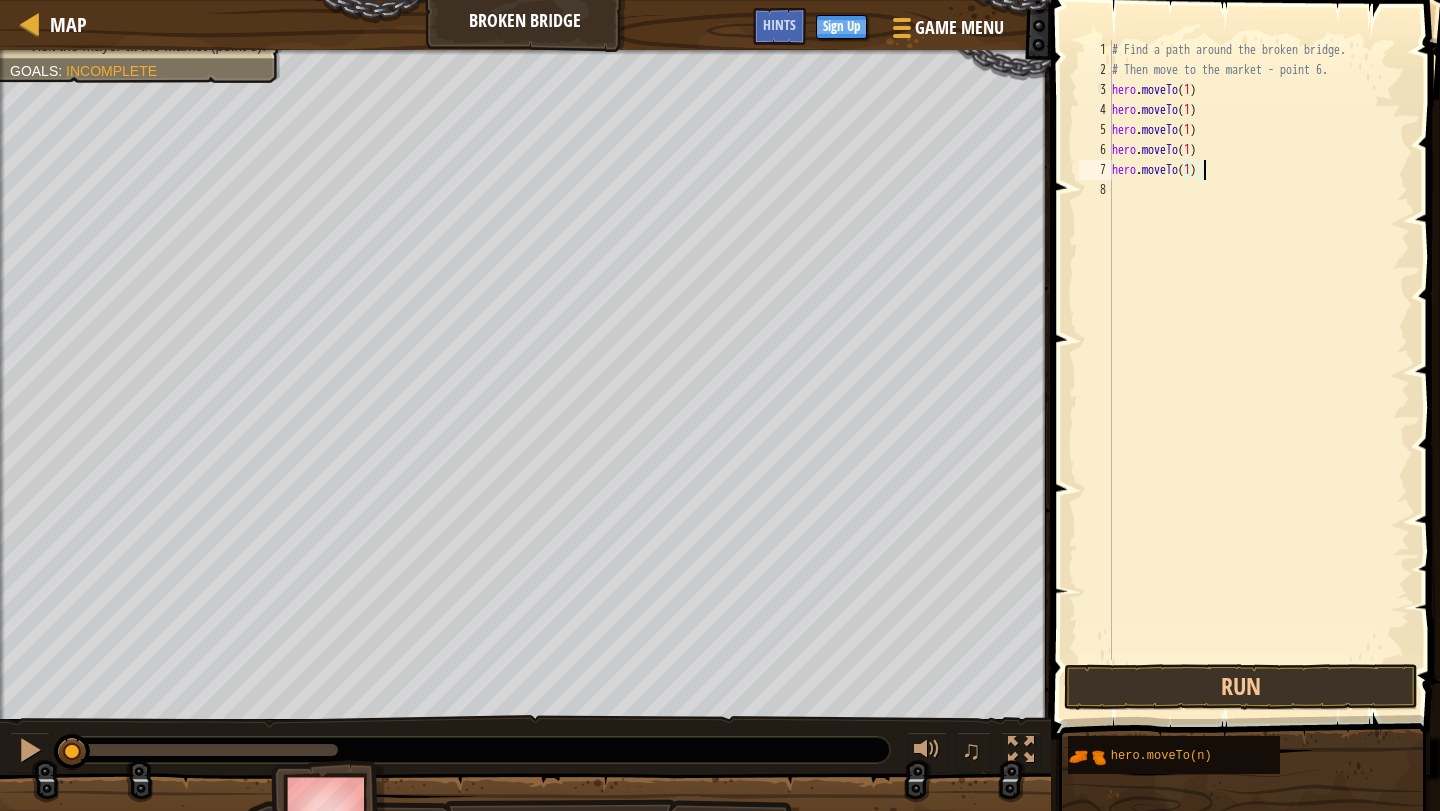 click on "# Find a path around the broken bridge. # Then move to the market - point [NUMBER]. hero . moveTo ( [NUMBER] ) hero . moveTo ( [NUMBER] ) hero . moveTo ( [NUMBER] ) hero . moveTo ( [NUMBER] ) hero . moveTo ( [NUMBER] )" at bounding box center [1259, 370] 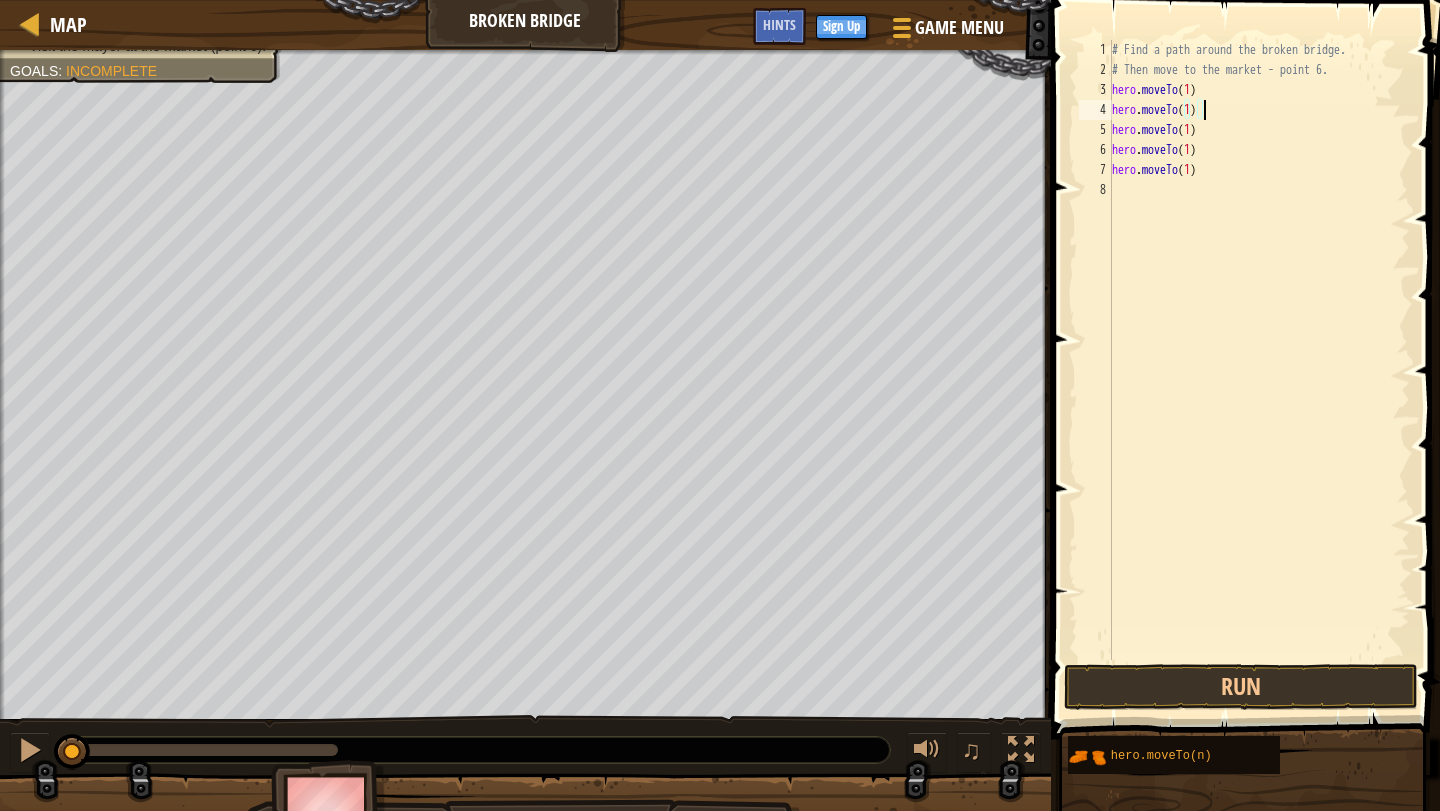 click on "# Find a path around the broken bridge. # Then move to the market - point [NUMBER]. hero . moveTo ( [NUMBER] ) hero . moveTo ( [NUMBER] ) hero . moveTo ( [NUMBER] ) hero . moveTo ( [NUMBER] ) hero . moveTo ( [NUMBER] )" at bounding box center [1259, 370] 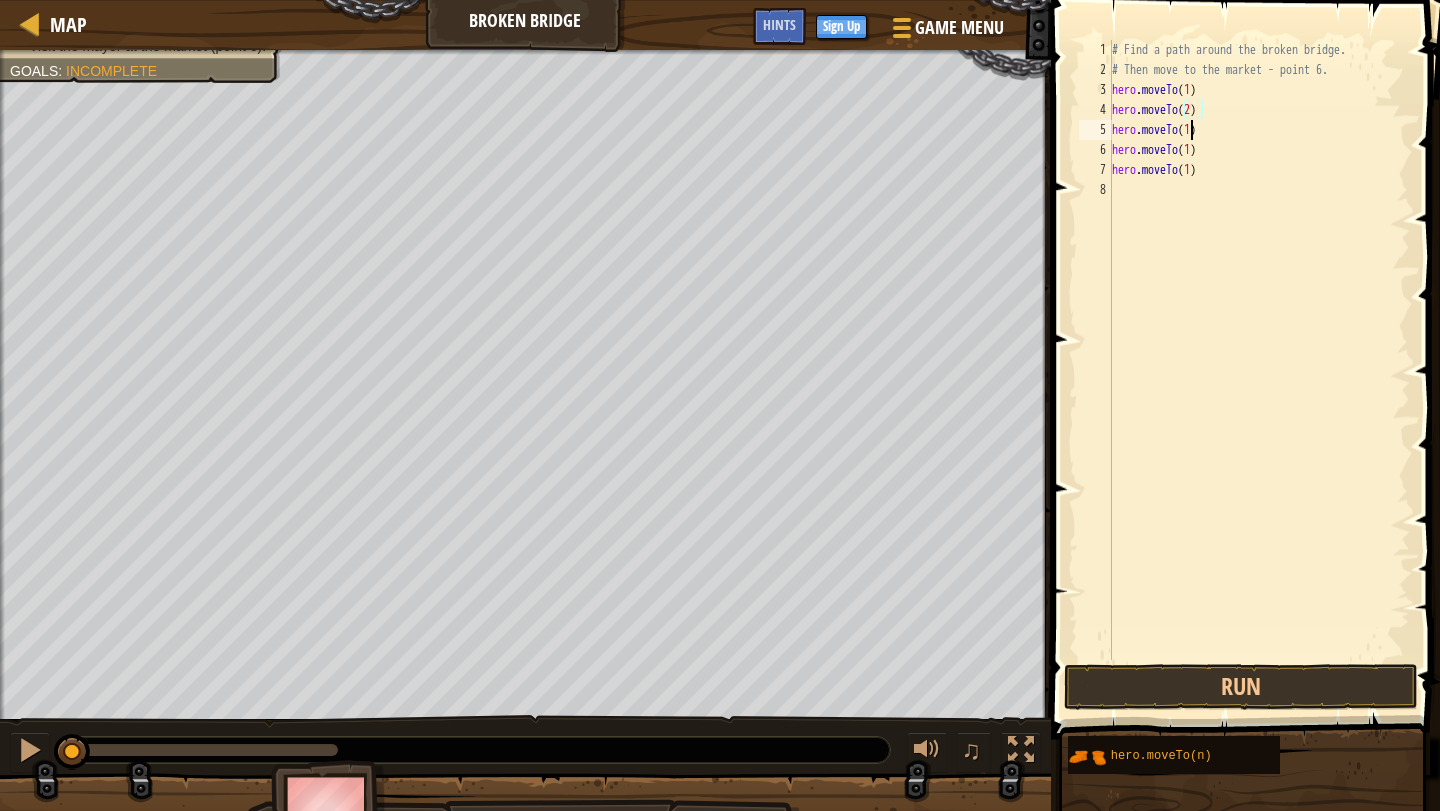click on "# Find a path around the broken bridge. # Then move to the market - point 6. hero . moveTo ( 1 ) hero . moveTo ( 2 ) hero . moveTo ( 1 ) hero . moveTo ( 1 ) hero . moveTo ( 1 )" at bounding box center (1259, 370) 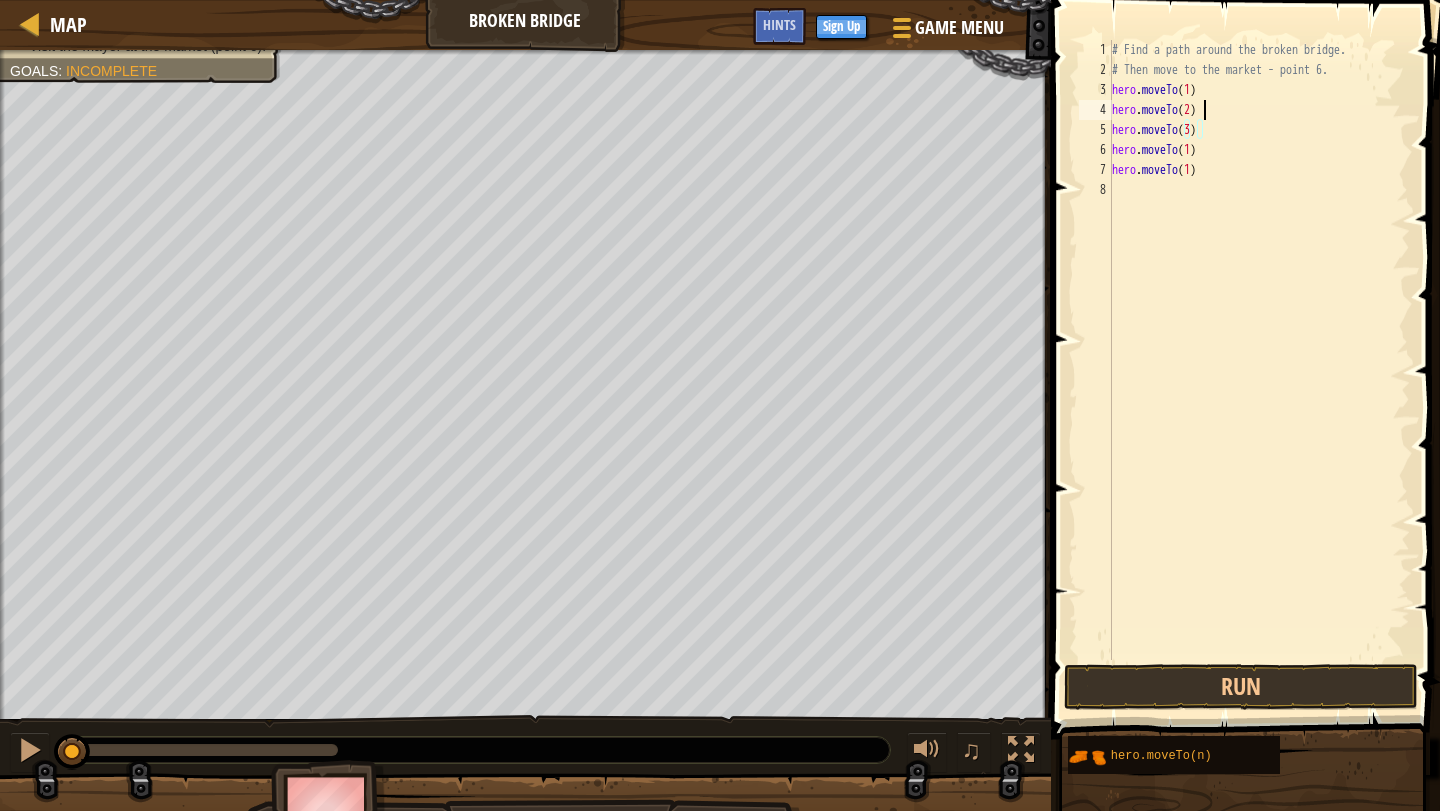 click on "# Find a path around the broken bridge. # Then move to the market - point 6. hero . moveTo ( 1 ) hero . moveTo ( 2 ) hero . moveTo ( 3 ) hero . moveTo ( 1 ) hero . moveTo ( 1 )" at bounding box center (1259, 370) 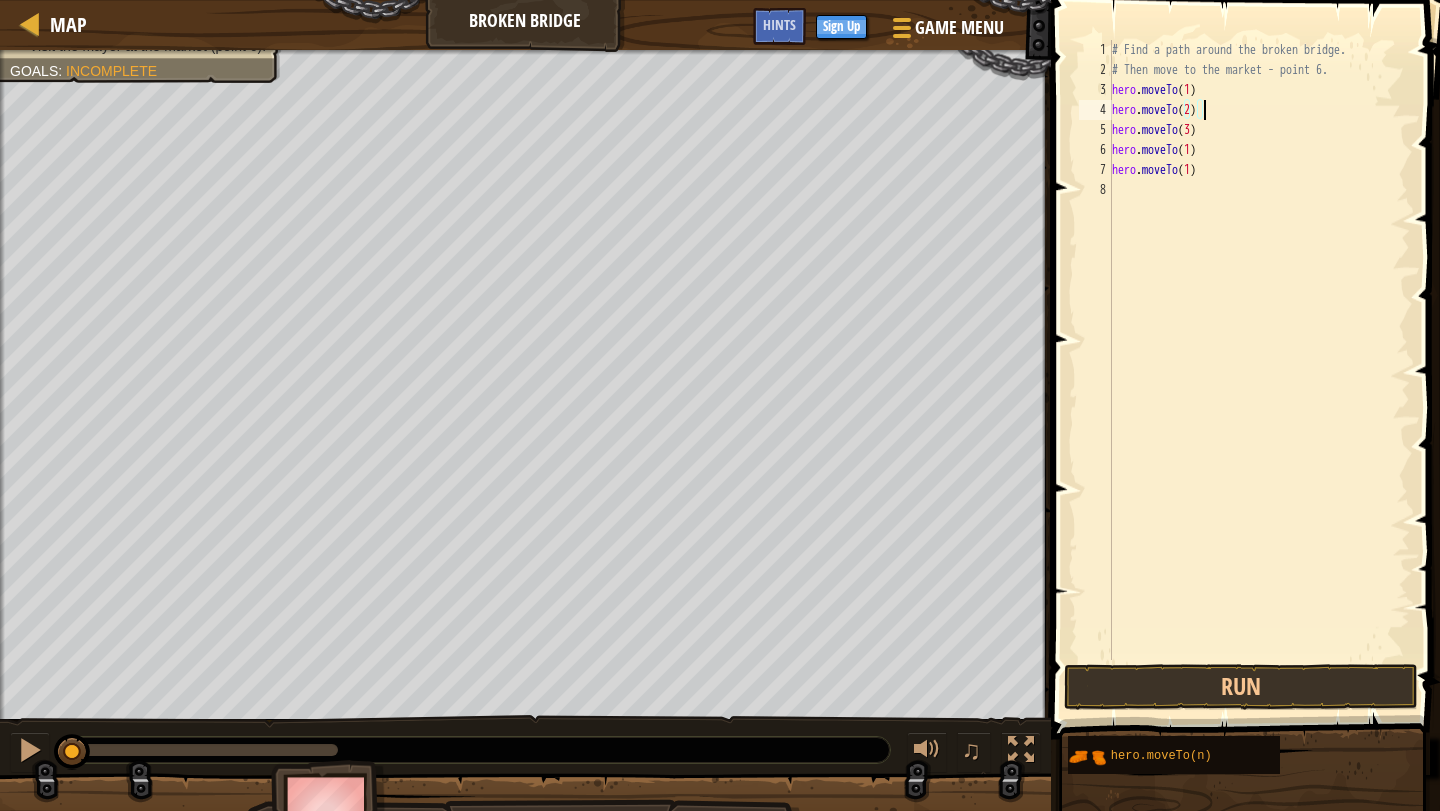 click on "# Find a path around the broken bridge. # Then move to the market - point 6. hero . moveTo ( 1 ) hero . moveTo ( 2 ) hero . moveTo ( 3 ) hero . moveTo ( 1 ) hero . moveTo ( 1 )" at bounding box center (1259, 370) 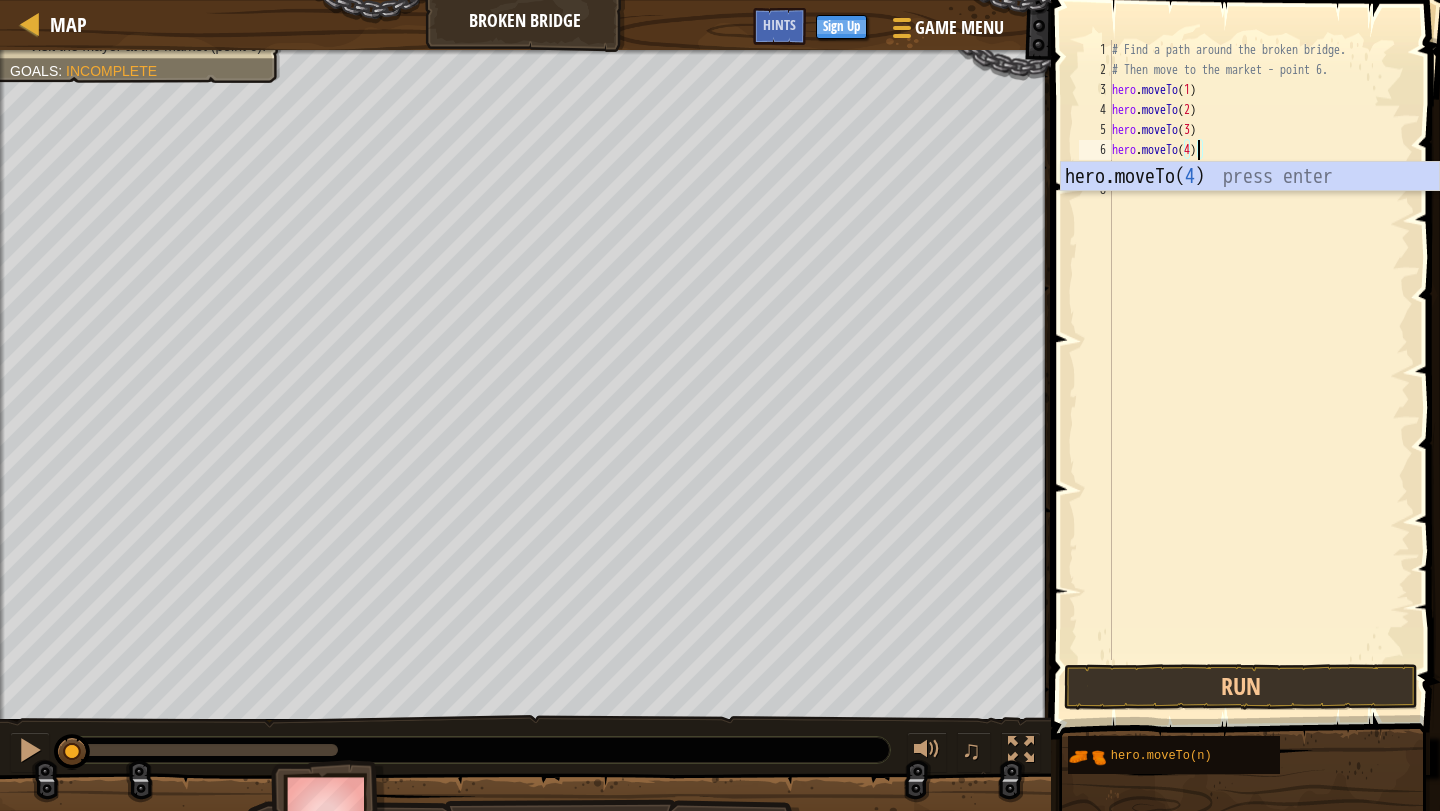 click on "# Find a path around the broken bridge. # Then move to the market - point [NUMBER]. hero . moveTo ( [NUMBER] ) hero . moveTo ( [NUMBER] ) hero . moveTo ( [NUMBER] ) hero . moveTo ( [NUMBER] ) hero . moveTo ( [NUMBER] )" at bounding box center [1259, 370] 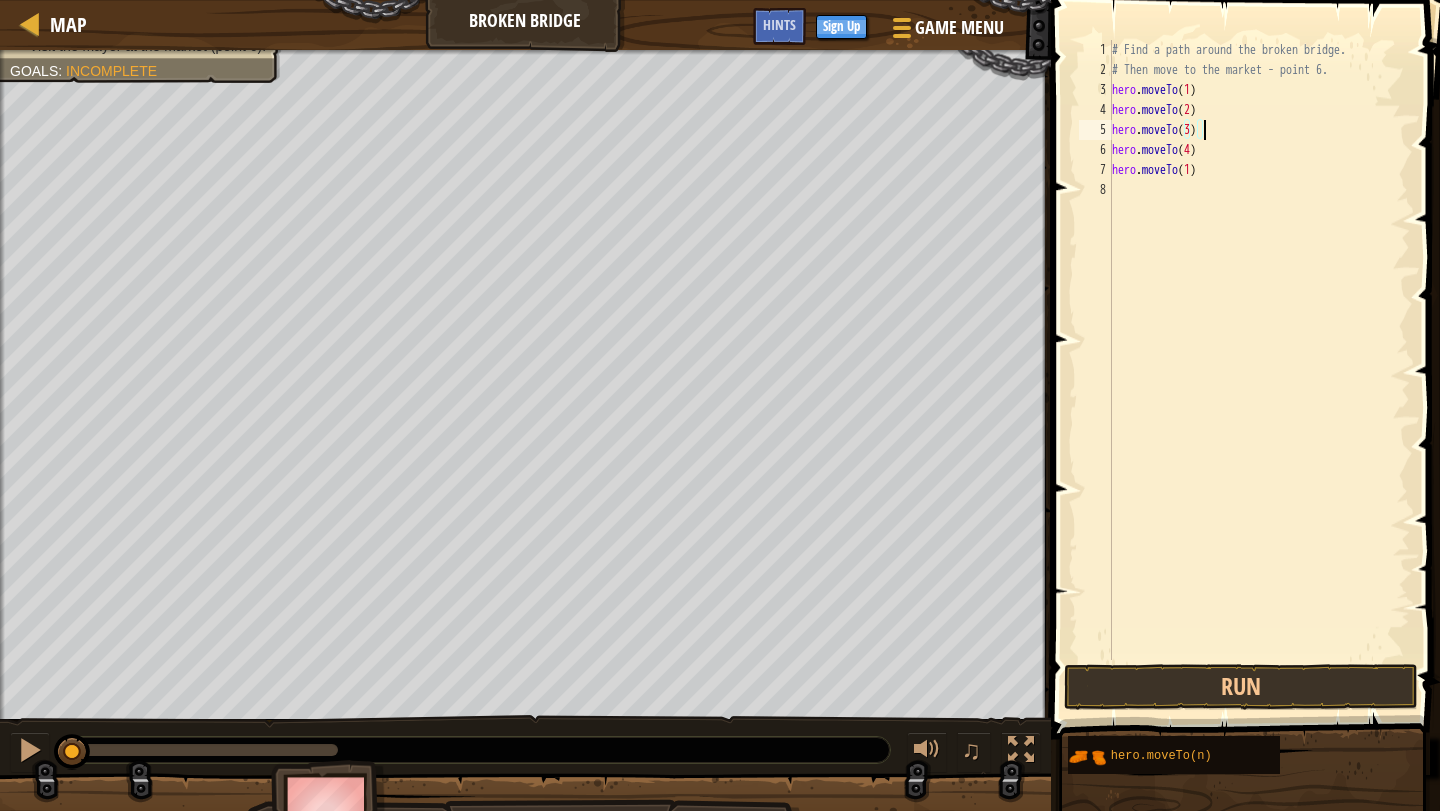 click on "# Find a path around the broken bridge. # Then move to the market - point [NUMBER]. hero . moveTo ( [NUMBER] ) hero . moveTo ( [NUMBER] ) hero . moveTo ( [NUMBER] ) hero . moveTo ( [NUMBER] ) hero . moveTo ( [NUMBER] )" at bounding box center [1259, 370] 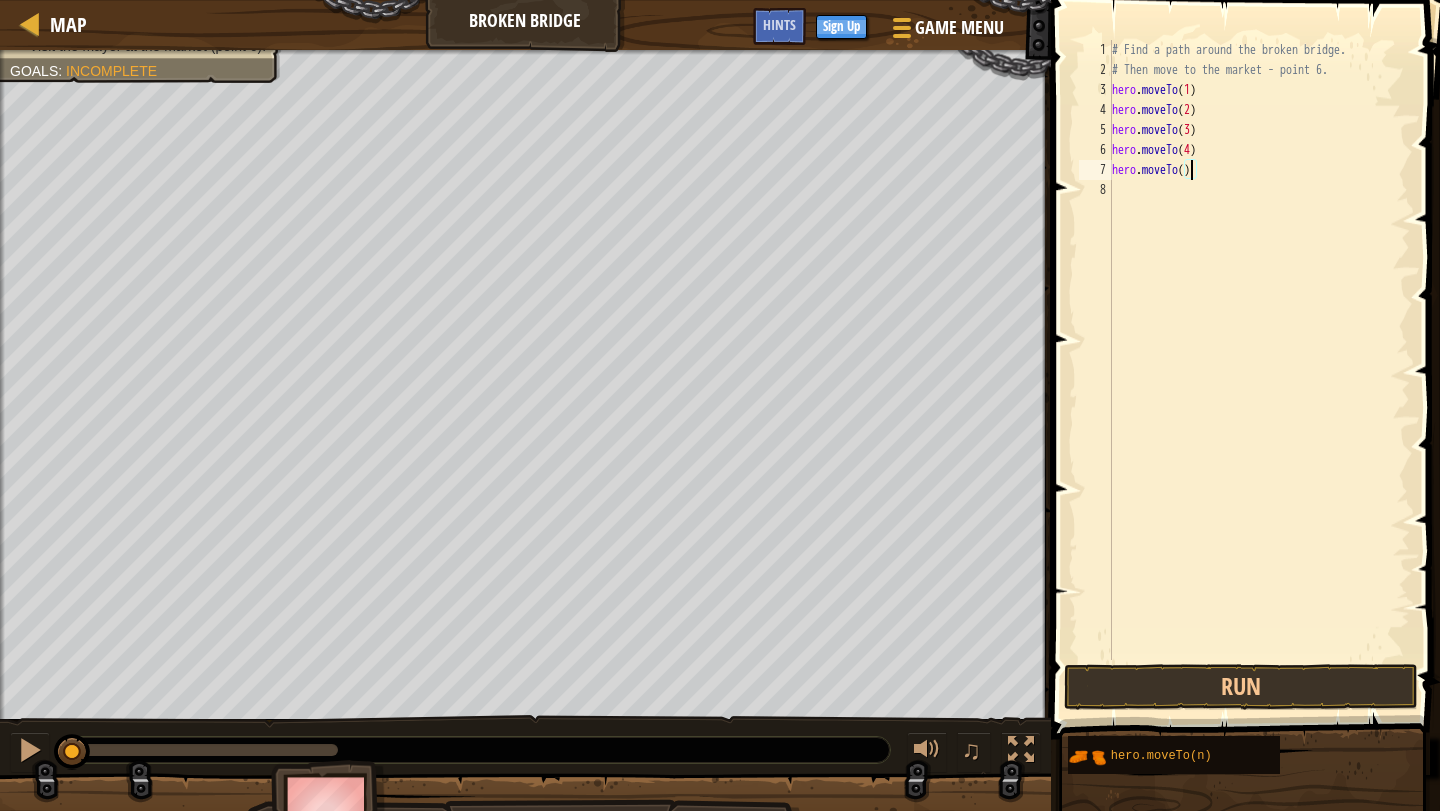type on "hero.moveTo(5)" 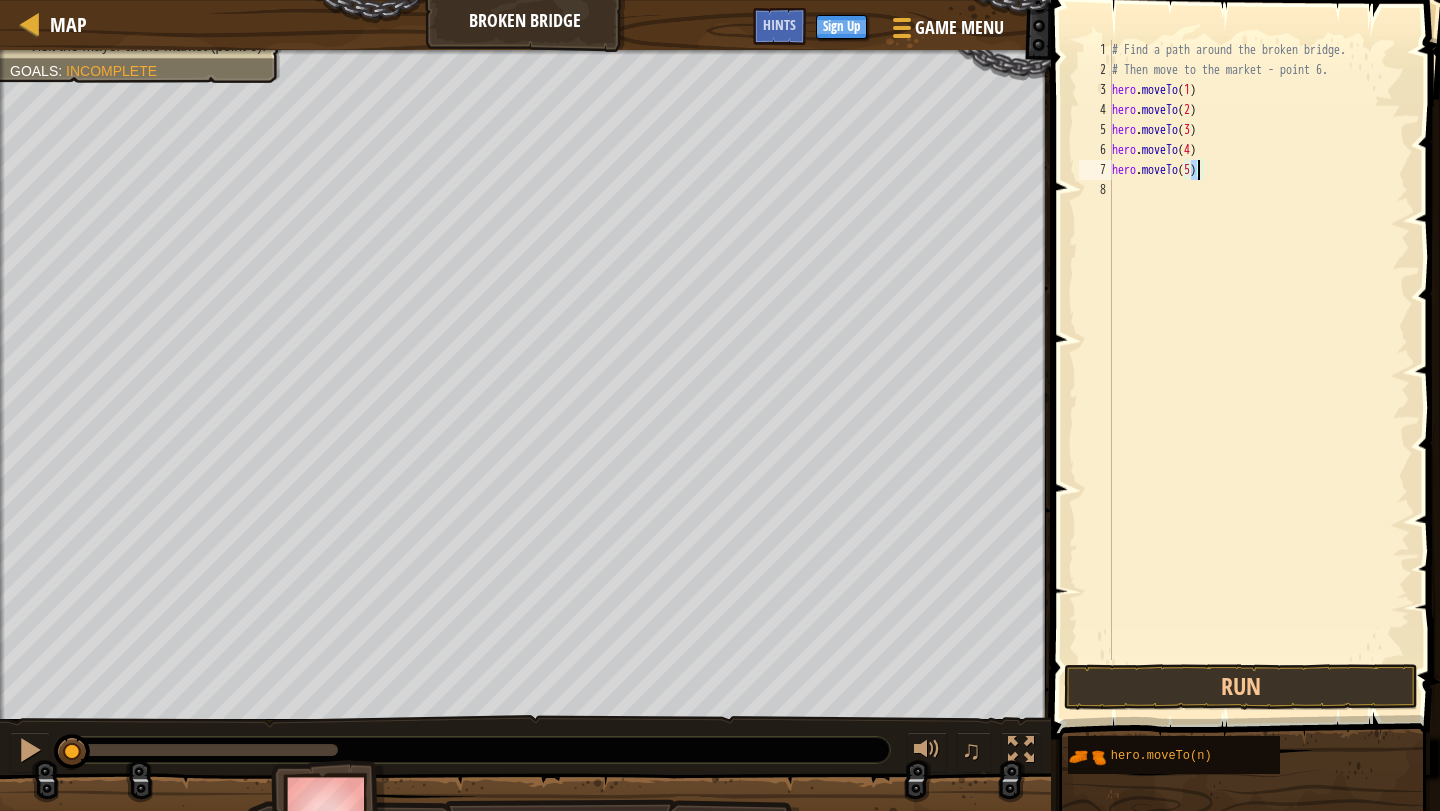 click on "# Find a path around the broken bridge. # Then move to the market - point 6. hero . moveTo ( 1 ) hero . moveTo ( 2 ) hero . moveTo ( 3 ) hero . moveTo ( 4 ) hero . moveTo ( 5 )" at bounding box center [1259, 370] 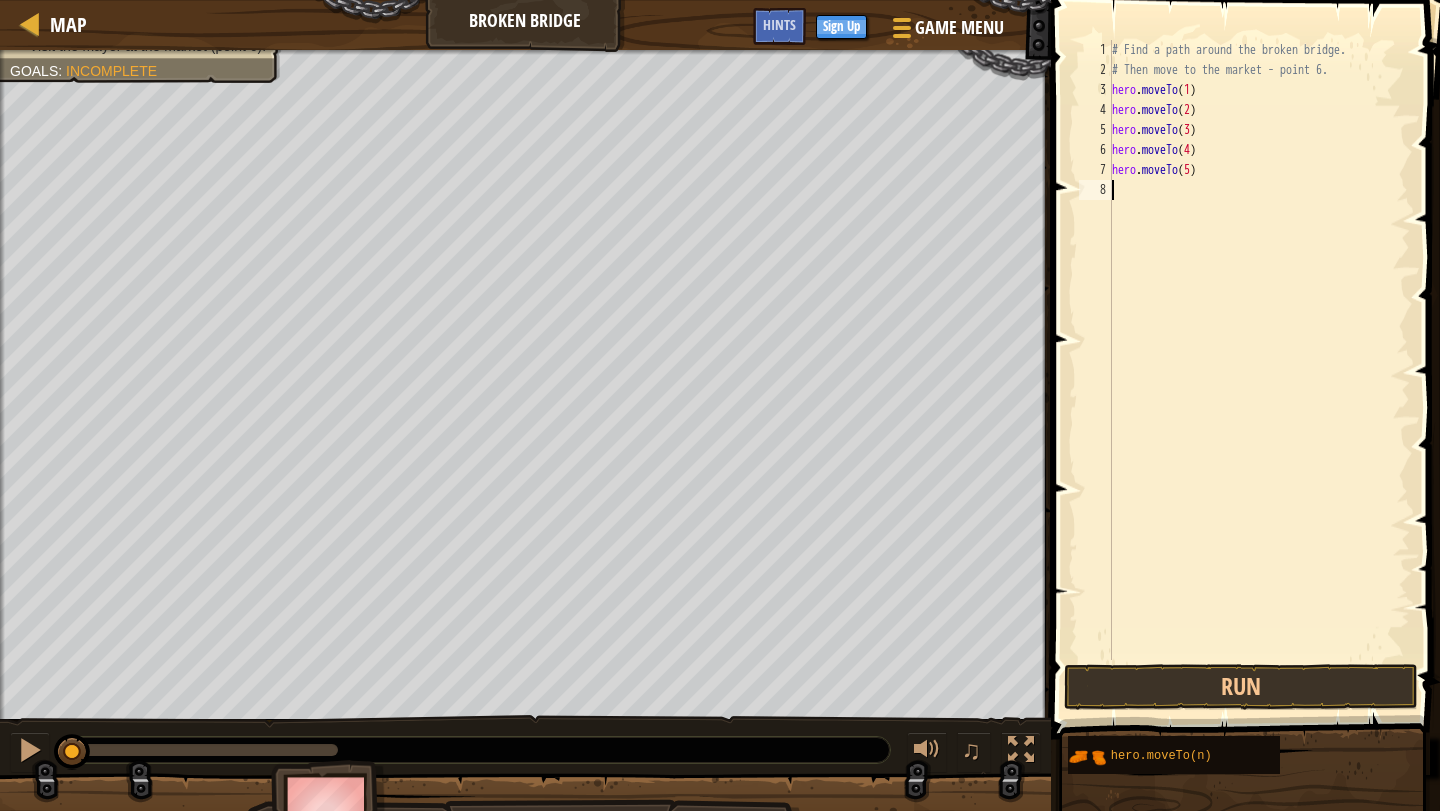 scroll, scrollTop: 9, scrollLeft: 0, axis: vertical 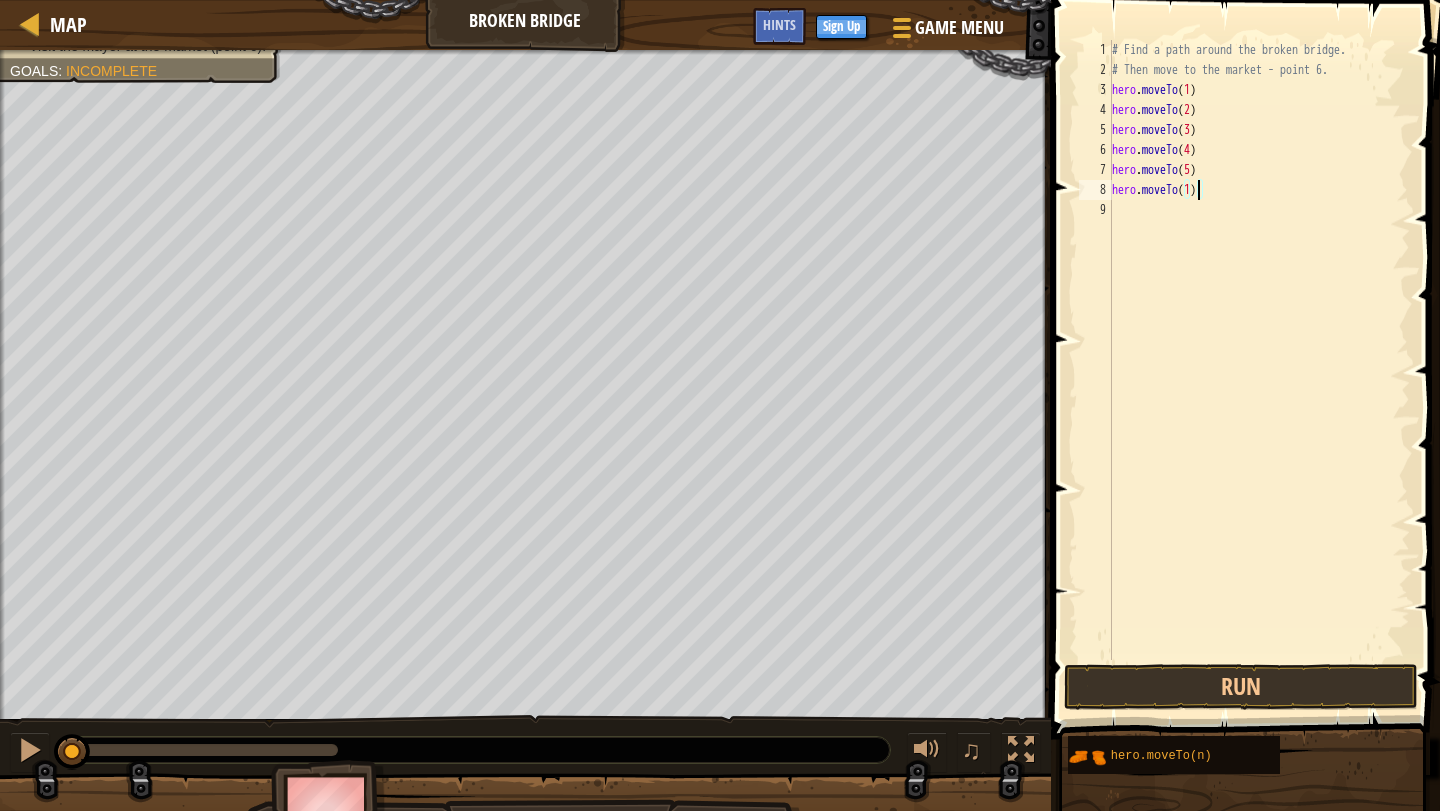 click on "# Find a path around the broken bridge. # Then move to the market - point 6. hero . moveTo ( 1 ) hero . moveTo ( 2 ) hero . moveTo ( 3 ) hero . moveTo ( 4 ) hero . moveTo ( 5 ) hero . moveTo ( 1 )" at bounding box center (1259, 370) 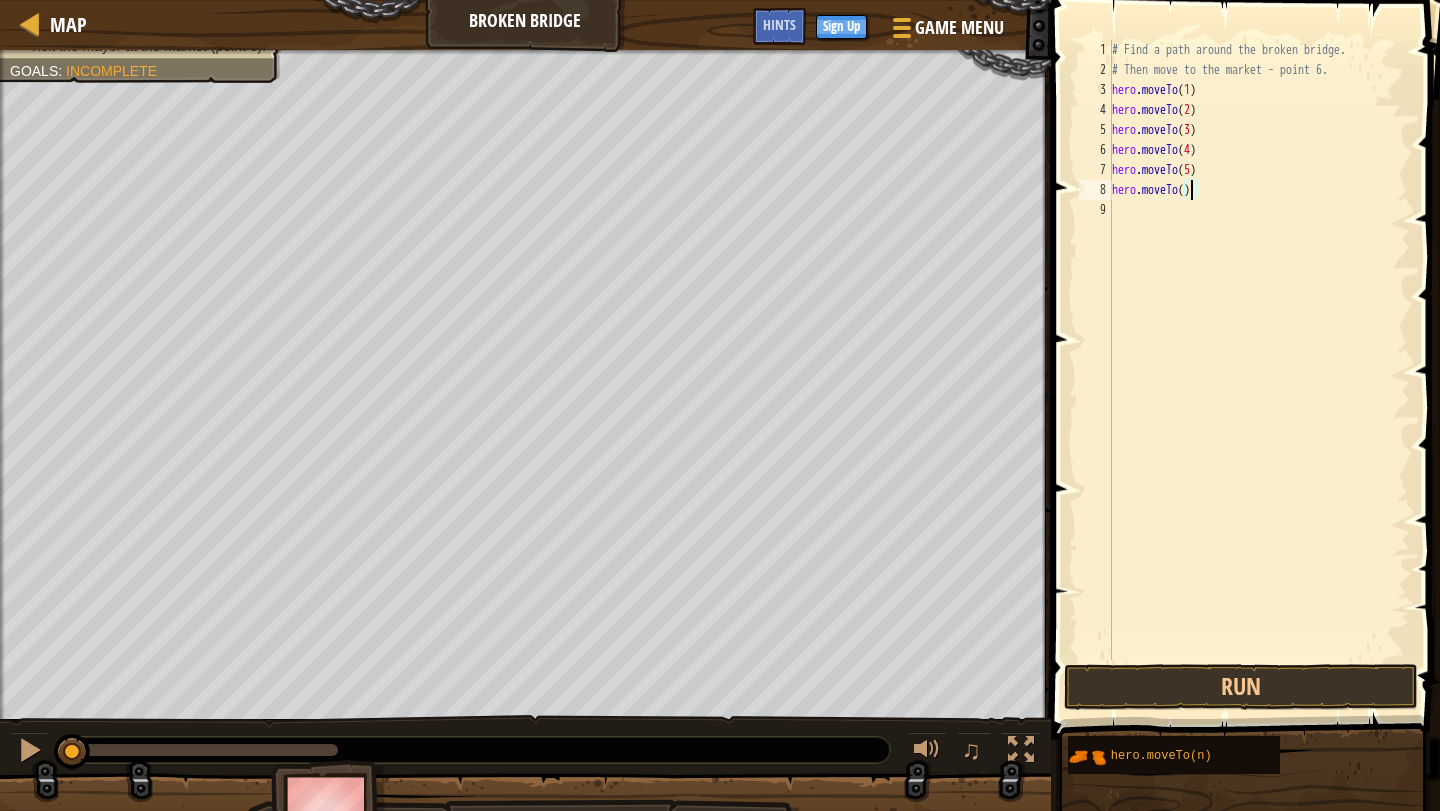 scroll, scrollTop: 9, scrollLeft: 6, axis: both 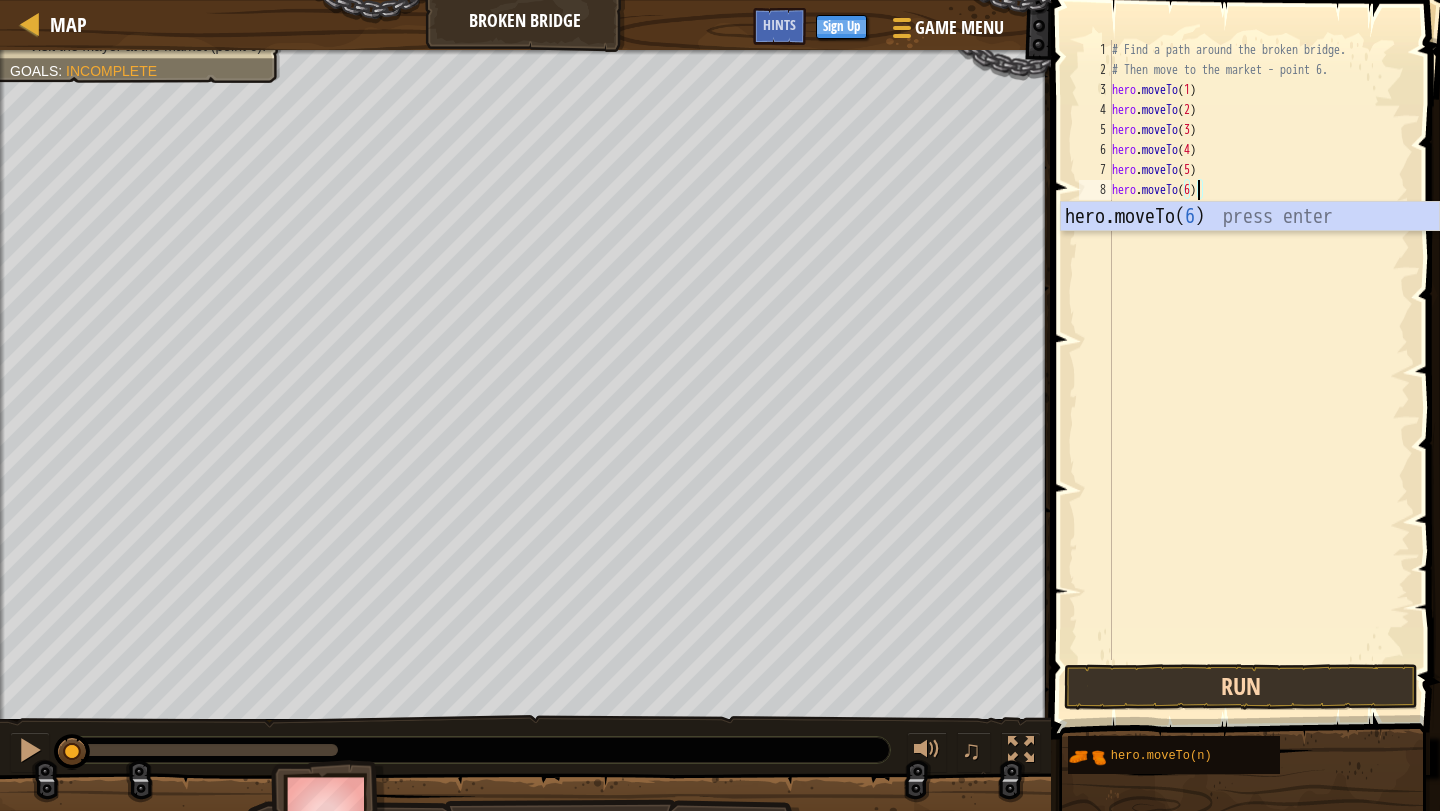 type on "hero.moveTo(6)" 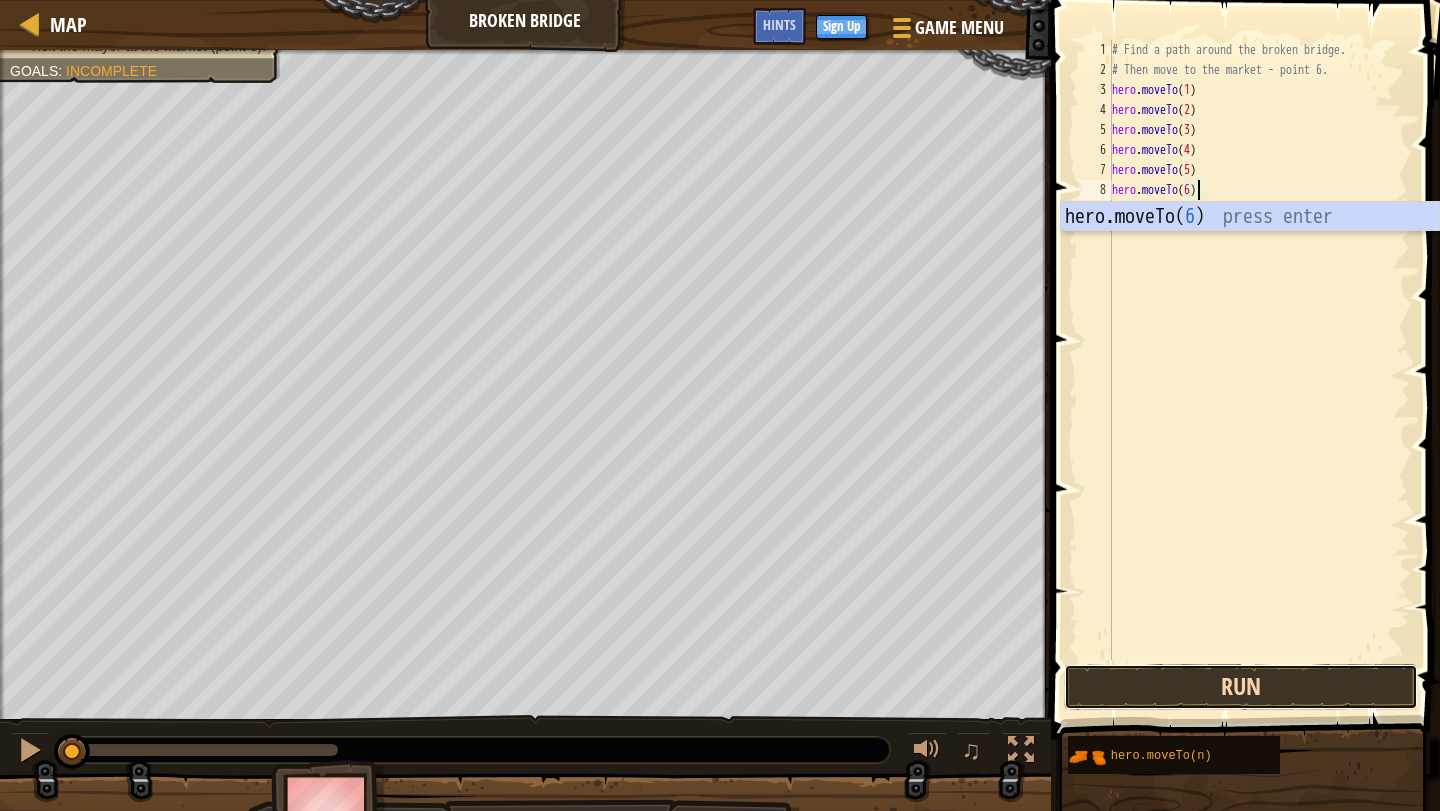 click on "Run" at bounding box center [1241, 687] 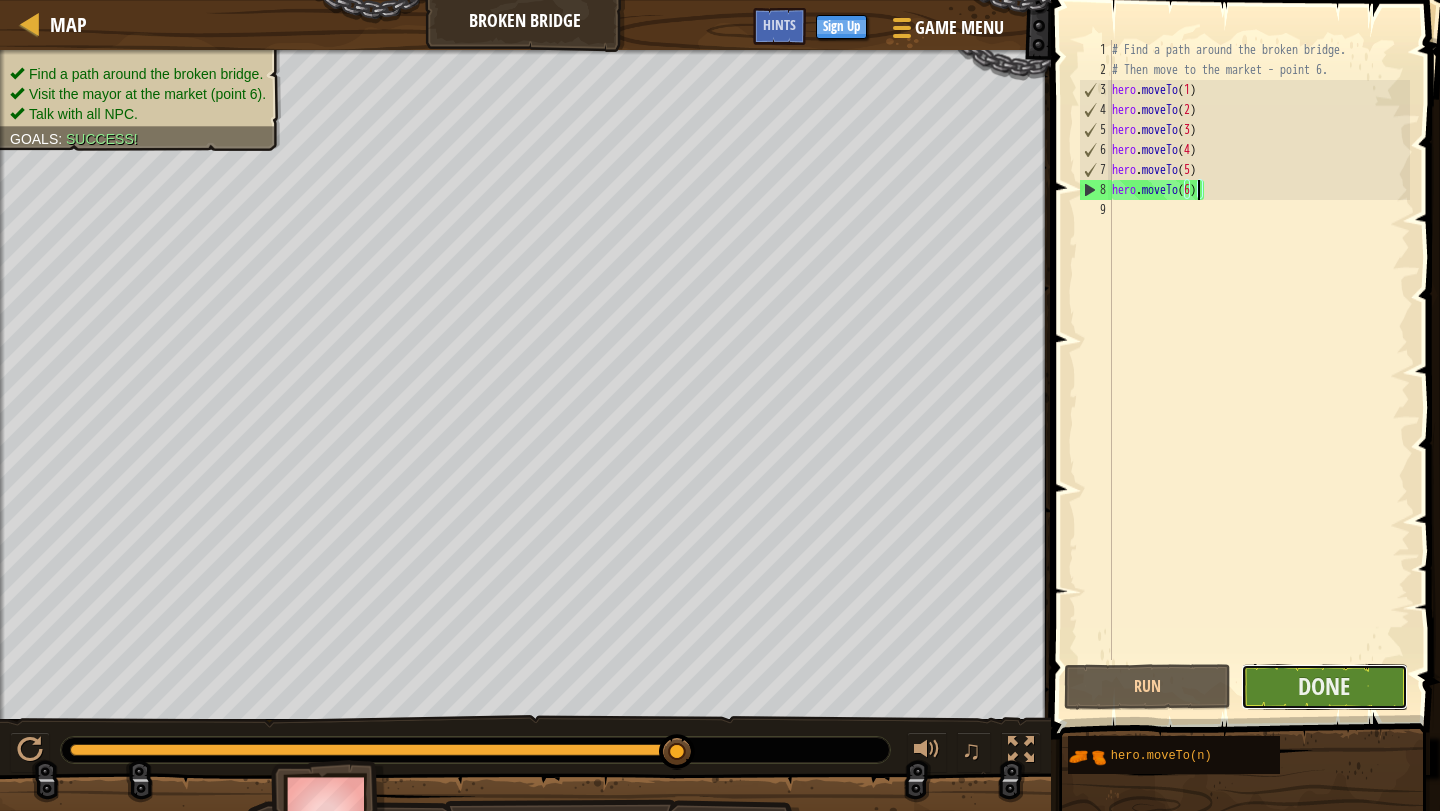 click on "Done" at bounding box center (1324, 687) 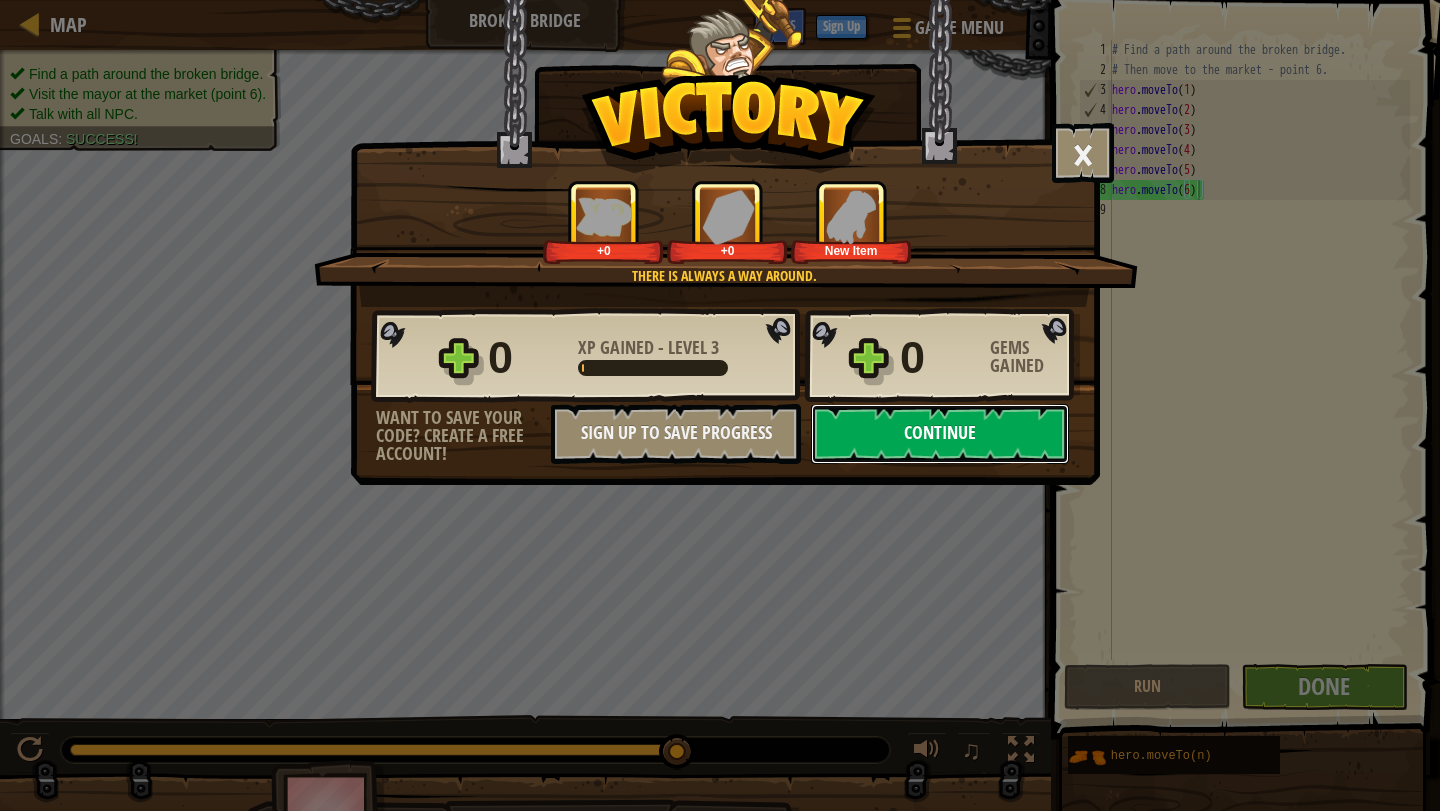click on "Continue" at bounding box center (940, 434) 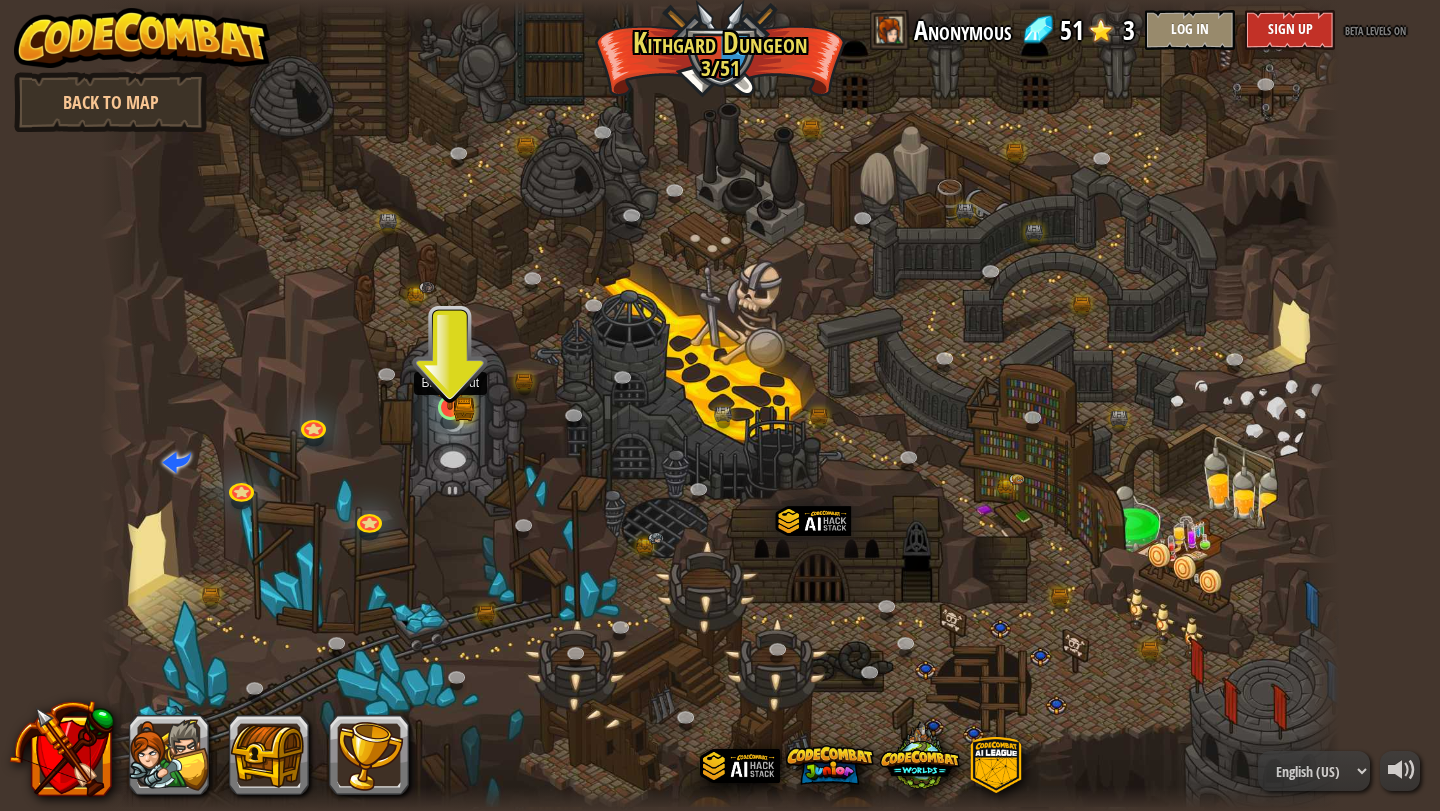 click at bounding box center (450, 375) 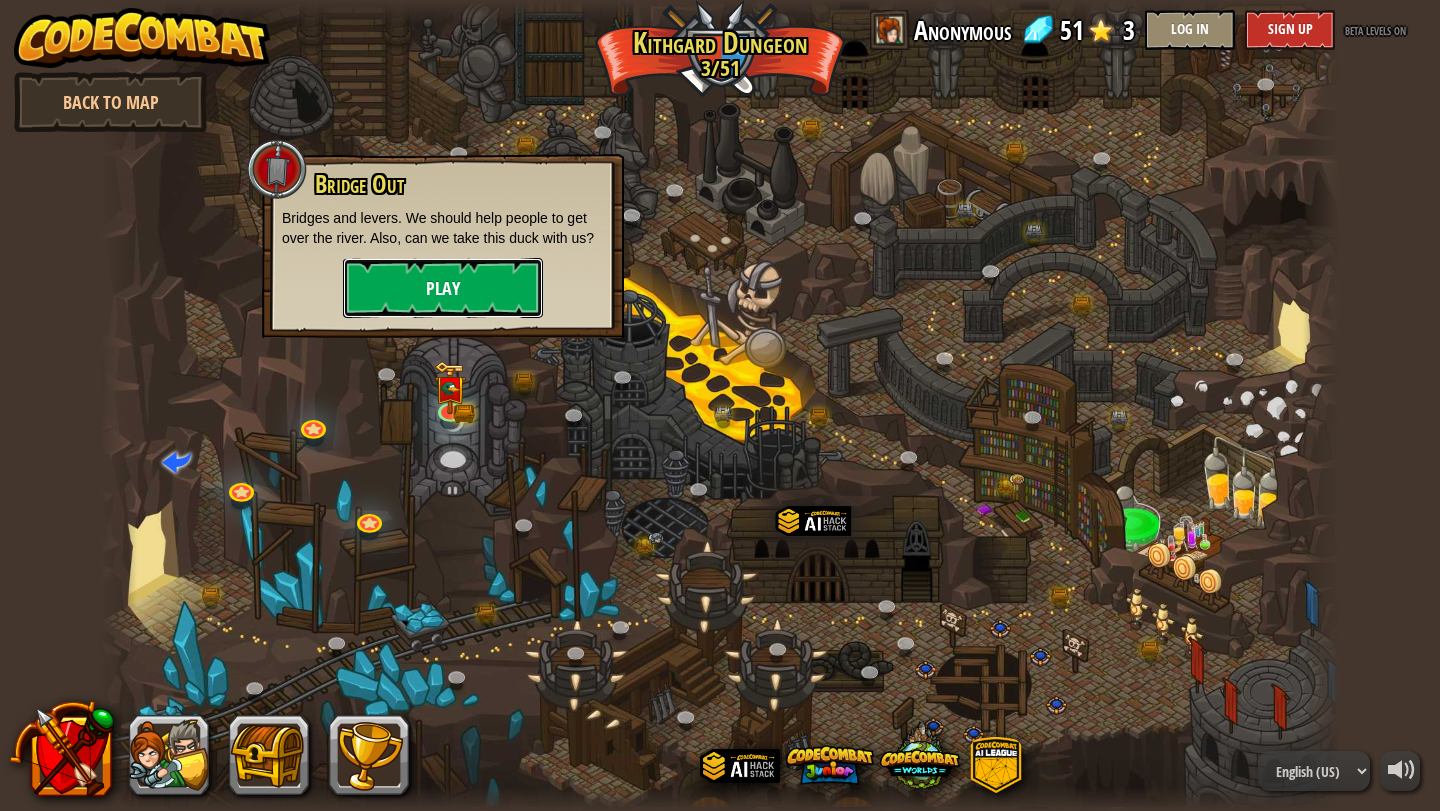 click on "Play" at bounding box center (443, 288) 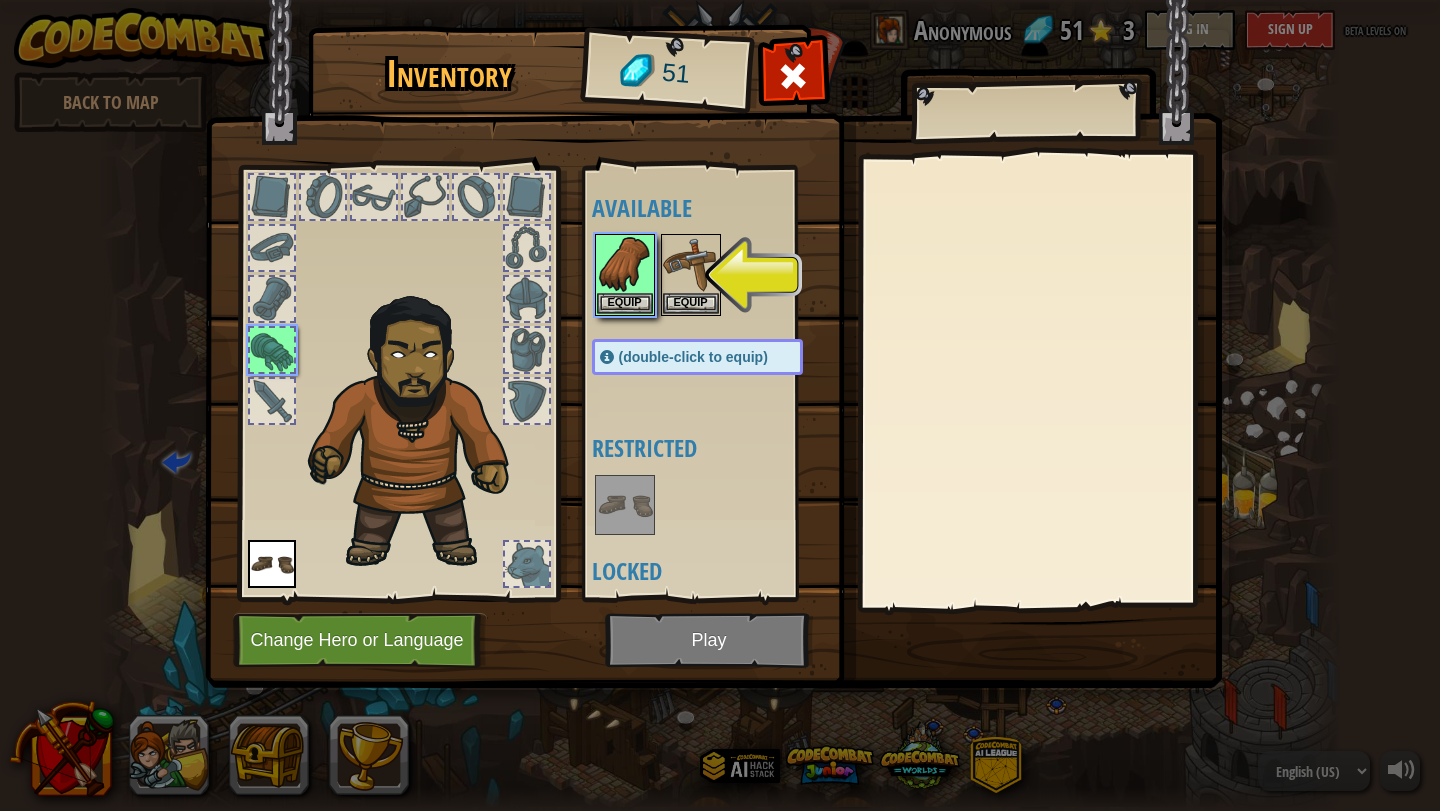 click at bounding box center (713, 325) 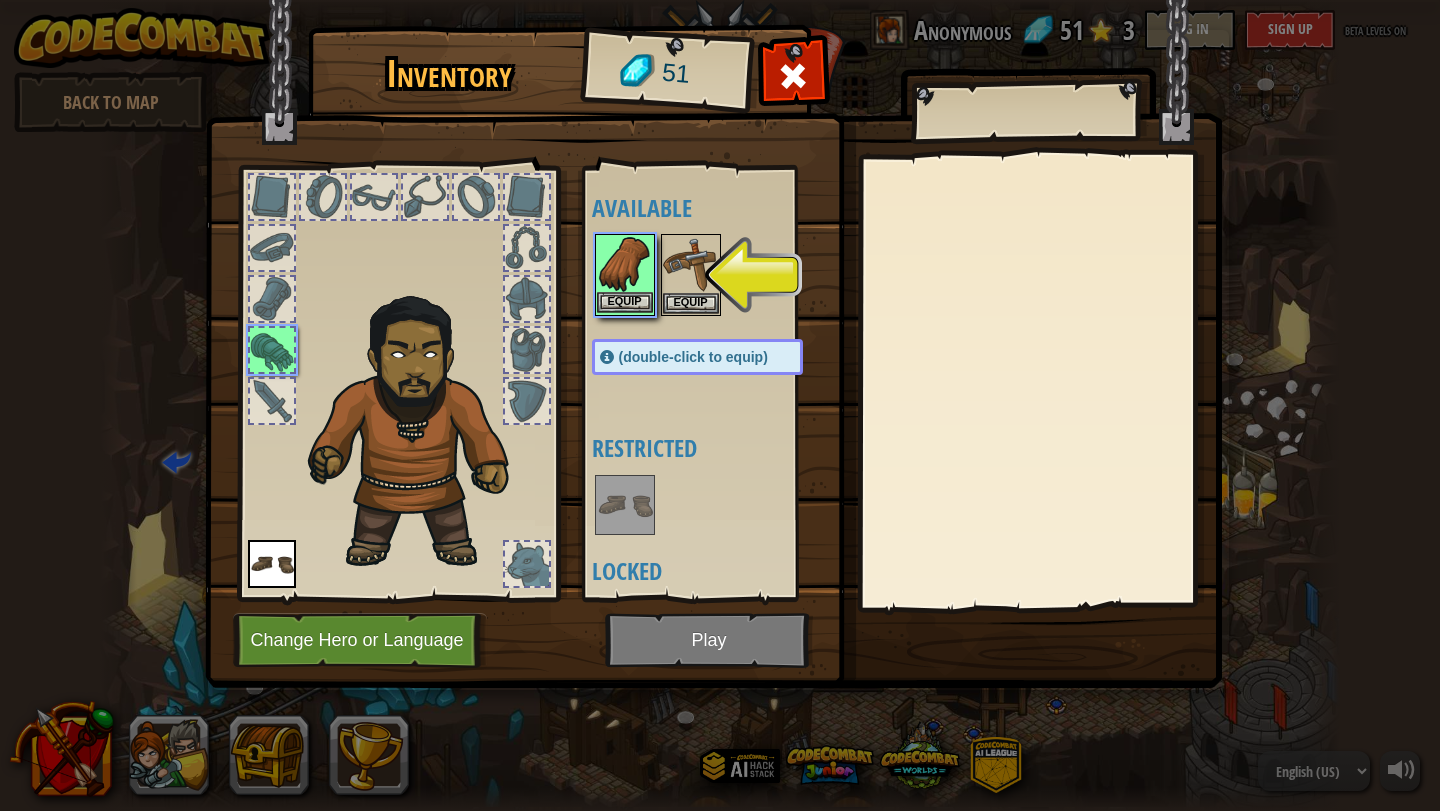 click at bounding box center (625, 264) 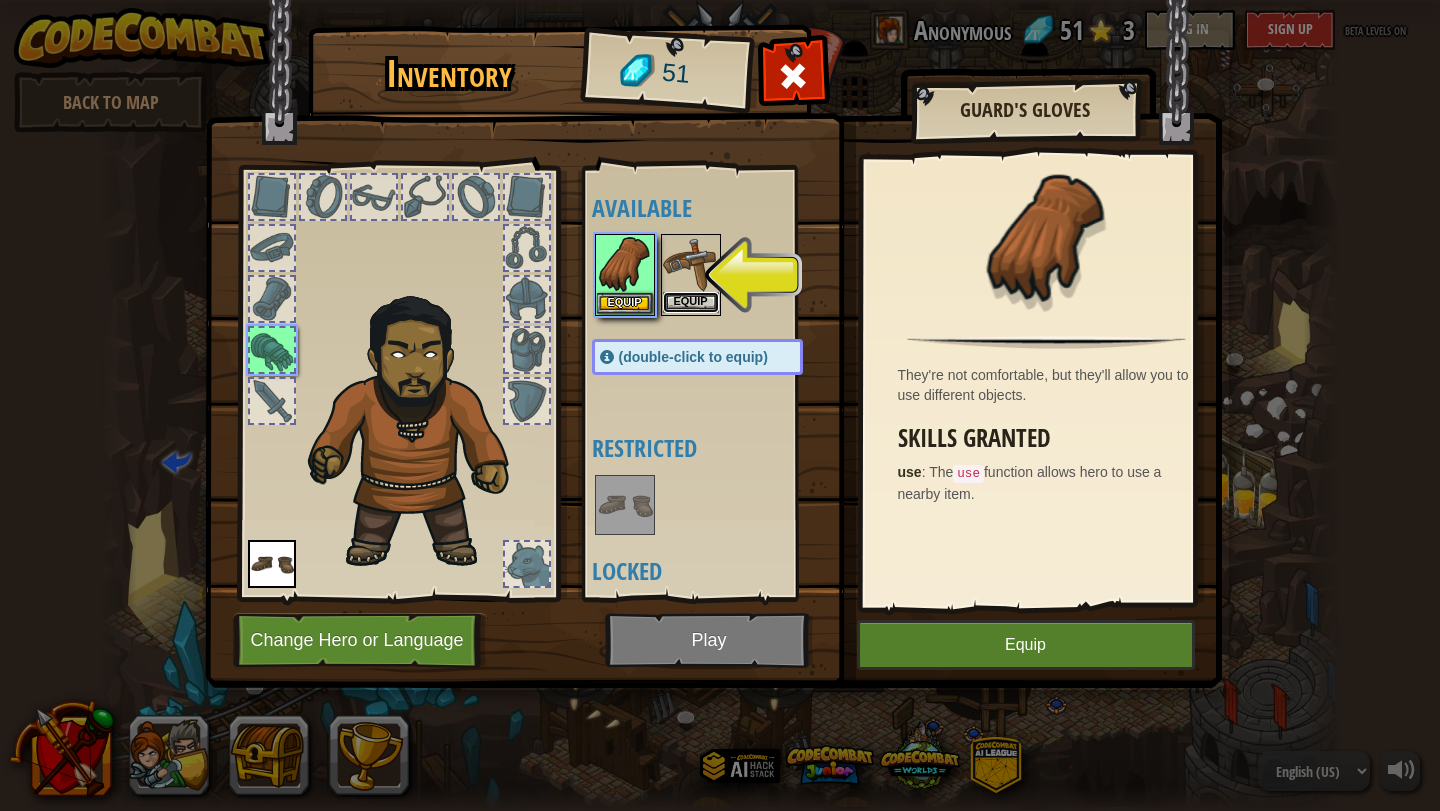 click on "Equip" at bounding box center [691, 302] 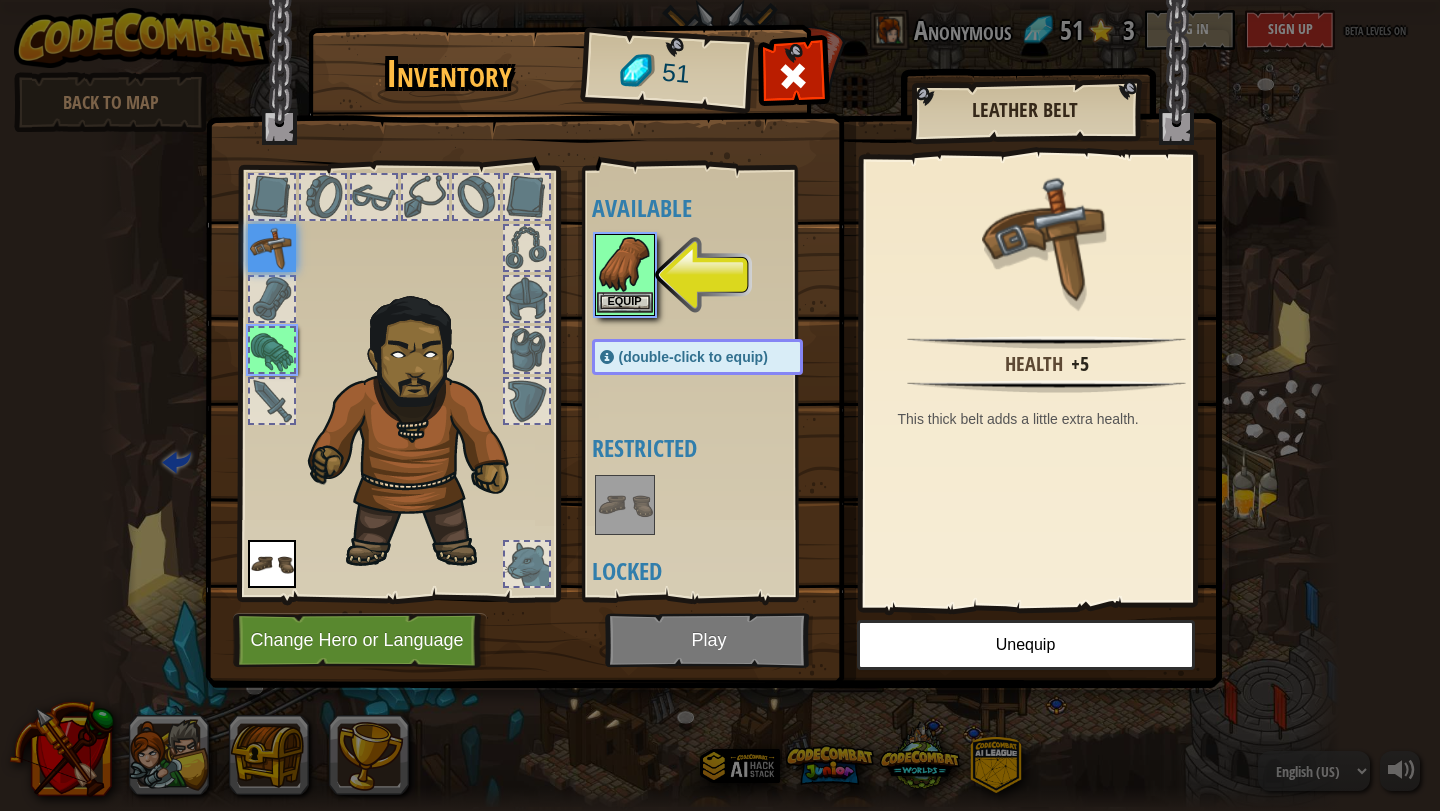 click at bounding box center [625, 264] 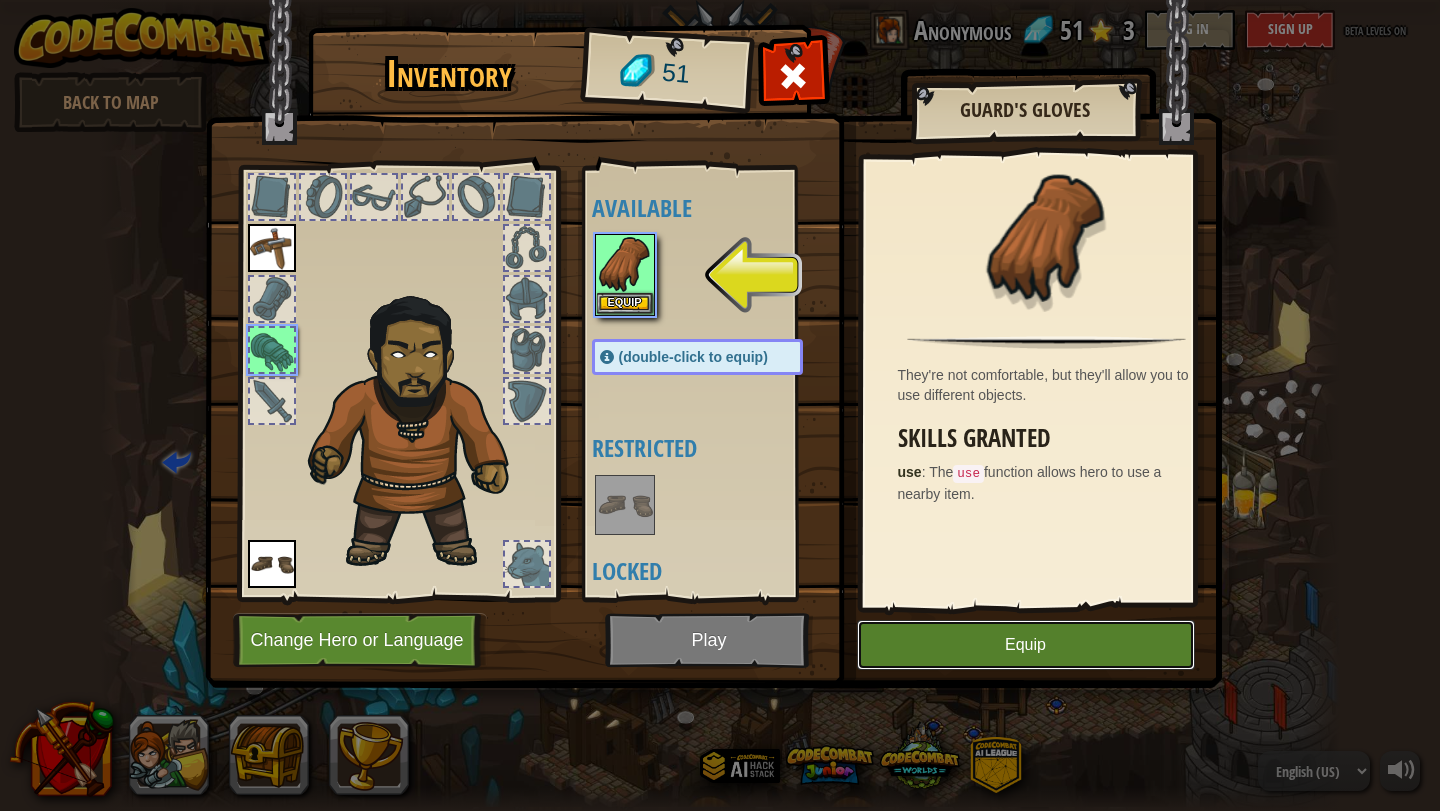 click on "Equip" at bounding box center [1026, 645] 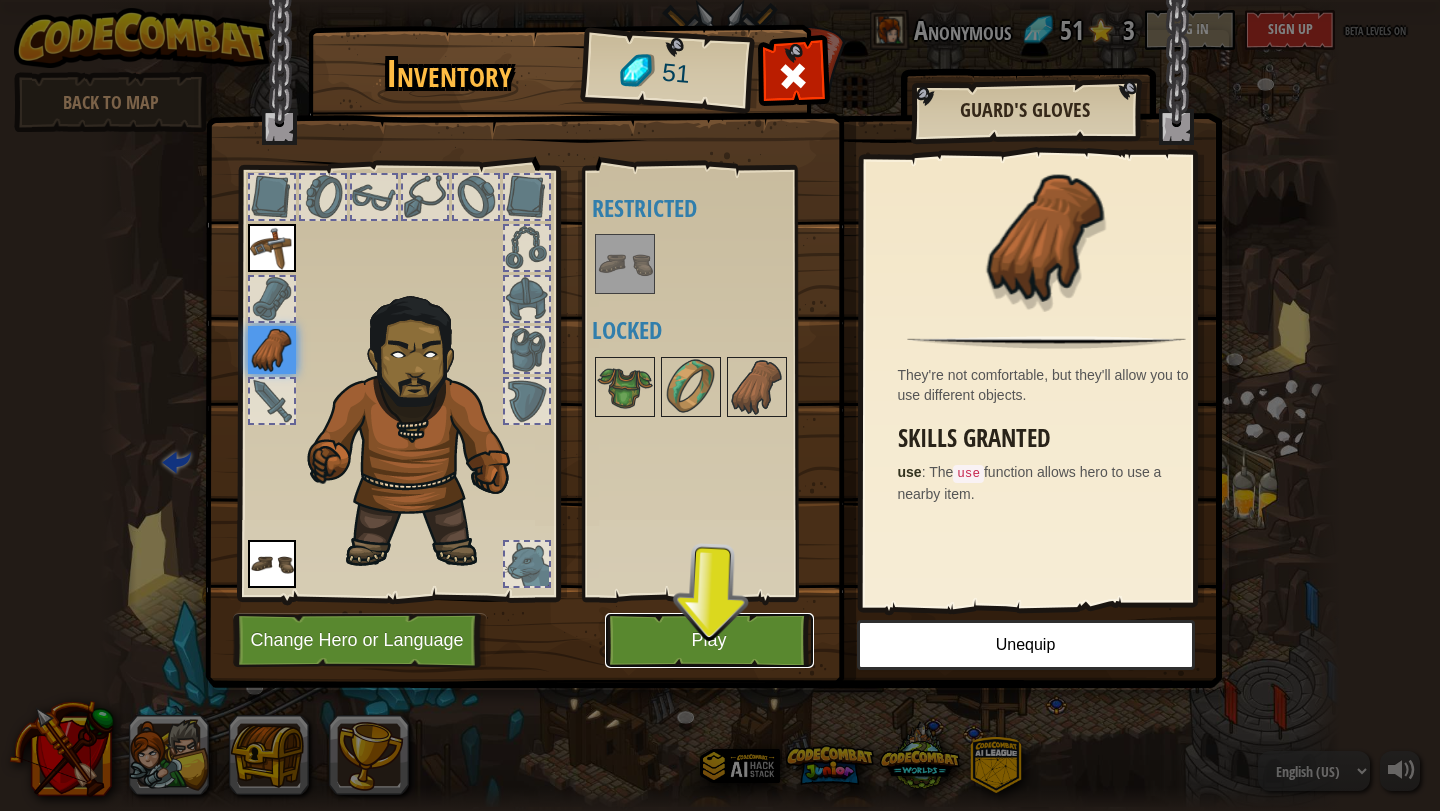 click on "Play" at bounding box center [709, 640] 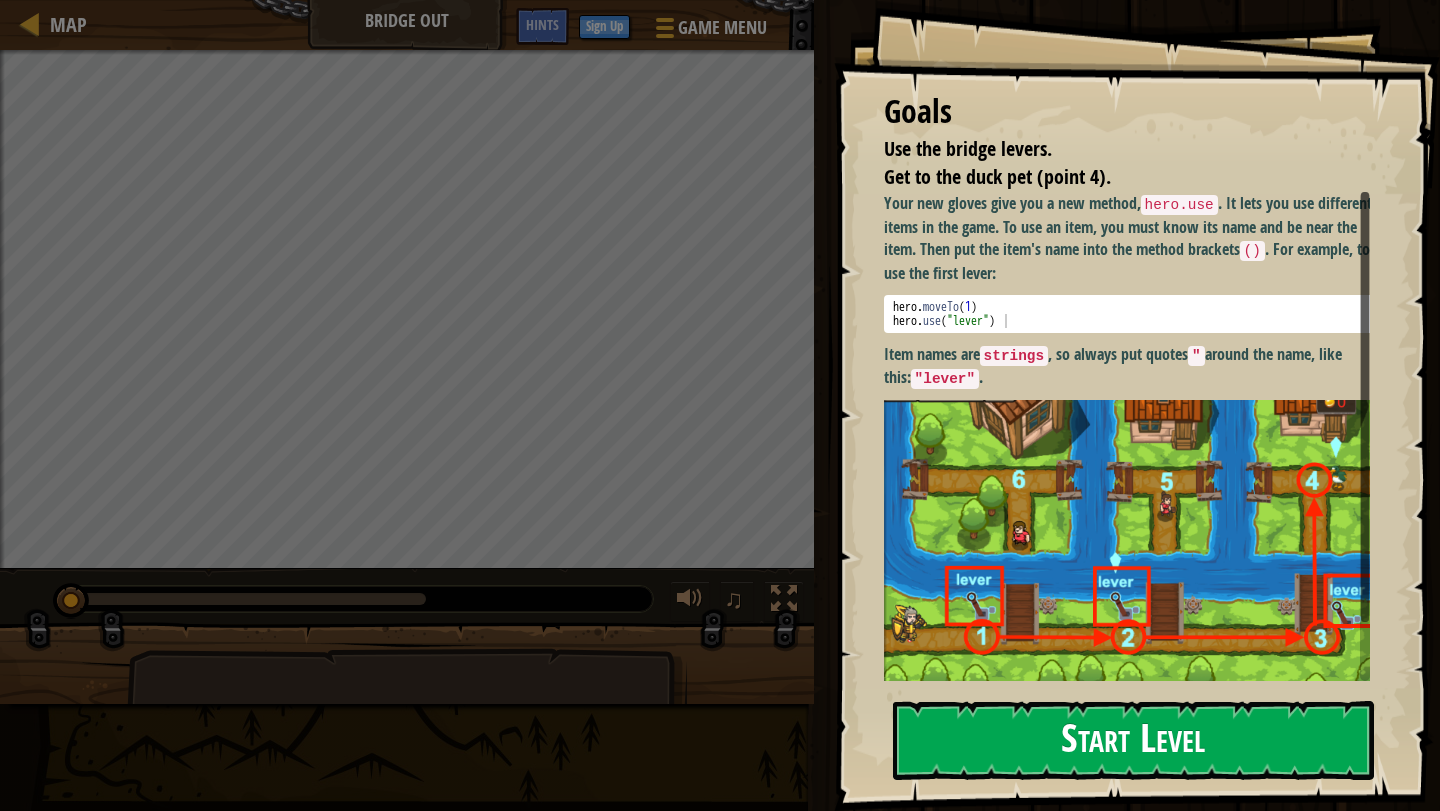 click on "Start Level" at bounding box center [1133, 740] 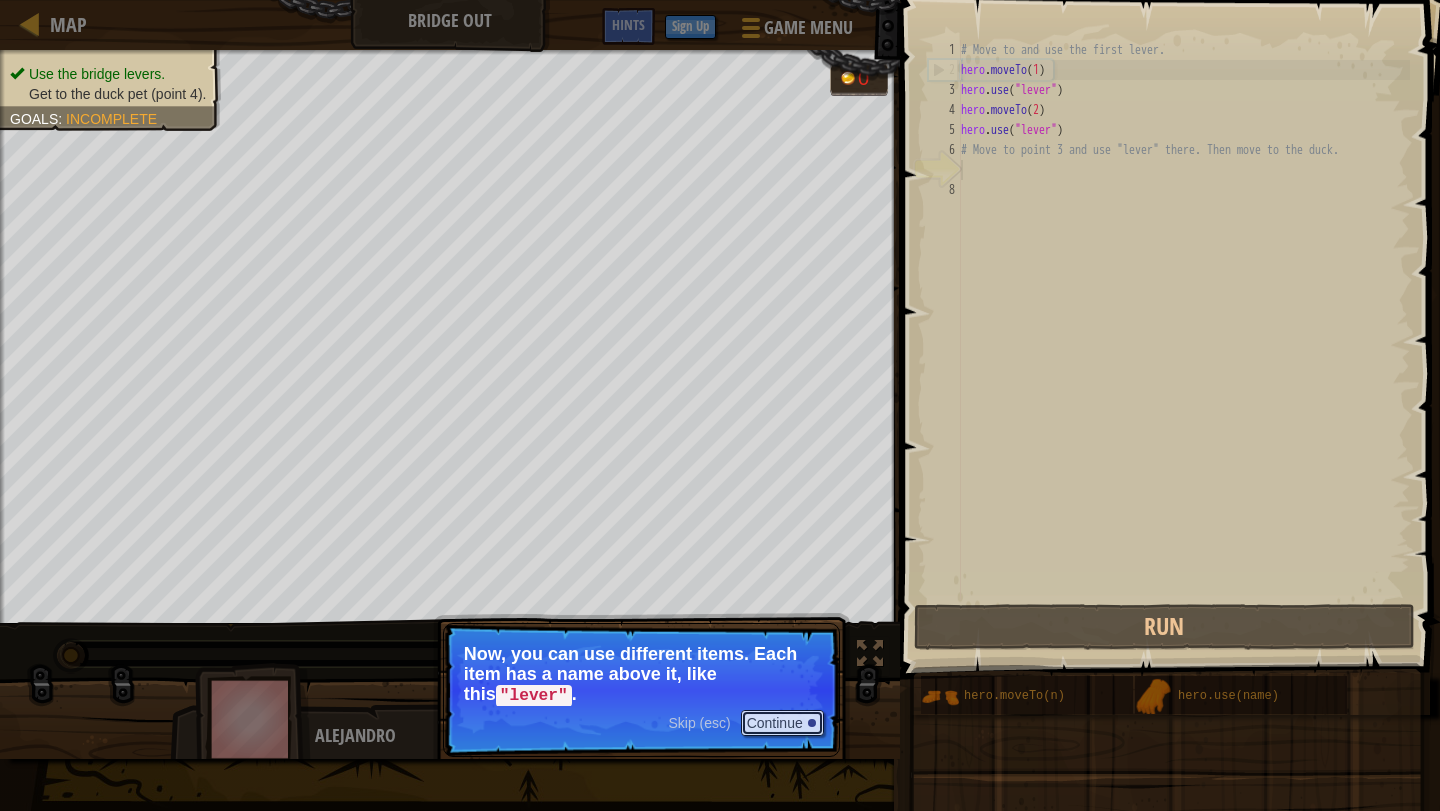 click on "Continue" at bounding box center (782, 723) 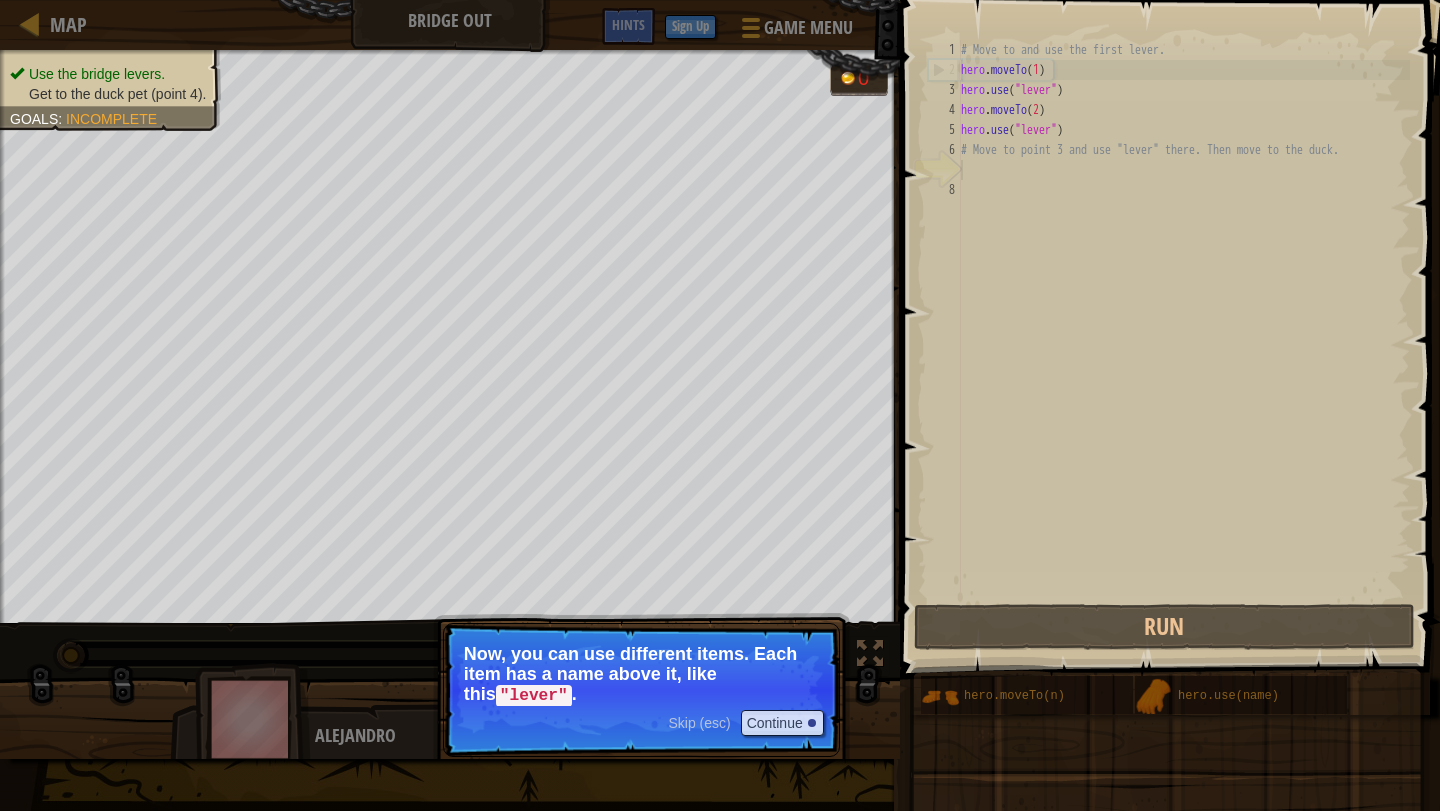 scroll, scrollTop: 9, scrollLeft: 0, axis: vertical 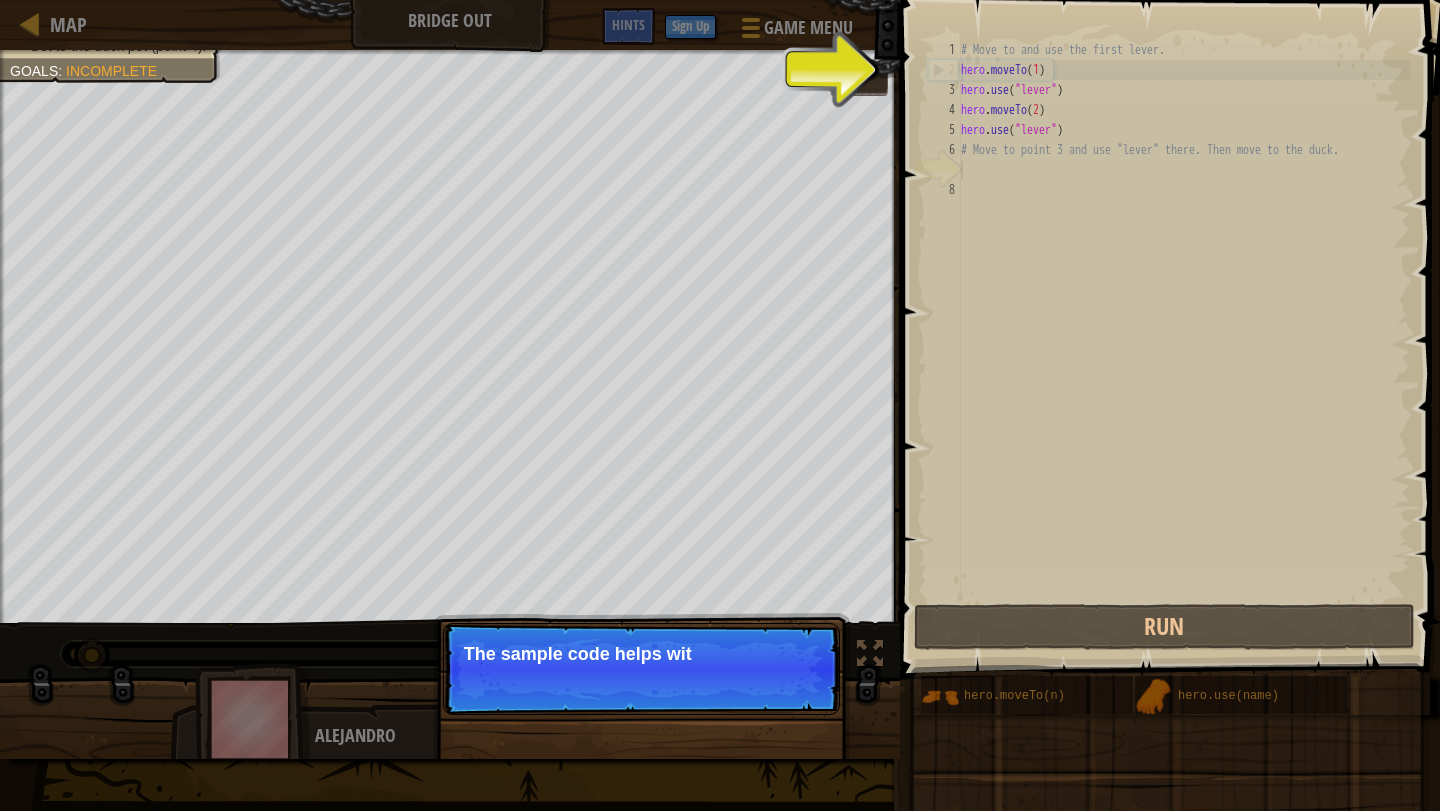 click on "The sample code helps wit" at bounding box center [641, 654] 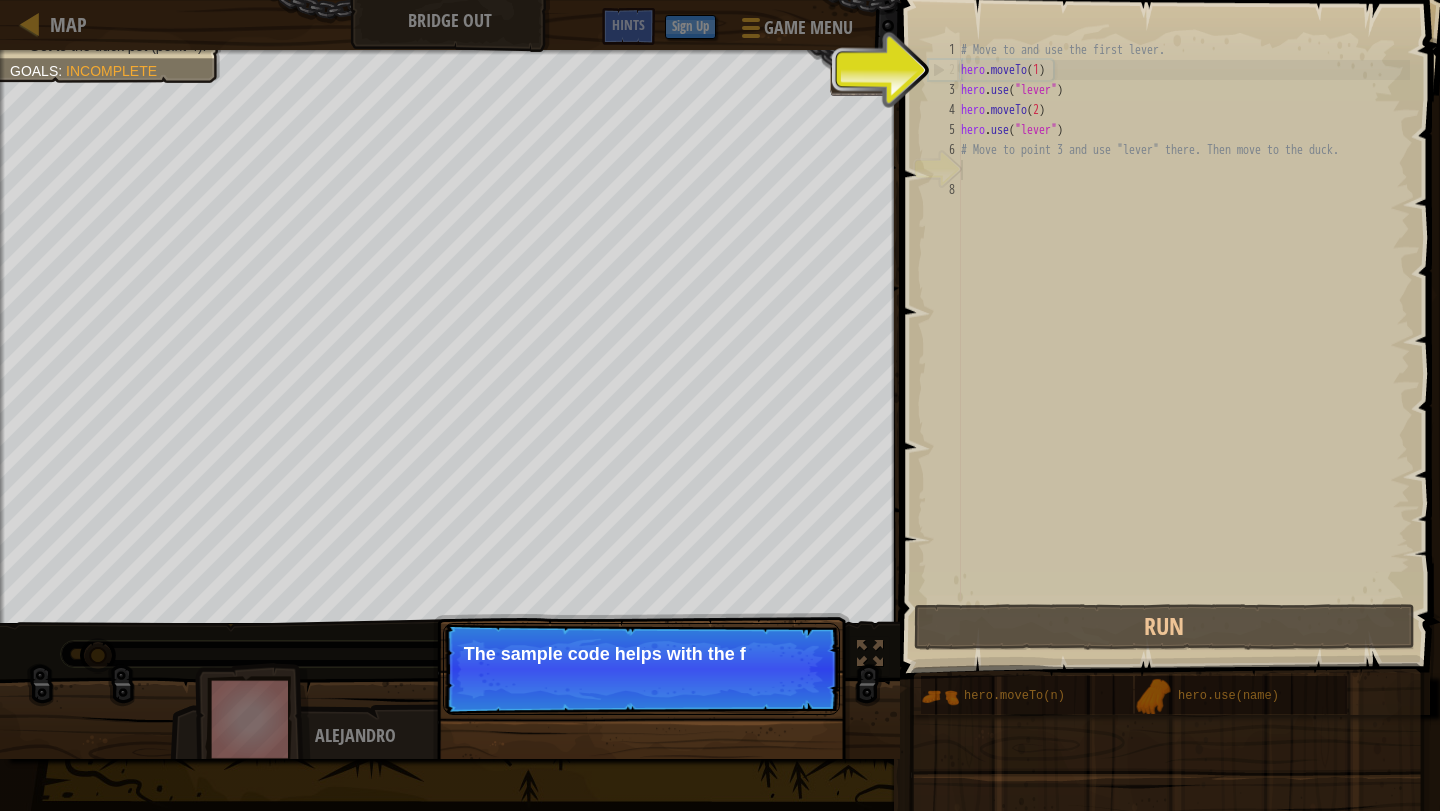 click on "The sample code helps with the f" at bounding box center (641, 654) 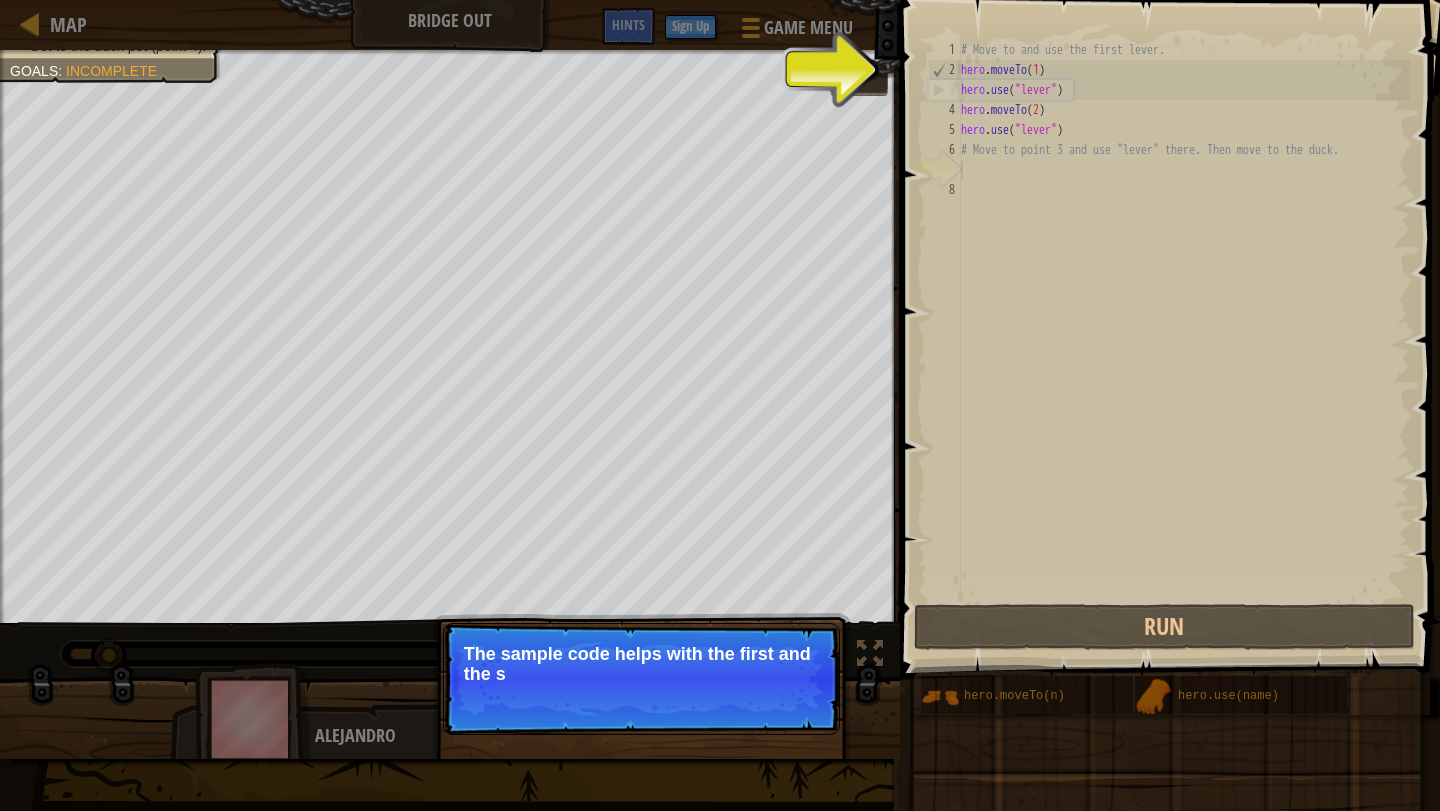 click on "Skip (esc) Continue  The sample code helps with the first and the s" at bounding box center [641, 679] 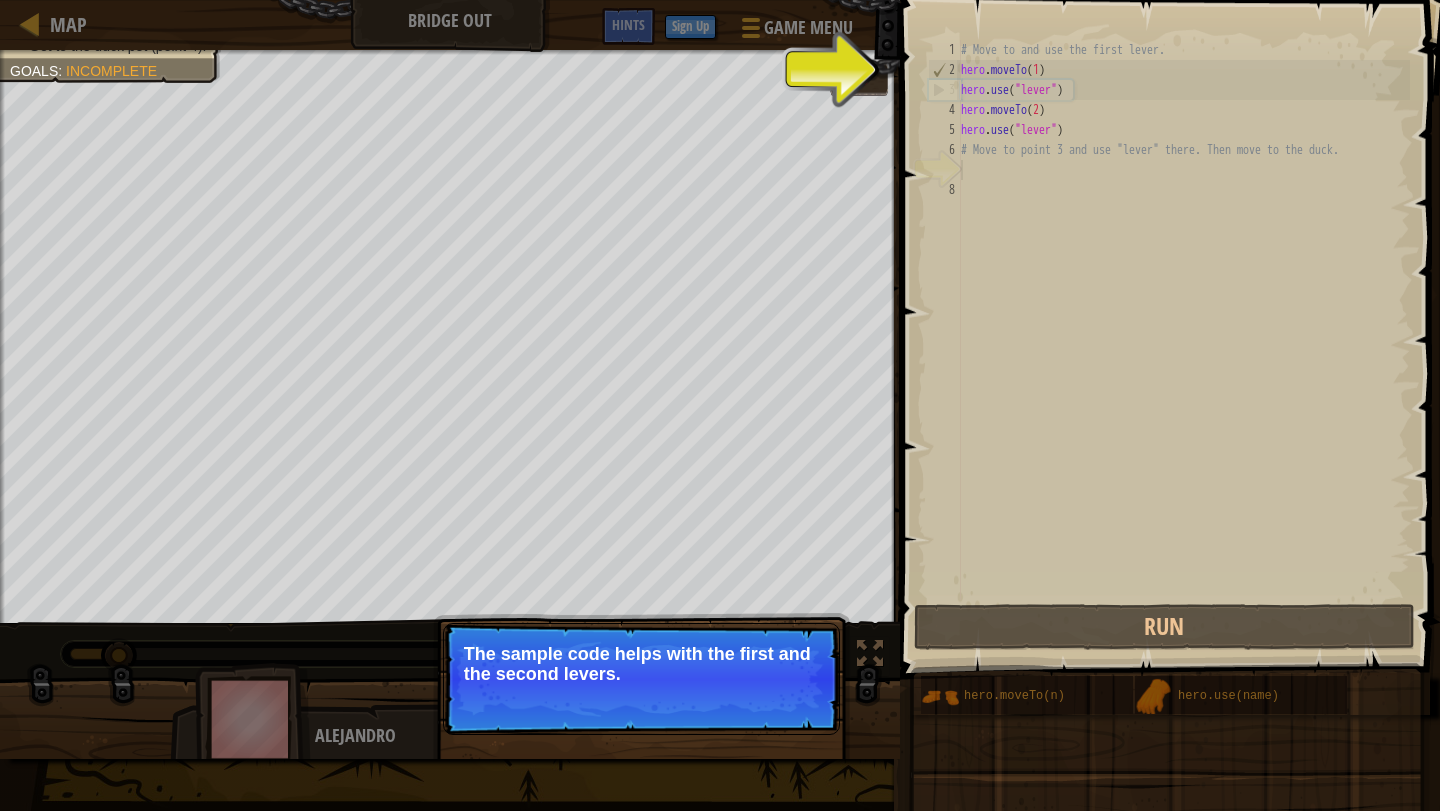 click on "Skip (esc) Continue  The sample code helps with the first and the second levers." at bounding box center (641, 679) 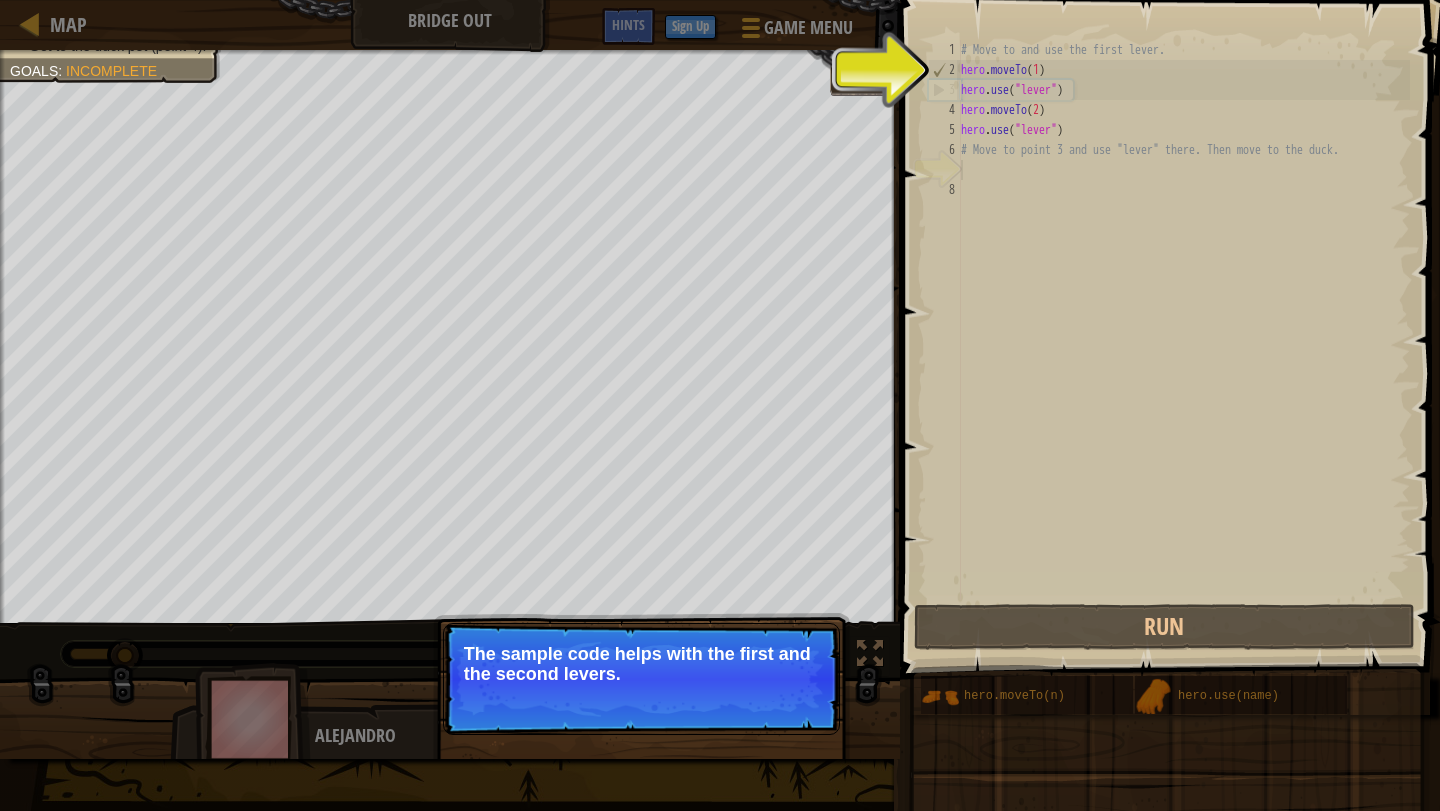 click on "Continue" at bounding box center (782, 701) 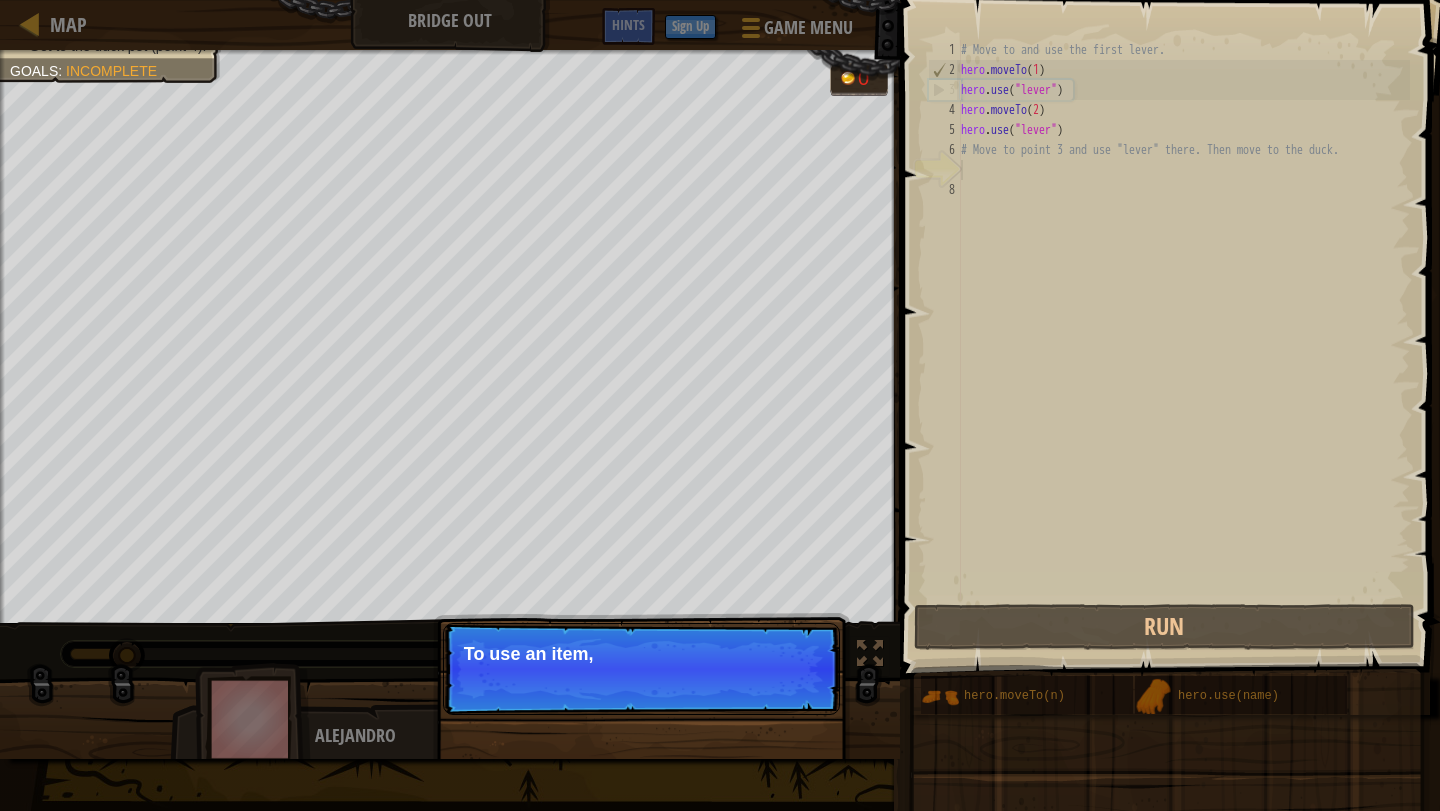 click on "Skip (esc) Continue  To use an item," at bounding box center (641, 669) 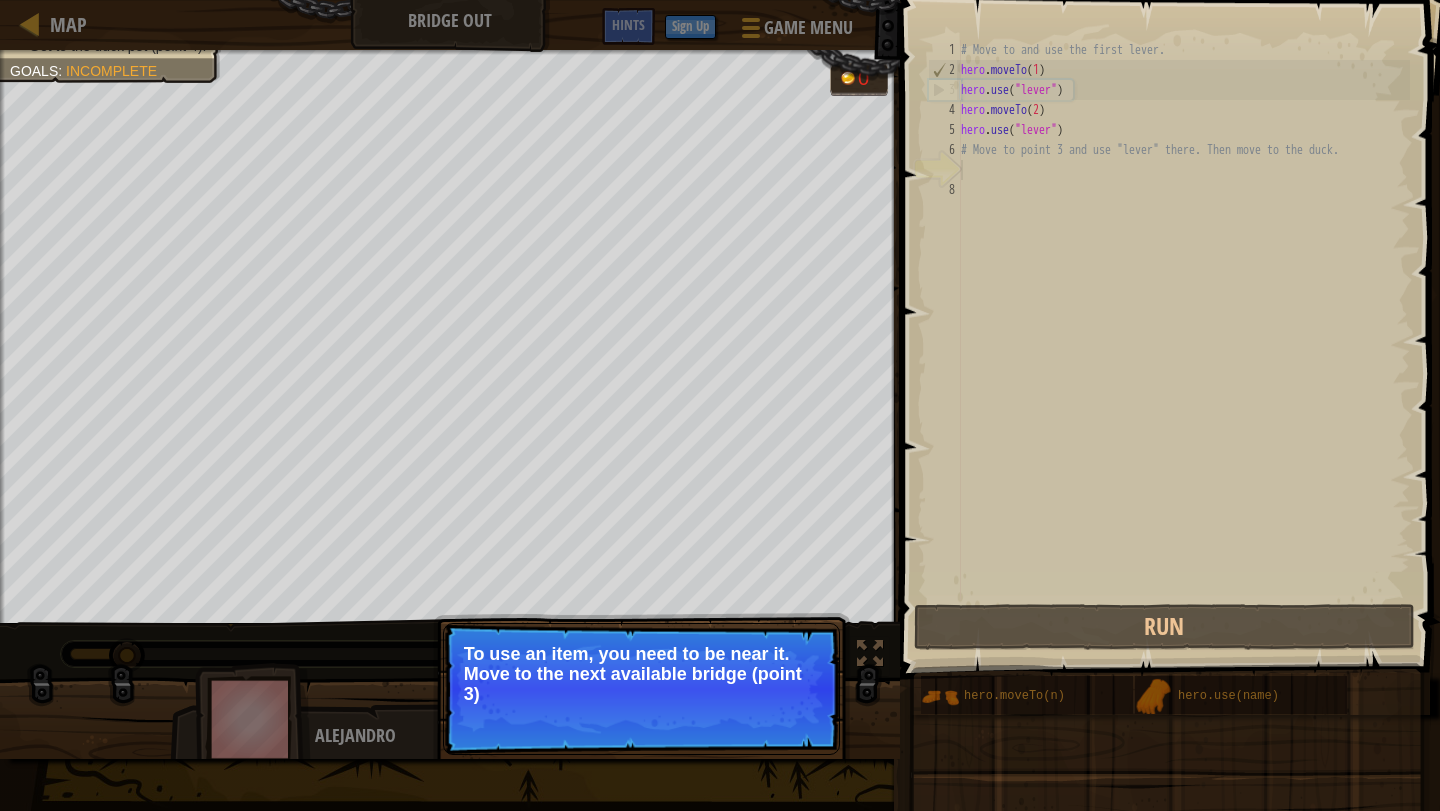 click on "Skip (esc) Continue  To use an item, you need to be near it. Move to the next available bridge (point [NUMBER])" at bounding box center [641, 689] 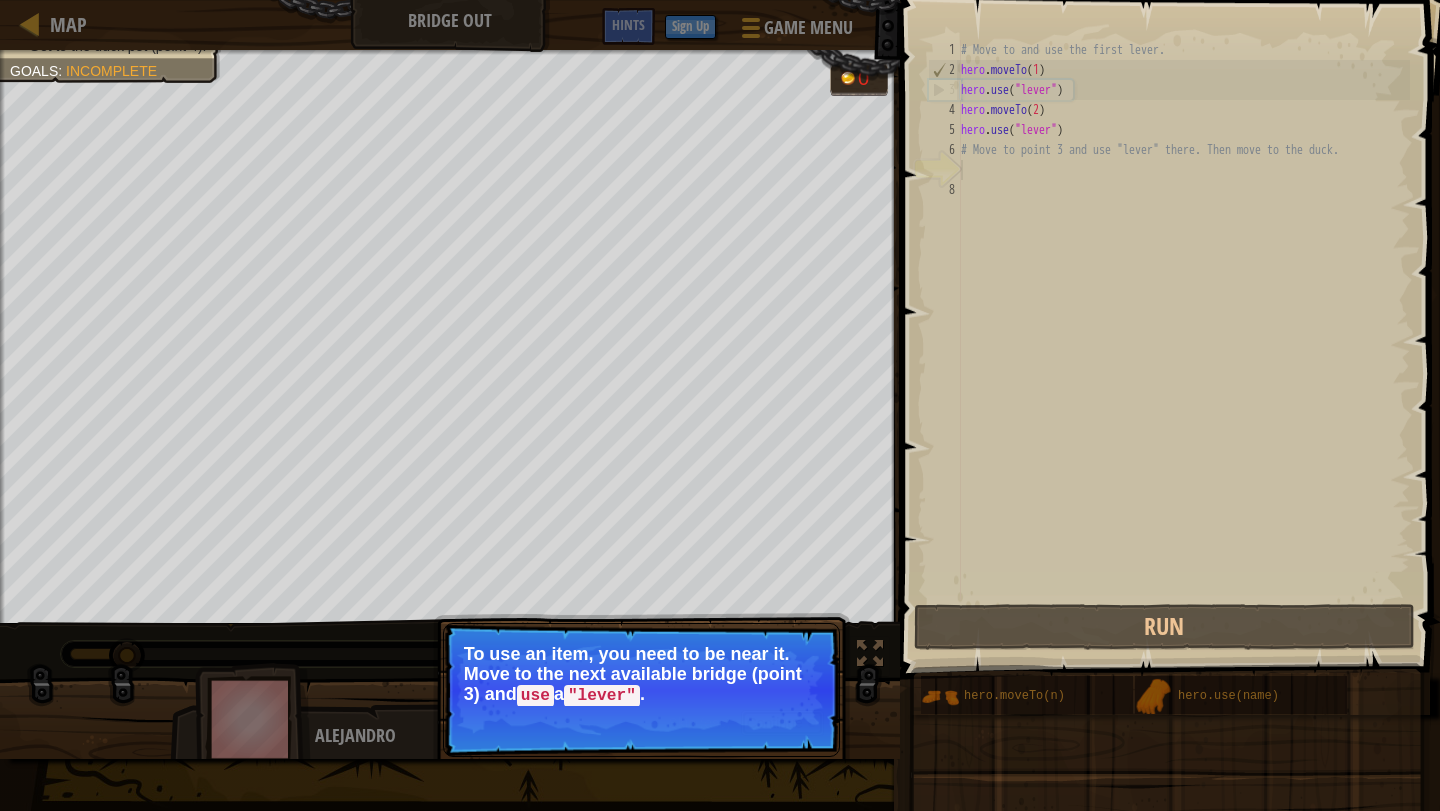 click on "Continue" at bounding box center (782, 723) 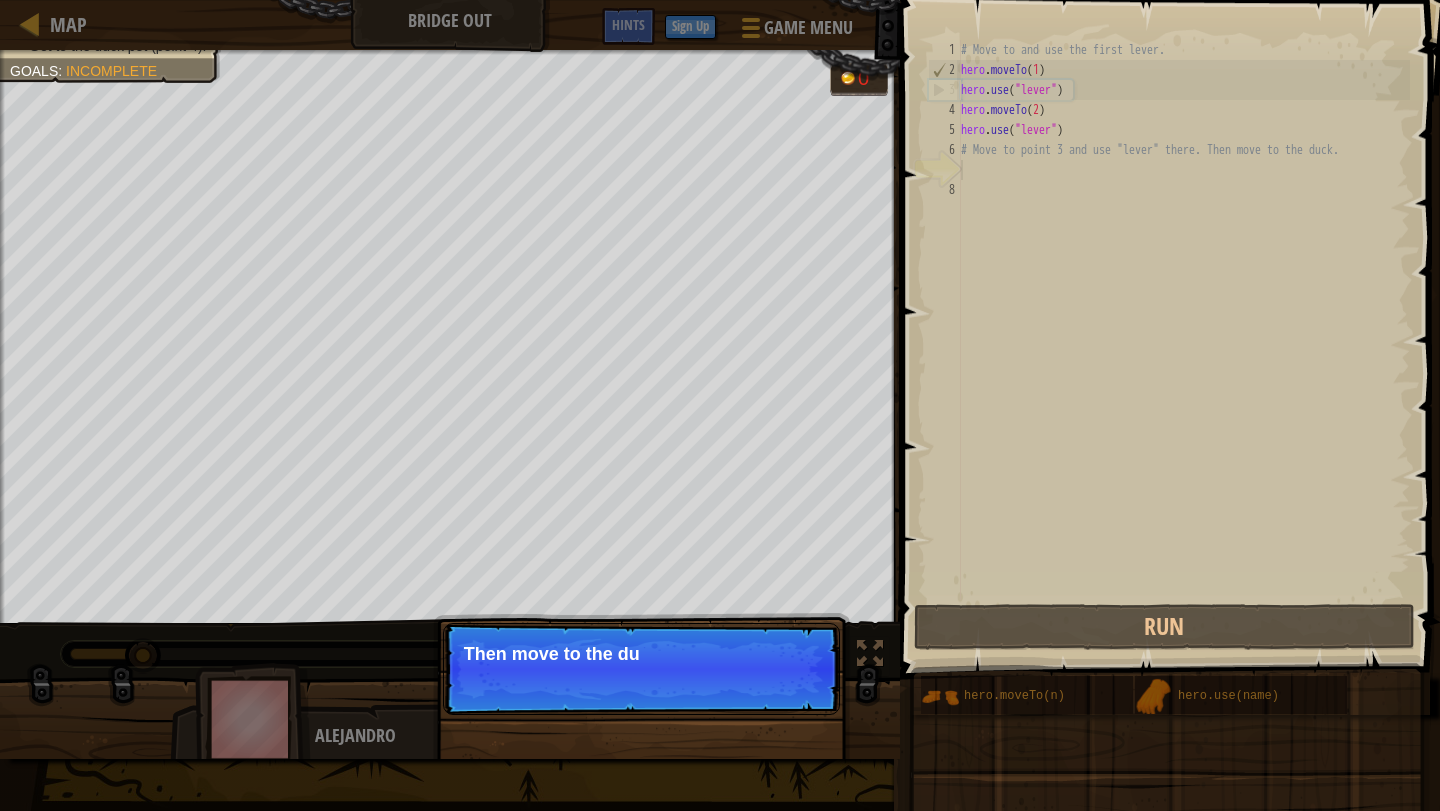 click on "Then move to the du" at bounding box center (641, 654) 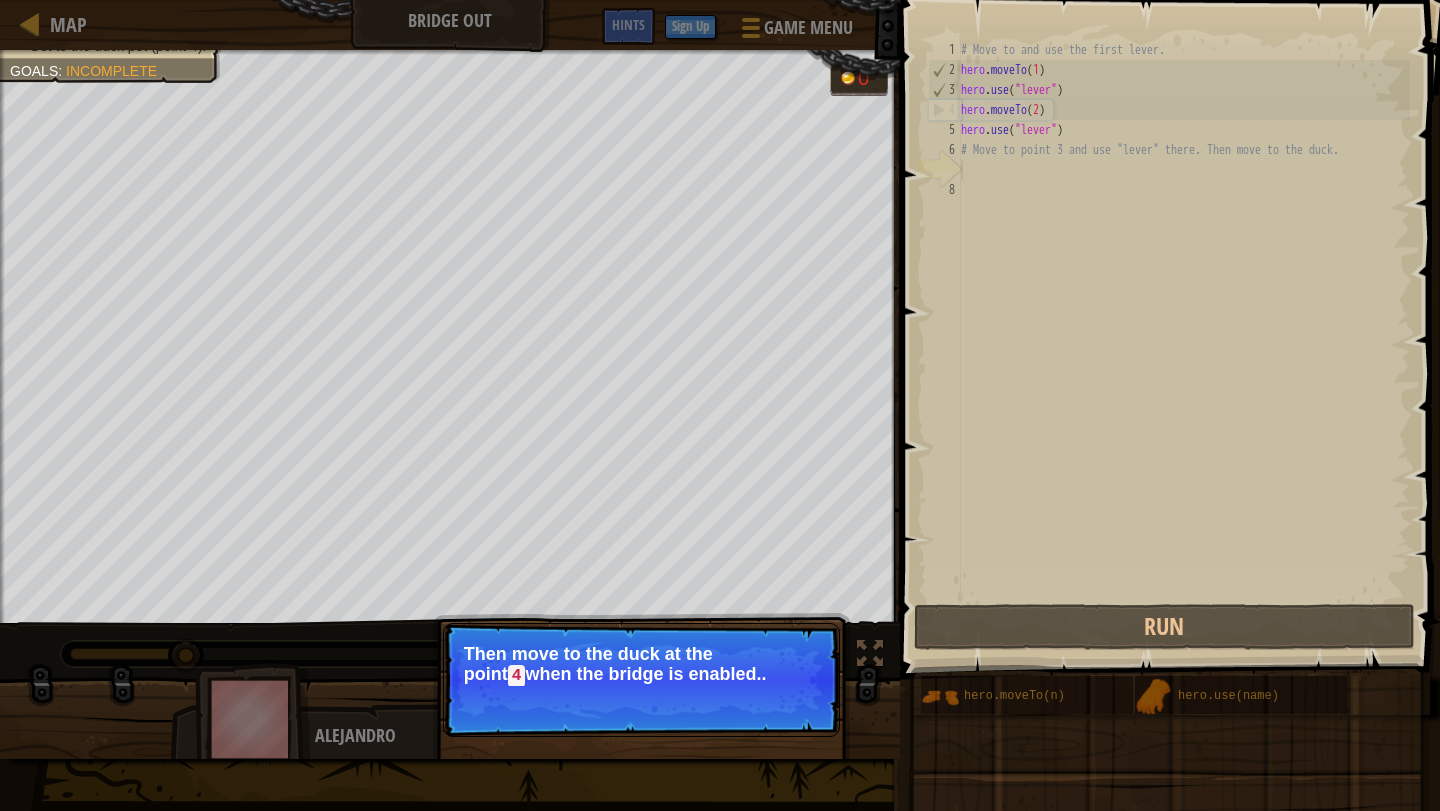 click on "Then move to the duck at the point  [NUMBER]  when the bridge is enabled.." at bounding box center (641, 665) 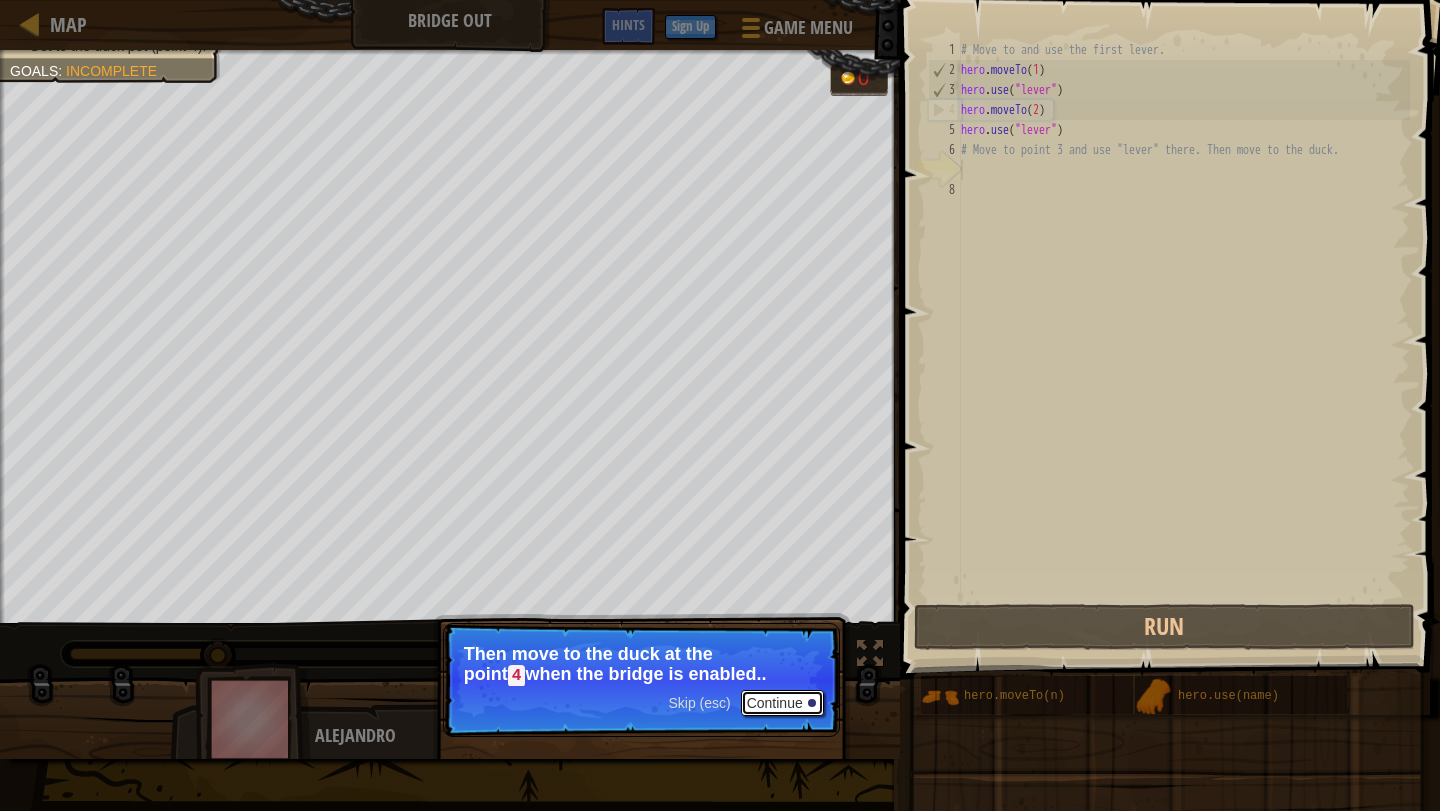 click on "Continue" at bounding box center (782, 703) 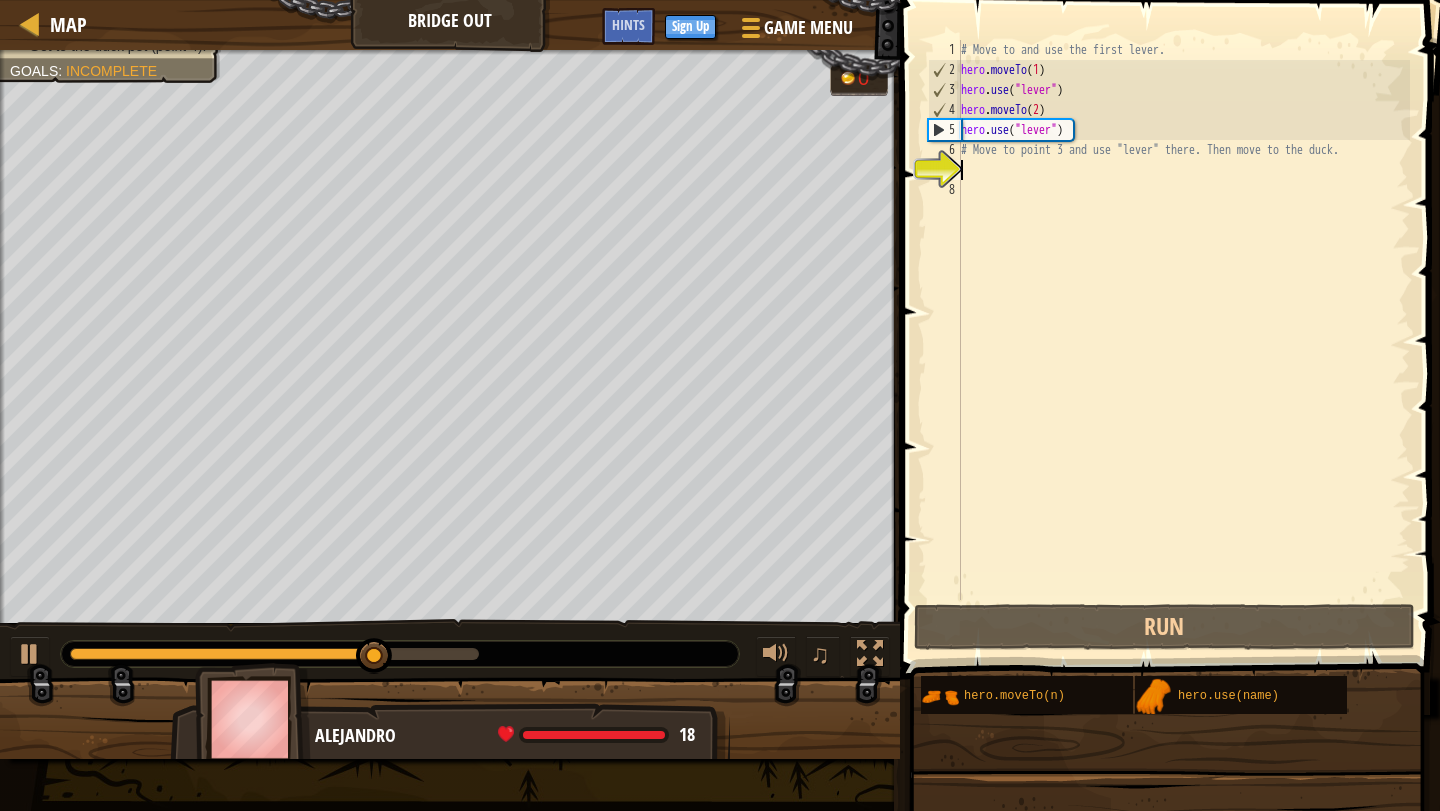 click on "# Move to and use the first lever. hero . moveTo ( 1 ) hero . use ( "lever" ) hero . moveTo ( 2 ) hero . use ( "lever" ) # Move to point 3 and use "lever" there. Then move to the duck." at bounding box center (1183, 340) 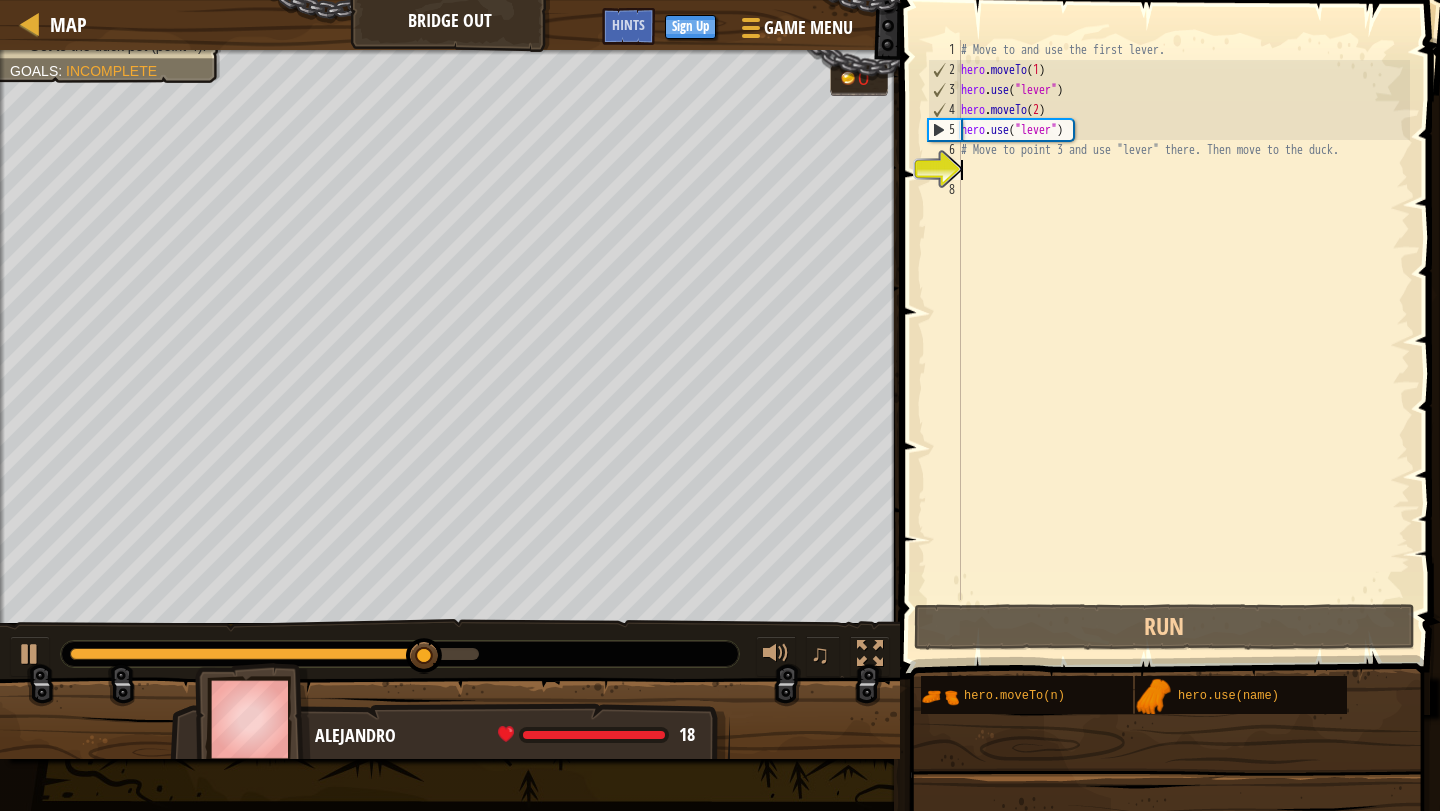 paste on "hero.moveTo(1)" 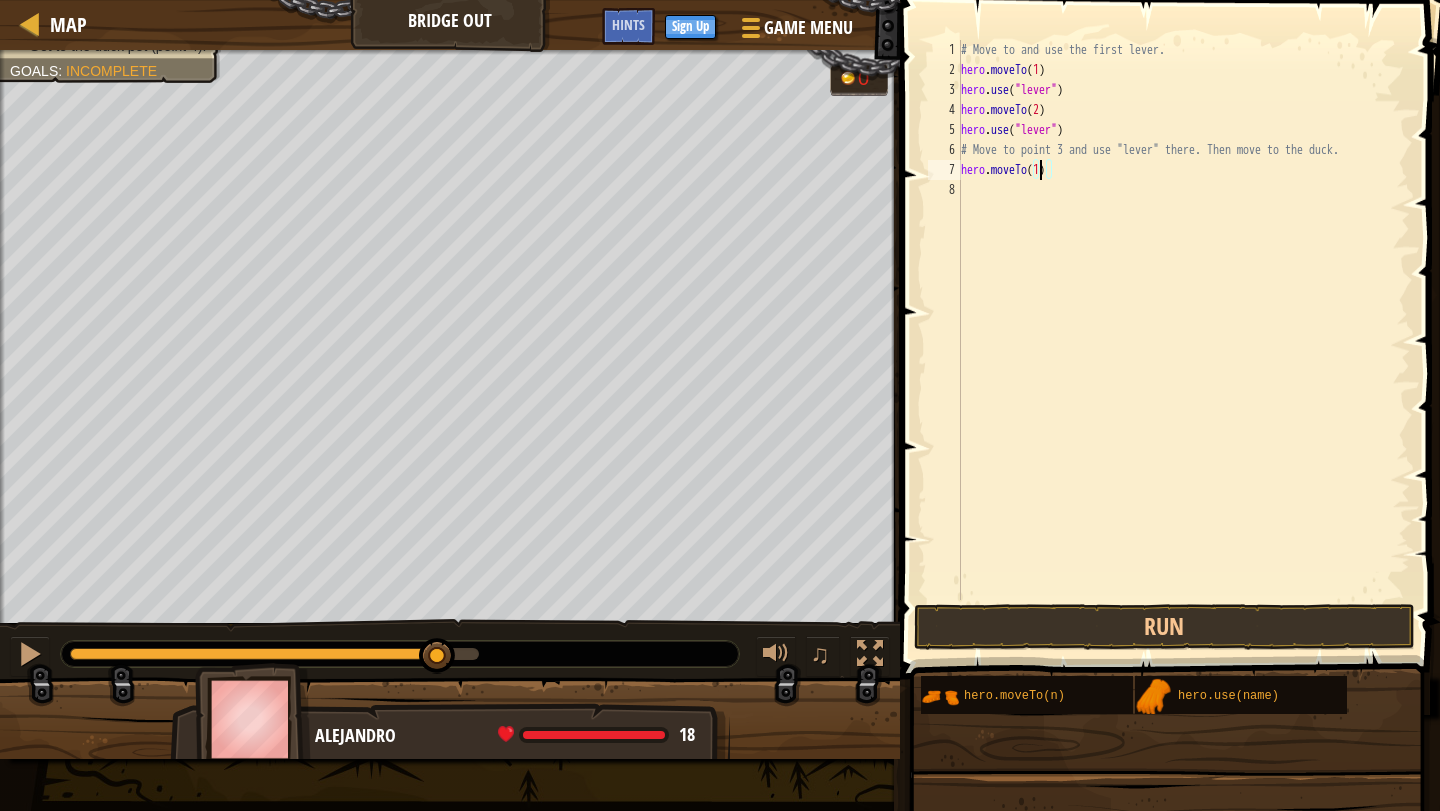 click on "# Move to and use the first lever. hero . moveTo ( 1 ) hero . use ( "lever" ) hero . moveTo ( 2 ) hero . use ( "lever" ) # Move to point 3 and use "lever" there. Then move to the duck. hero . moveTo ( 1 )" at bounding box center (1183, 340) 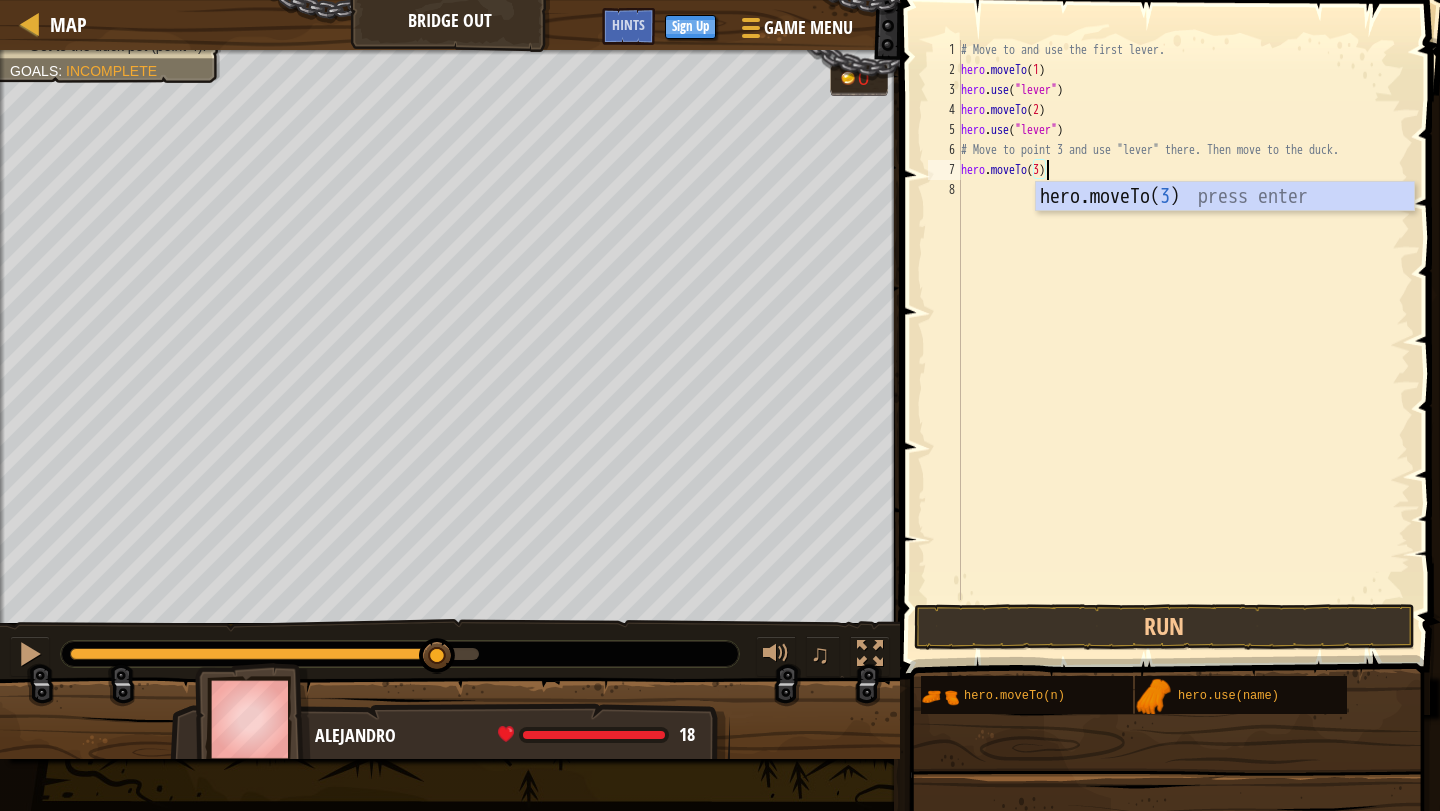 scroll, scrollTop: 9, scrollLeft: 6, axis: both 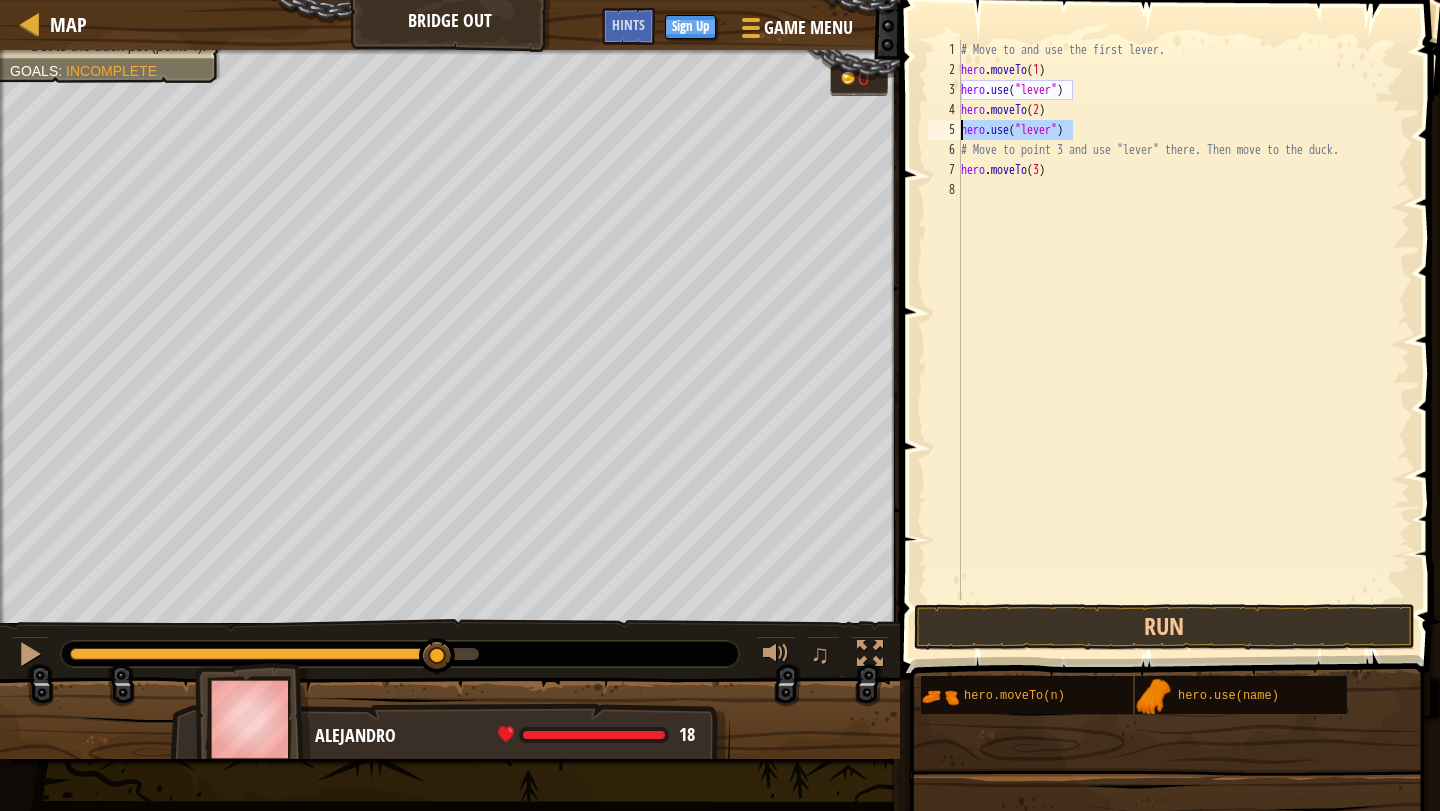 drag, startPoint x: 1086, startPoint y: 130, endPoint x: 951, endPoint y: 131, distance: 135.00371 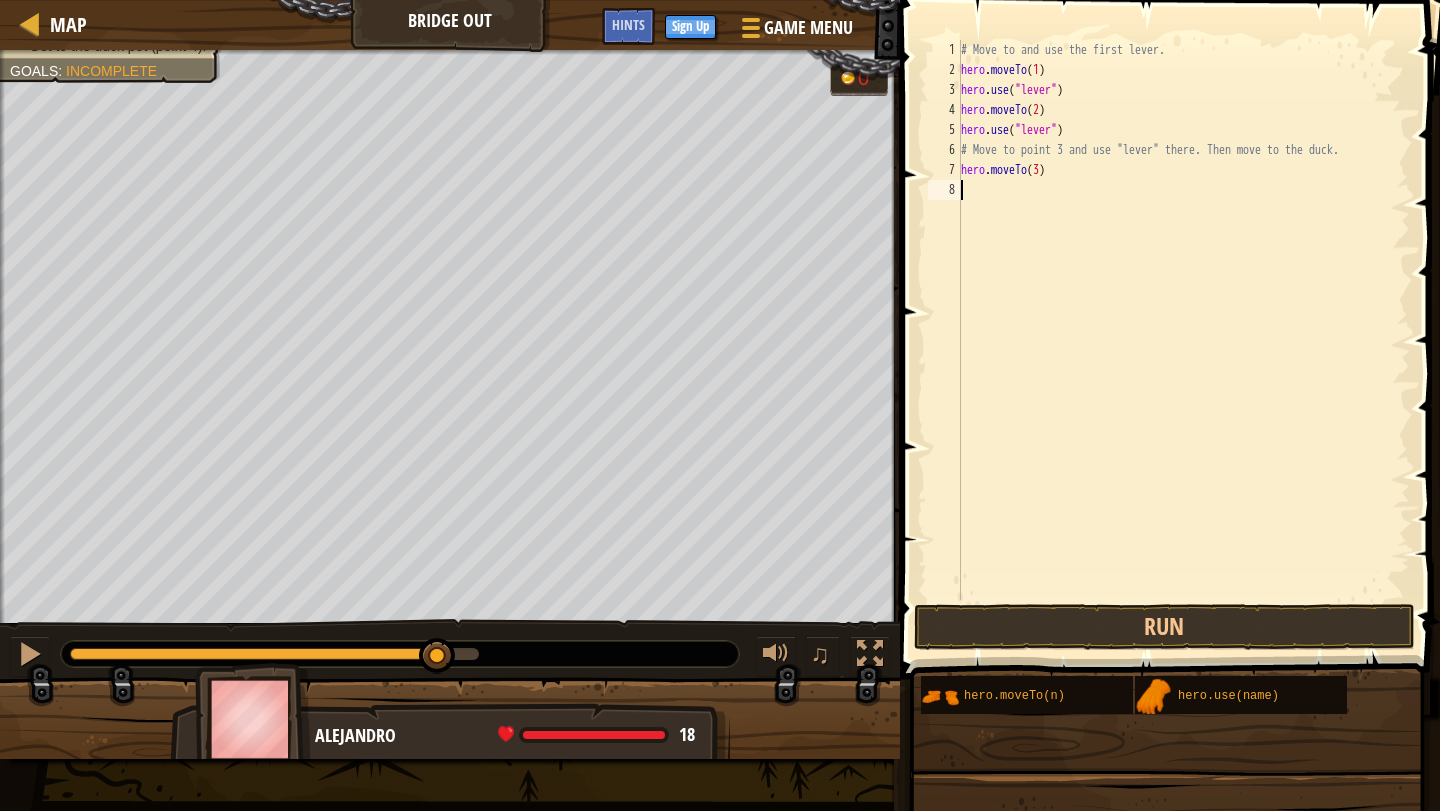 paste on "hero.use("lever")" 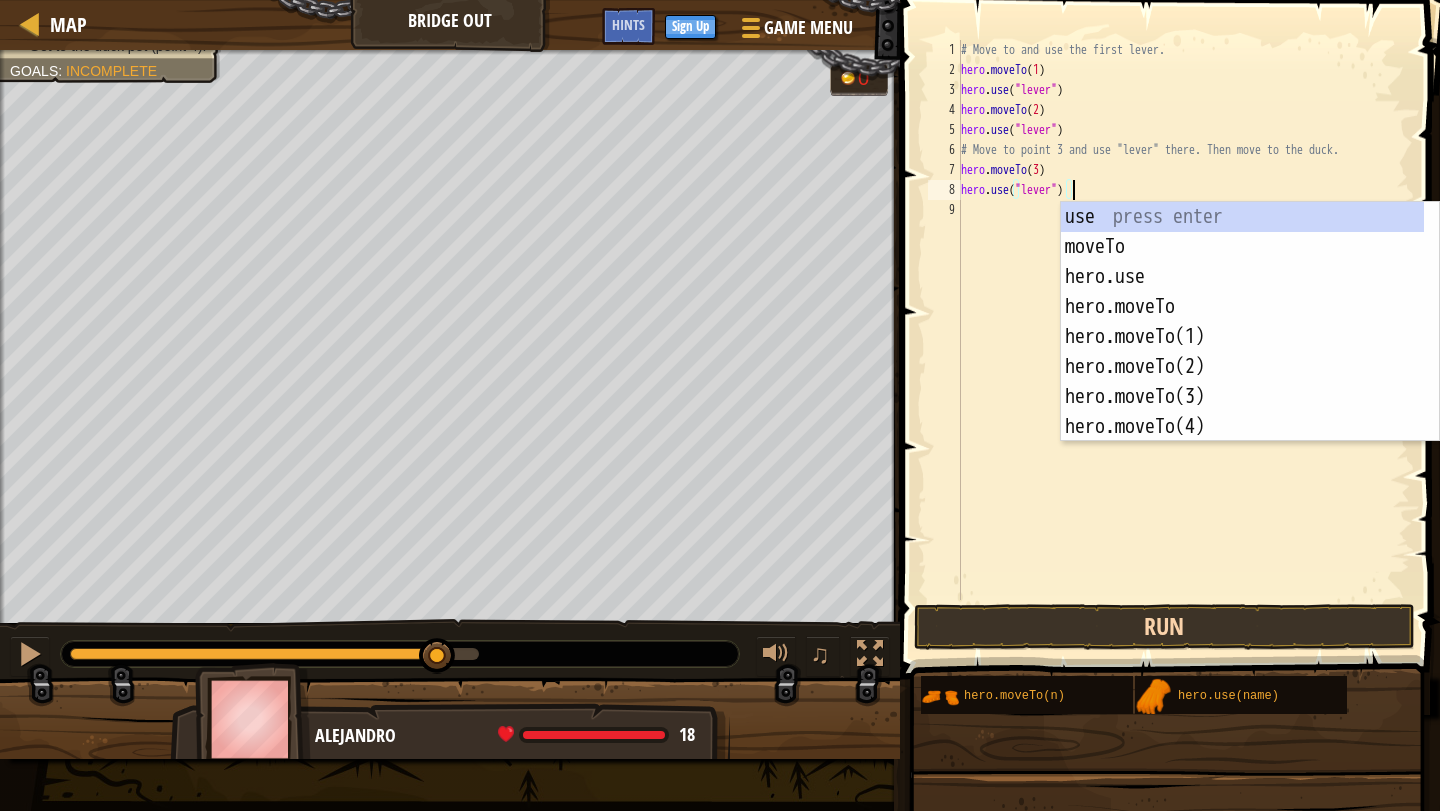 type on "hero.use("lever")" 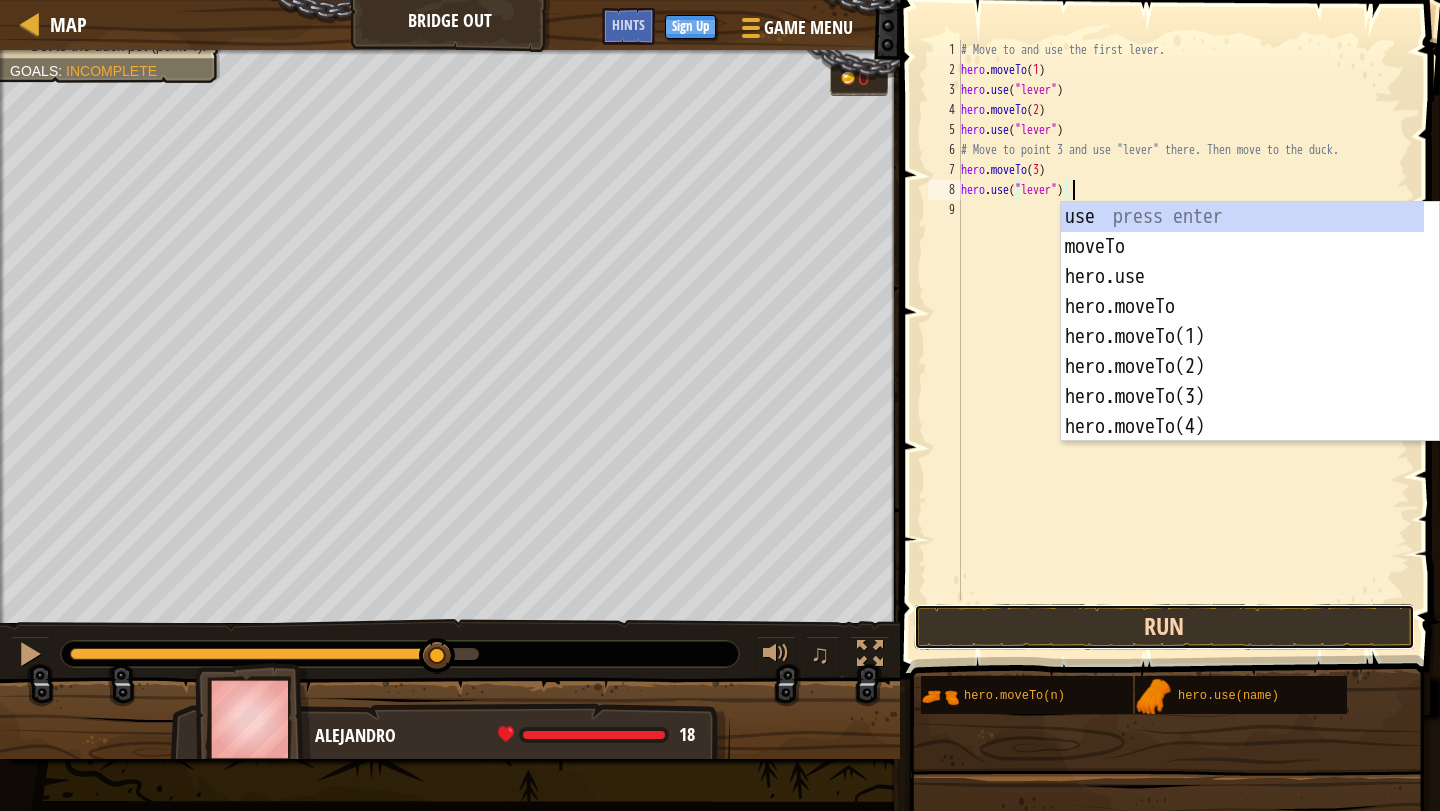 click on "Run" at bounding box center (1164, 627) 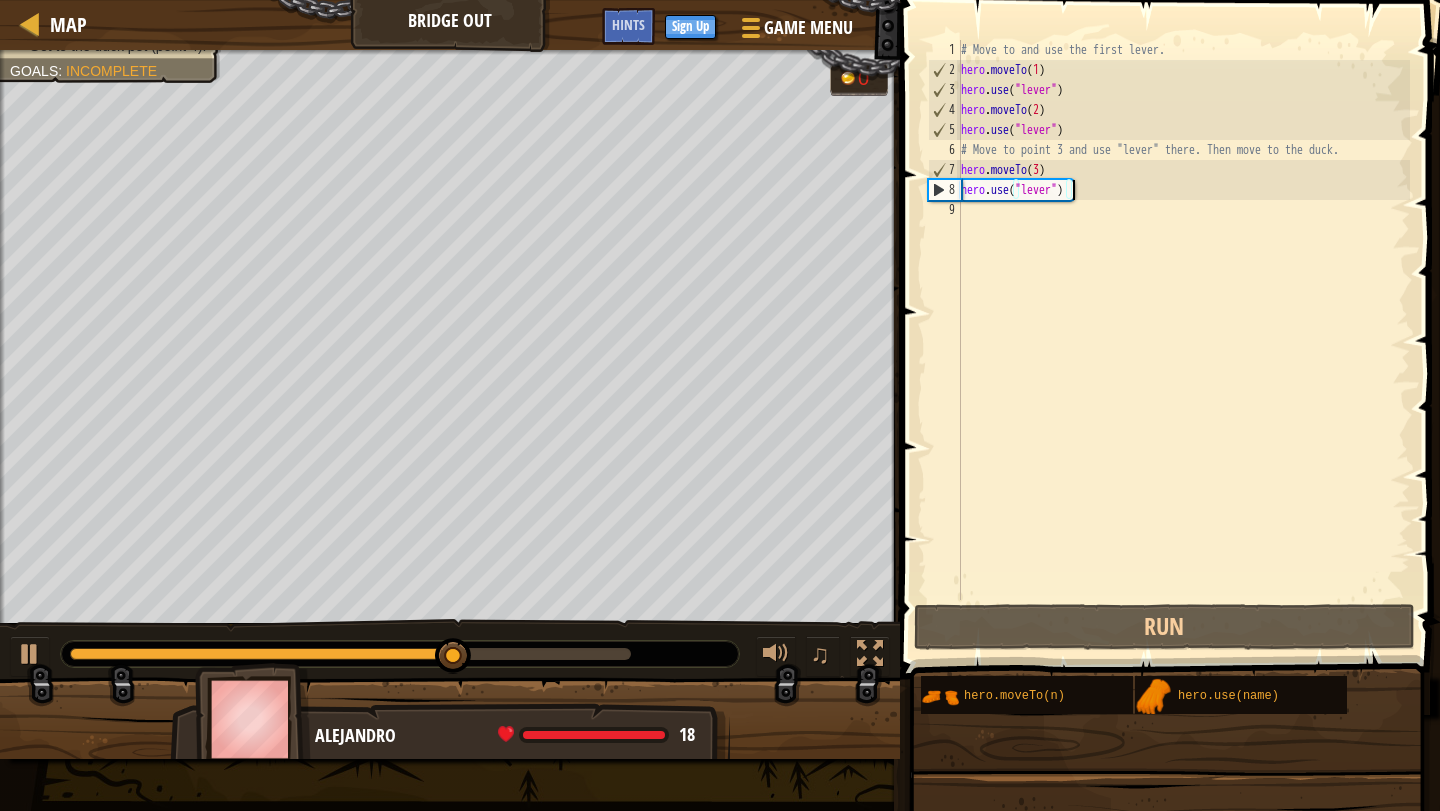click on "9" at bounding box center (944, 210) 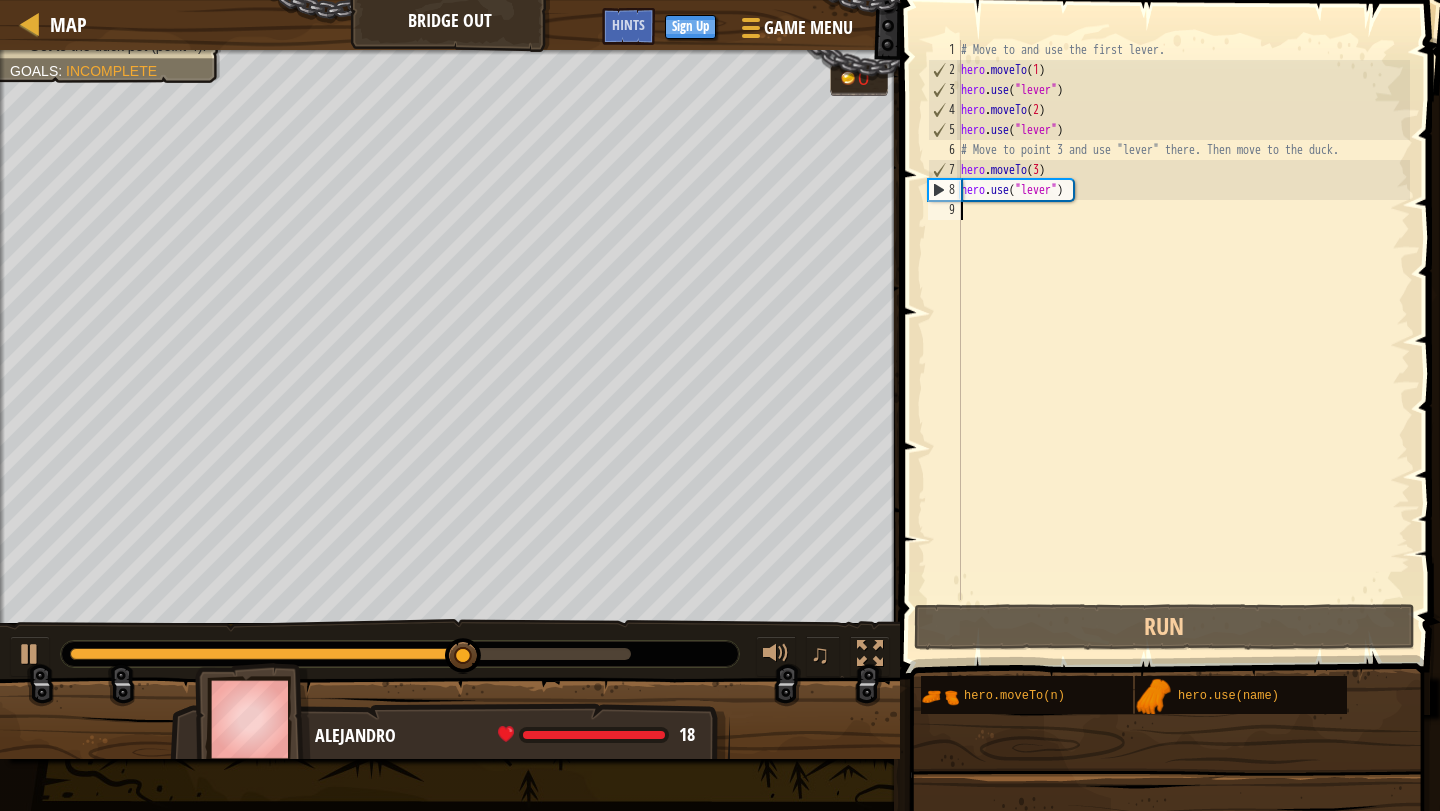 click on "# Move to and use the first lever. hero . moveTo ( 1 ) hero . use ( "lever" ) hero . moveTo ( 2 ) hero . use ( "lever" ) # Move to point 3 and use "lever" there. Then move to the duck. hero . moveTo ( 3 ) hero . use ( "lever" )" at bounding box center [1183, 340] 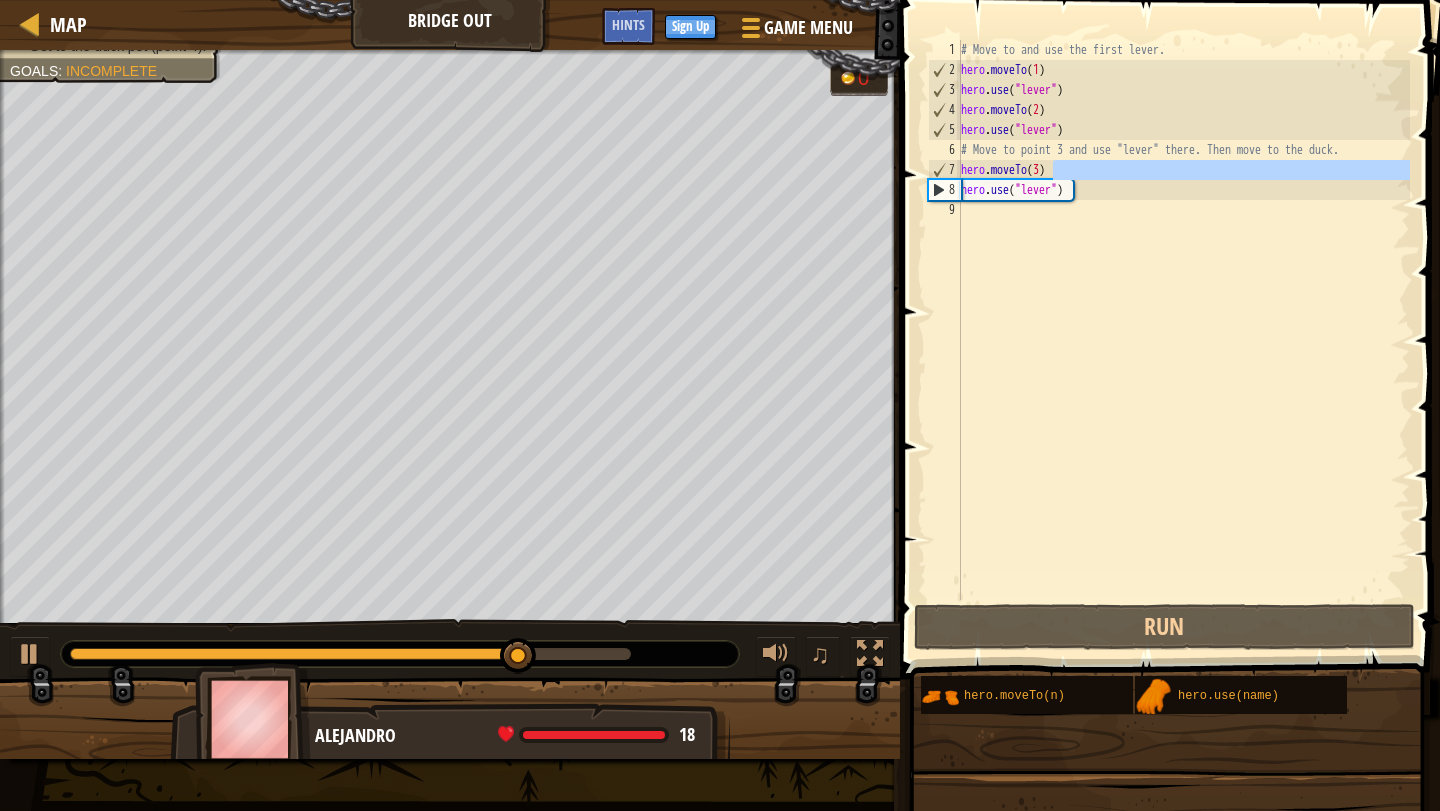 drag, startPoint x: 1076, startPoint y: 173, endPoint x: 958, endPoint y: 181, distance: 118.270874 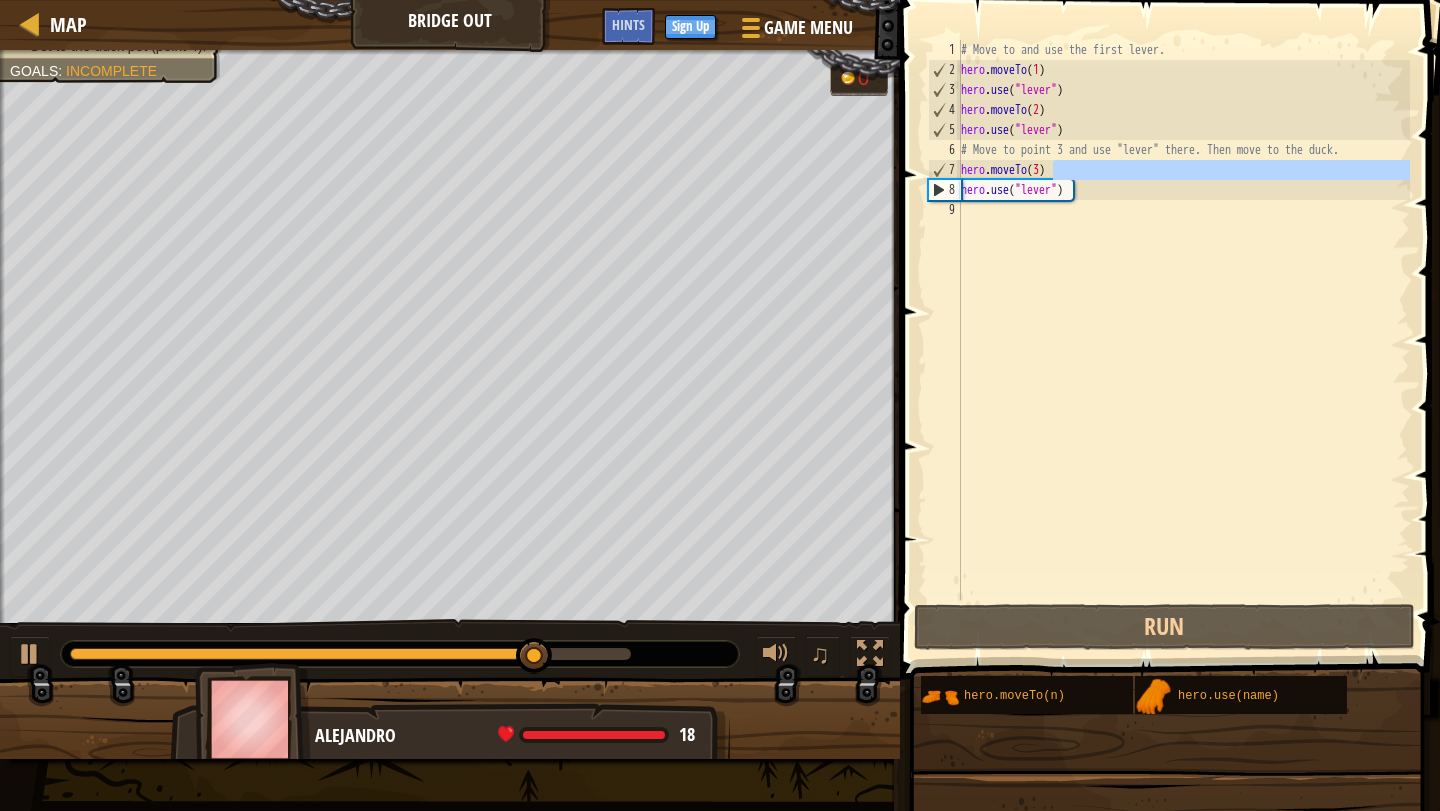 click on "# Move to and use the first lever. hero . moveTo ( 1 ) hero . use ( "lever" ) hero . moveTo ( 2 ) hero . use ( "lever" ) # Move to point 3 and use "lever" there. Then move to the duck. hero . moveTo ( 3 ) hero . use ( "lever" )" at bounding box center (1183, 340) 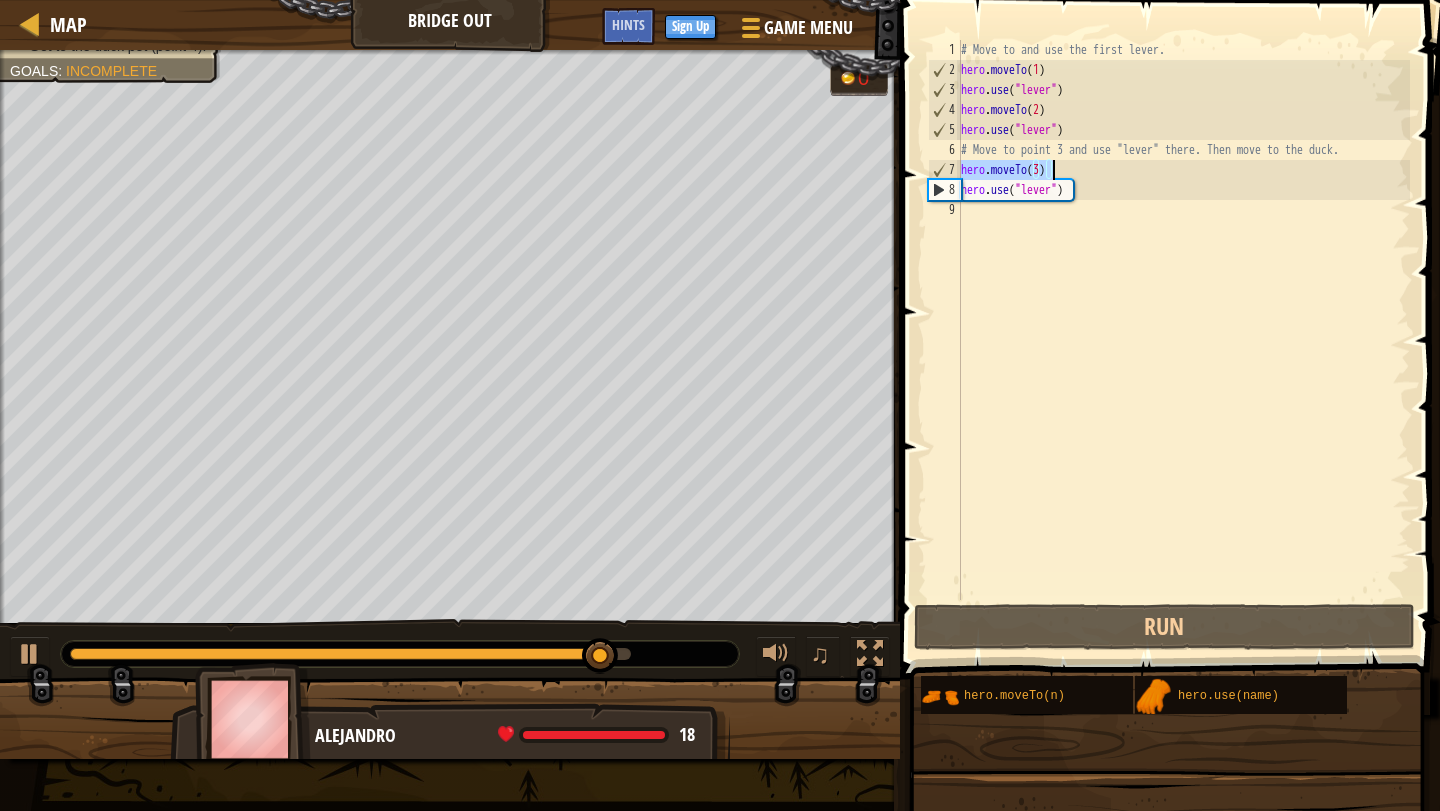 drag, startPoint x: 964, startPoint y: 164, endPoint x: 1052, endPoint y: 176, distance: 88.814415 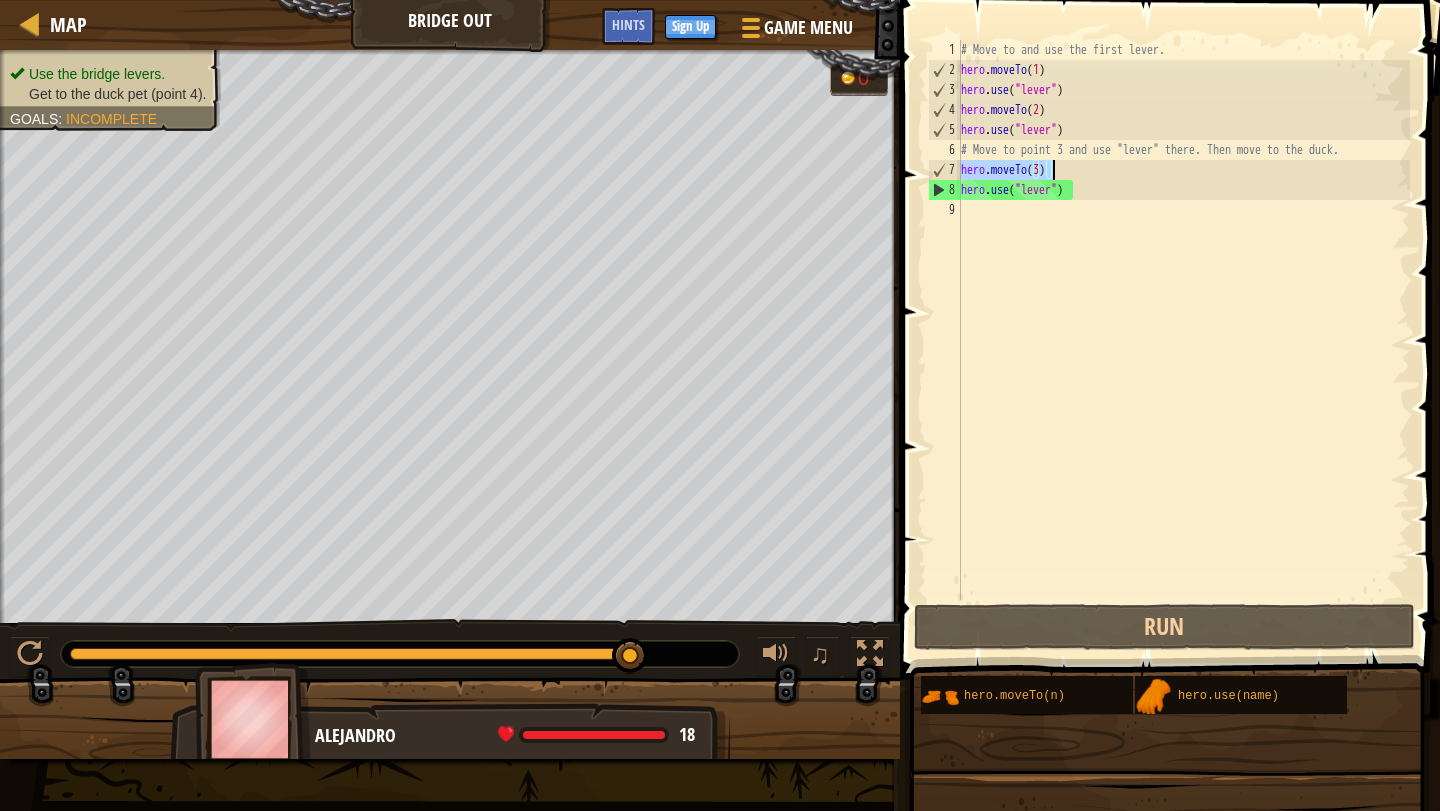 click on "# Move to and use the first lever. hero . moveTo ( 1 ) hero . use ( "lever" ) hero . moveTo ( 2 ) hero . use ( "lever" ) # Move to point 3 and use "lever" there. Then move to the duck. hero . moveTo ( 3 ) hero . use ( "lever" )" at bounding box center [1183, 340] 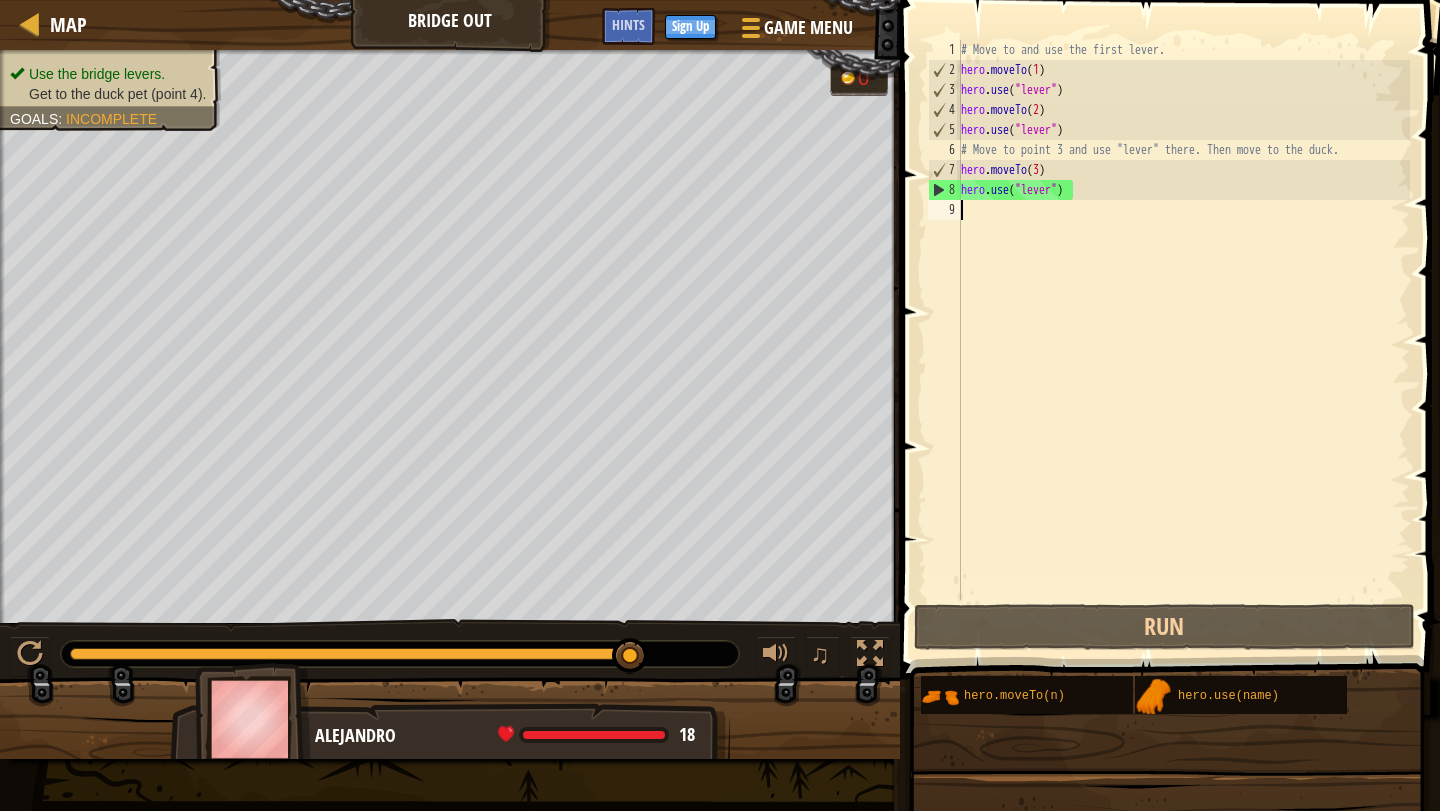 paste on "hero.moveTo(3)" 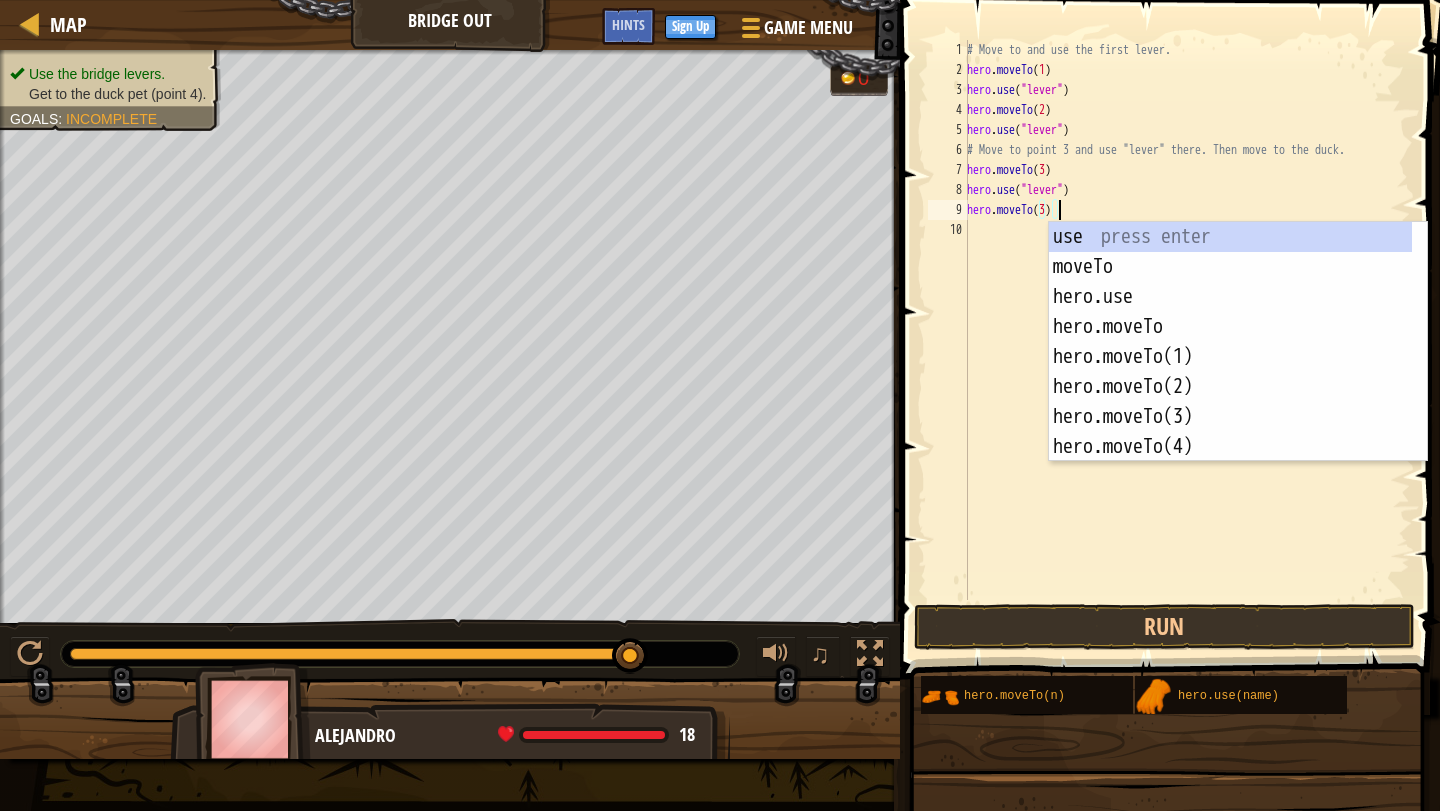 click on "# Move to and use the first lever. hero . moveTo ( [NUMBER] ) hero . use ( "lever" ) hero . moveTo ( [NUMBER] ) hero . use ( "lever" ) # Move to point [NUMBER] and use "lever" there. Then move to the duck. hero . moveTo ( [NUMBER] ) hero . use ( "lever" ) hero . moveTo ( [NUMBER] )" at bounding box center (1186, 340) 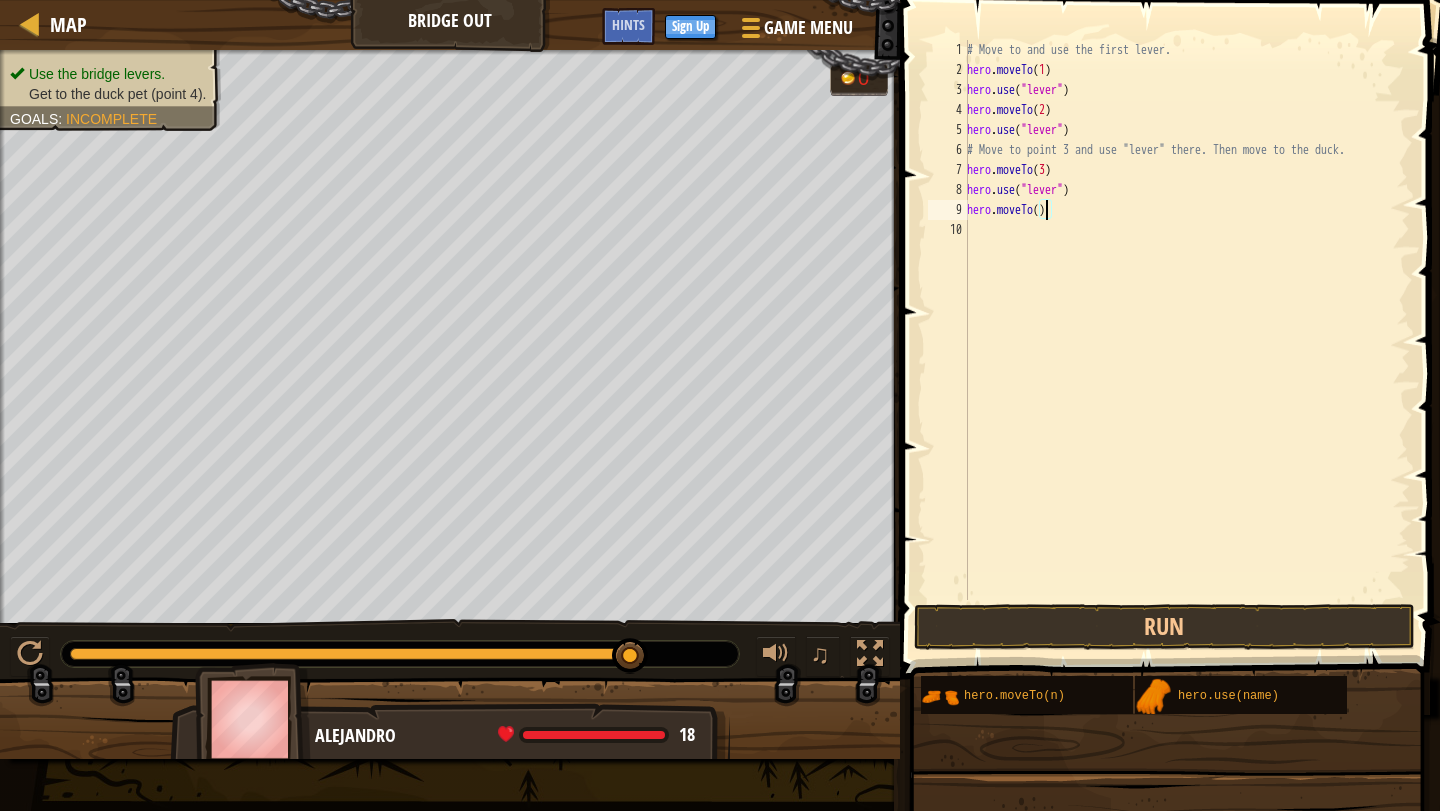 scroll, scrollTop: 9, scrollLeft: 6, axis: both 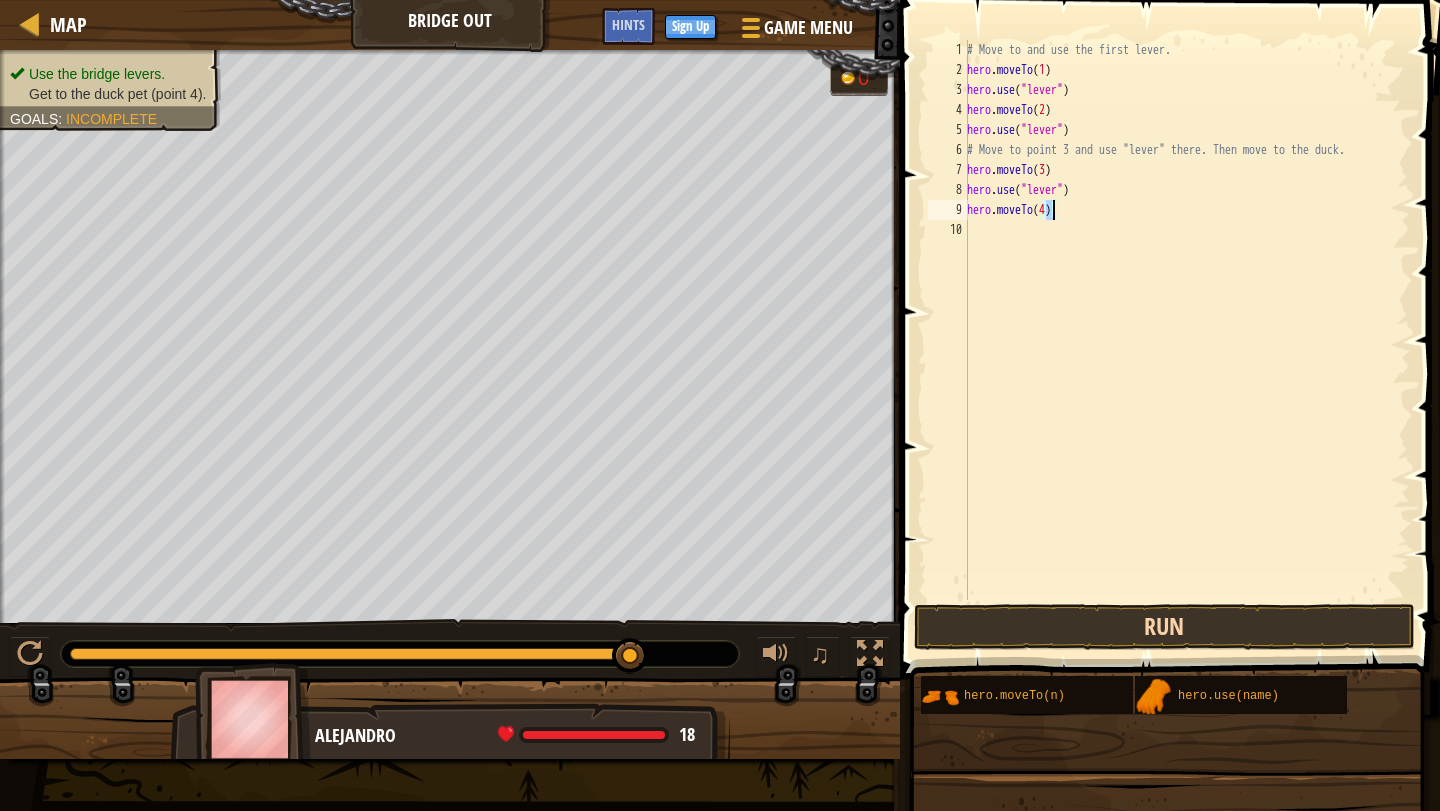 type on "hero.moveTo(4)" 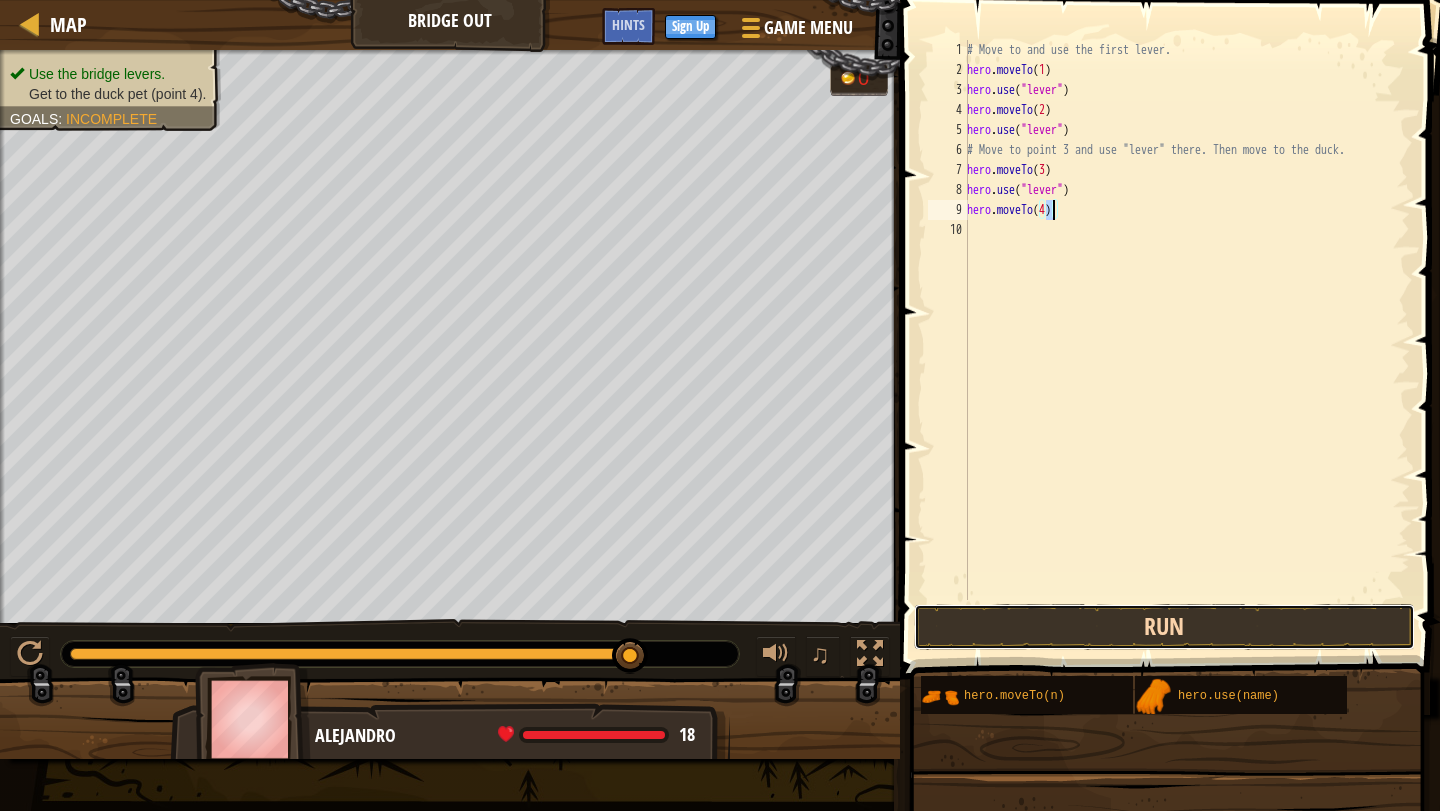 click on "Run" at bounding box center (1164, 627) 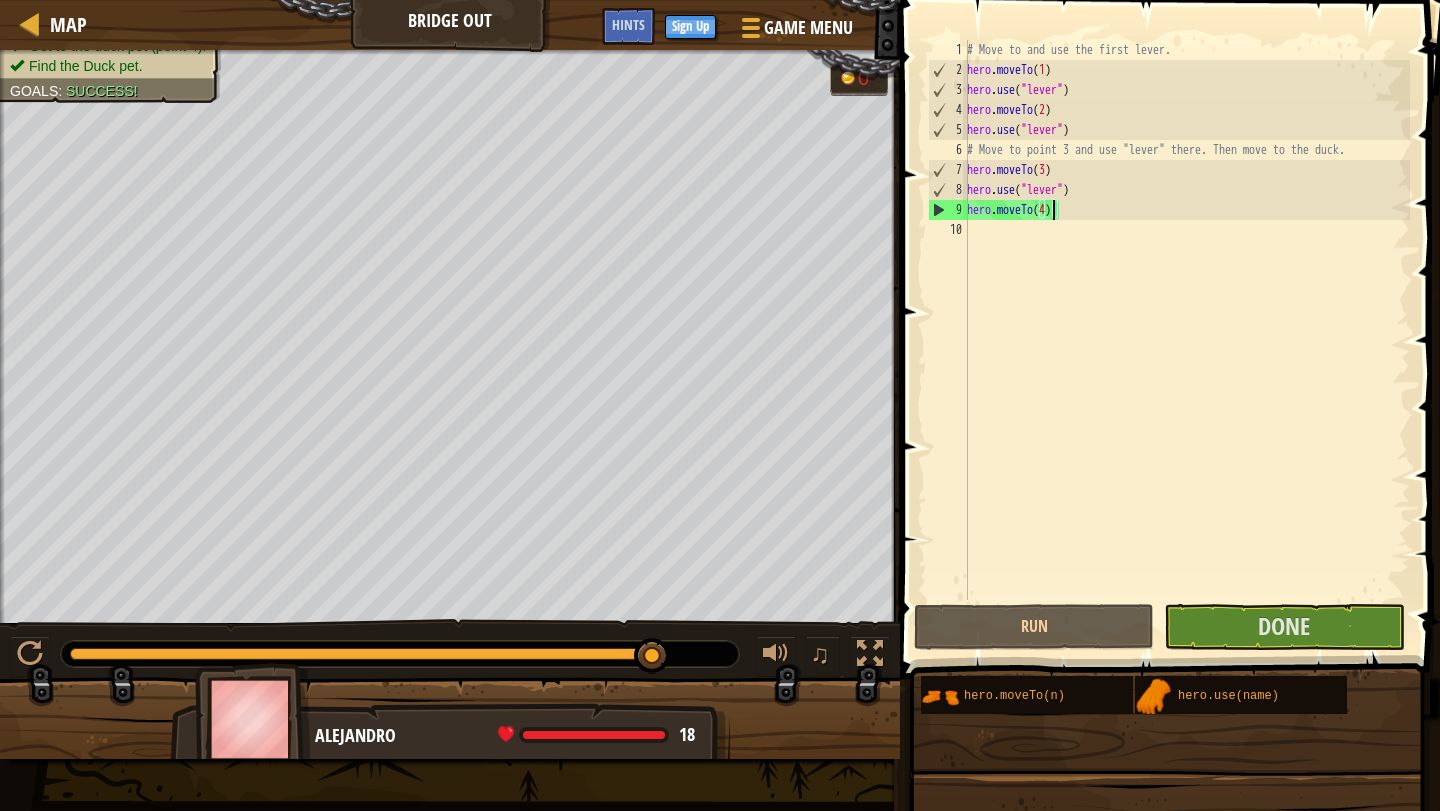 click at bounding box center (363, 654) 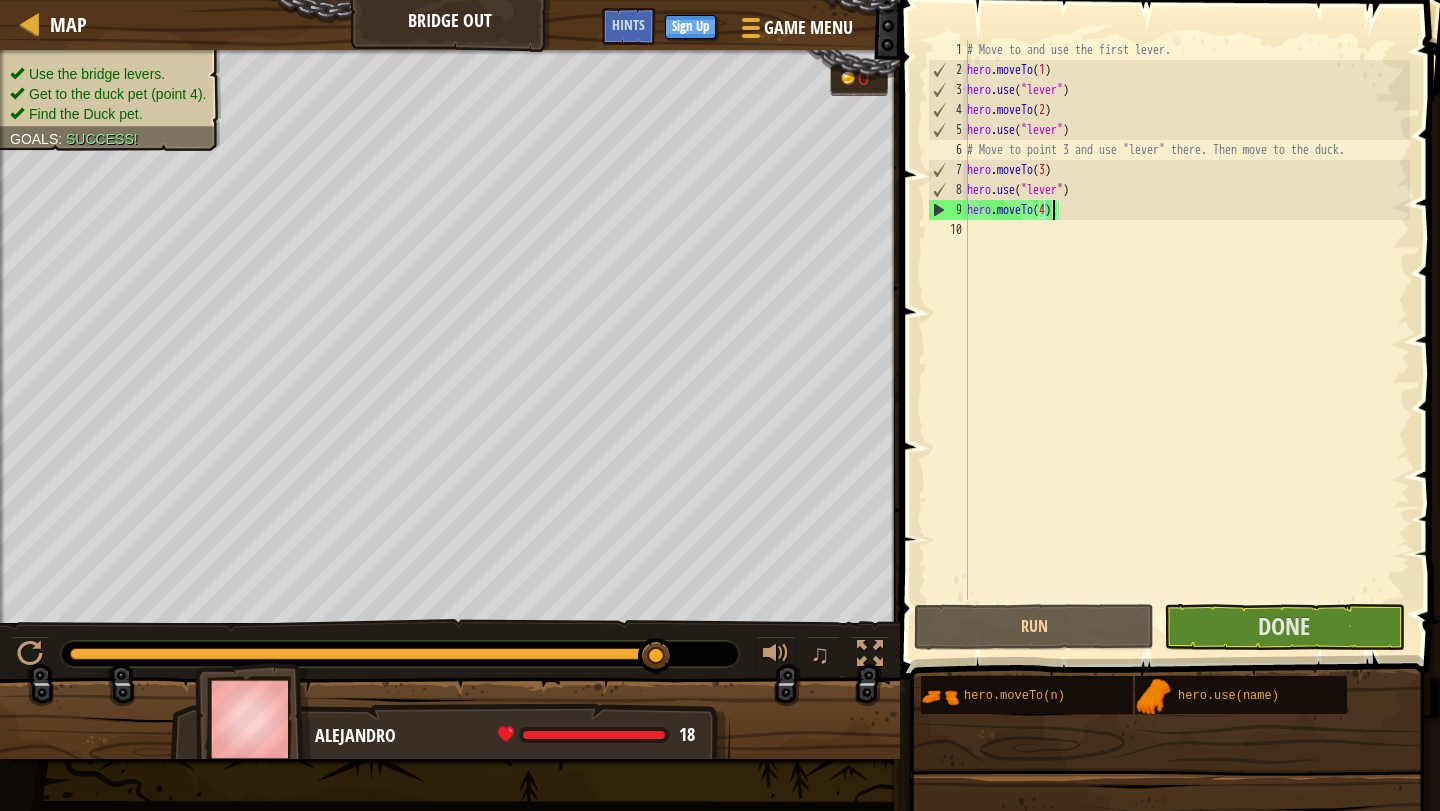 drag, startPoint x: 653, startPoint y: 656, endPoint x: 956, endPoint y: 667, distance: 303.19962 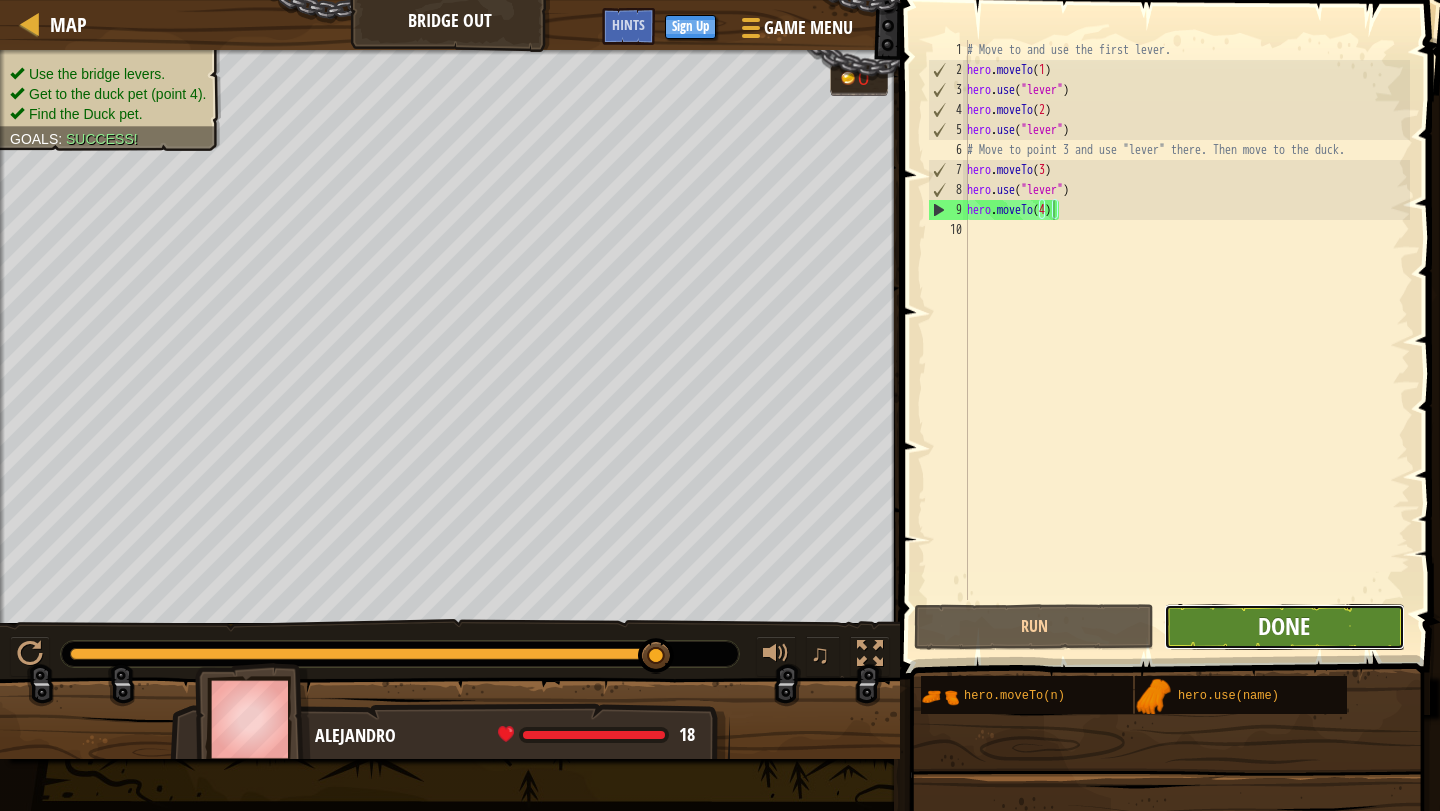 click on "Done" at bounding box center (1284, 626) 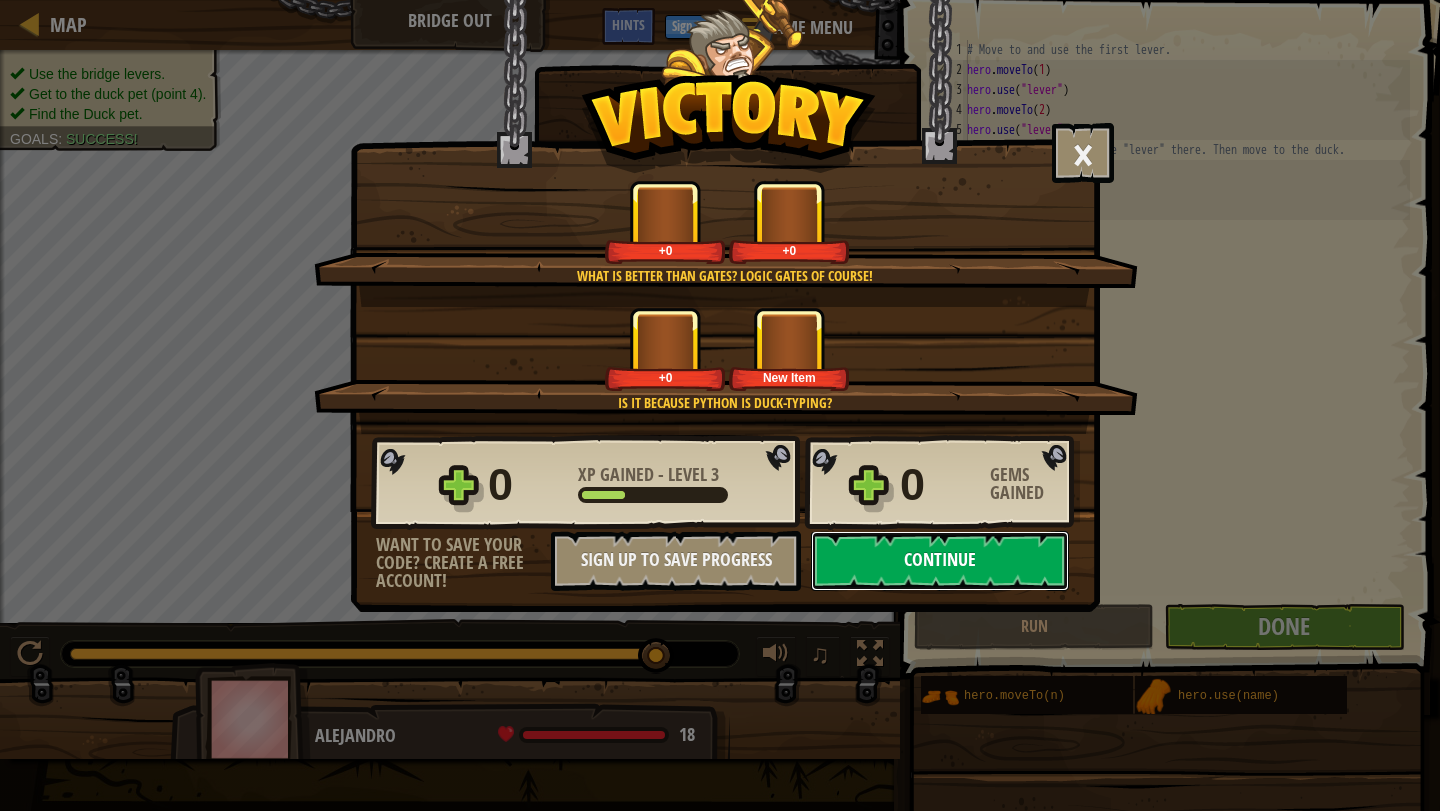 click on "Continue" at bounding box center (940, 561) 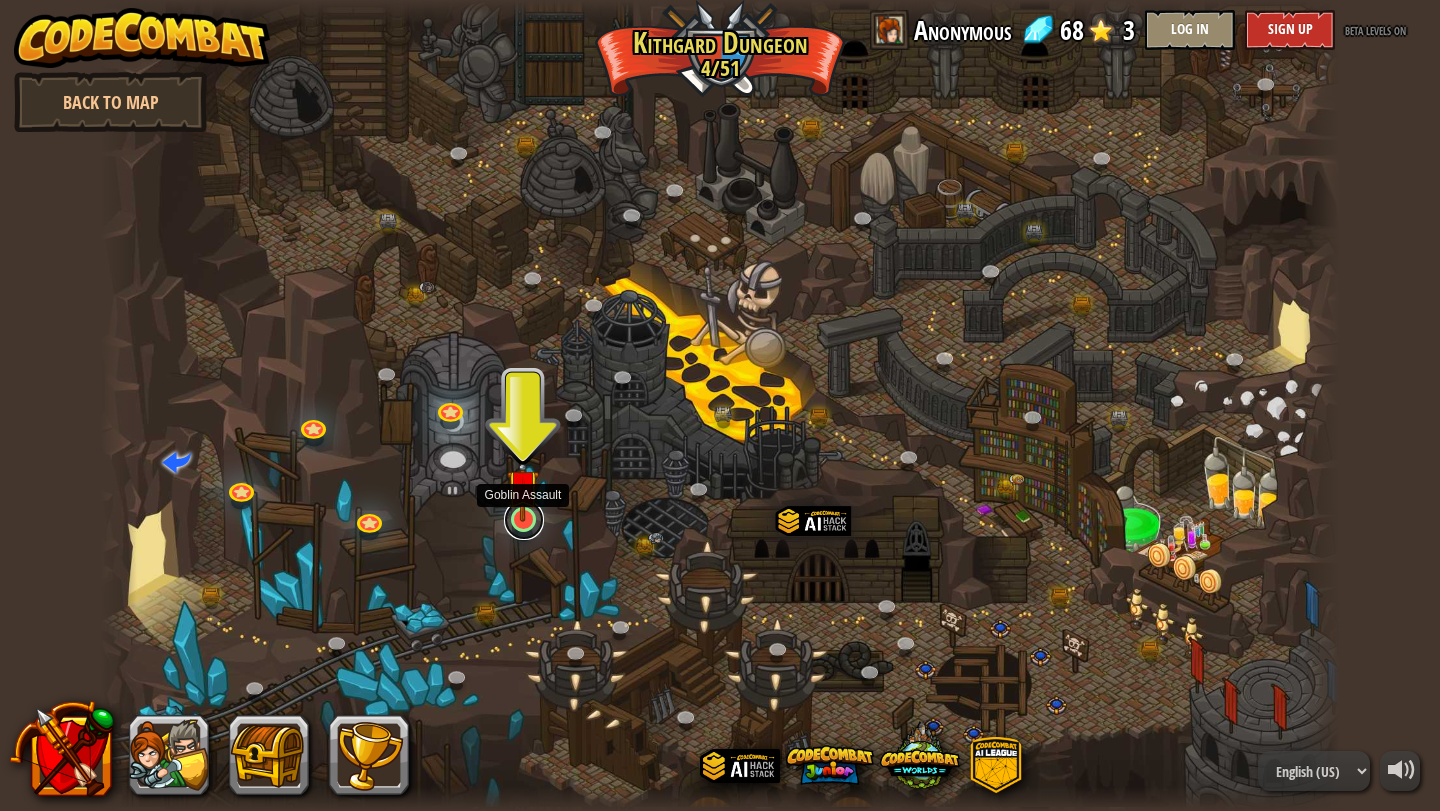 click at bounding box center (524, 520) 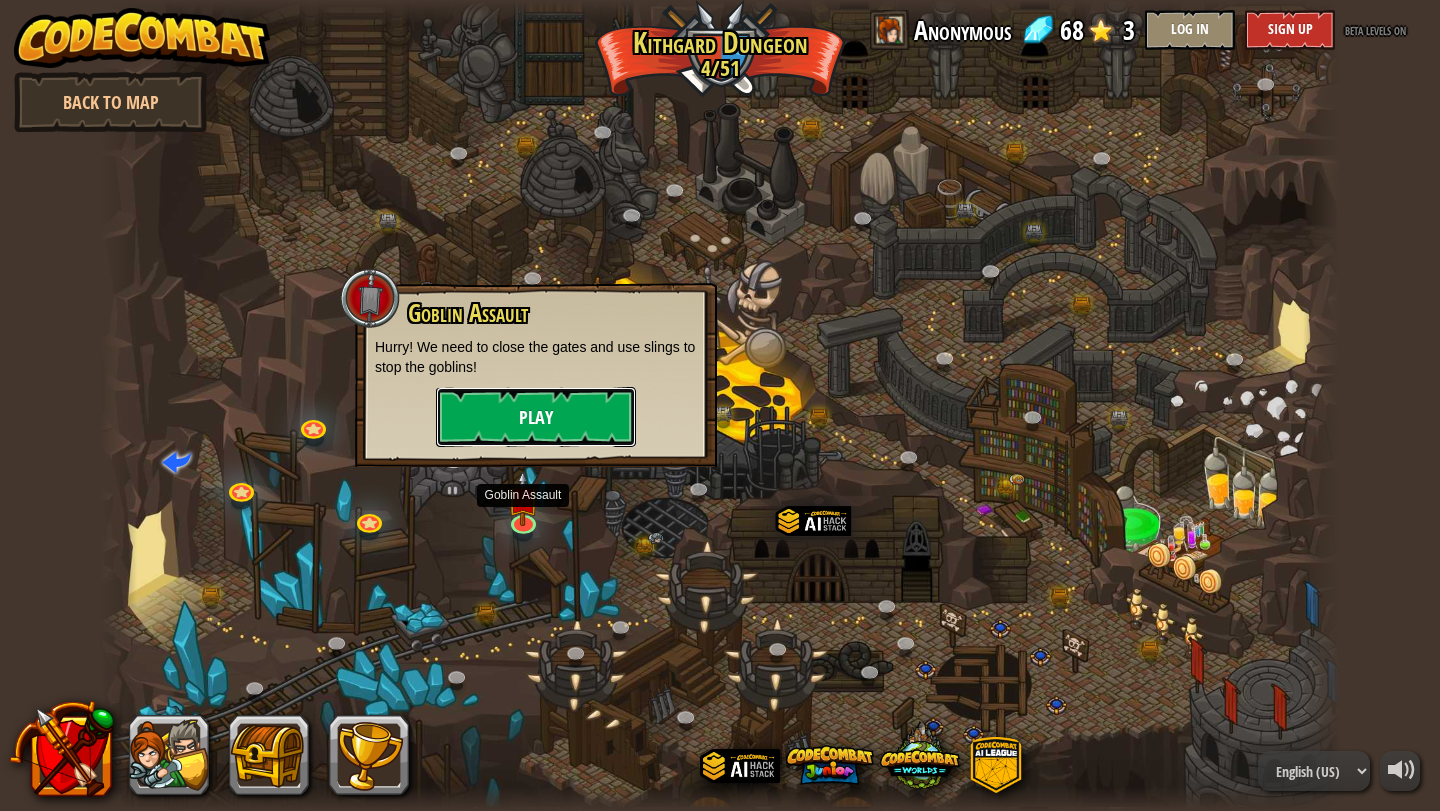 click on "Play" at bounding box center [536, 417] 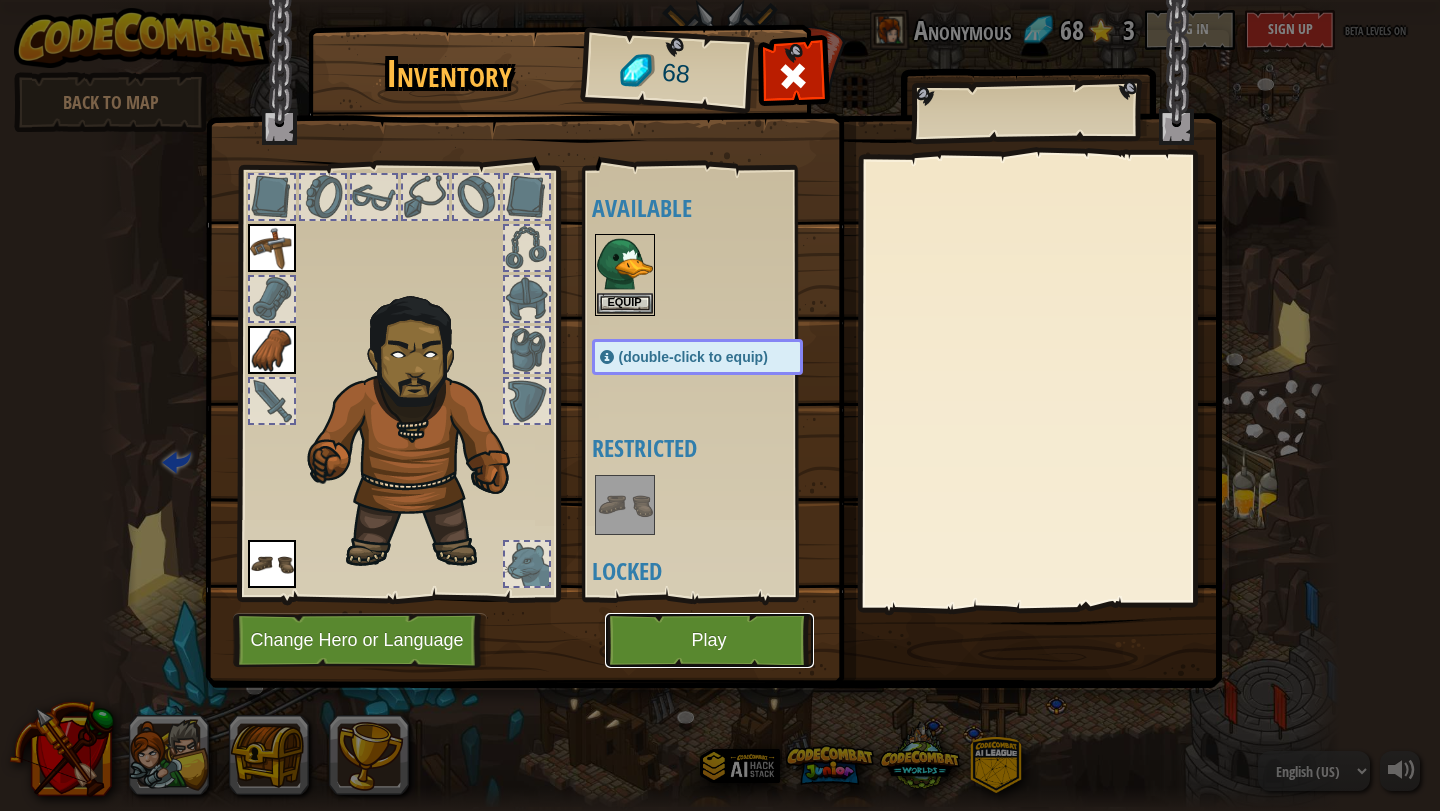 click on "Play" at bounding box center (709, 640) 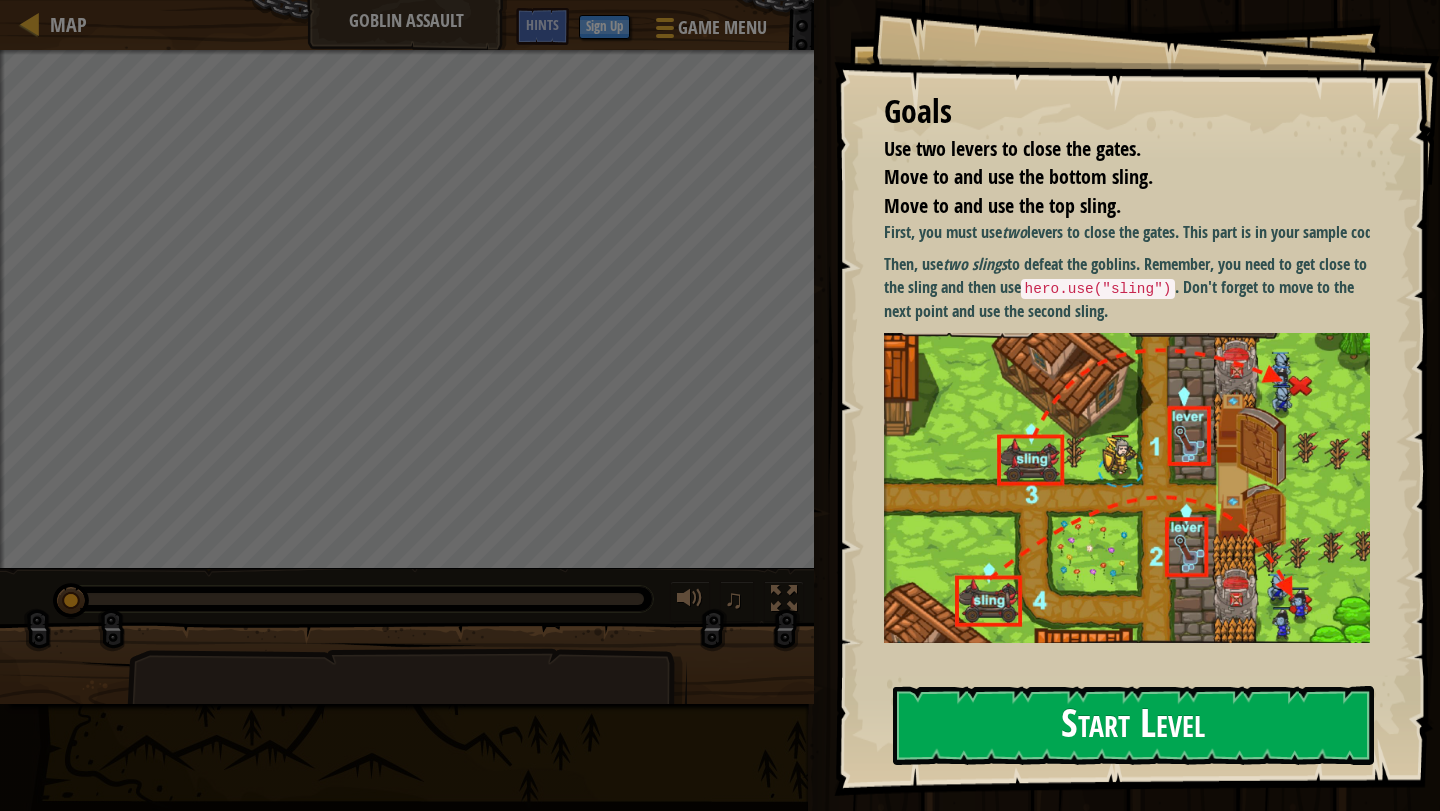 click on "Start Level" at bounding box center (1133, 725) 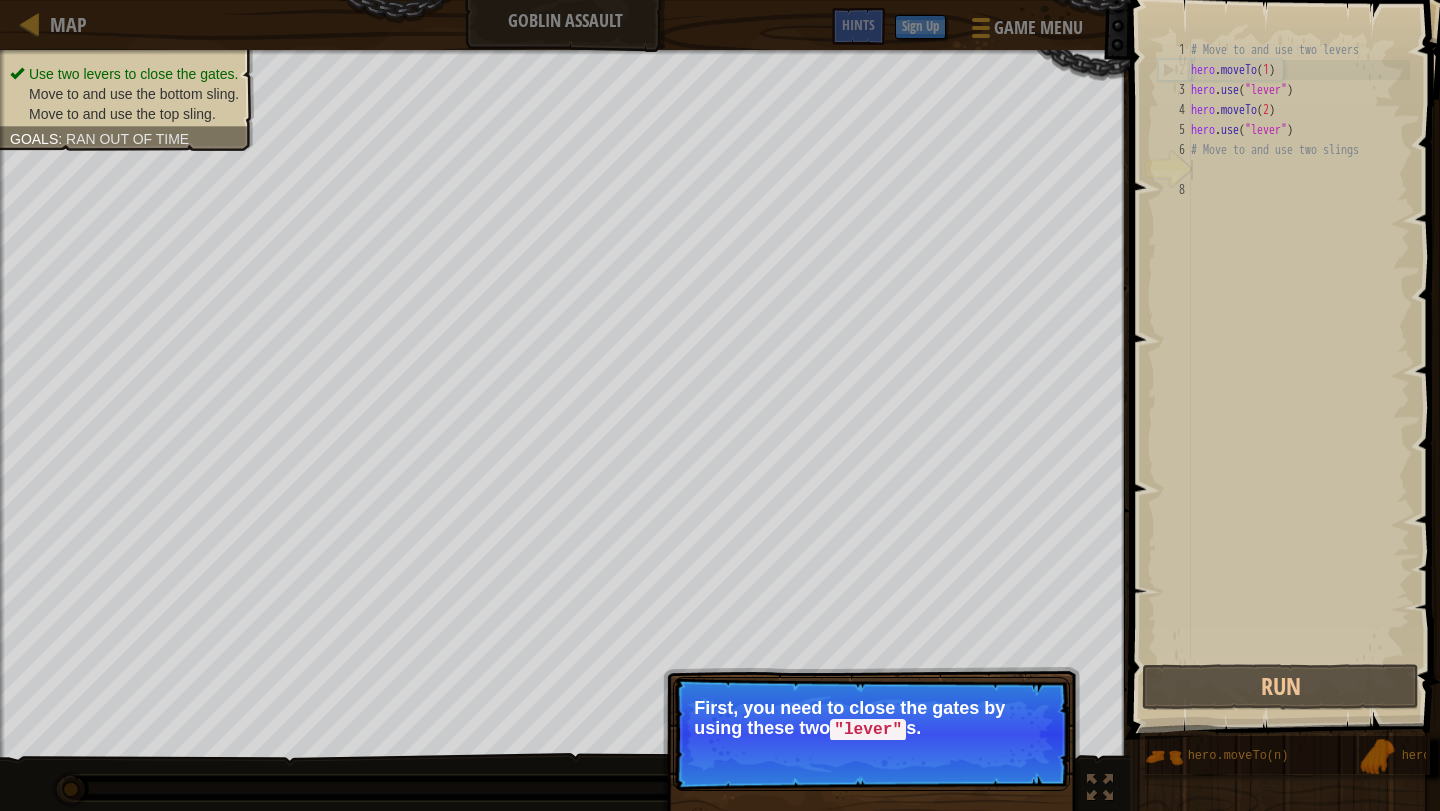 click on "Continue" at bounding box center [1012, 757] 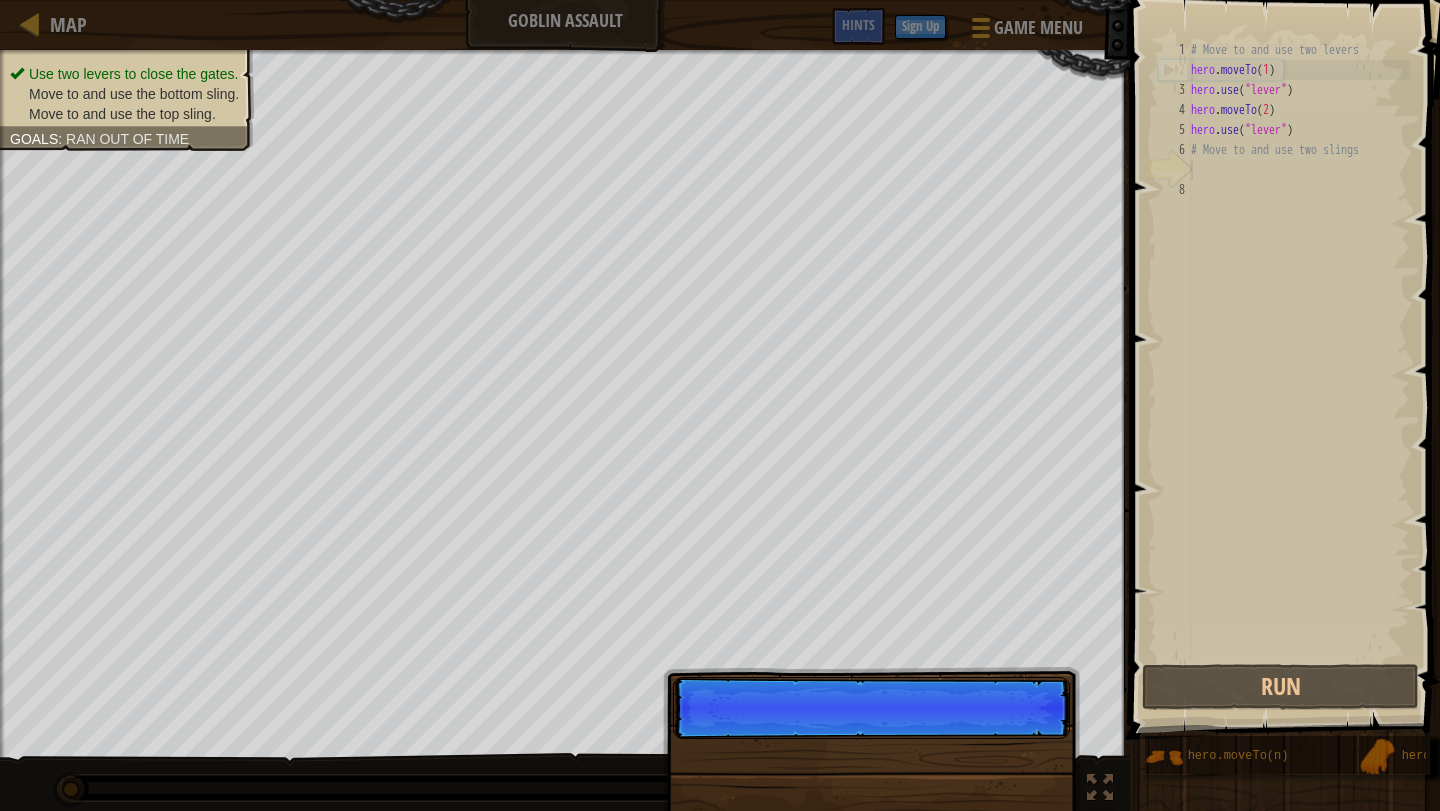scroll, scrollTop: 9, scrollLeft: 0, axis: vertical 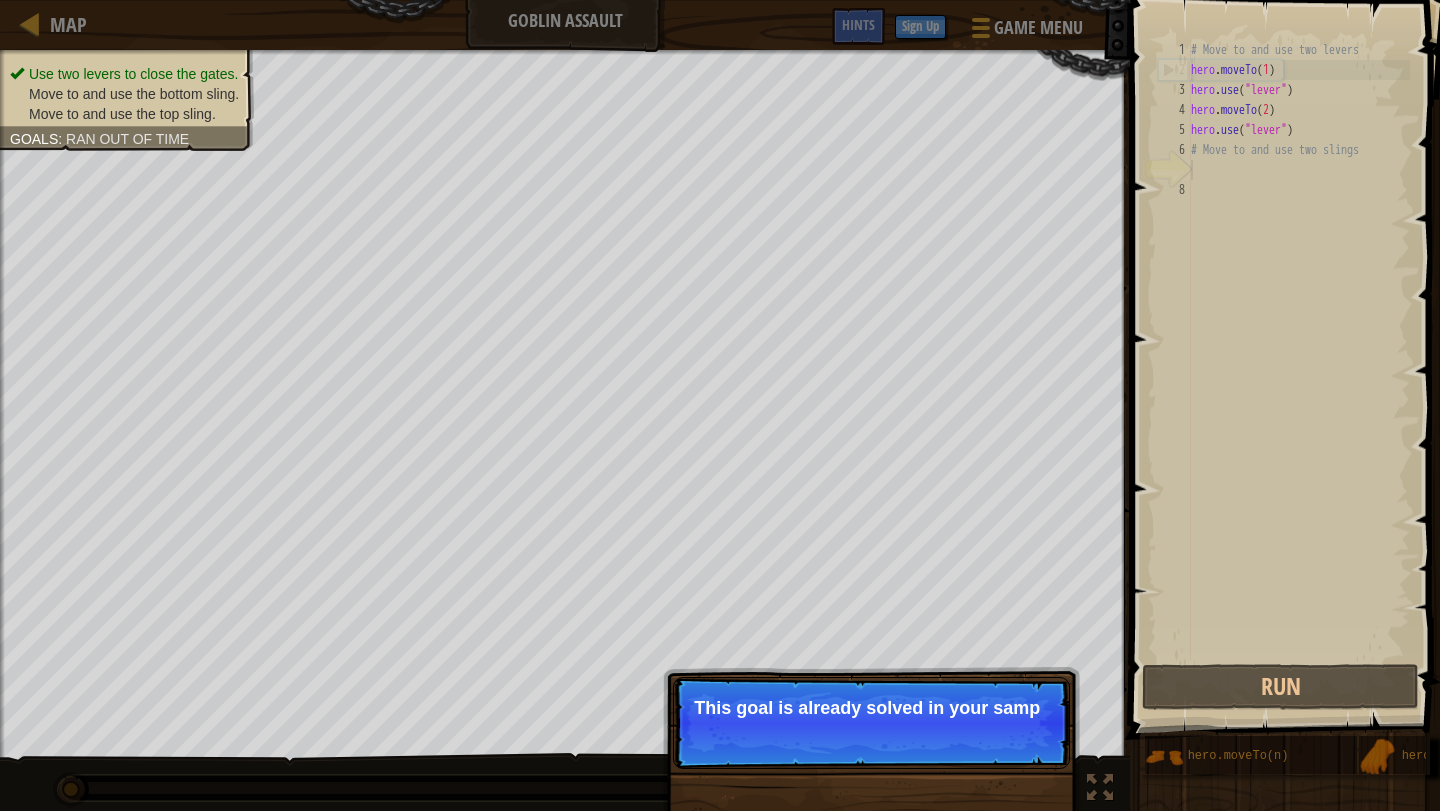 click on "Skip (esc) Continue  This goal is already solved in your samp" at bounding box center (871, 723) 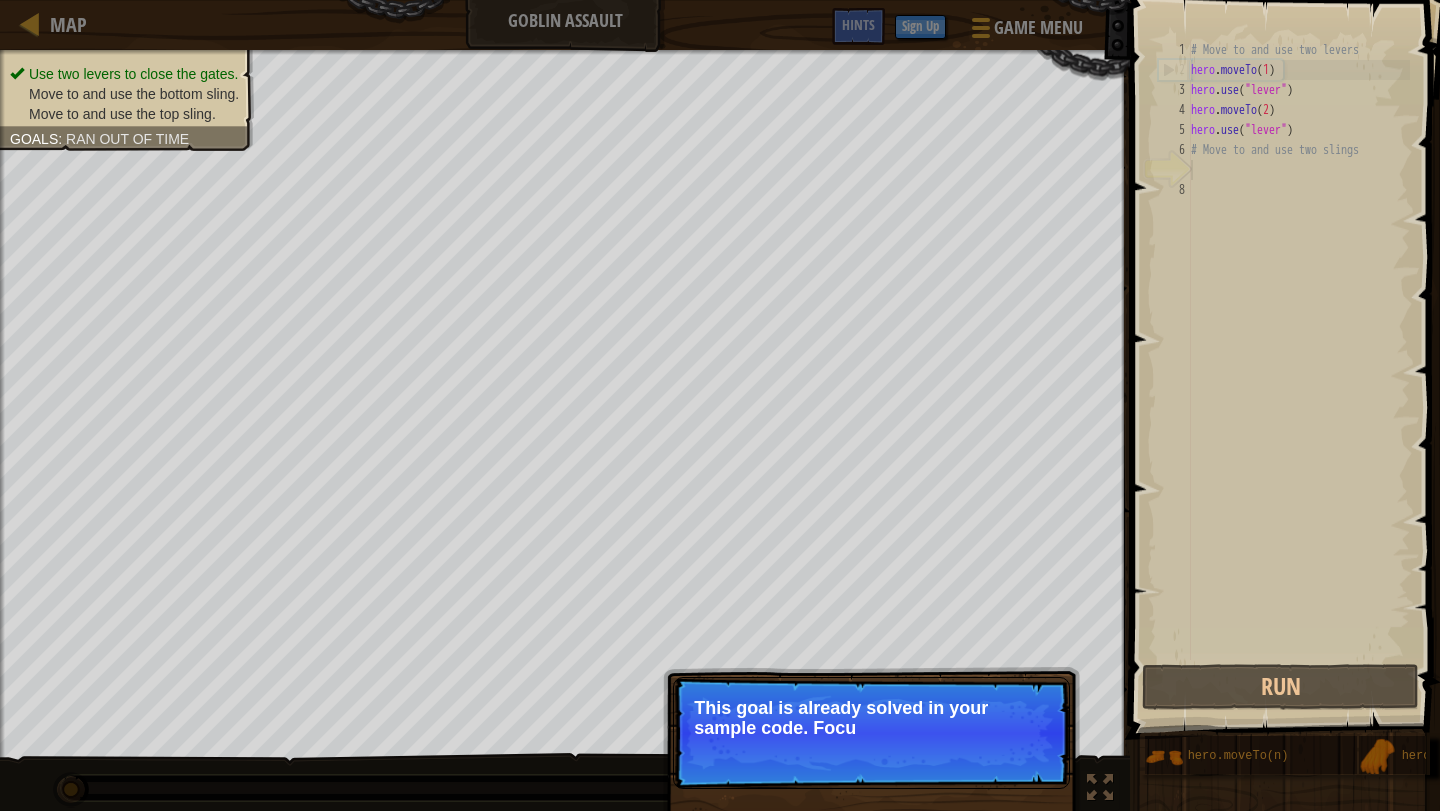 click on "This goal is already solved in your sample code. Focu" at bounding box center [871, 718] 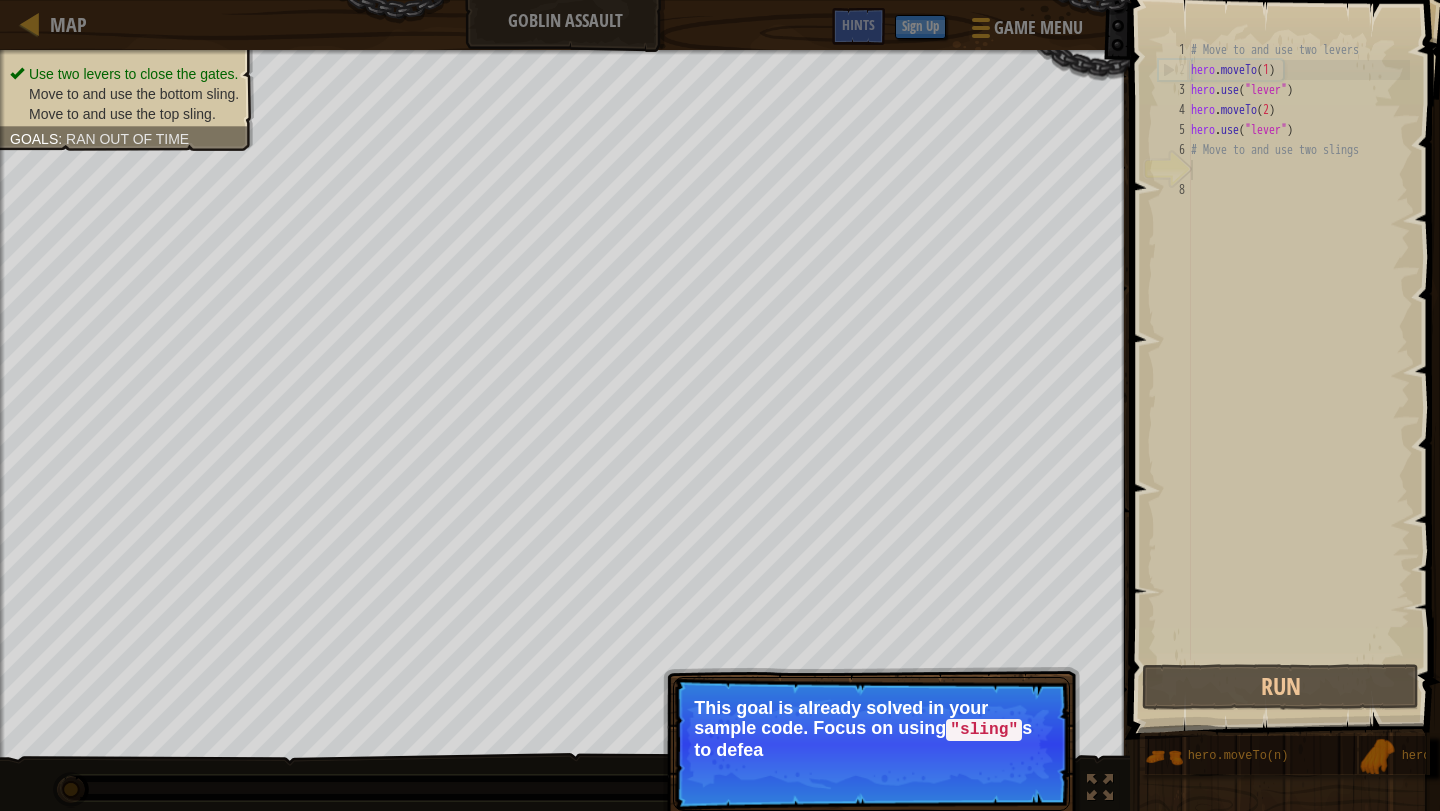 click on "Skip (esc) Continue  This goal is already solved in your sample code. Focus on using  "sling" s to defea" at bounding box center [871, 744] 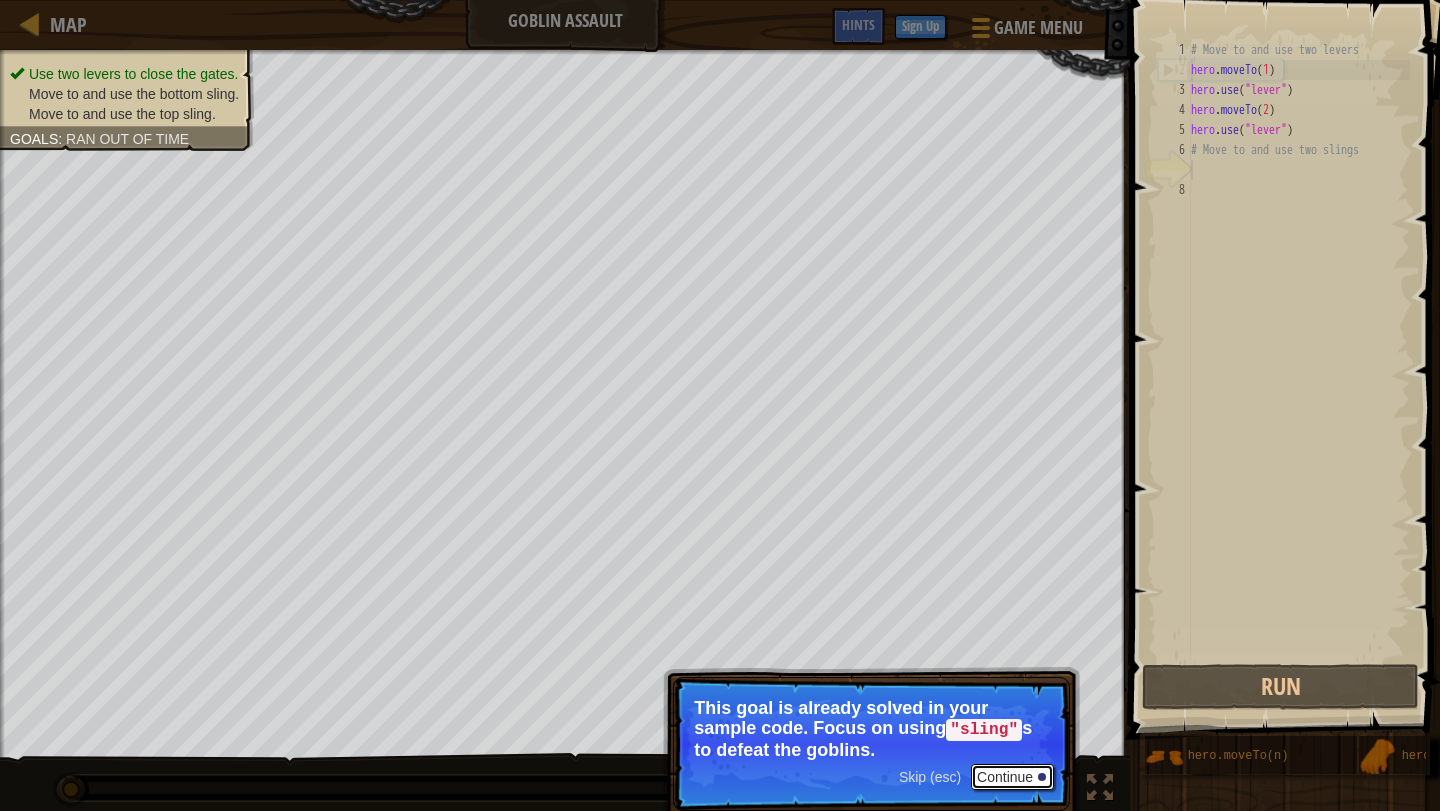 click on "Continue" at bounding box center [1012, 777] 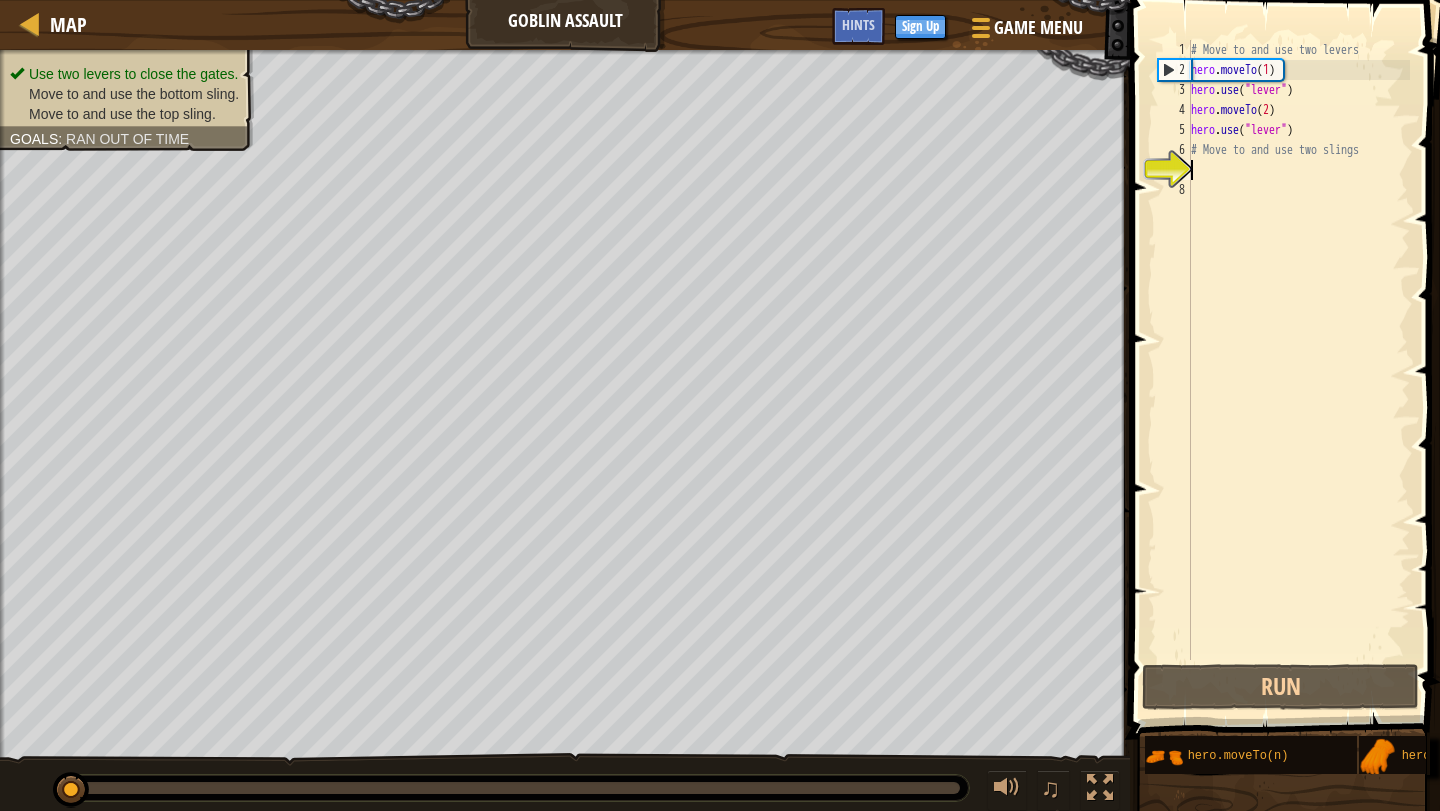 paste on "hero.moveTo(3)" 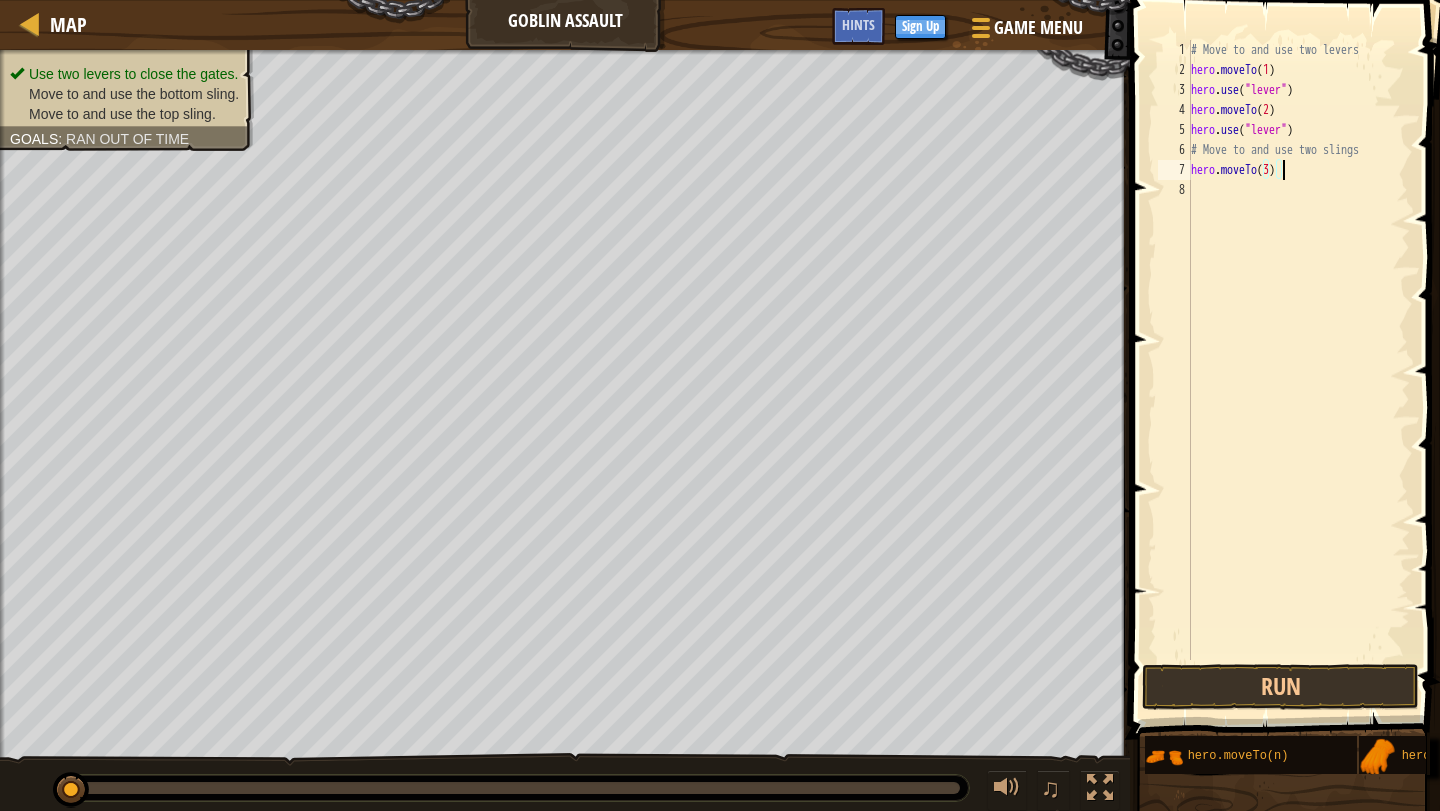 click on "# Move to and use two levers hero . moveTo ( 1 ) hero . use ( "lever" ) hero . moveTo ( 2 ) hero . use ( "lever" ) # Move to and use two slings hero . moveTo ( 3 )" at bounding box center (1298, 370) 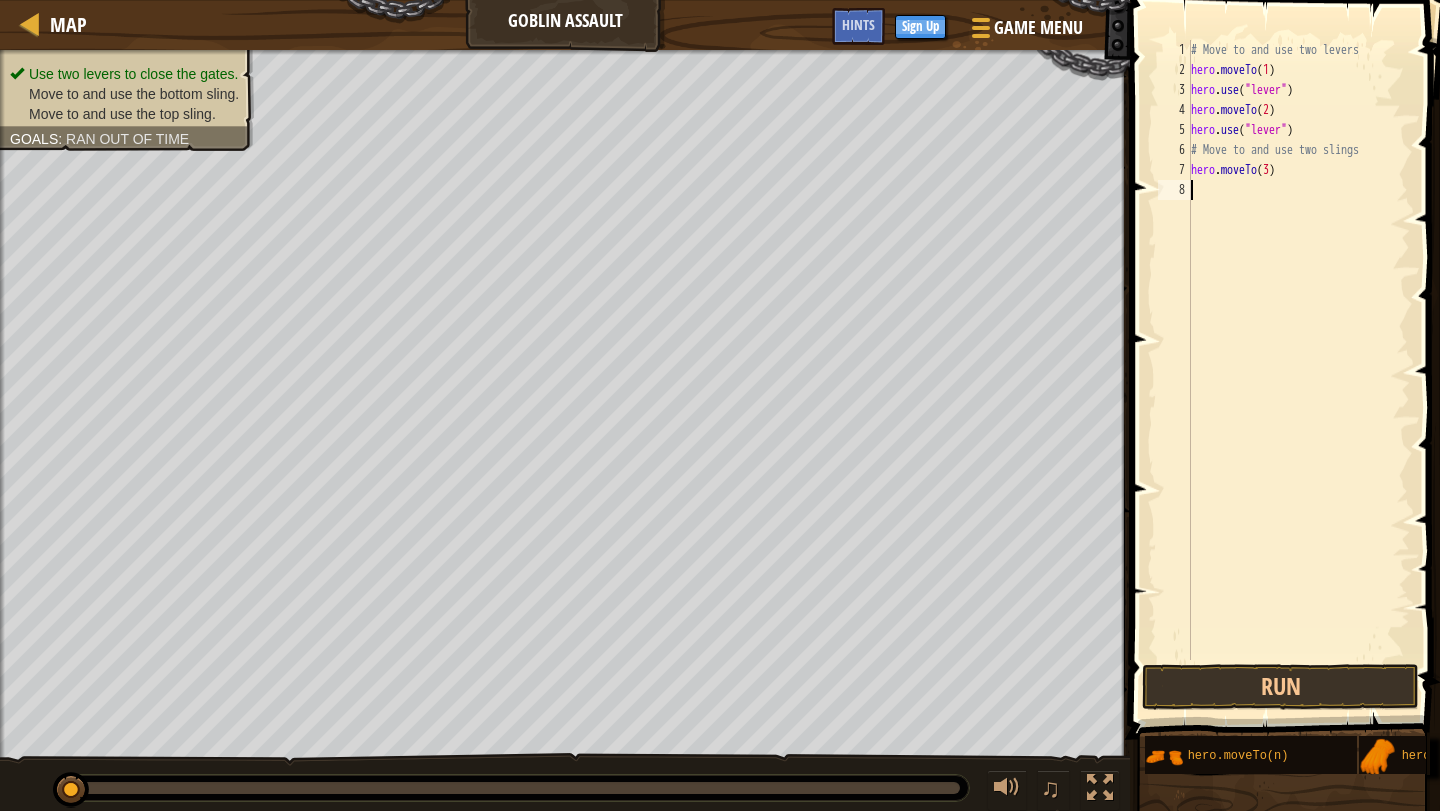 paste on "hero.moveTo(3)" 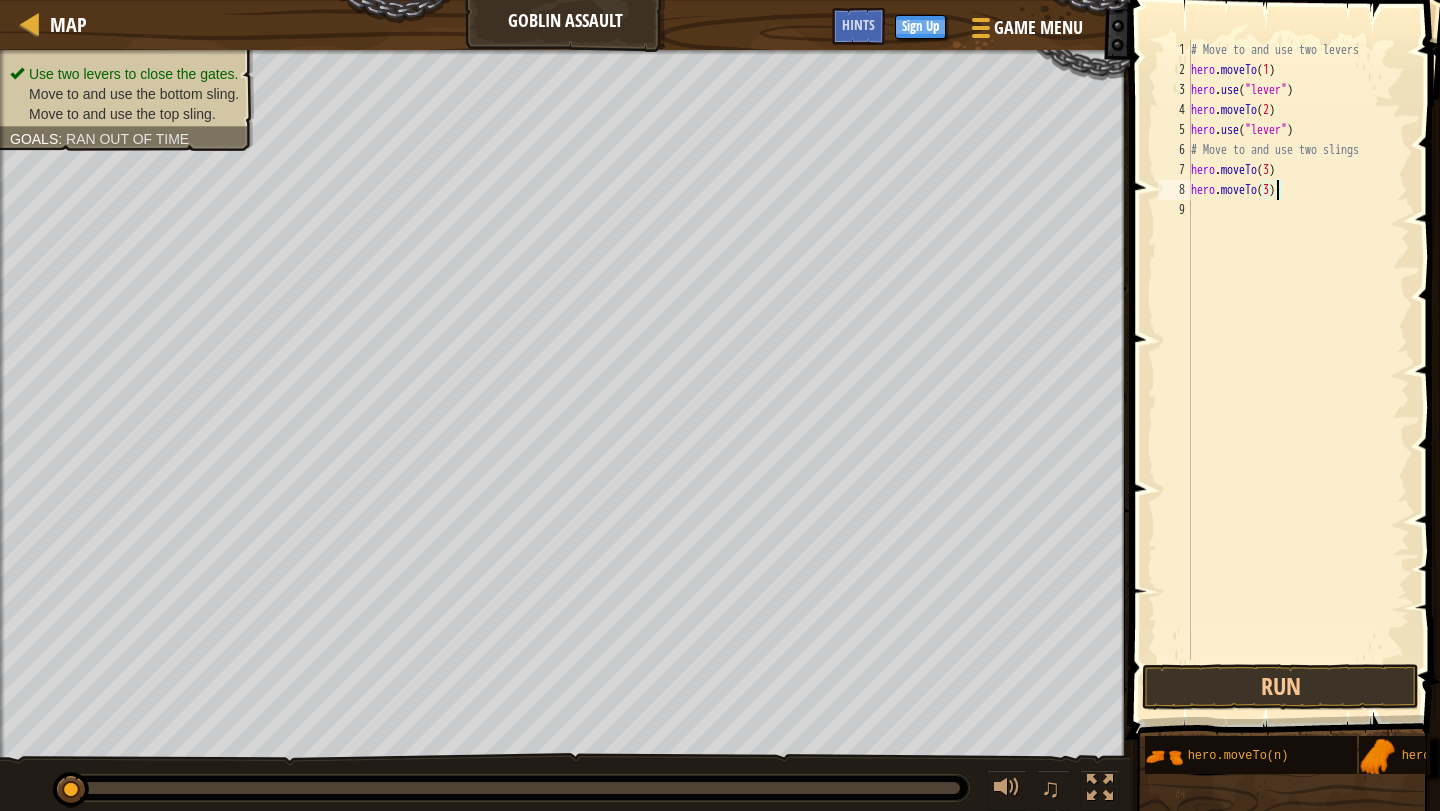 click on "# Move to and use two levers hero . moveTo ( [NUMBER] ) hero . use ( "lever" ) hero . moveTo ( [NUMBER] ) hero . use ( "lever" ) # Move to and use two slings hero . moveTo ( [NUMBER] ) hero . moveTo ( [NUMBER] )" at bounding box center [1298, 370] 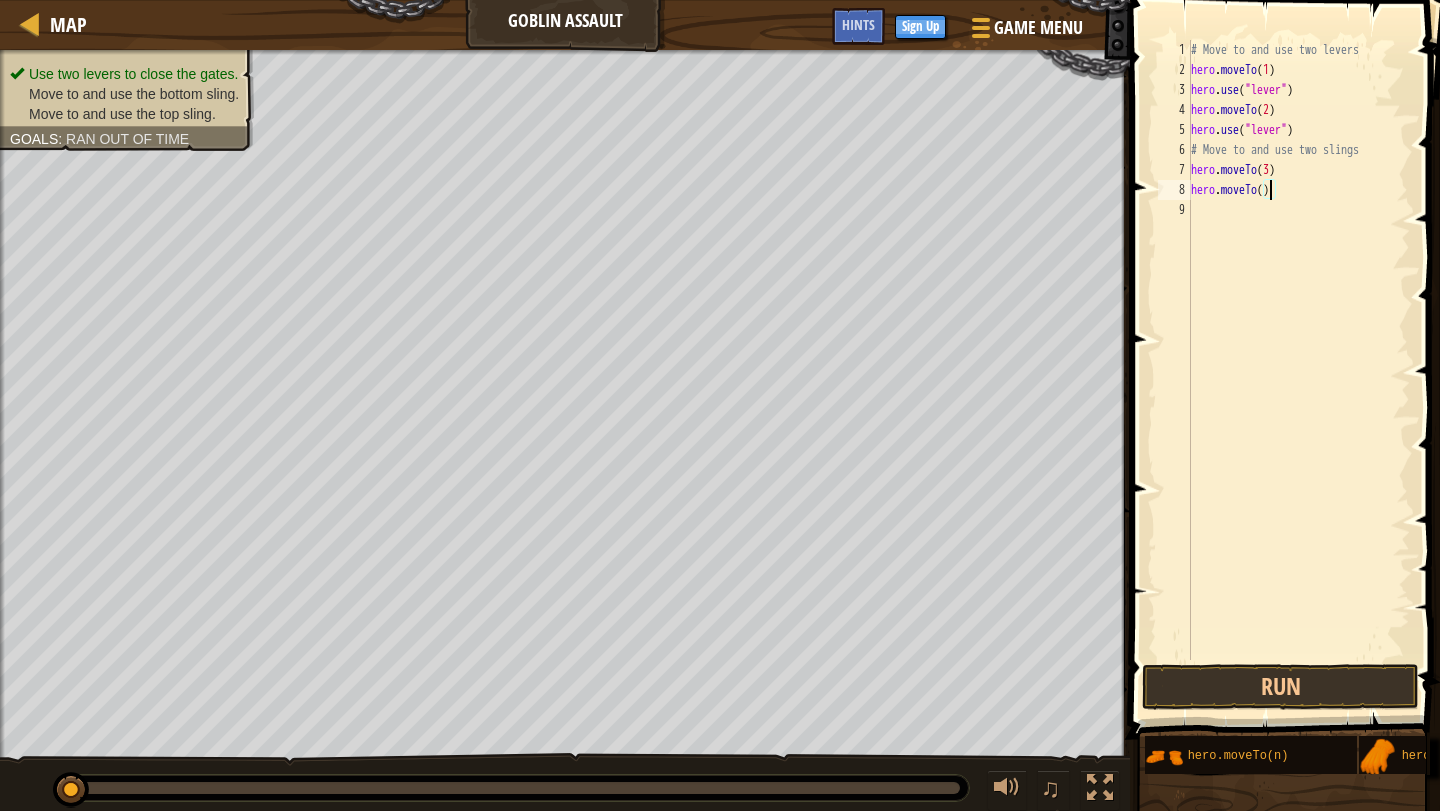 scroll, scrollTop: 9, scrollLeft: 7, axis: both 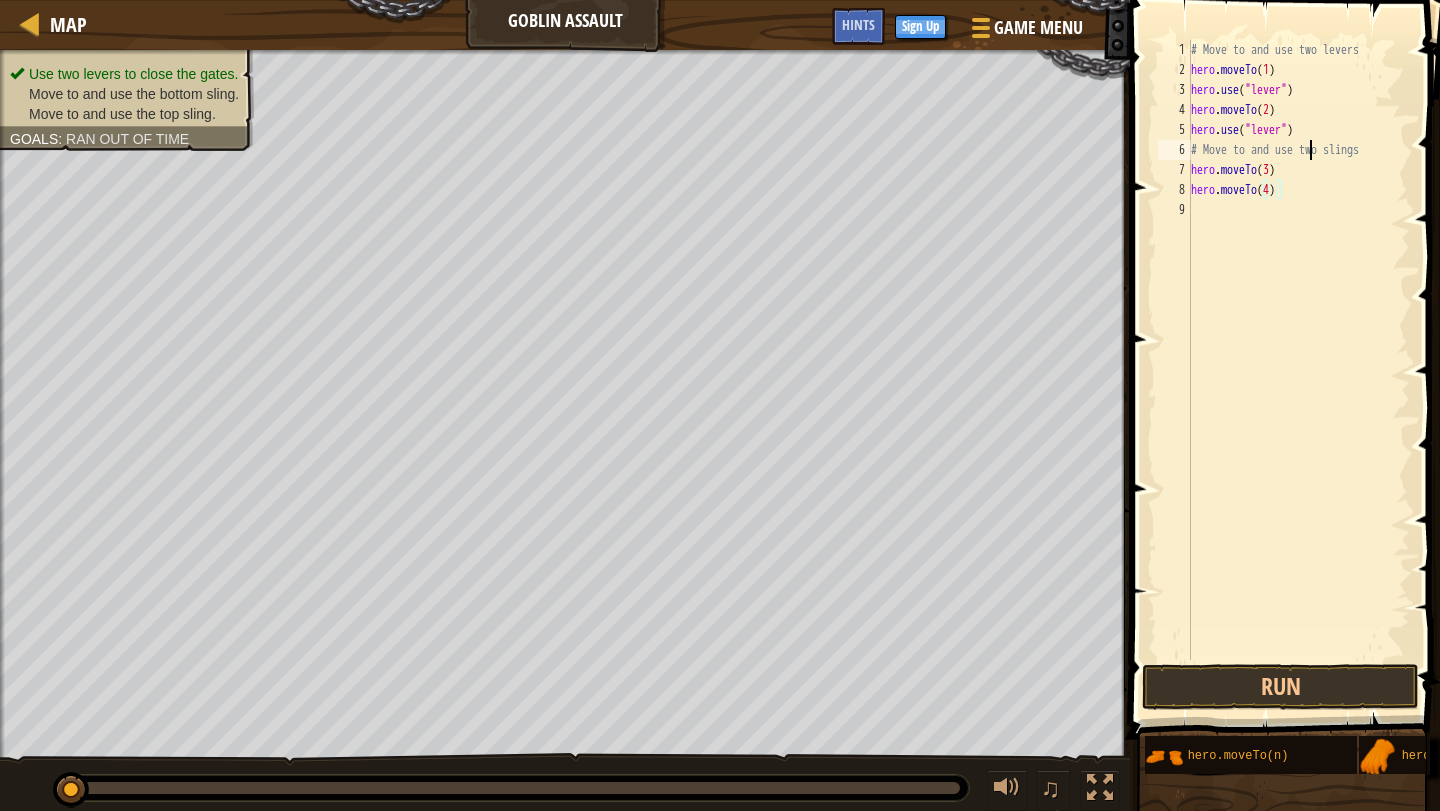 drag, startPoint x: 1311, startPoint y: 150, endPoint x: 1201, endPoint y: 155, distance: 110.11358 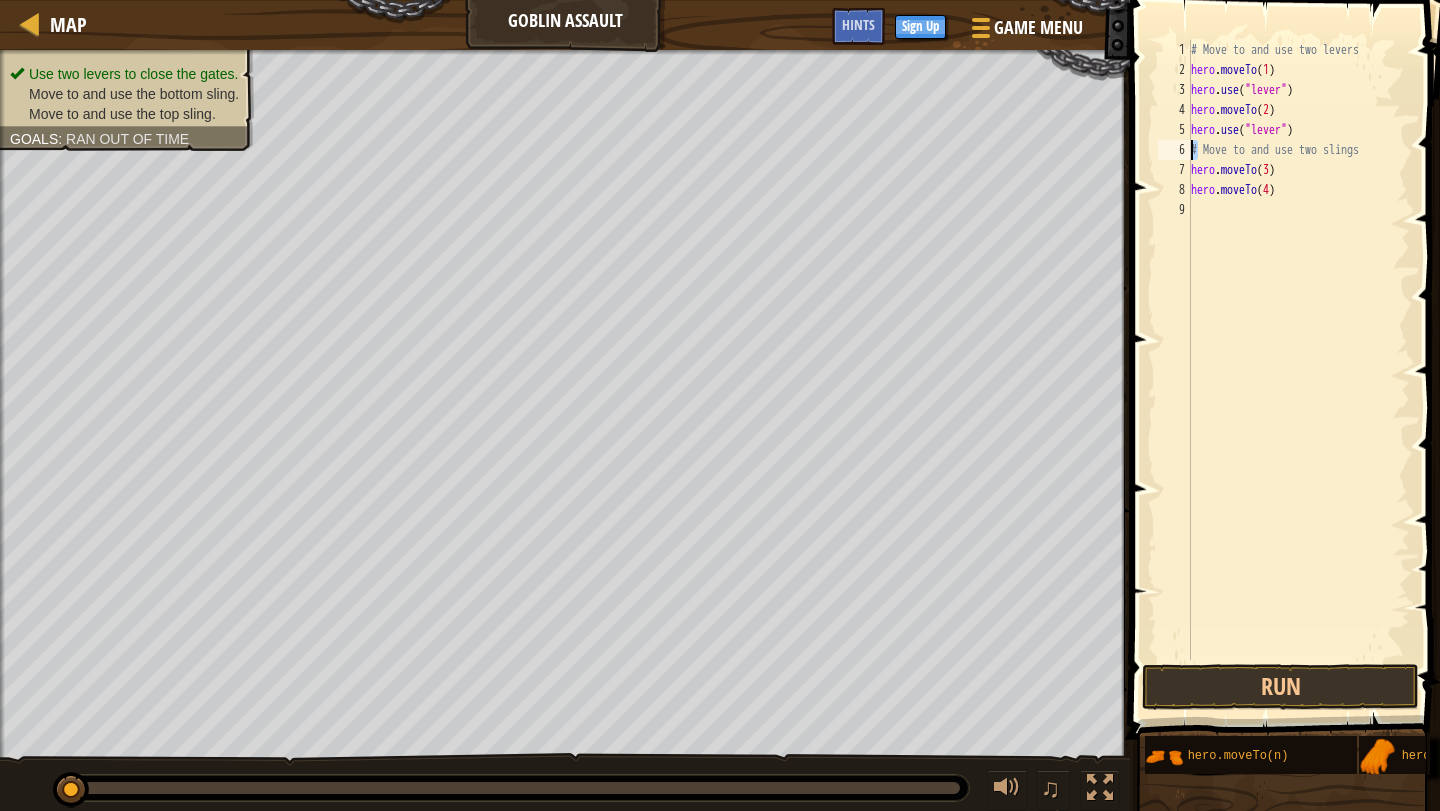 drag, startPoint x: 1201, startPoint y: 155, endPoint x: 1158, endPoint y: 155, distance: 43 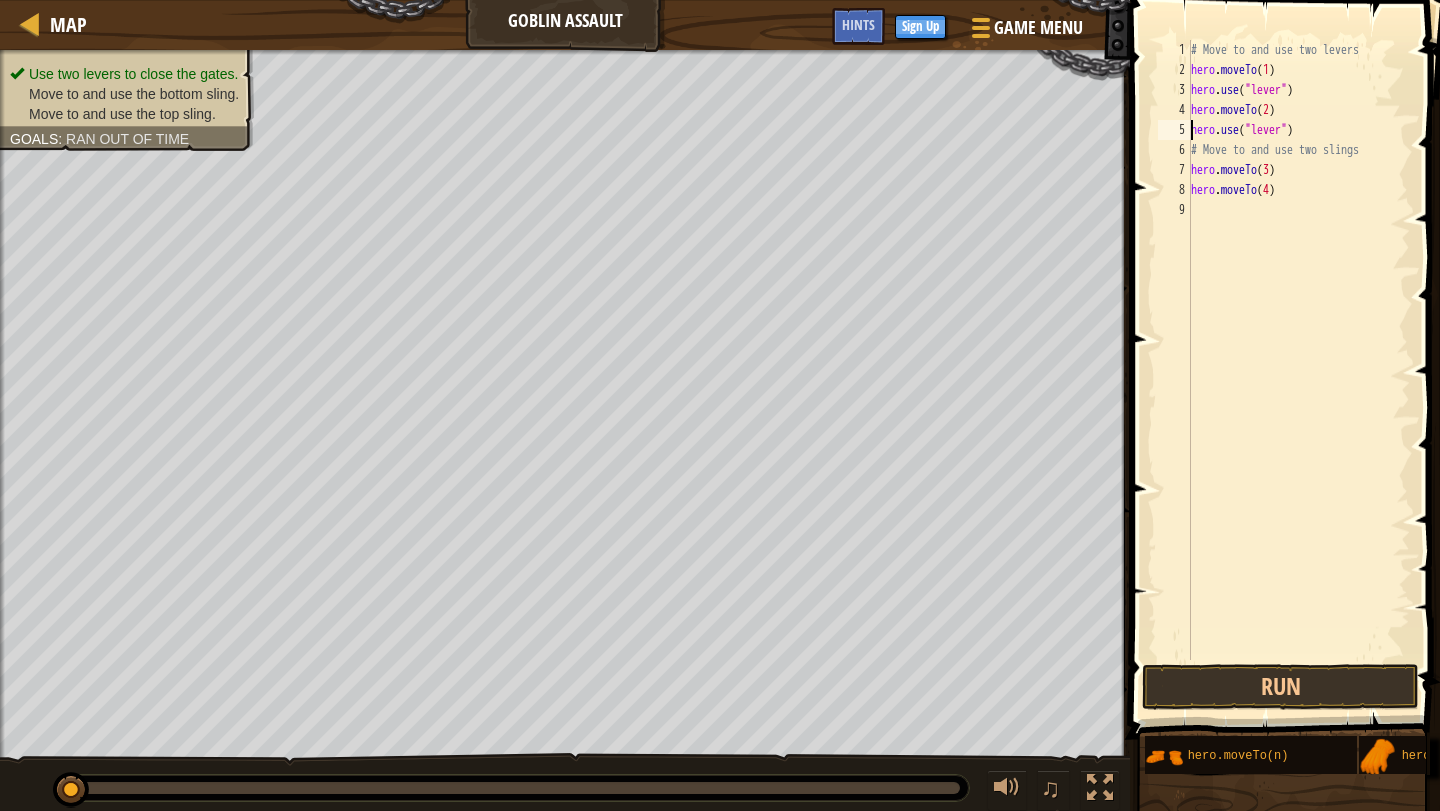 click on "# Move to and use two levers hero . moveTo ( 1 ) hero . use ( "lever" ) hero . moveTo ( 2 ) hero . use ( "lever" ) # Move to and use two slings hero . moveTo ( 3 ) hero . moveTo ( 4 )" at bounding box center (1298, 370) 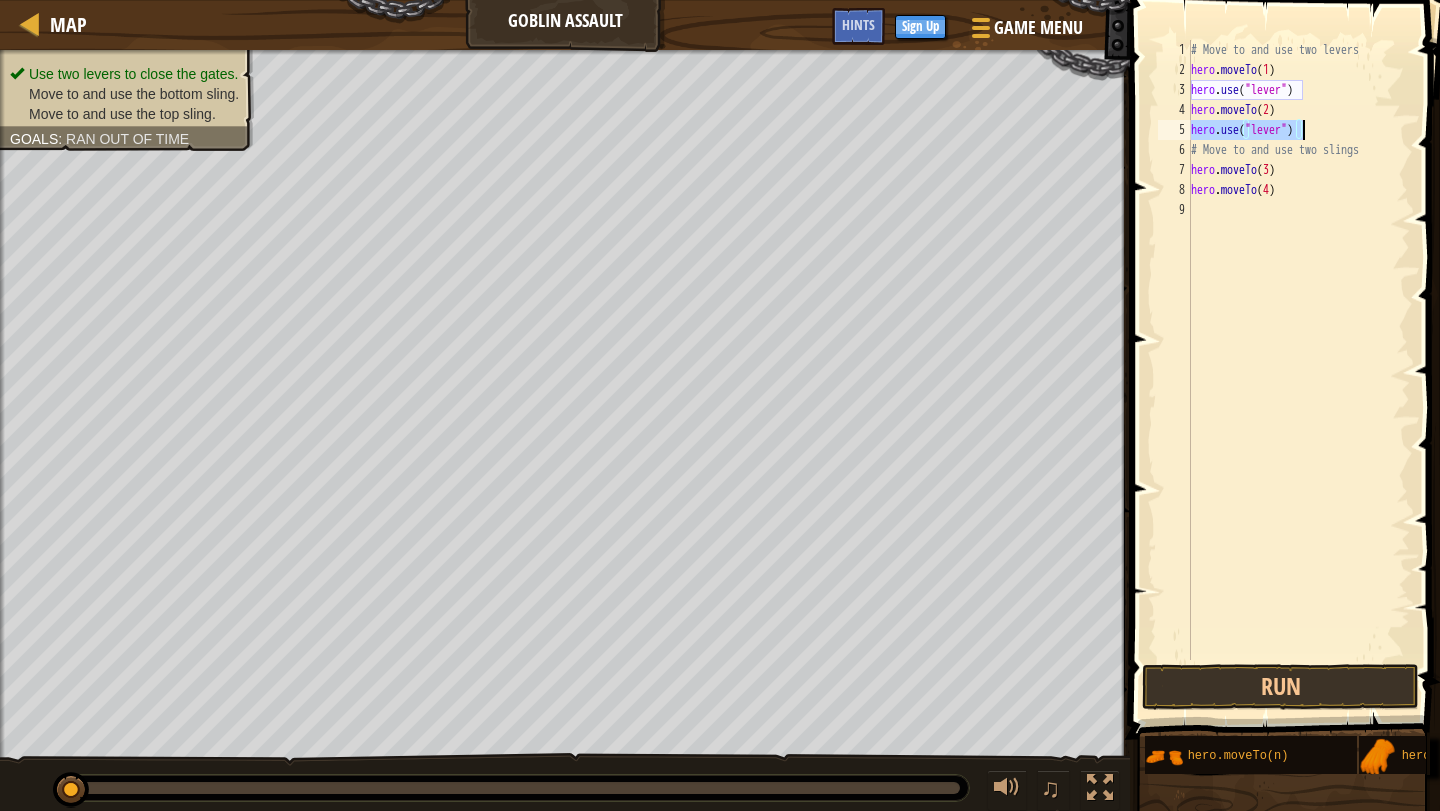 drag, startPoint x: 1194, startPoint y: 127, endPoint x: 1333, endPoint y: 132, distance: 139.0899 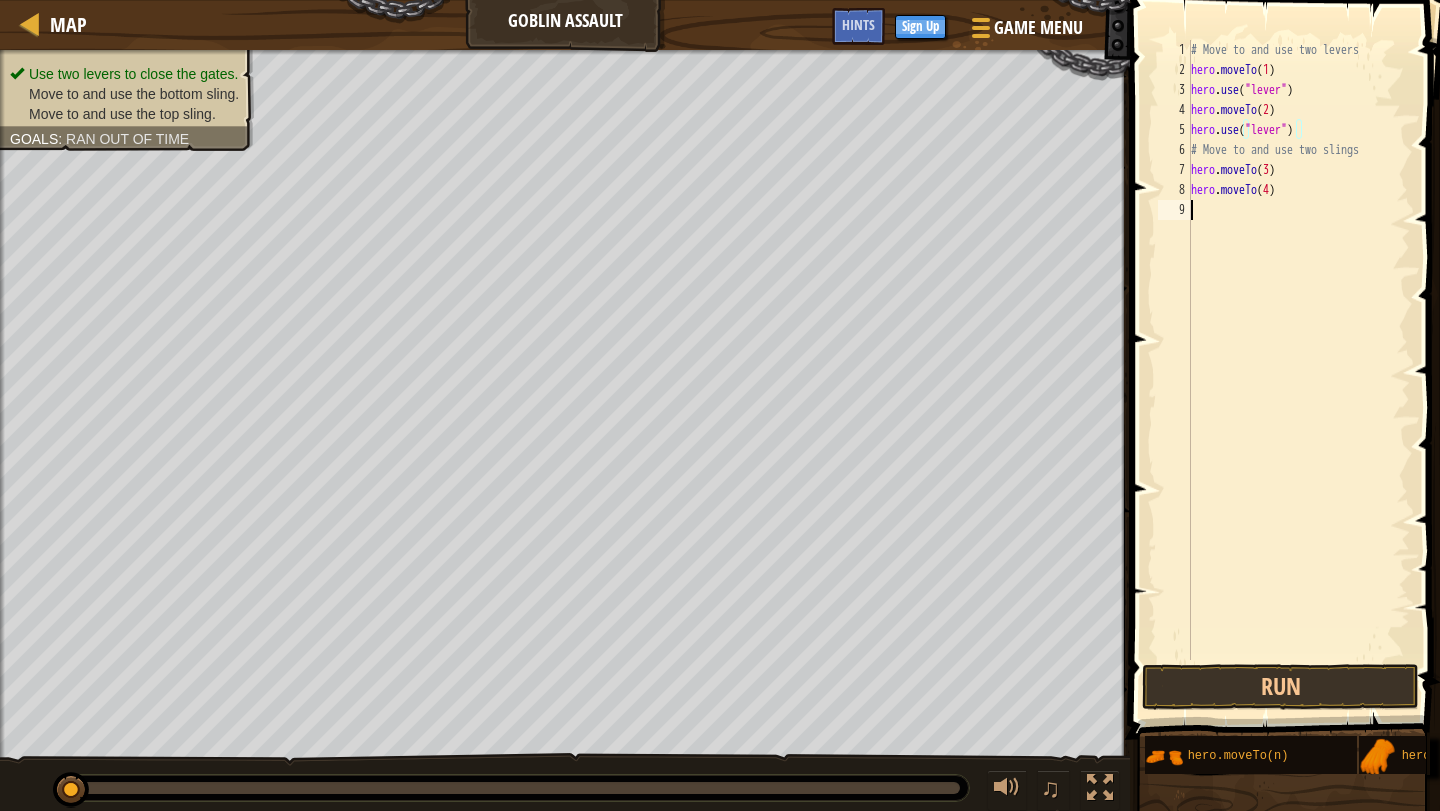 click on "# Move to and use two levers hero . moveTo ( 1 ) hero . use ( "lever" ) hero . moveTo ( 2 ) hero . use ( "lever" ) # Move to and use two slings hero . moveTo ( 3 ) hero . moveTo ( 4 )" at bounding box center (1298, 370) 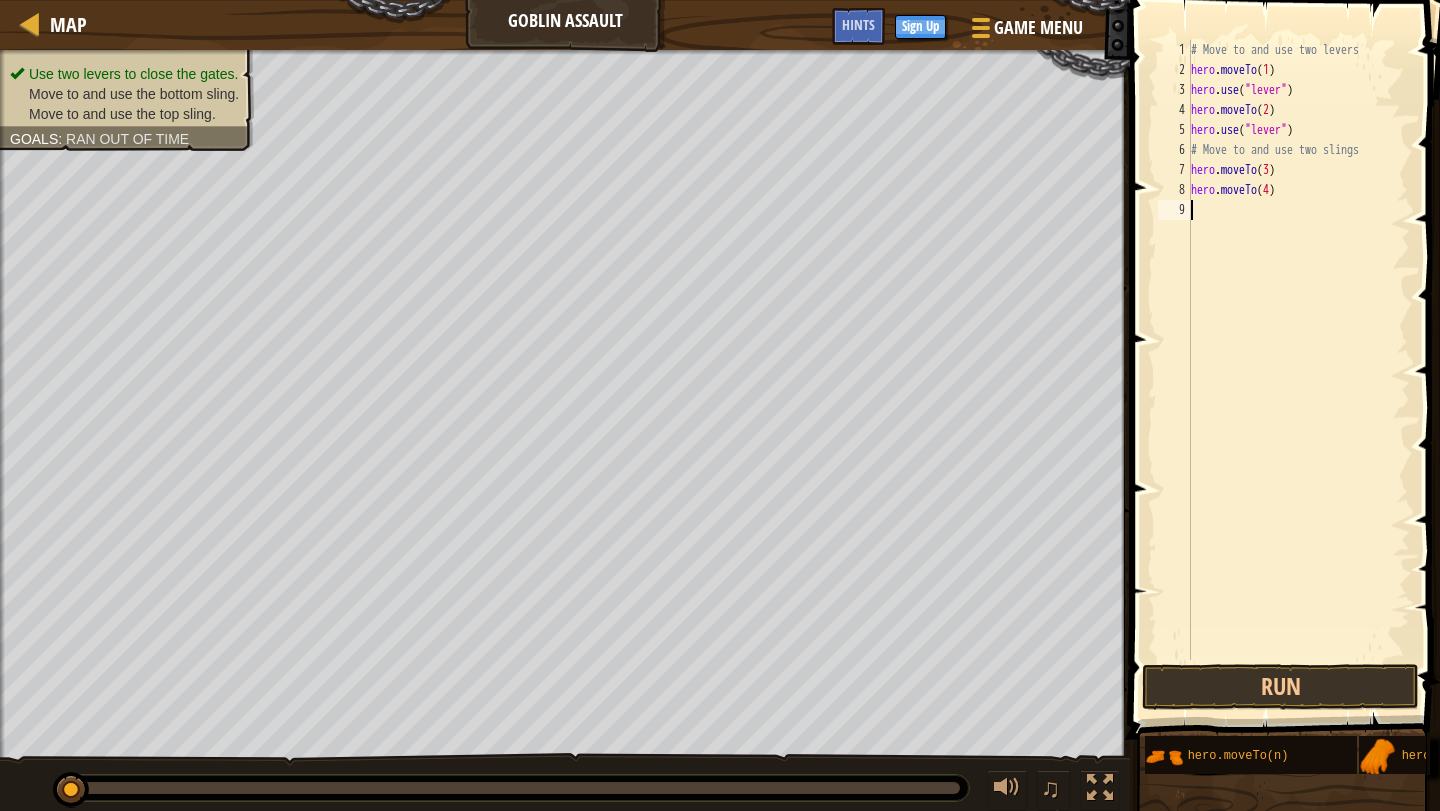 paste on "hero.use("lever")" 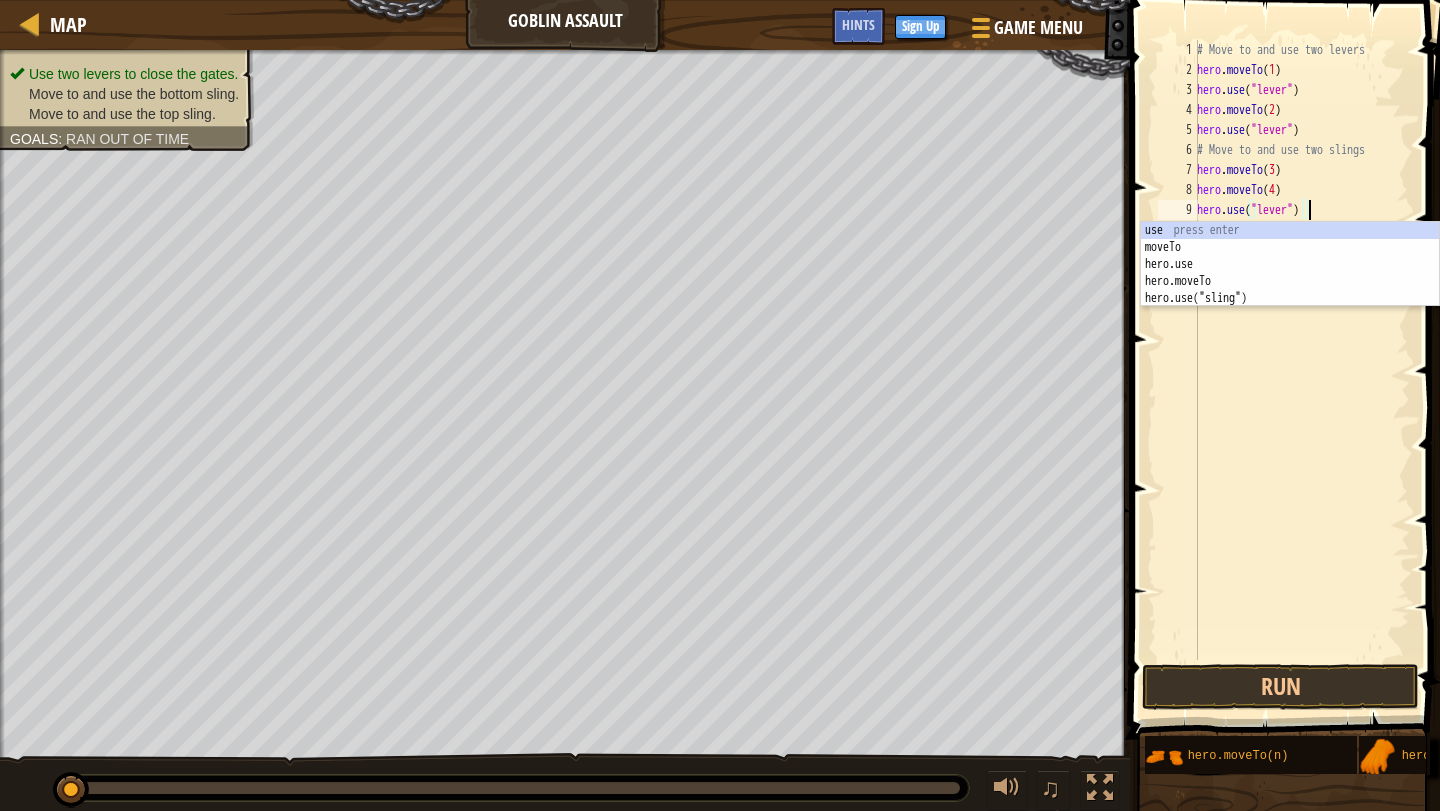 click on "# Move to and use two levers hero . moveTo ( 1 ) hero . use ( "lever" ) hero . moveTo ( 2 ) hero . use ( "lever" ) # Move to and use two slings hero . moveTo ( 3 ) hero . moveTo ( 4 ) hero . use ( "lever" )" at bounding box center (1301, 370) 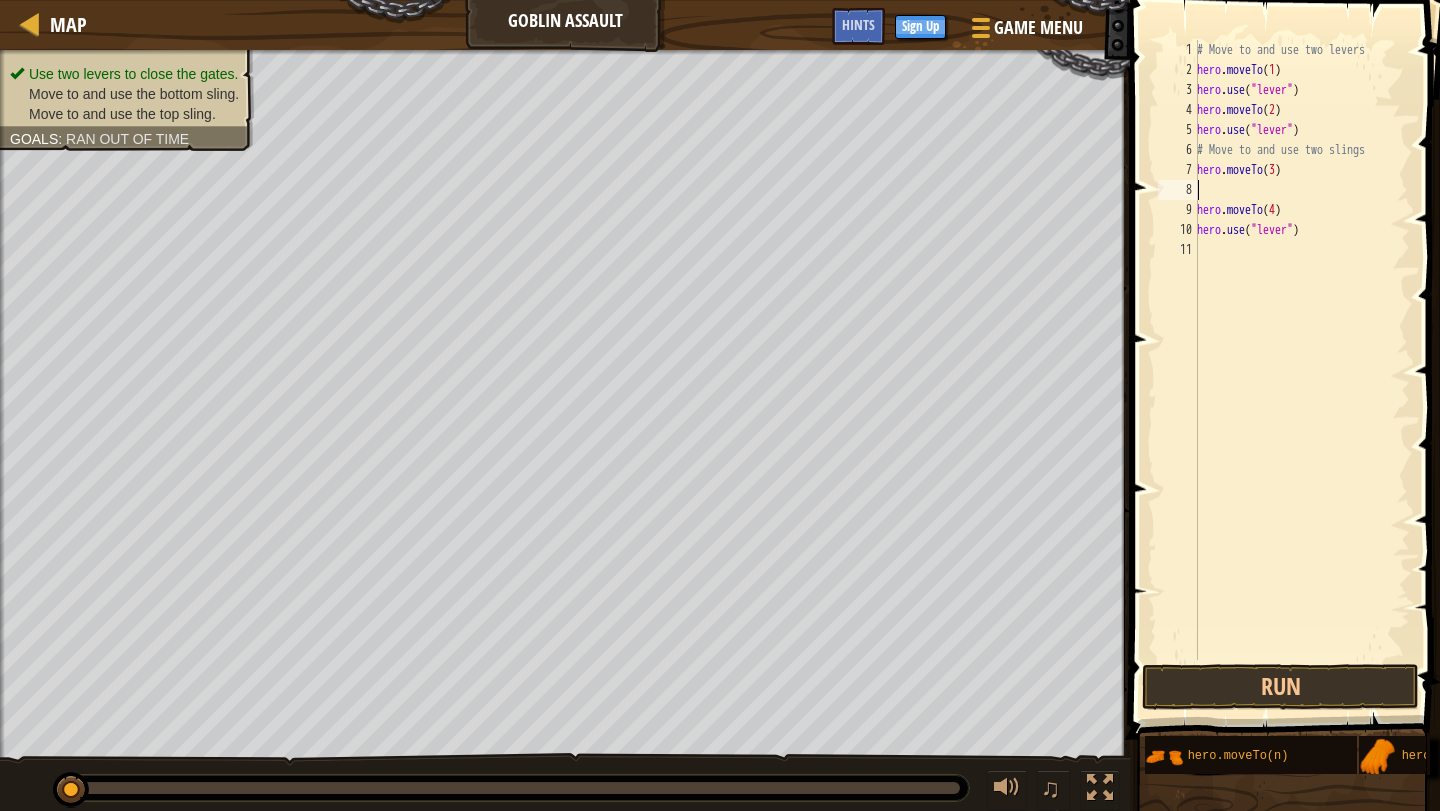 paste on "hero.use("lever")" 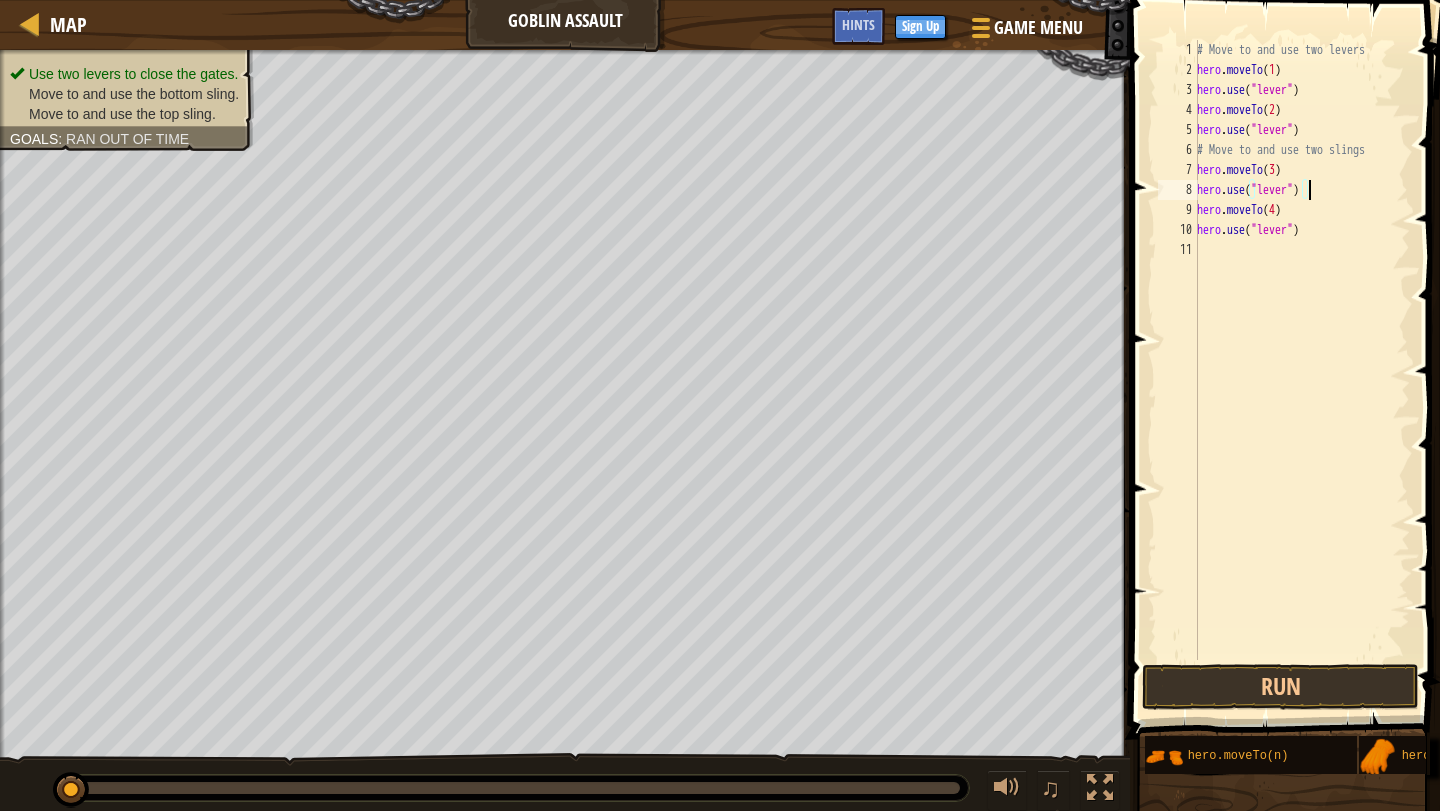 click on "# Move to and use two levers hero . moveTo ( 1 ) hero . use ( "lever" ) hero . moveTo ( 2 ) hero . use ( "lever" ) # Move to and use two slings hero . moveTo ( 3 ) hero . use ( "lever" ) hero . moveTo ( 4 ) hero . use ( "lever" )" at bounding box center [1301, 370] 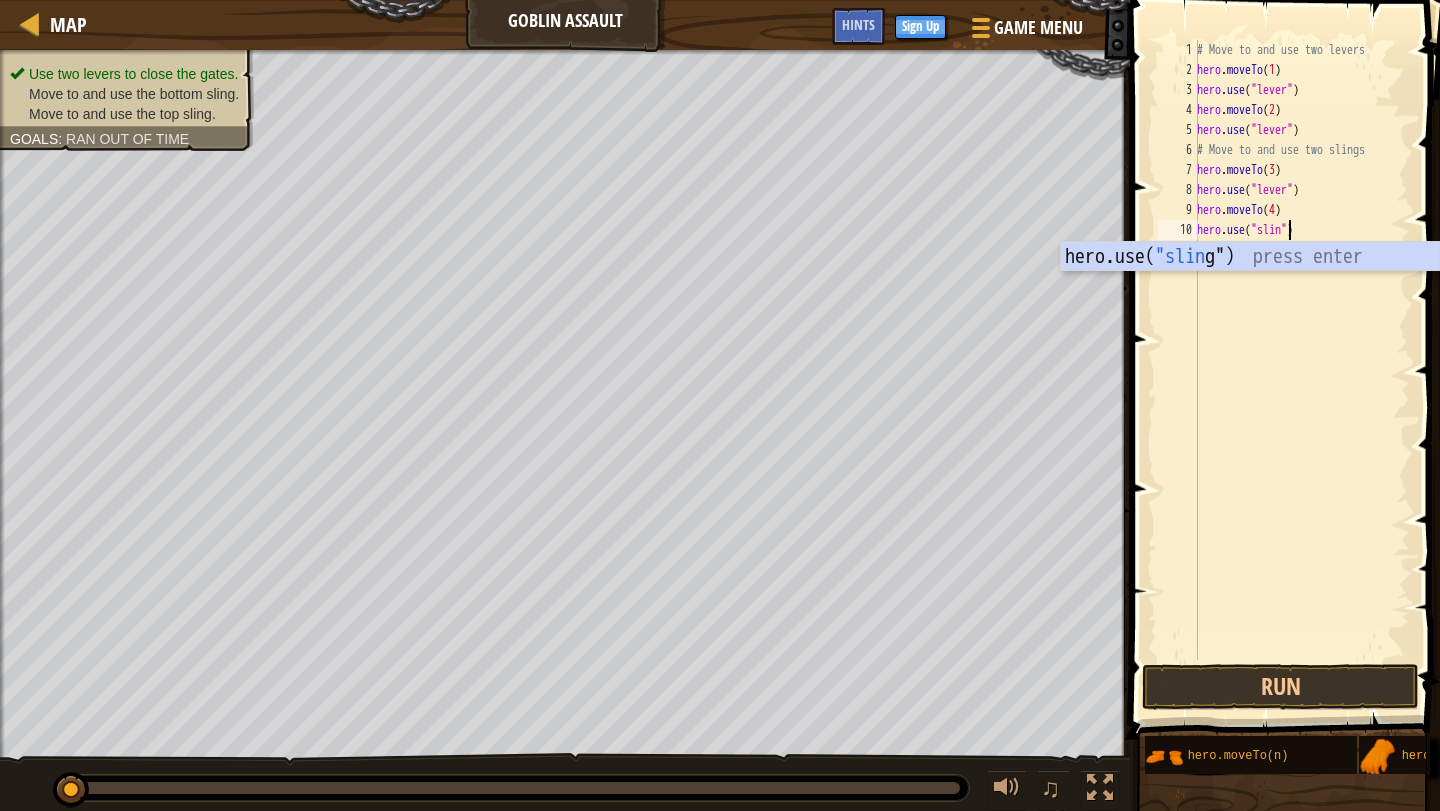 scroll, scrollTop: 9, scrollLeft: 8, axis: both 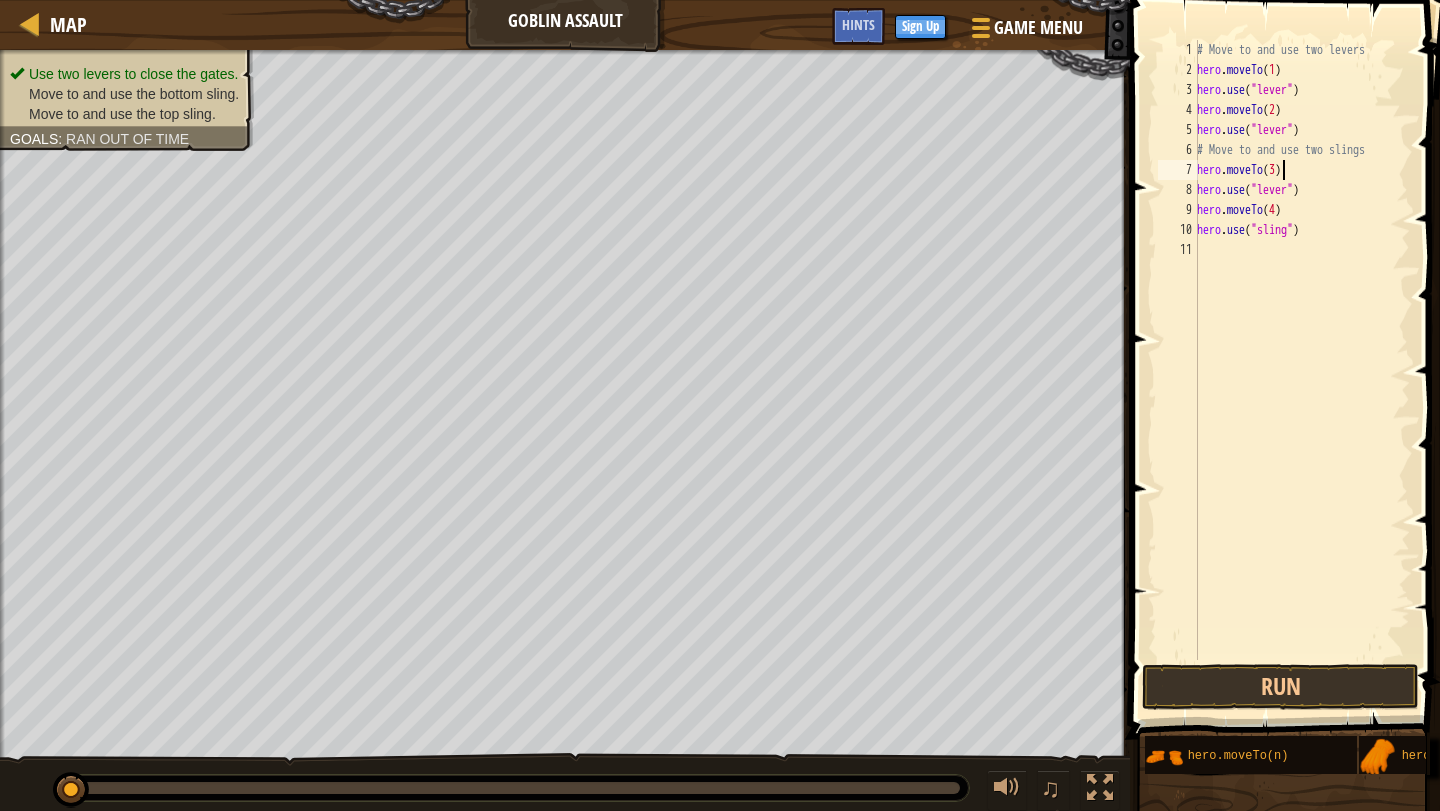 click on "# Move to and use two levers hero . moveTo ( 1 ) hero . use ( "lever" ) hero . moveTo ( 2 ) hero . use ( "lever" ) # Move to and use two slings hero . moveTo ( 3 ) hero . use ( "sling" ) hero . moveTo ( 4 ) hero . use ( "sling" )" at bounding box center (1301, 370) 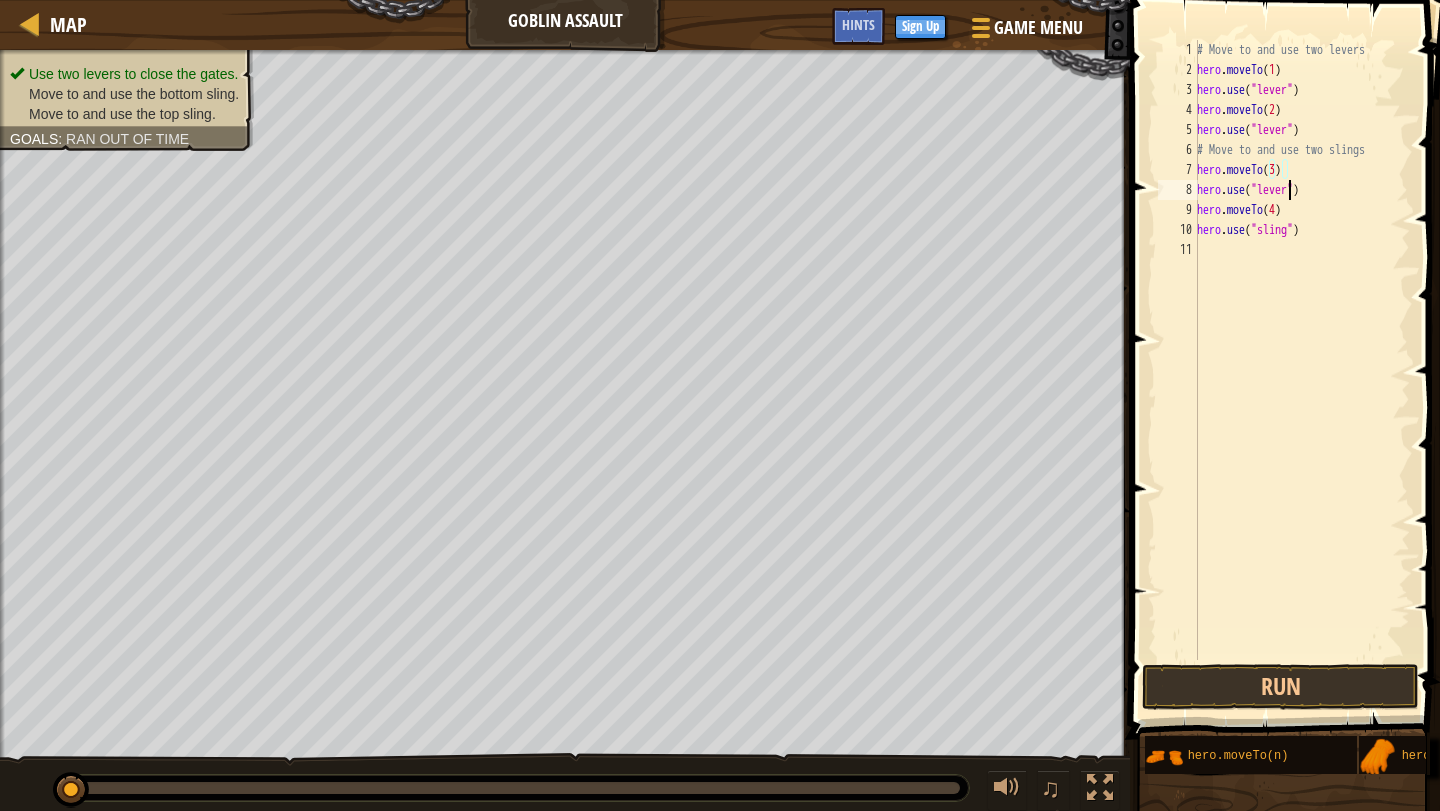 click on "# Move to and use two levers hero . moveTo ( 1 ) hero . use ( "lever" ) hero . moveTo ( 2 ) hero . use ( "lever" ) # Move to and use two slings hero . moveTo ( 3 ) hero . use ( "sling" ) hero . moveTo ( 4 ) hero . use ( "sling" )" at bounding box center [1301, 370] 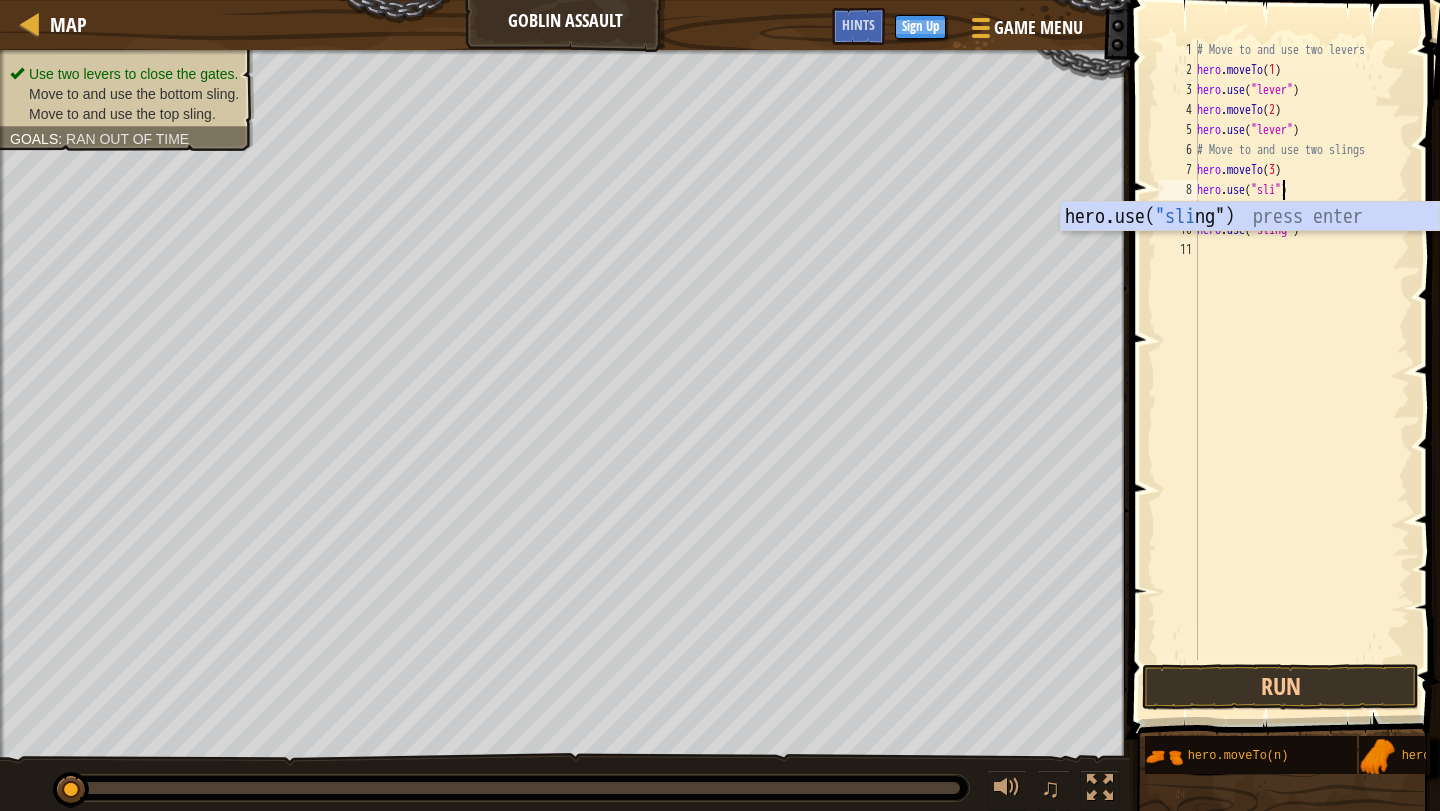 scroll, scrollTop: 9, scrollLeft: 8, axis: both 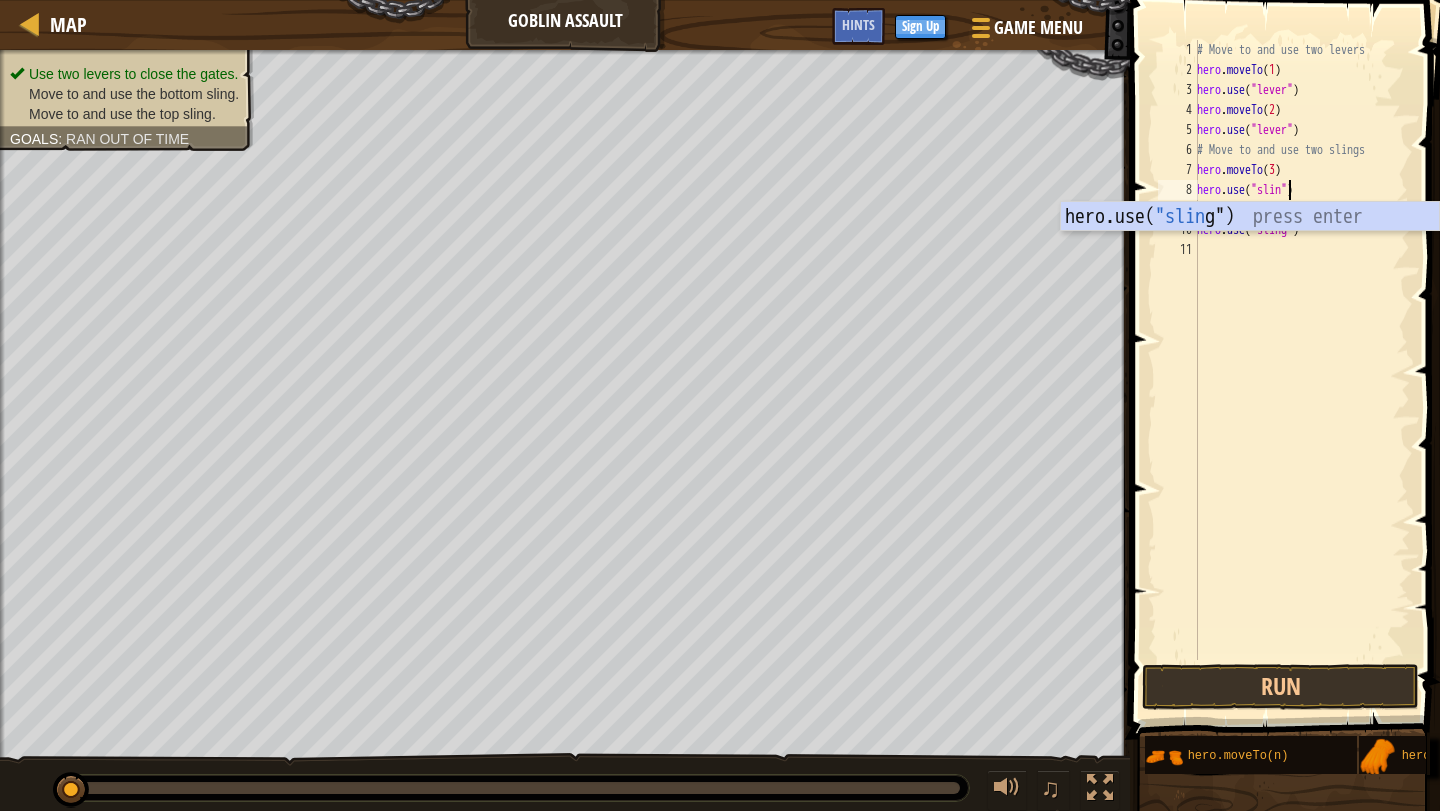 type on "hero.use("sling")" 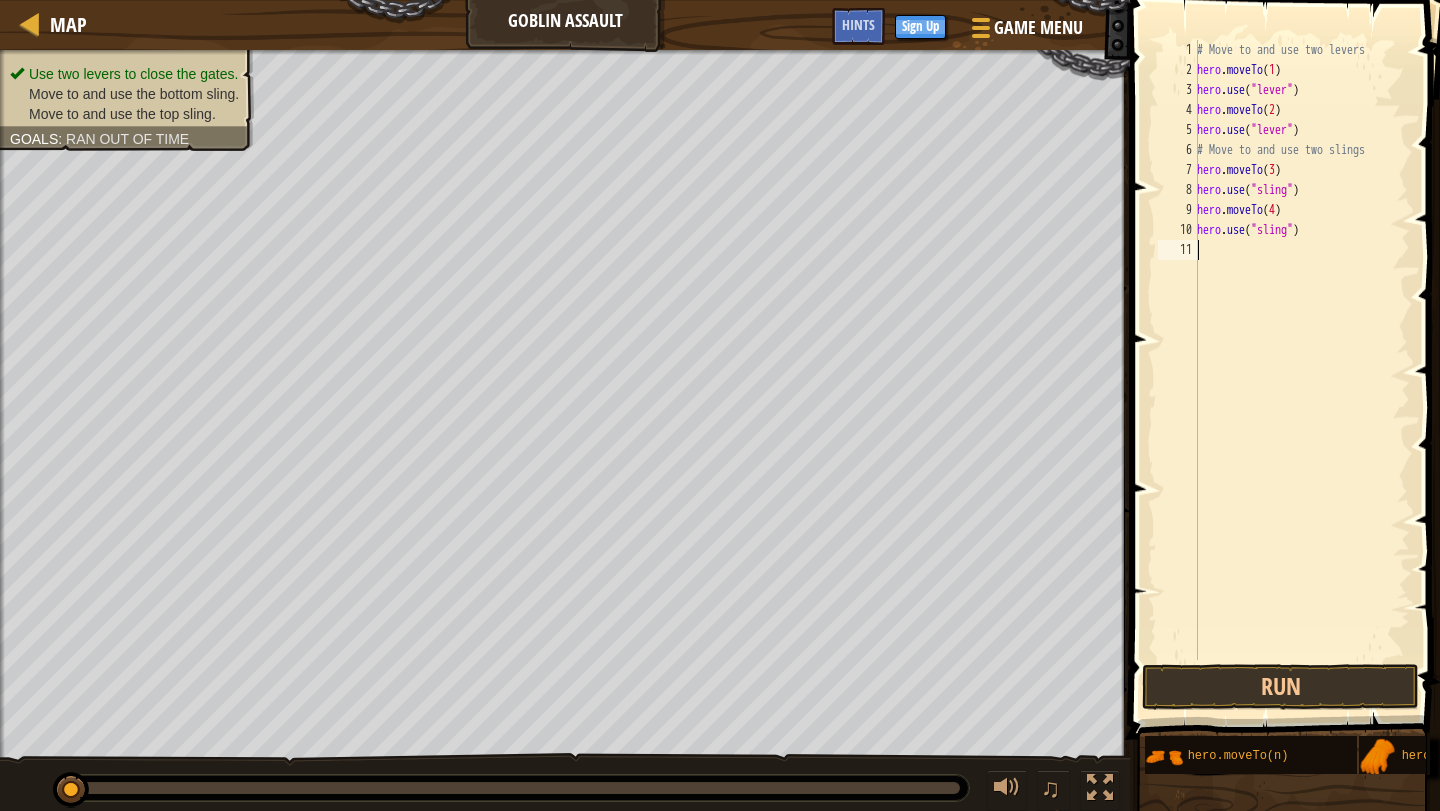 click on "# Move to and use two levers hero . moveTo ( 1 ) hero . use ( "lever" ) hero . moveTo ( 2 ) hero . use ( "lever" ) # Move to and use two slings hero . moveTo ( 3 ) hero . use ( "sling" ) hero . moveTo ( 4 ) hero . use ( "sling" )" at bounding box center (1301, 370) 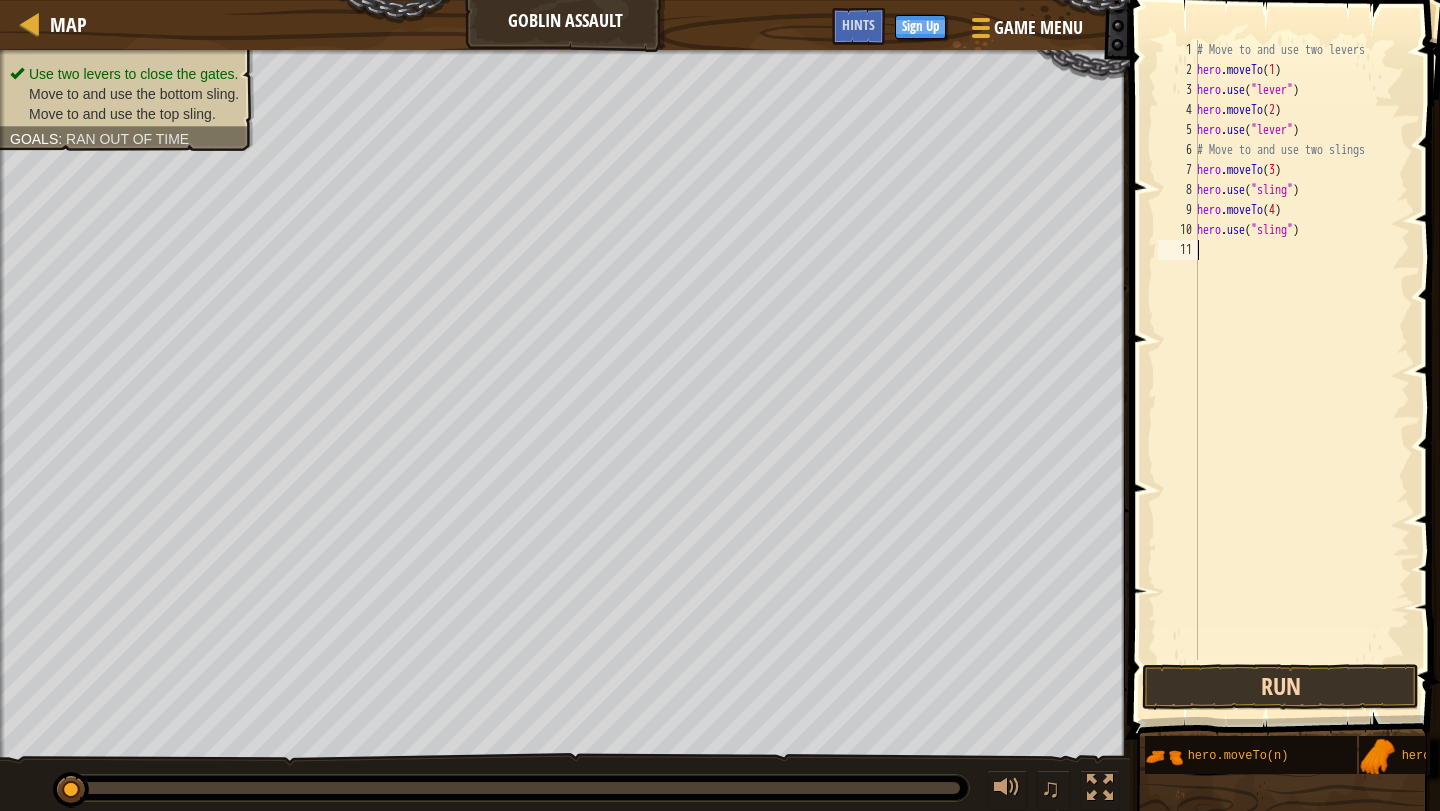 type 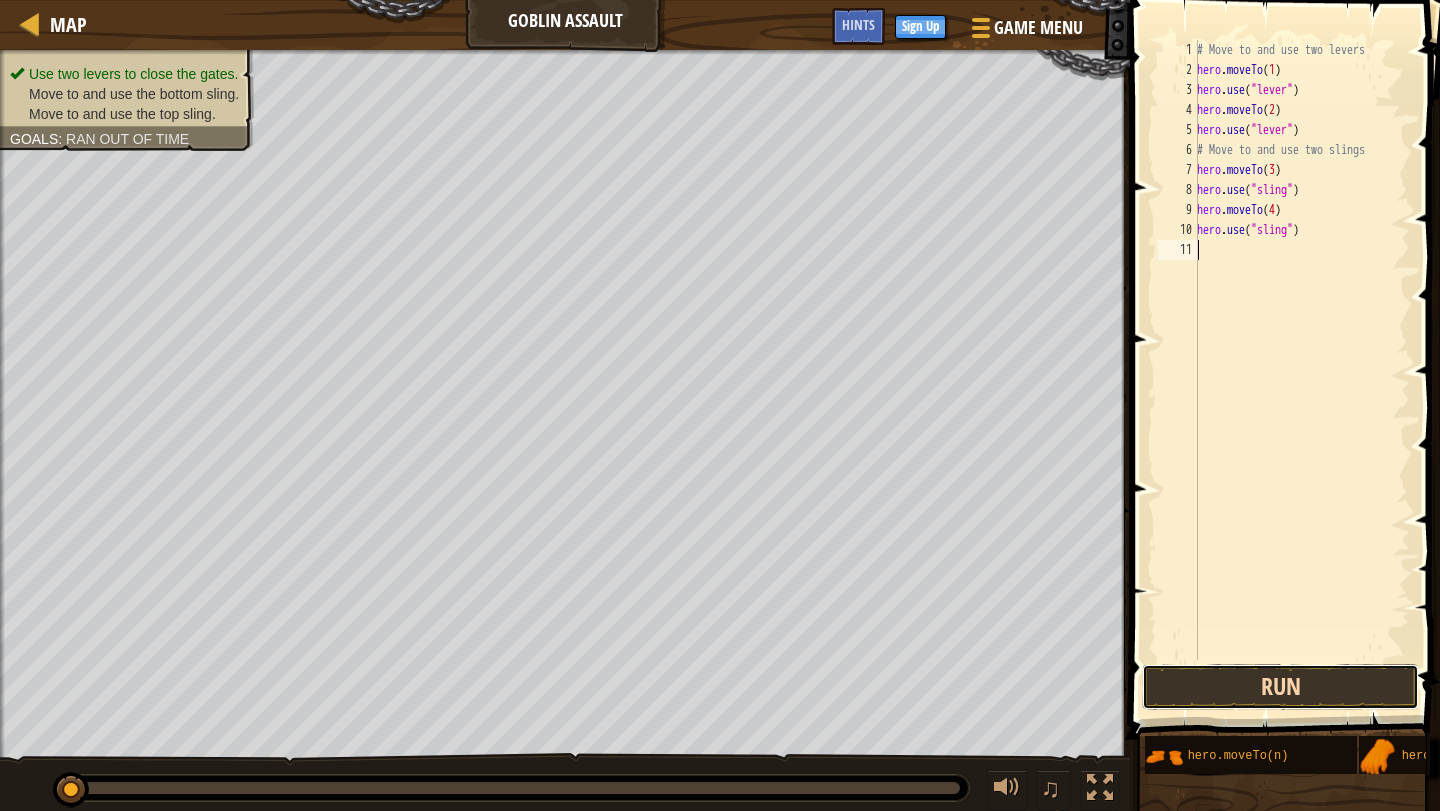 click on "Run" at bounding box center (1280, 687) 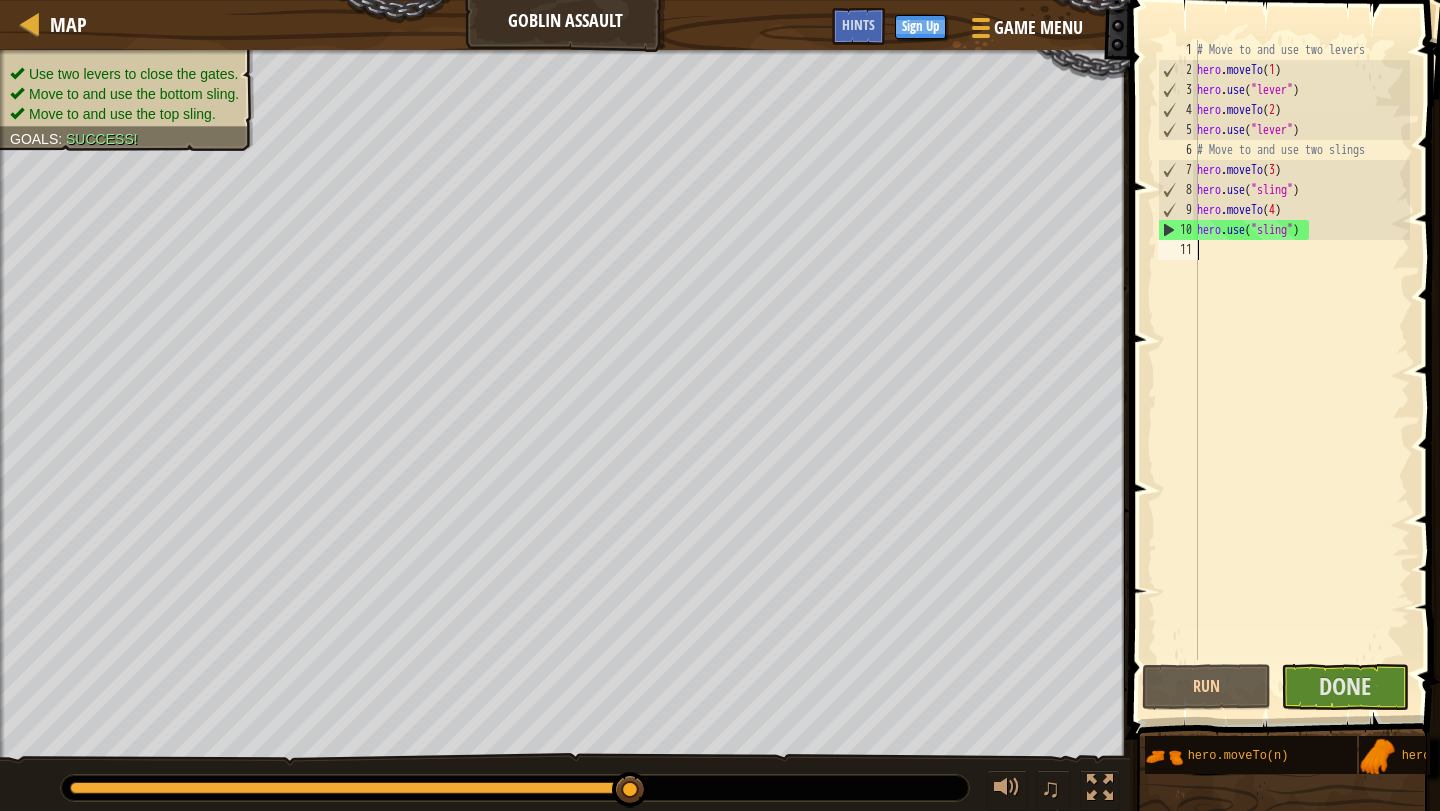 drag, startPoint x: 169, startPoint y: 782, endPoint x: 735, endPoint y: 770, distance: 566.1272 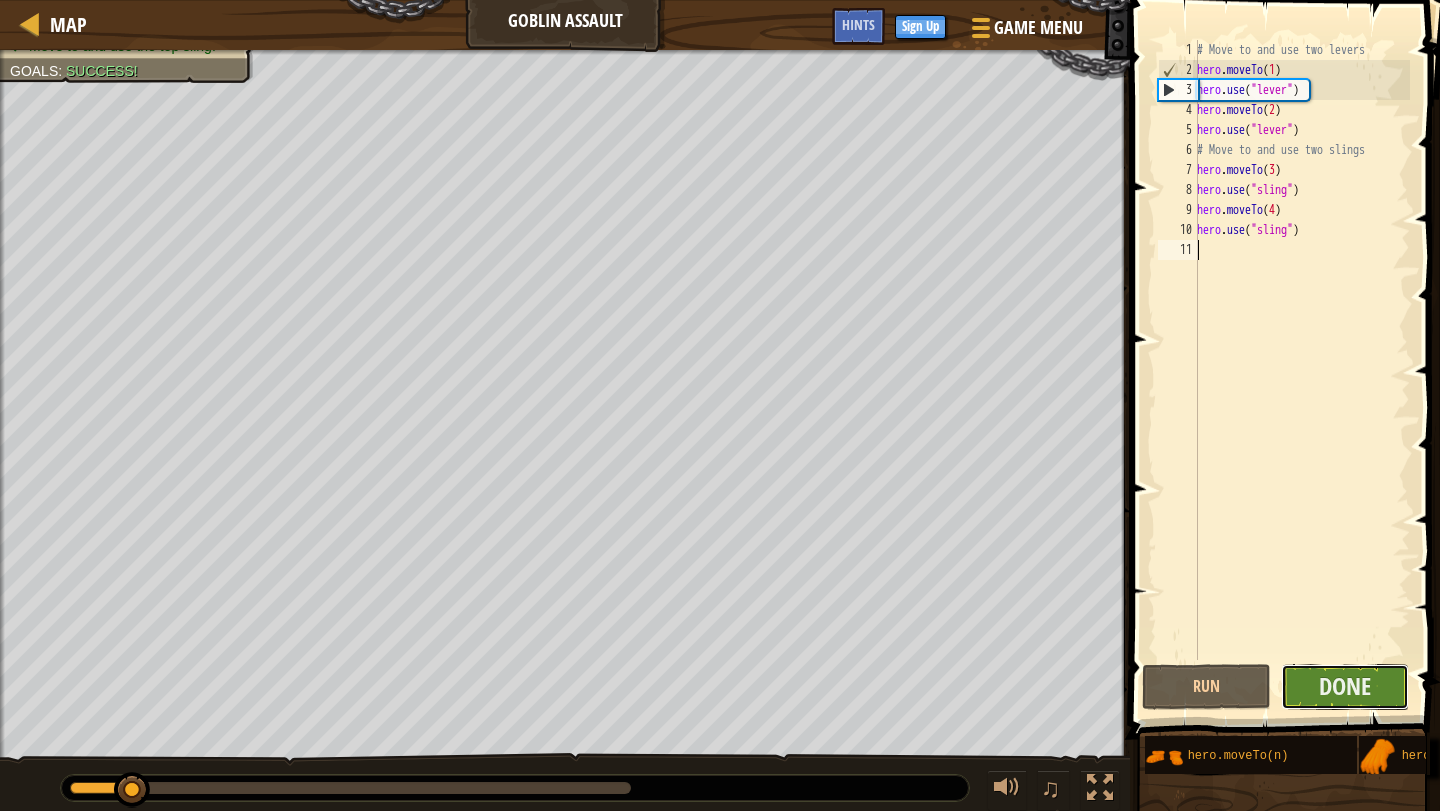 click on "Done" at bounding box center [1345, 687] 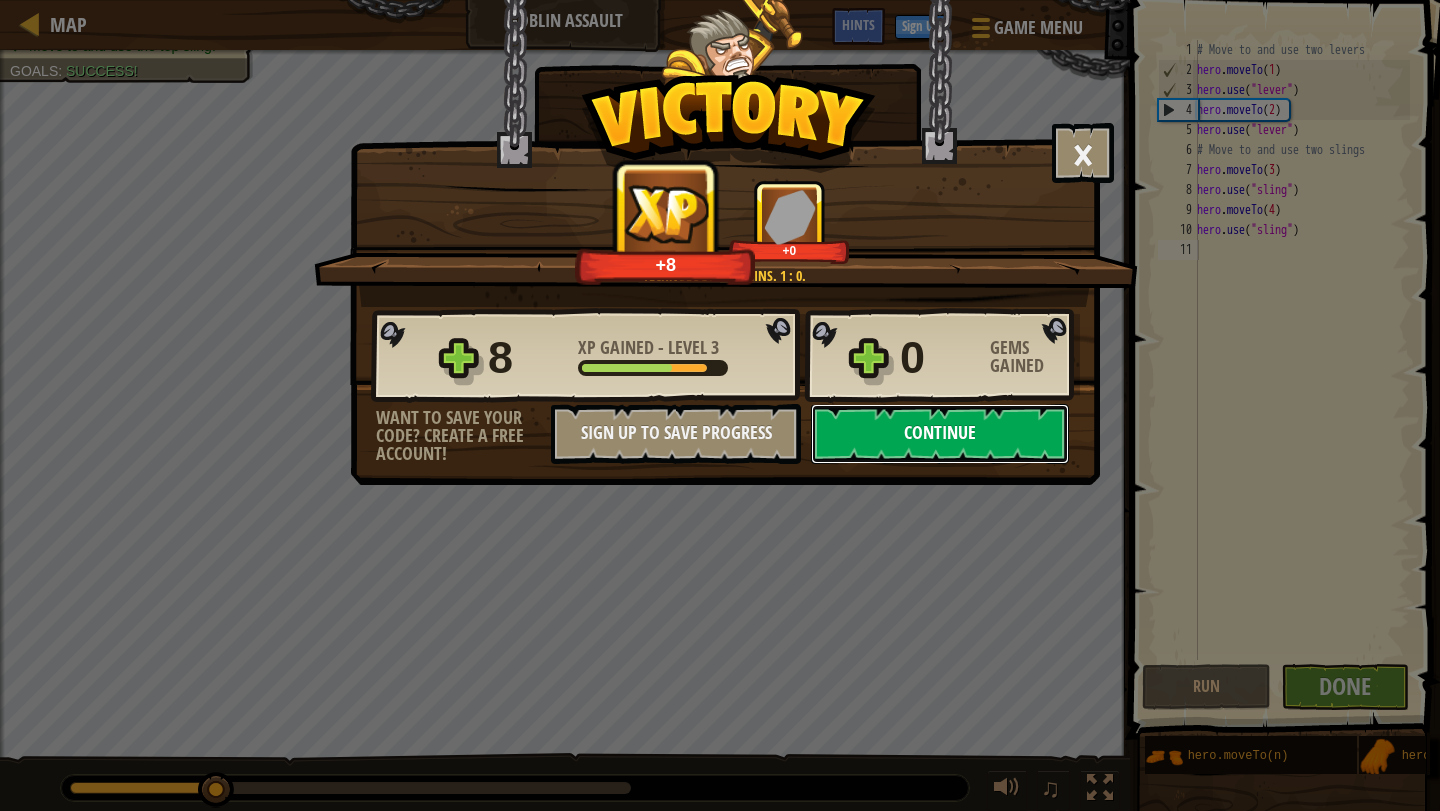 click on "Continue" at bounding box center [940, 434] 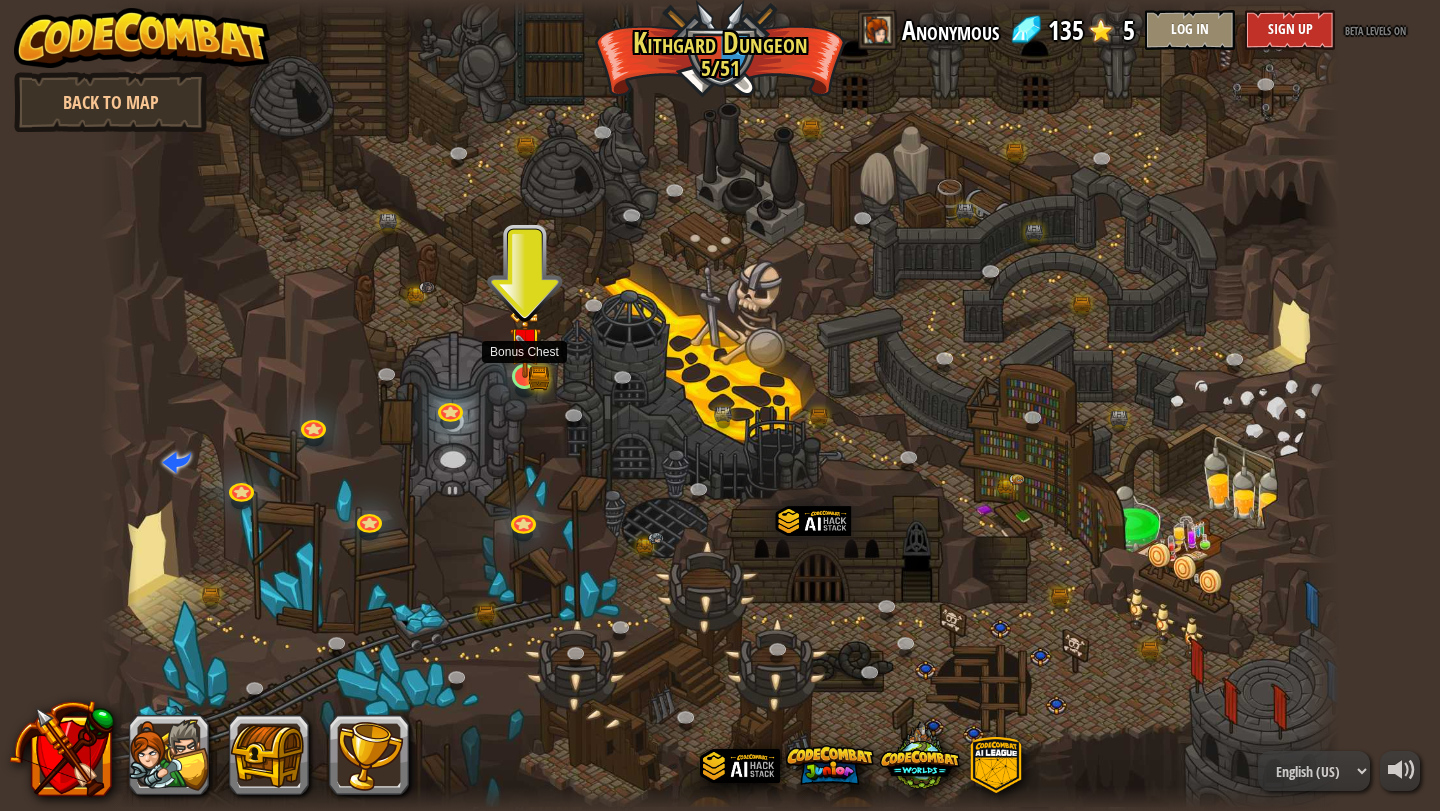 click at bounding box center [525, 343] 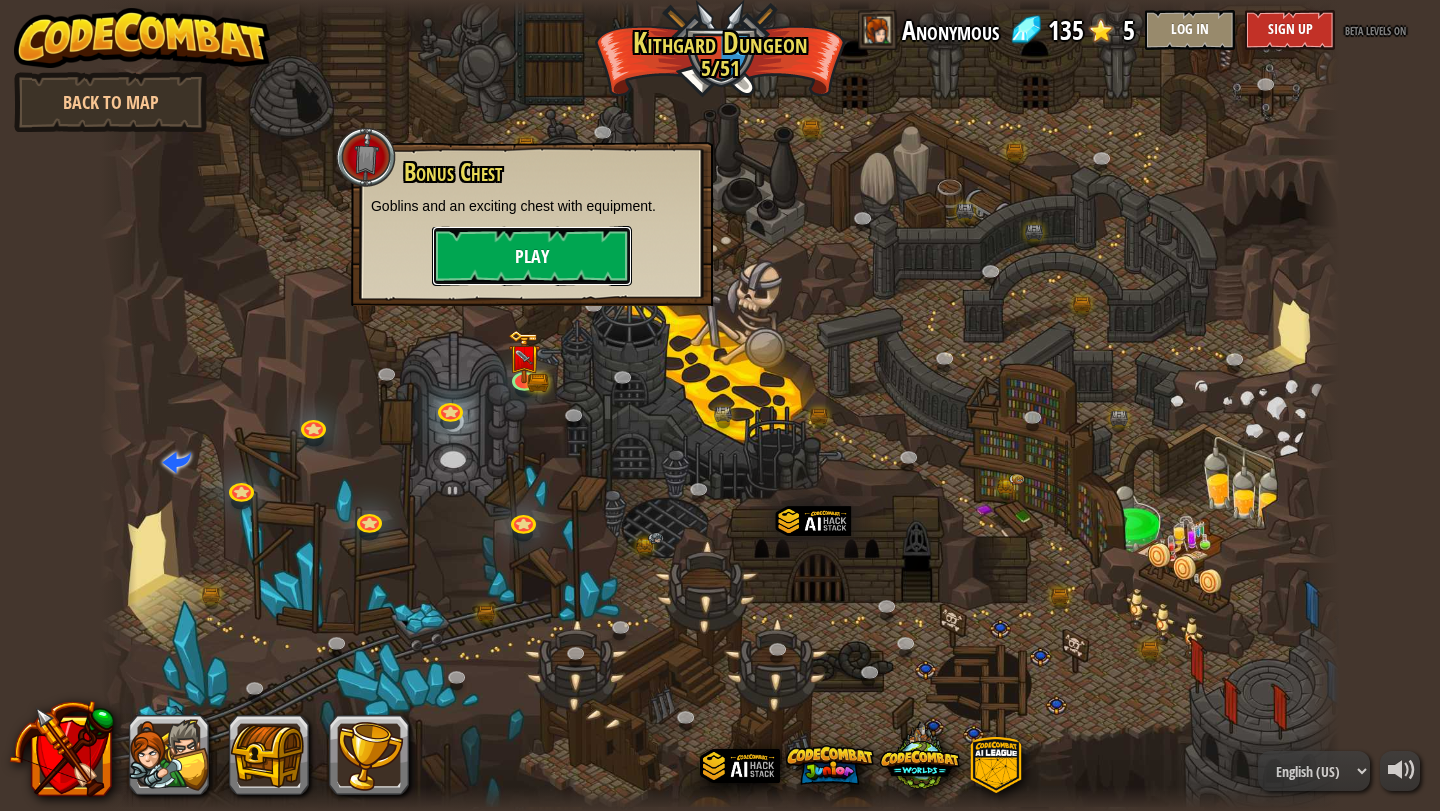 click on "Play" at bounding box center [532, 256] 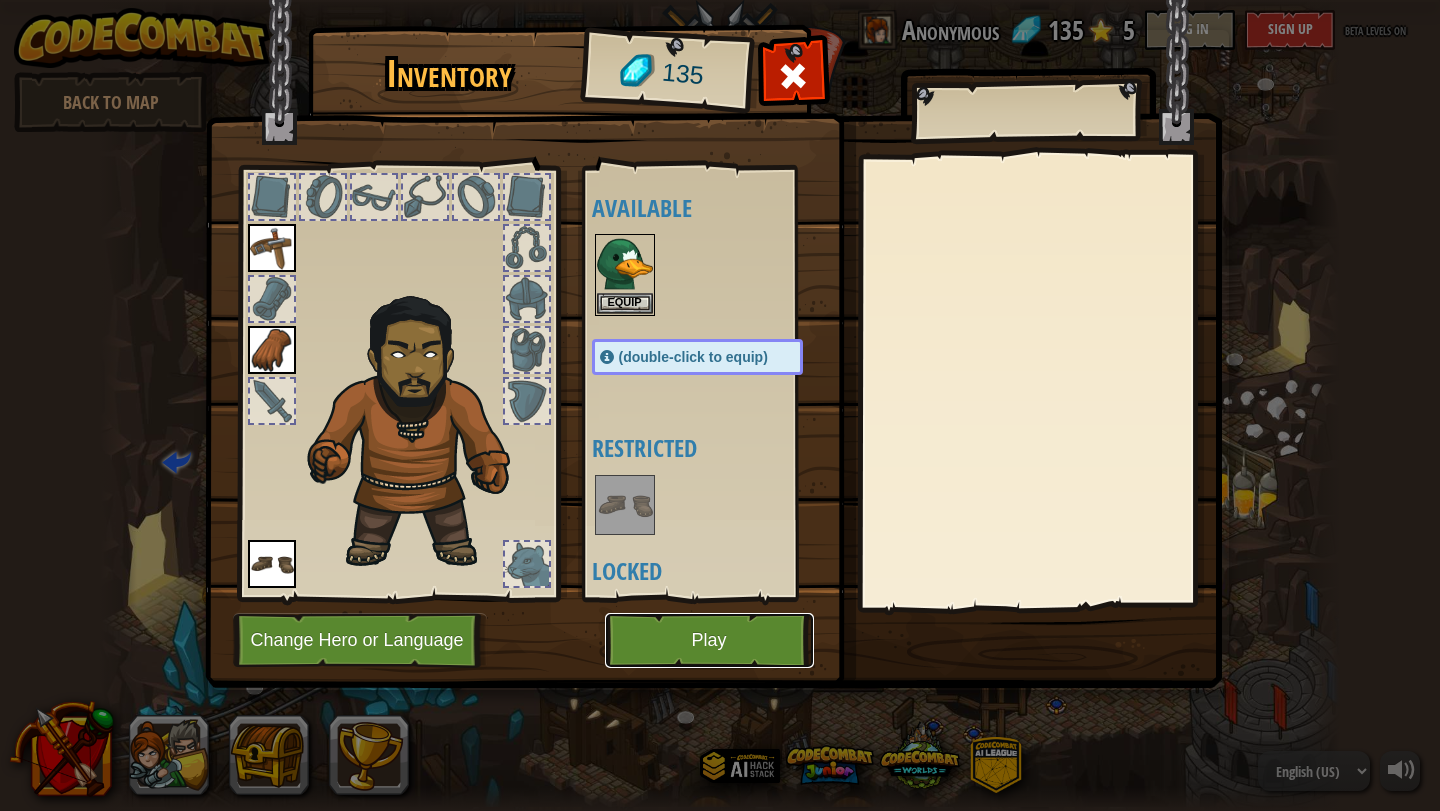 click on "Play" at bounding box center [709, 640] 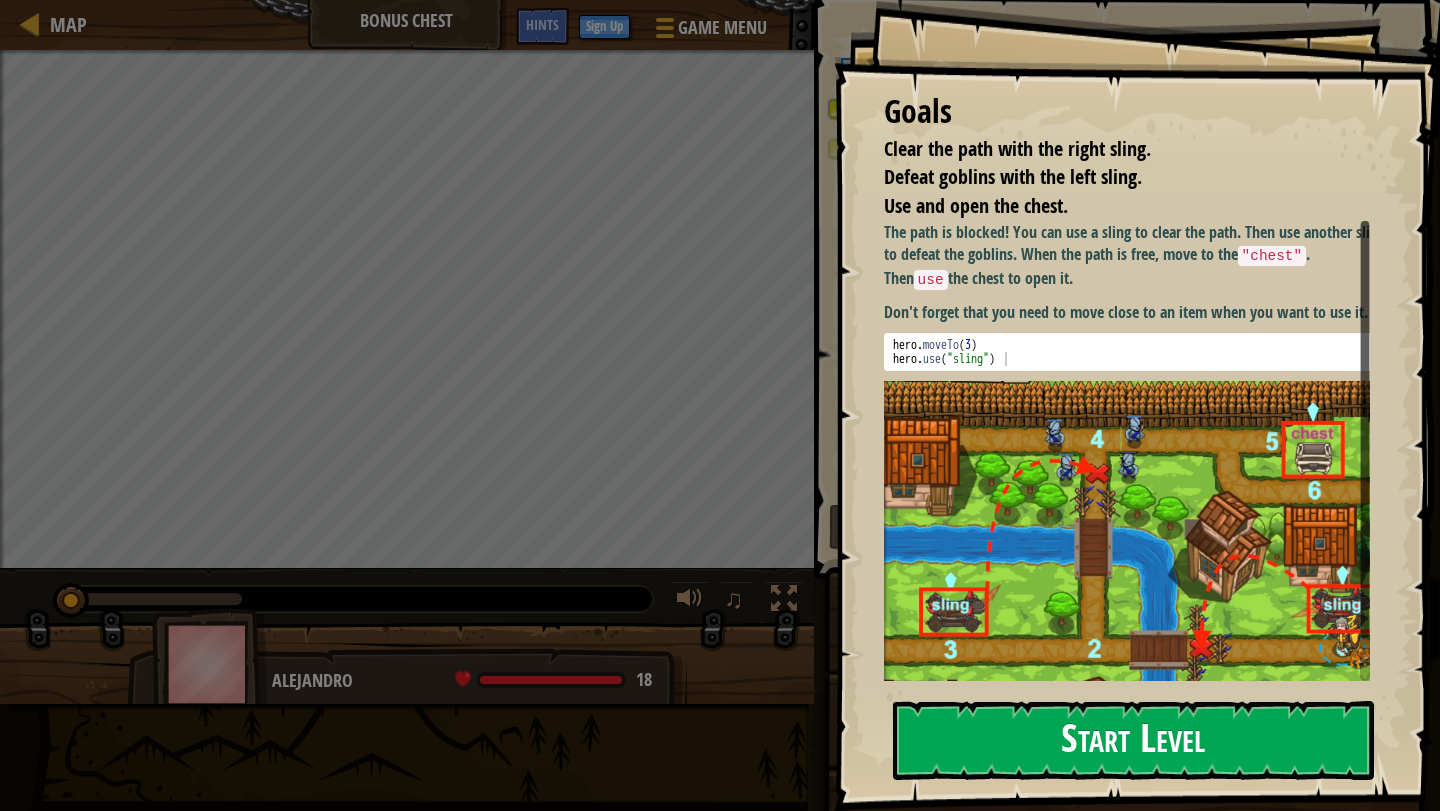 click on "Start Level" at bounding box center [1133, 740] 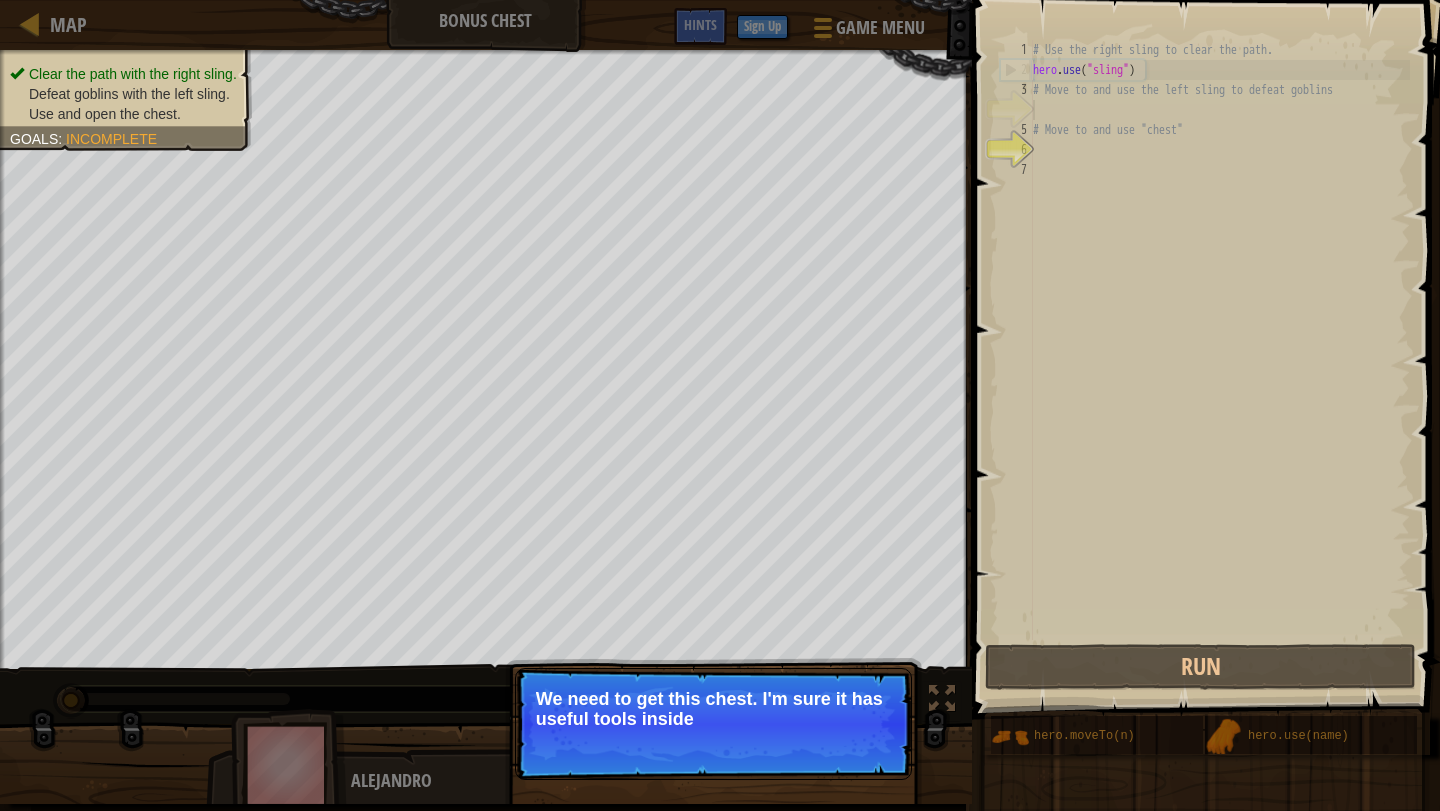 click on "Skip (esc) Continue  We need to get this chest. I'm sure it has useful tools inside" at bounding box center [713, 816] 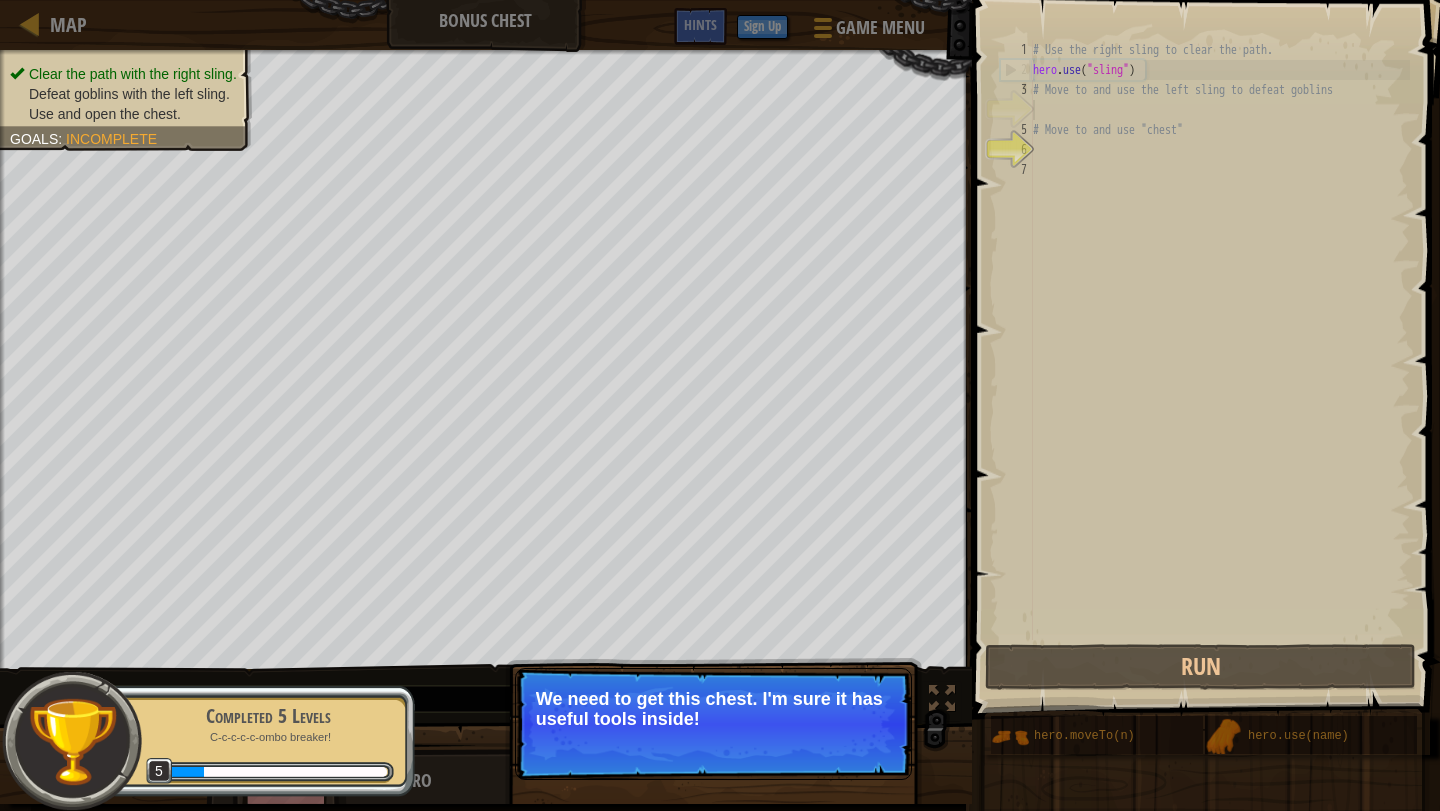 click on "Skip (esc)" at bounding box center (771, 746) 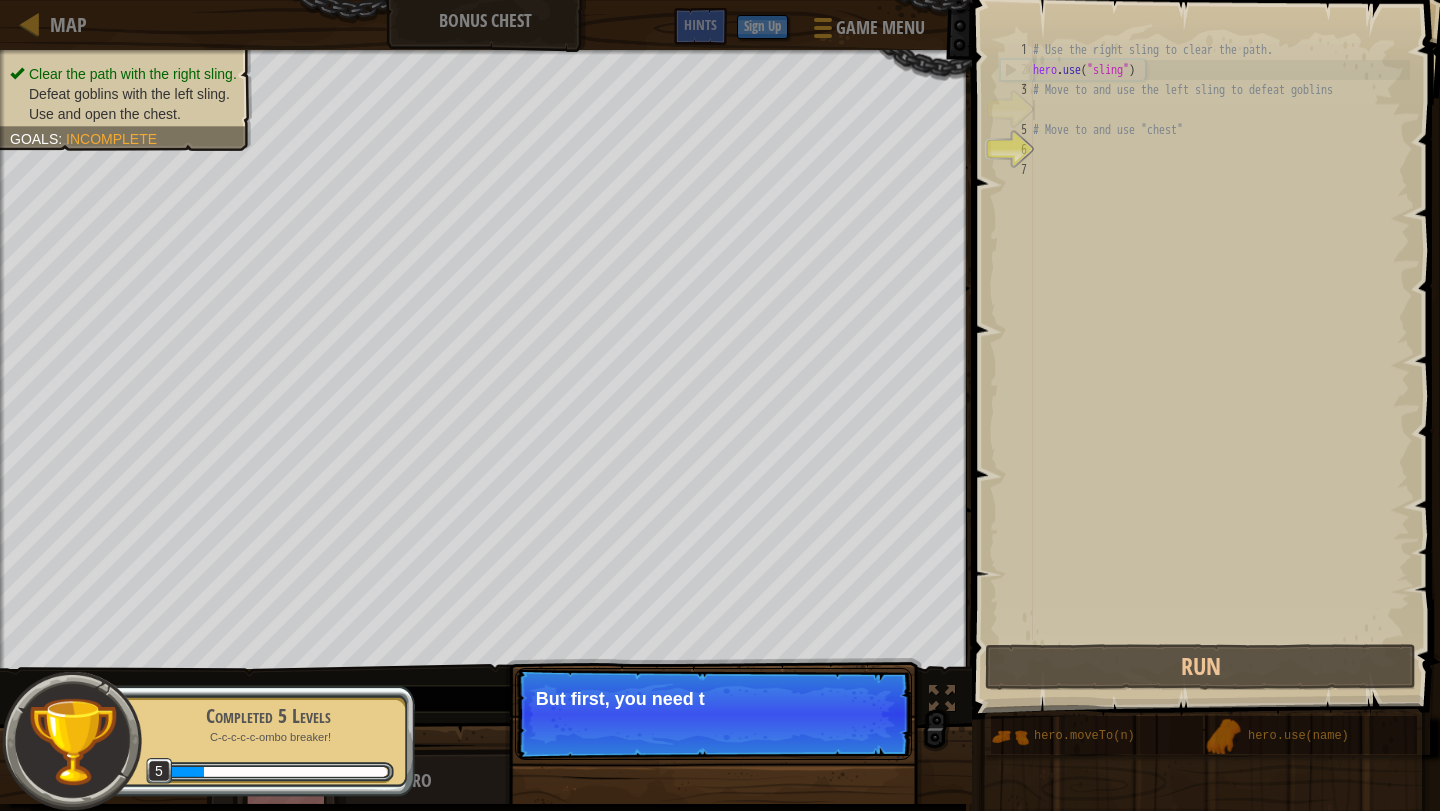 click on "Skip (esc) Continue  But first, you need t" at bounding box center (713, 714) 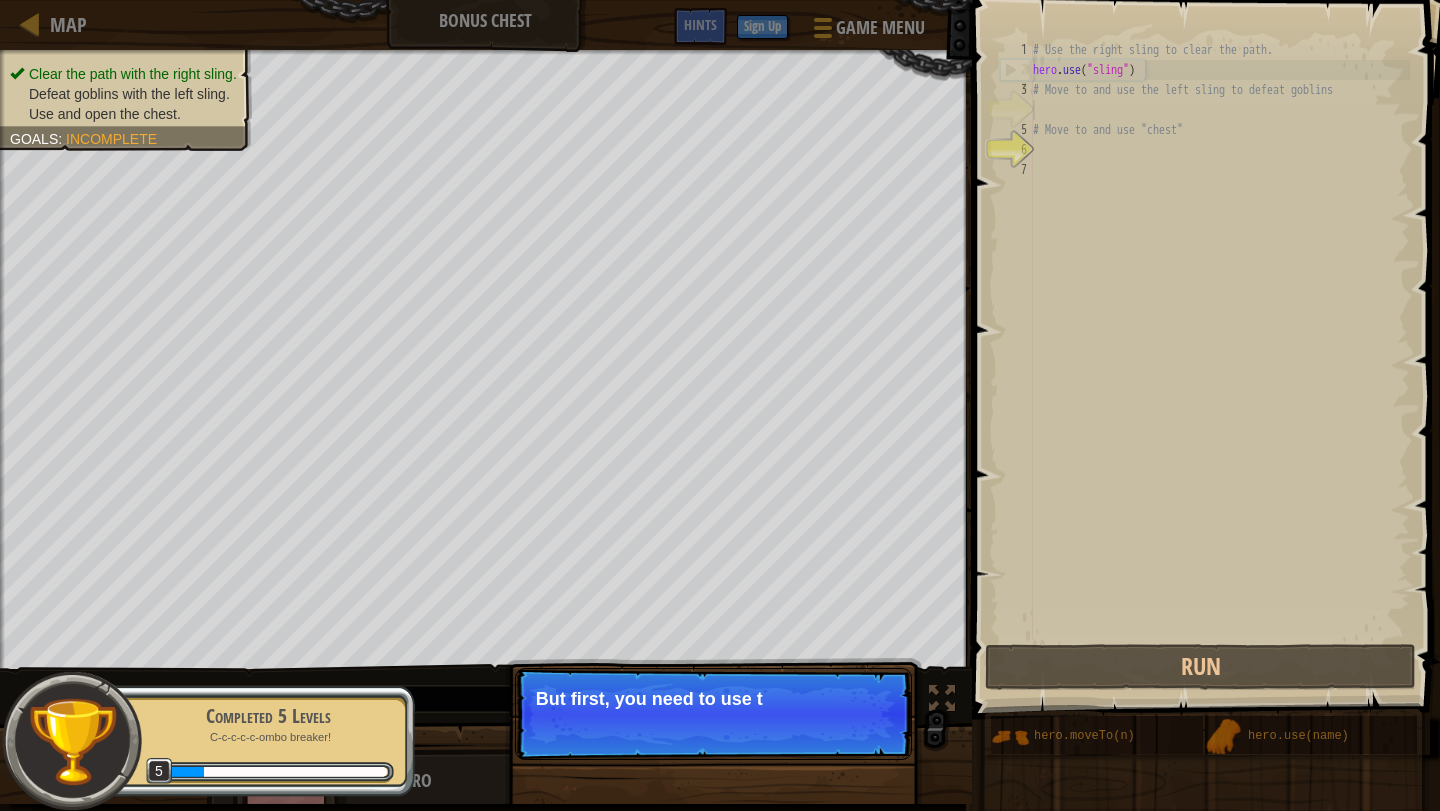 click on "Skip (esc) Continue  But first, you need to use t" at bounding box center [713, 714] 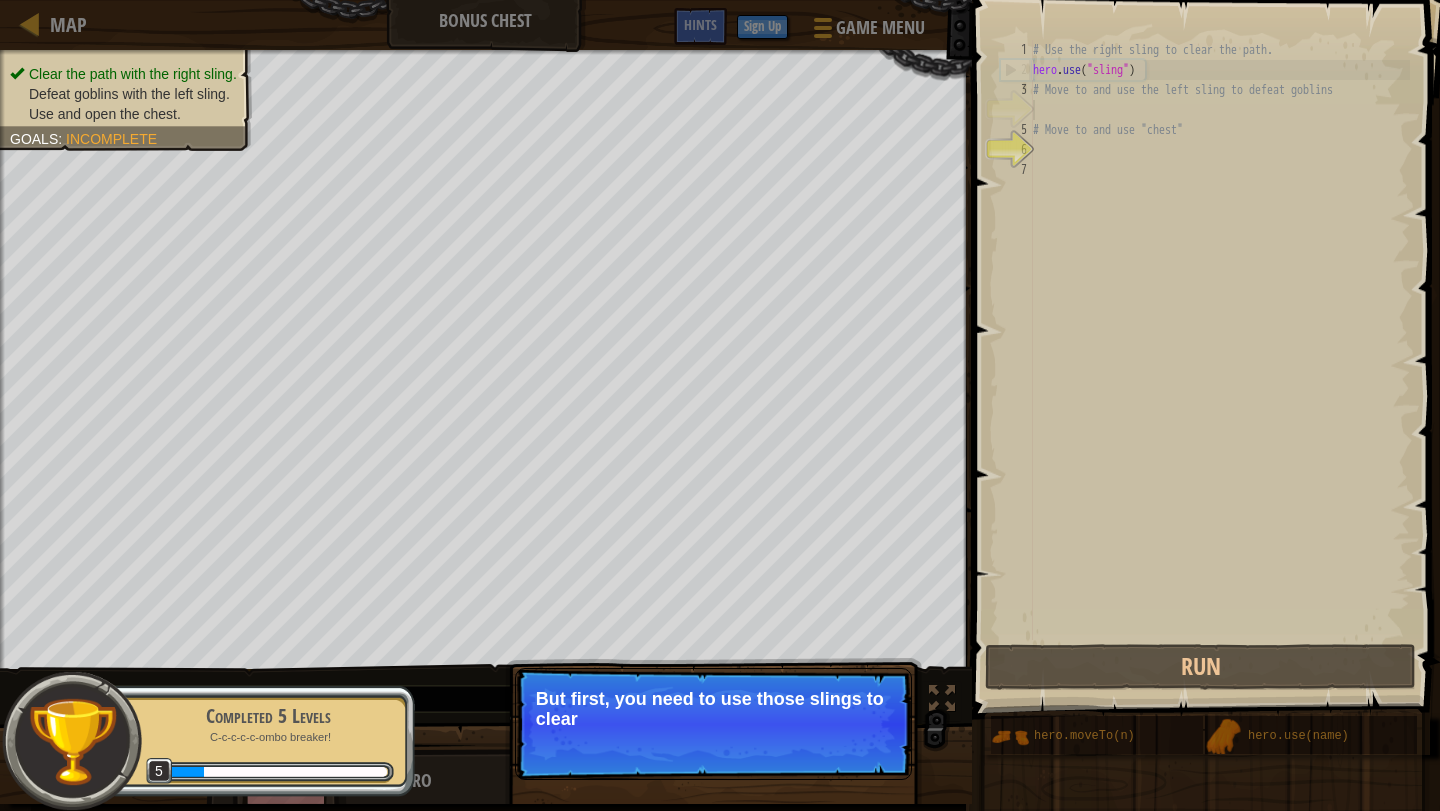 click on "But first, you need to use those slings to clear" at bounding box center [713, 709] 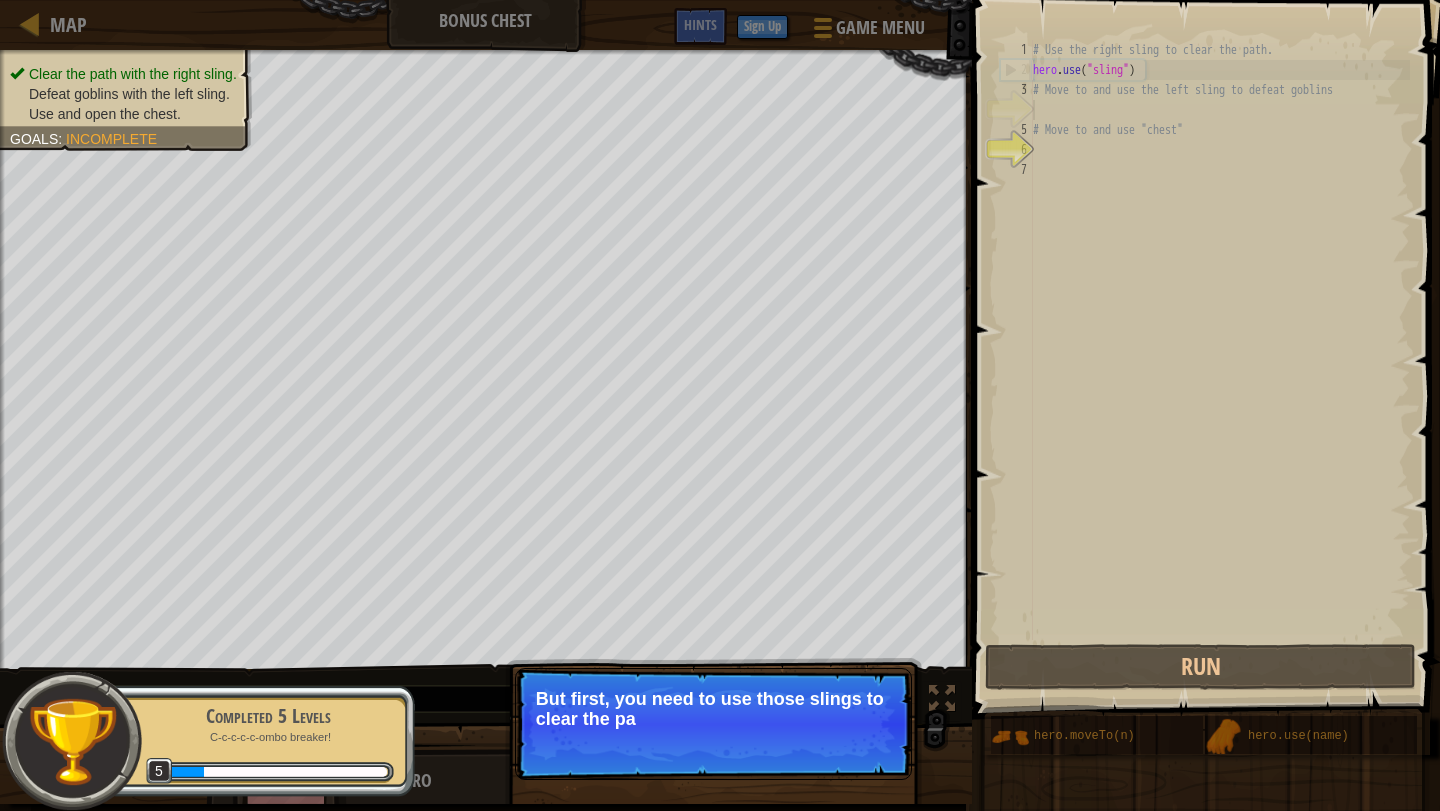 click on "But first, you need to use those slings to clear the pa" at bounding box center [713, 709] 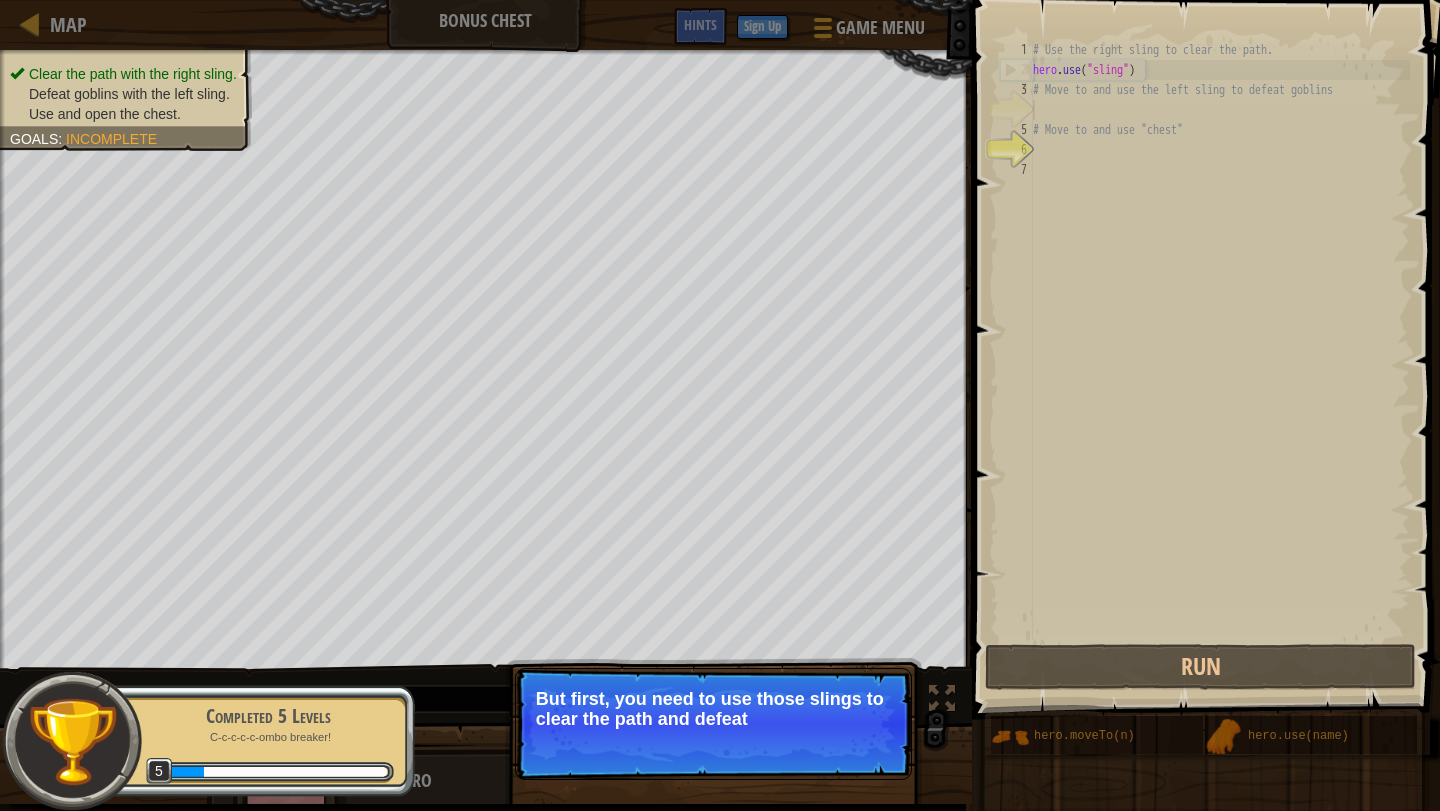 click on "But first, you need to use those slings to clear the path and defeat" at bounding box center (713, 709) 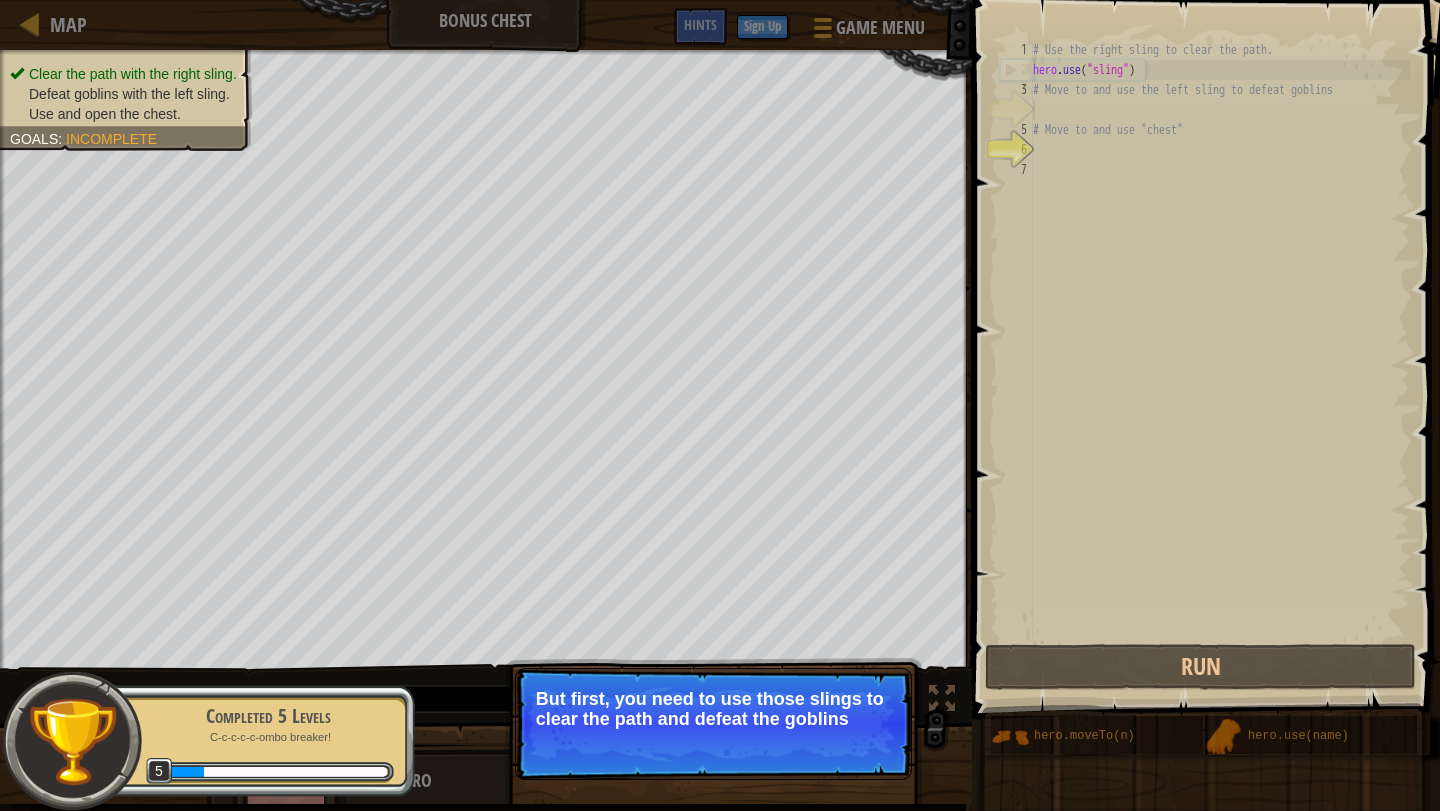 click on "Skip (esc) Continue  But first, you need to use those slings to clear the path and defeat the goblins" at bounding box center [713, 724] 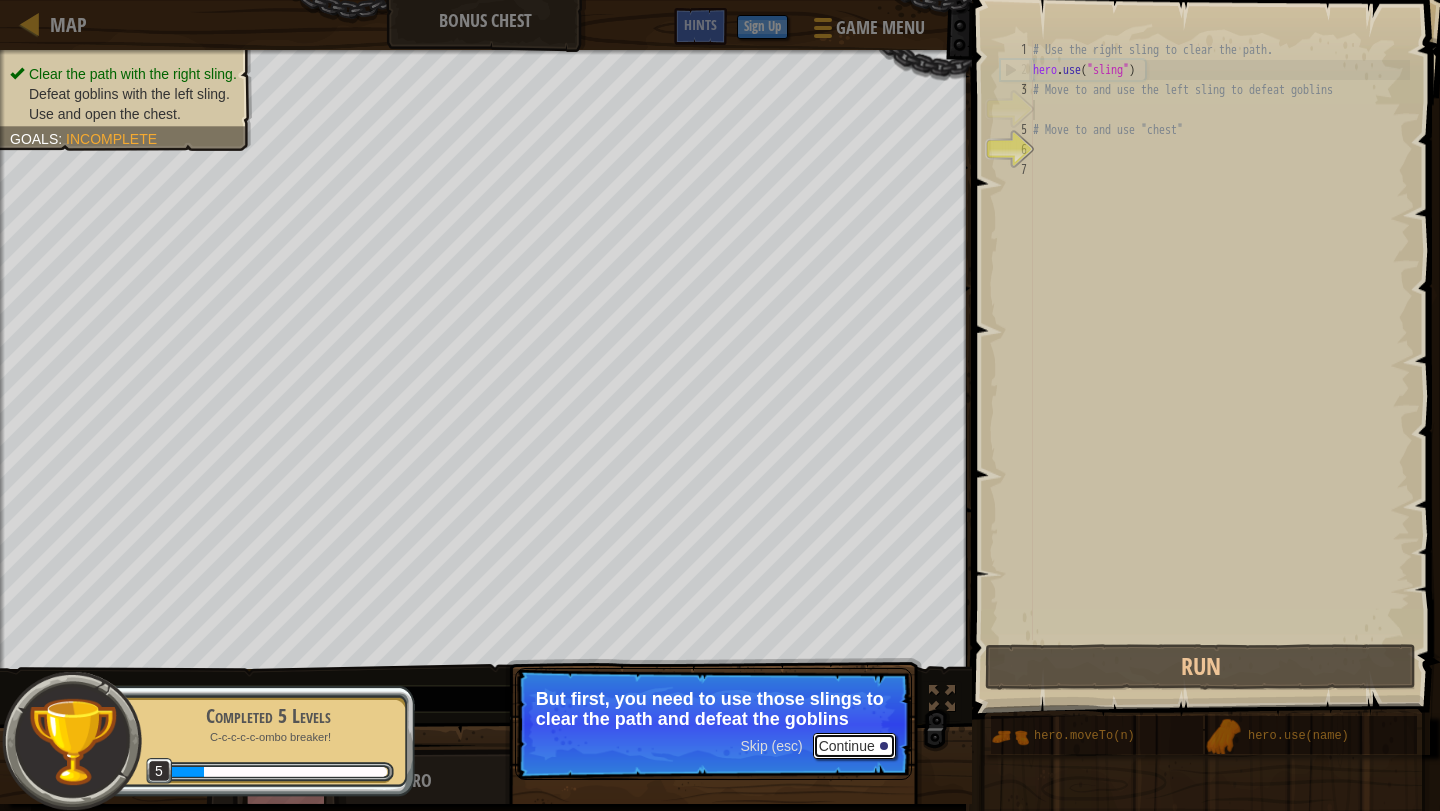 click on "Continue" at bounding box center (854, 746) 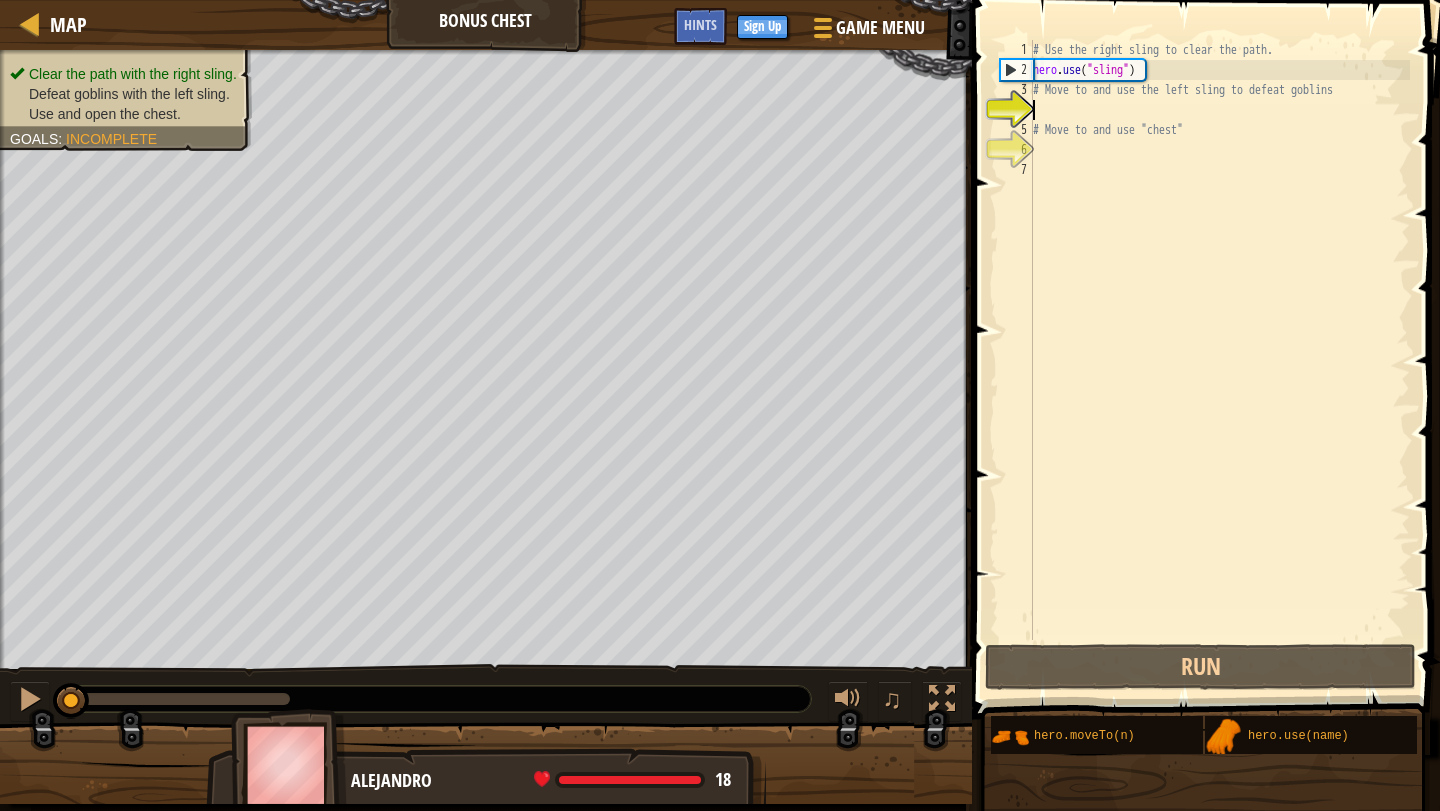 paste on "hero.use("lever")" 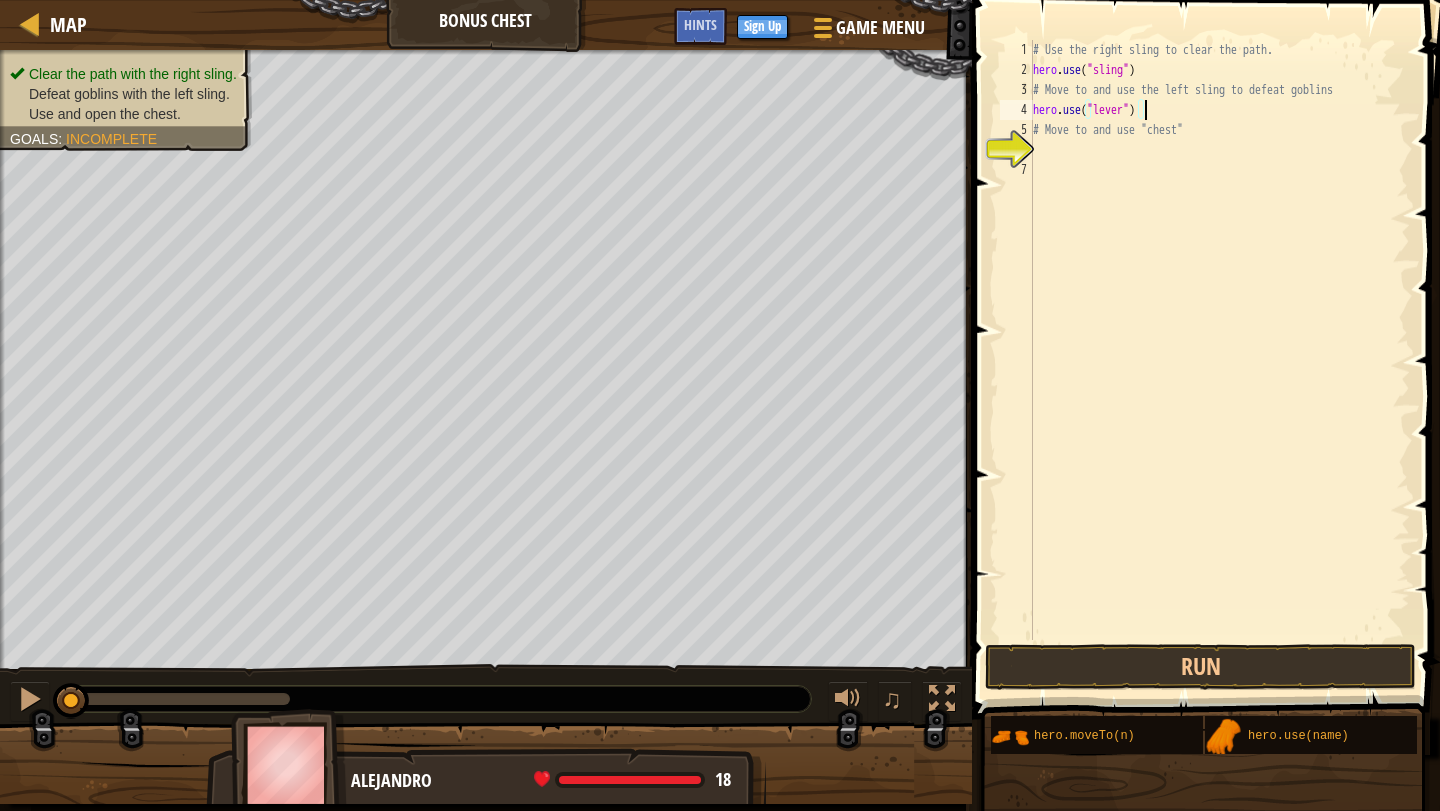 click on "# Use the right sling to clear the path. hero . use ( "sling" ) # Move to and use the left sling to defeat goblins hero . use ( "lever" ) # Move to and use "chest"" at bounding box center [1219, 360] 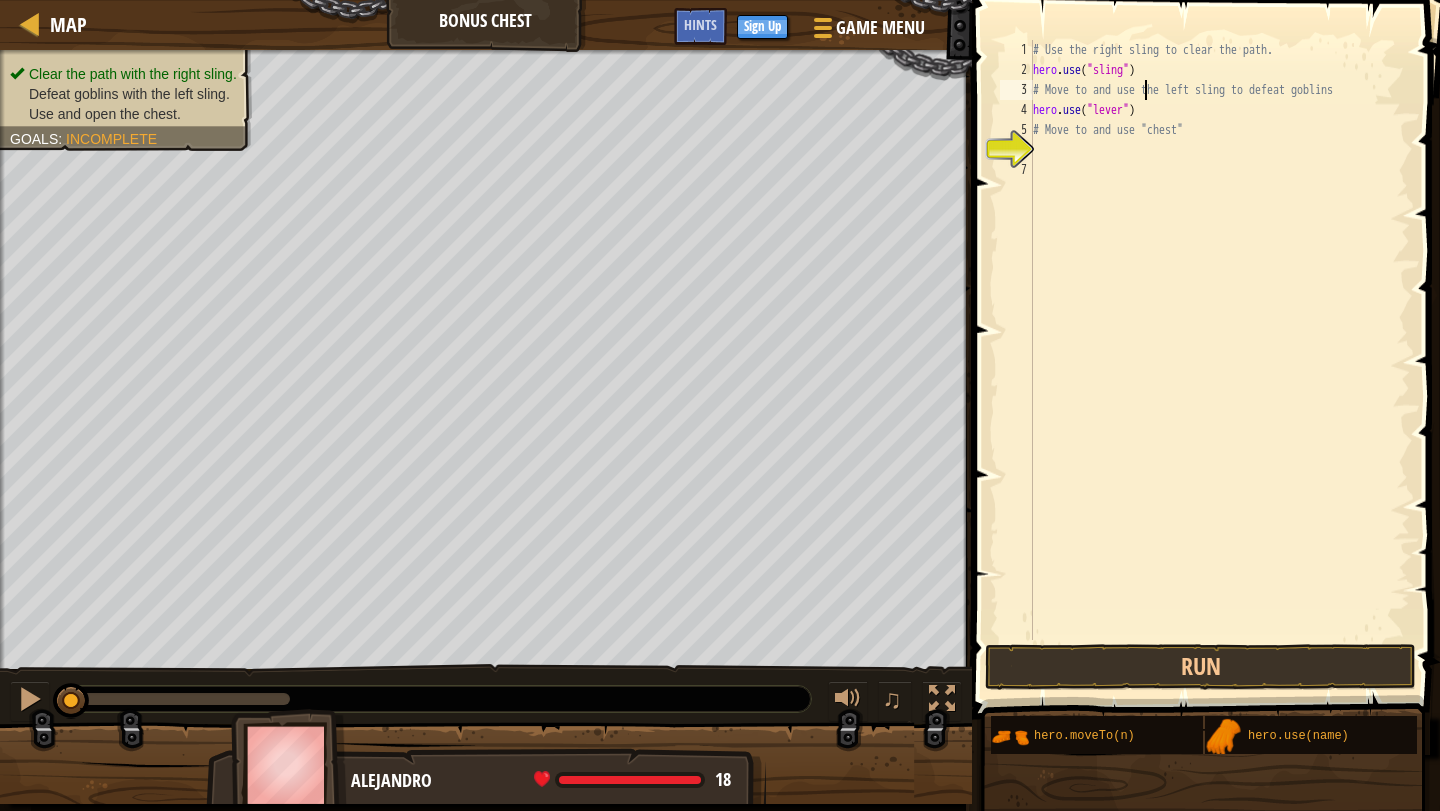 click on "# Use the right sling to clear the path. hero . use ( "sling" ) # Move to and use the left sling to defeat goblins hero . use ( "lever" ) # Move to and use "chest"" at bounding box center (1219, 360) 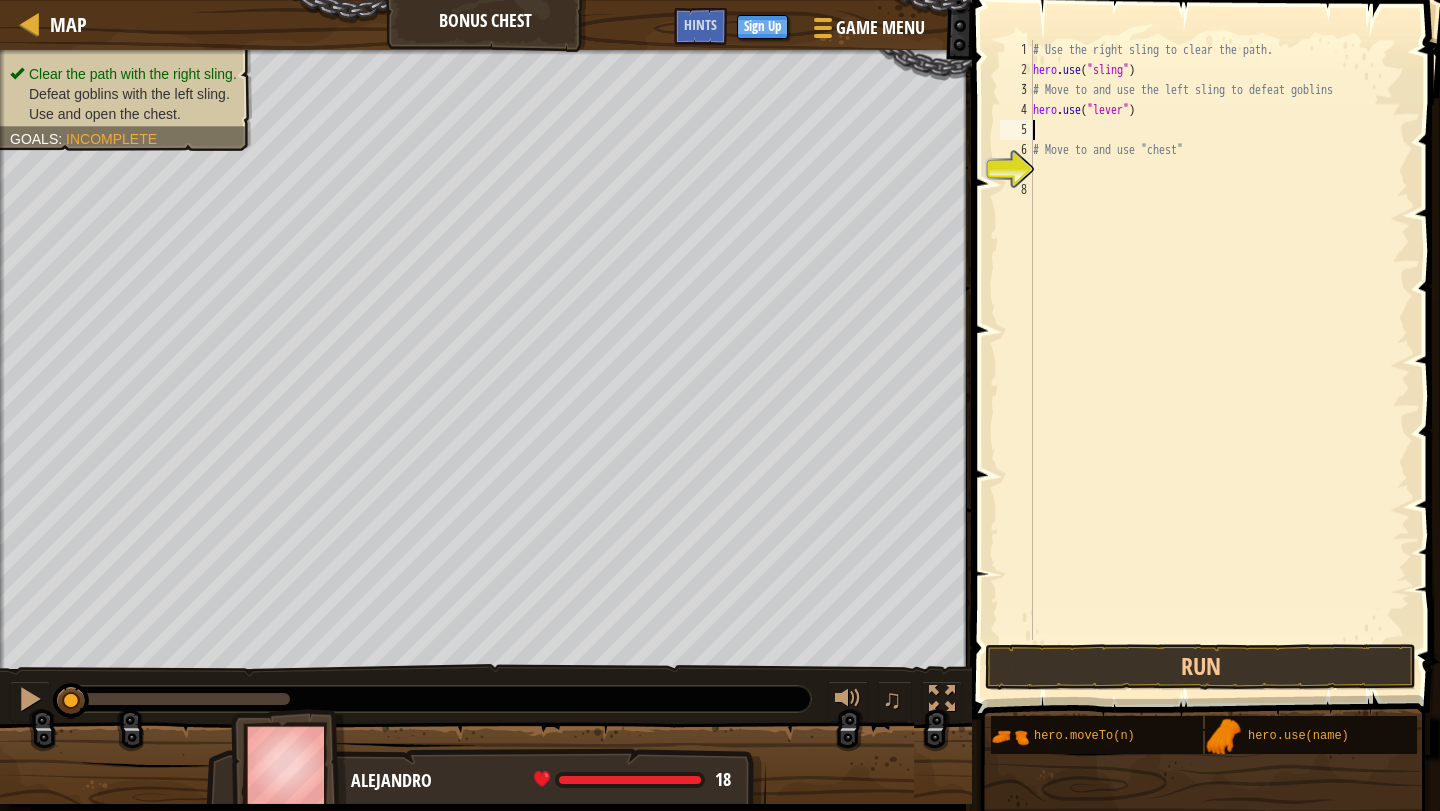 click on "# Use the right sling to clear the path. hero . use ( "sling" ) # Move to and use the left sling to defeat goblins hero . use ( "lever" ) # Move to and use "chest"" at bounding box center [1219, 360] 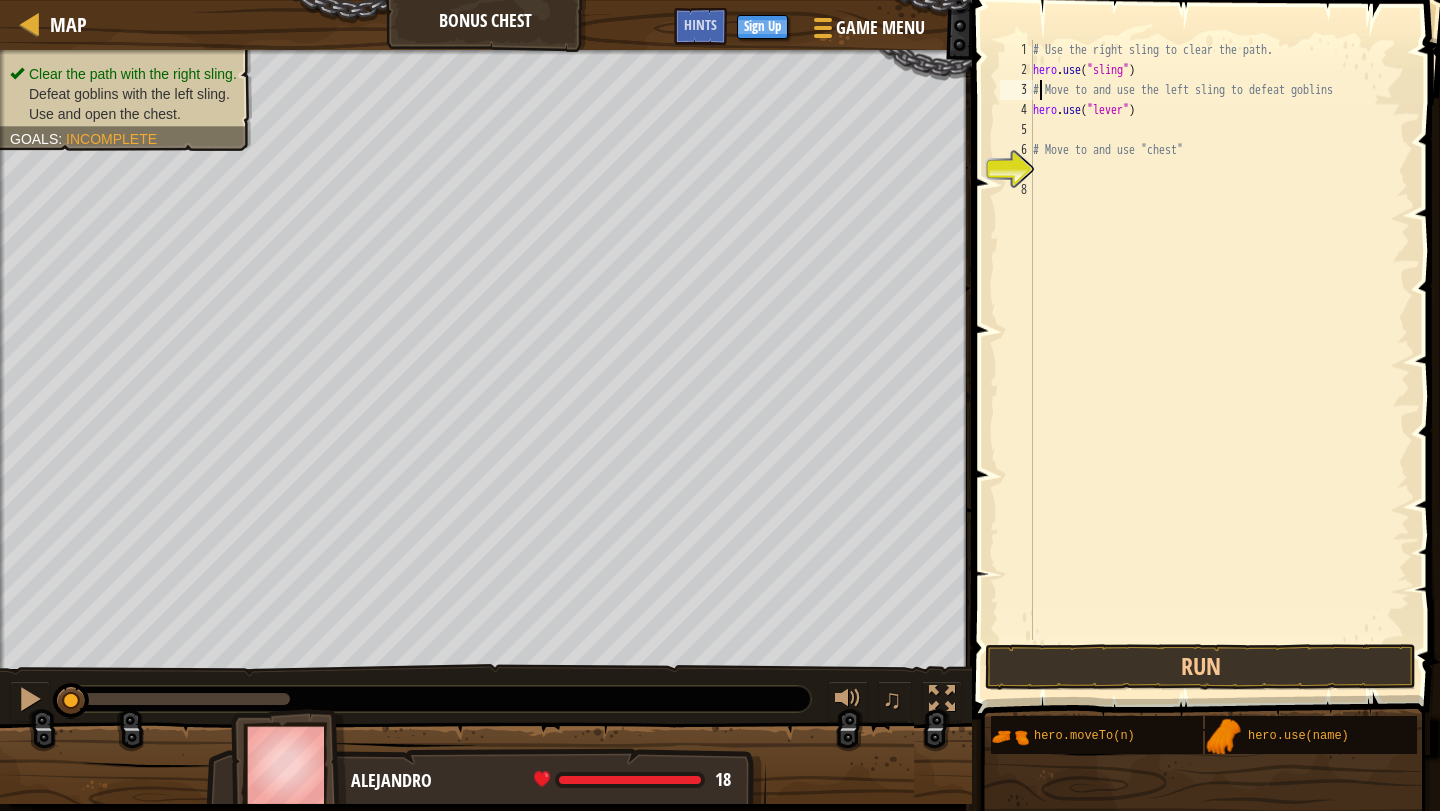 click on "3" at bounding box center [1016, 90] 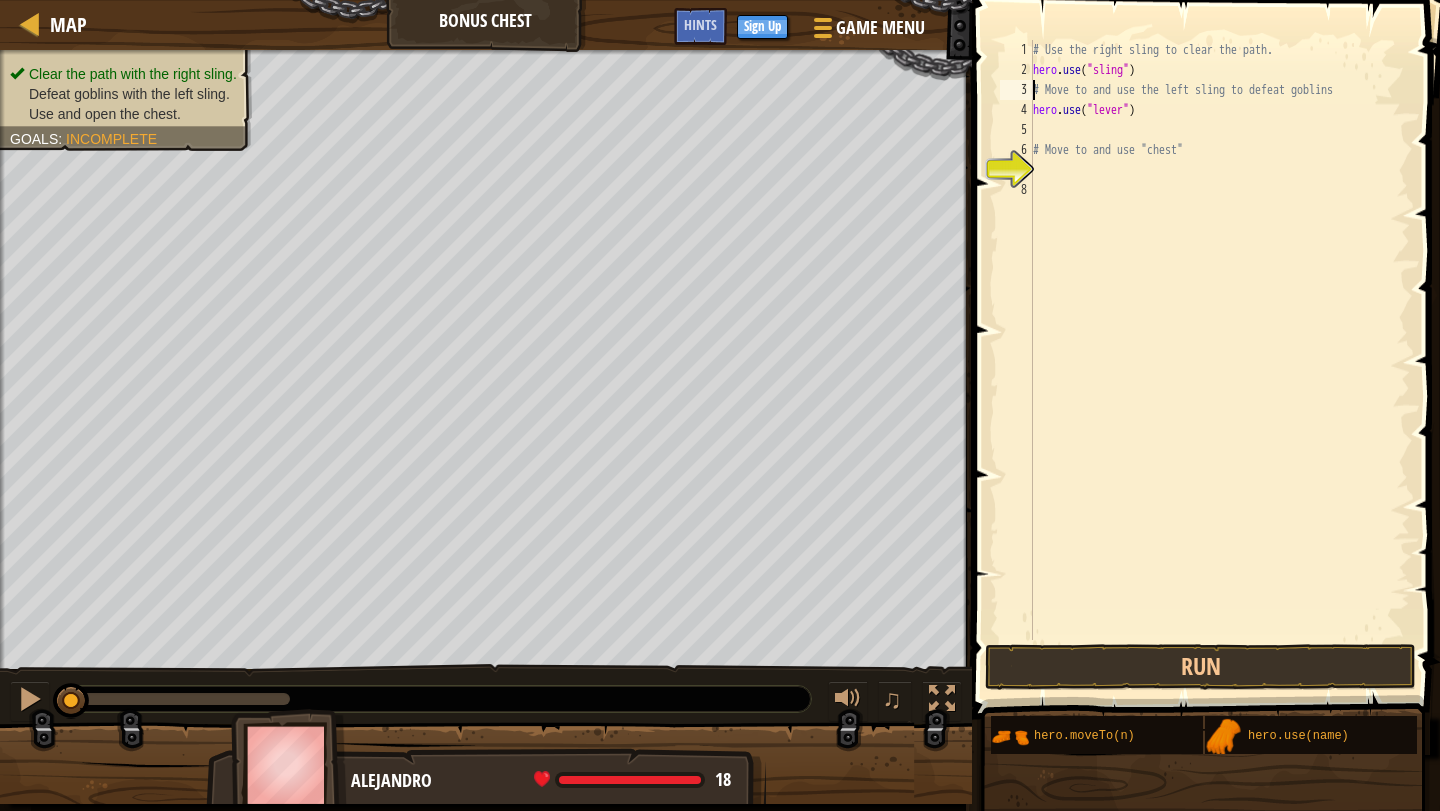 click on "# Use the right sling to clear the path. hero . use ( "sling" ) # Move to and use the left sling to defeat goblins hero . use ( "lever" ) # Move to and use "chest"" at bounding box center (1219, 360) 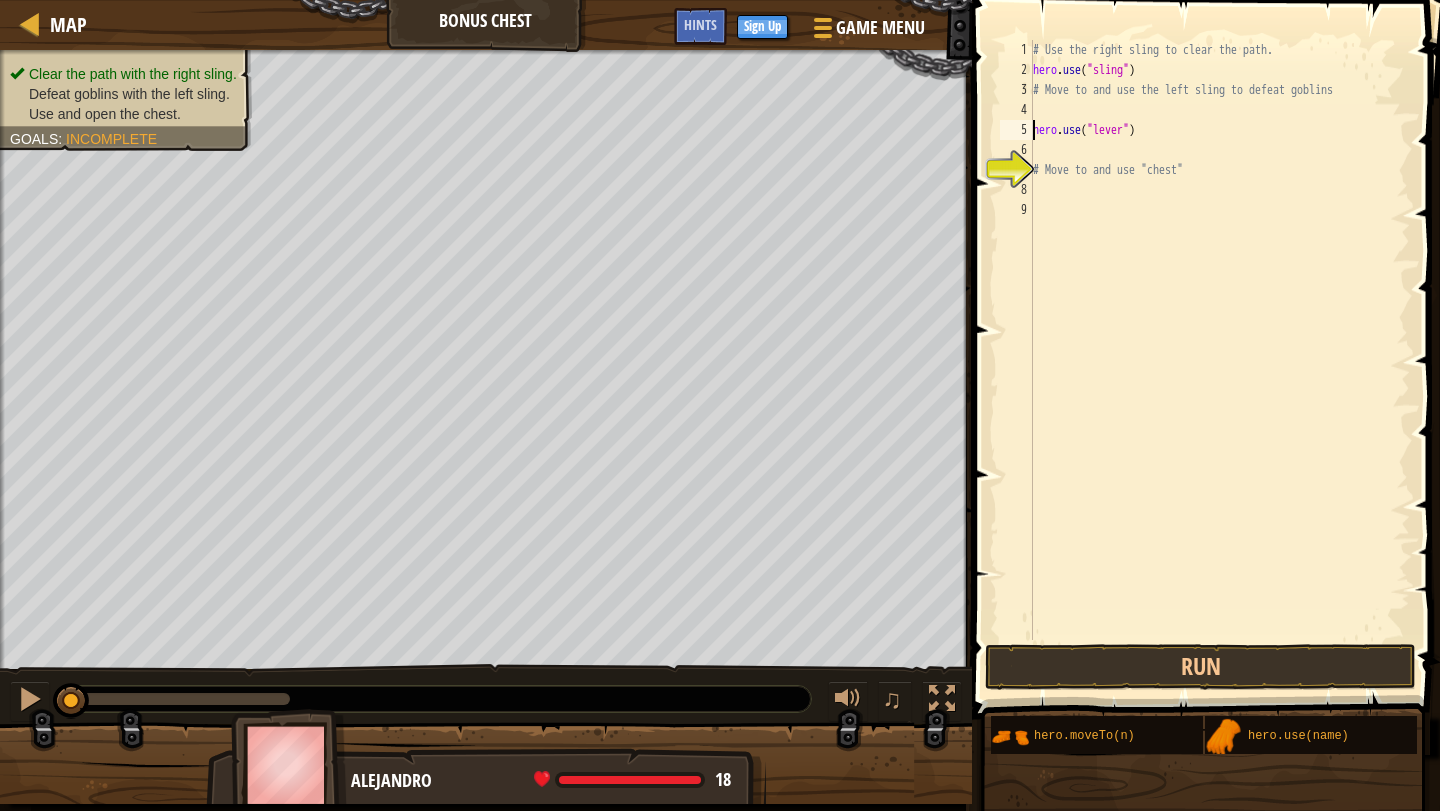 click on "# Use the right sling to clear the path. hero . use ( "sling" ) # Move to and use the left sling to defeat goblins hero . use ( "lever" ) # Move to and use "chest"" at bounding box center (1219, 360) 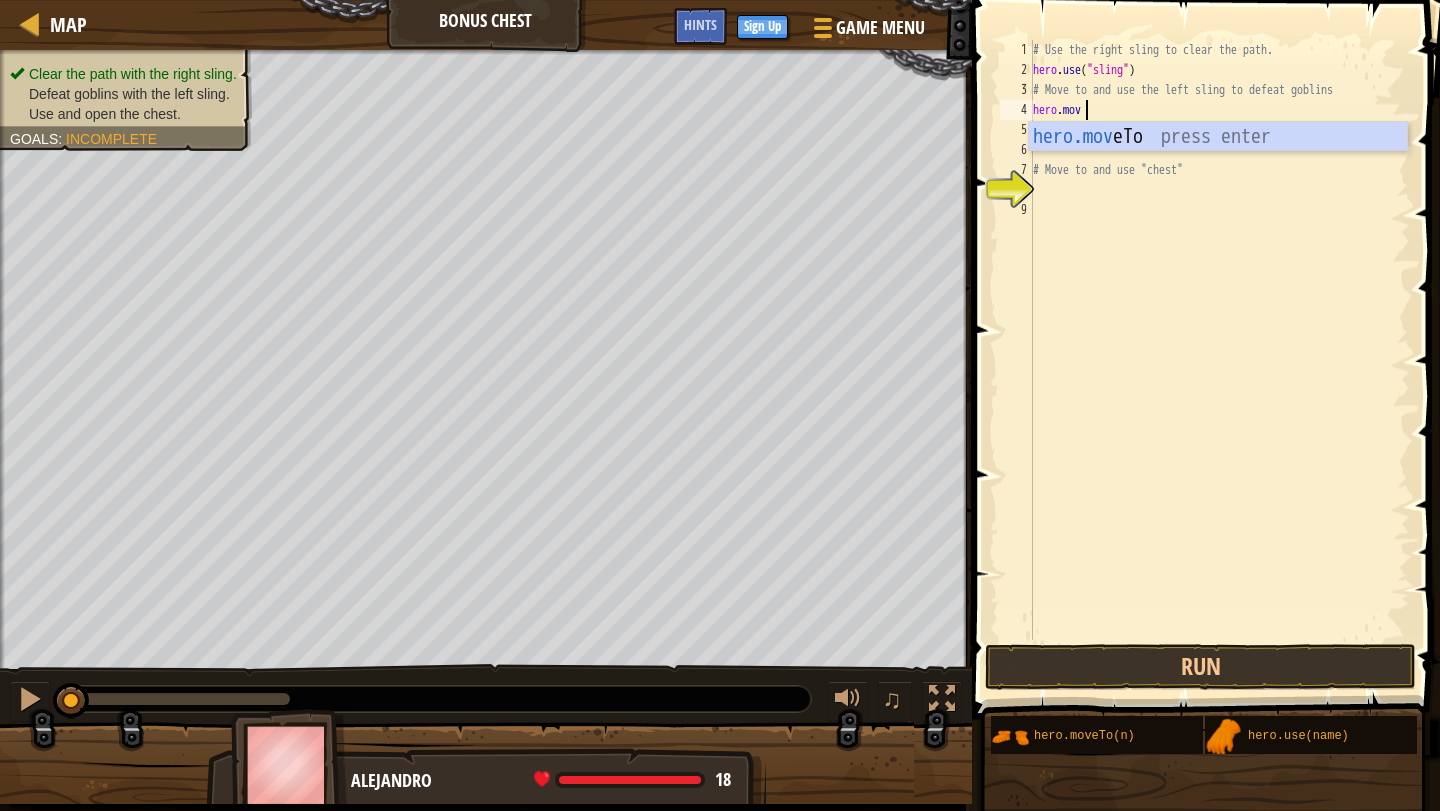 scroll, scrollTop: 9, scrollLeft: 3, axis: both 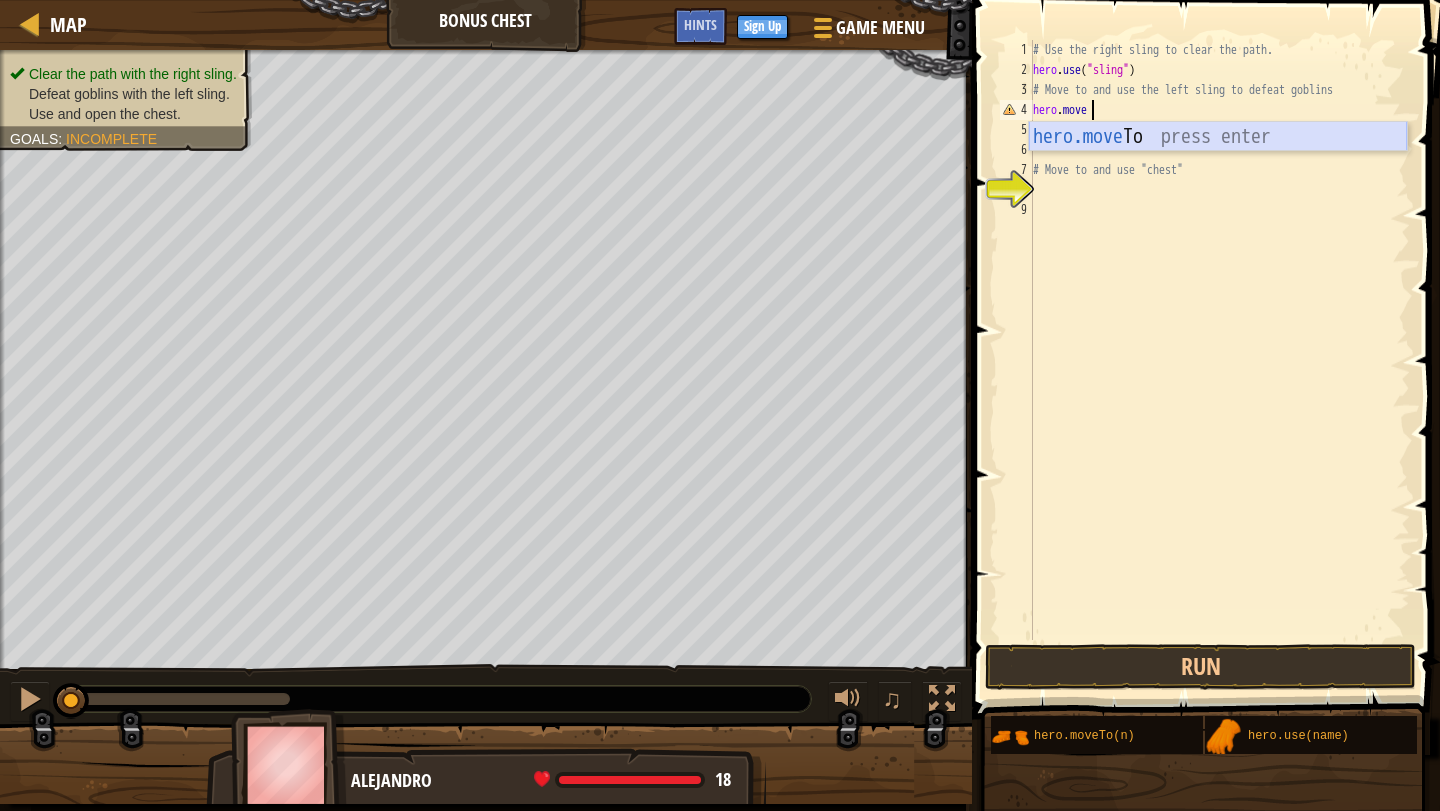click on "hero.move To press enter" at bounding box center [1218, 167] 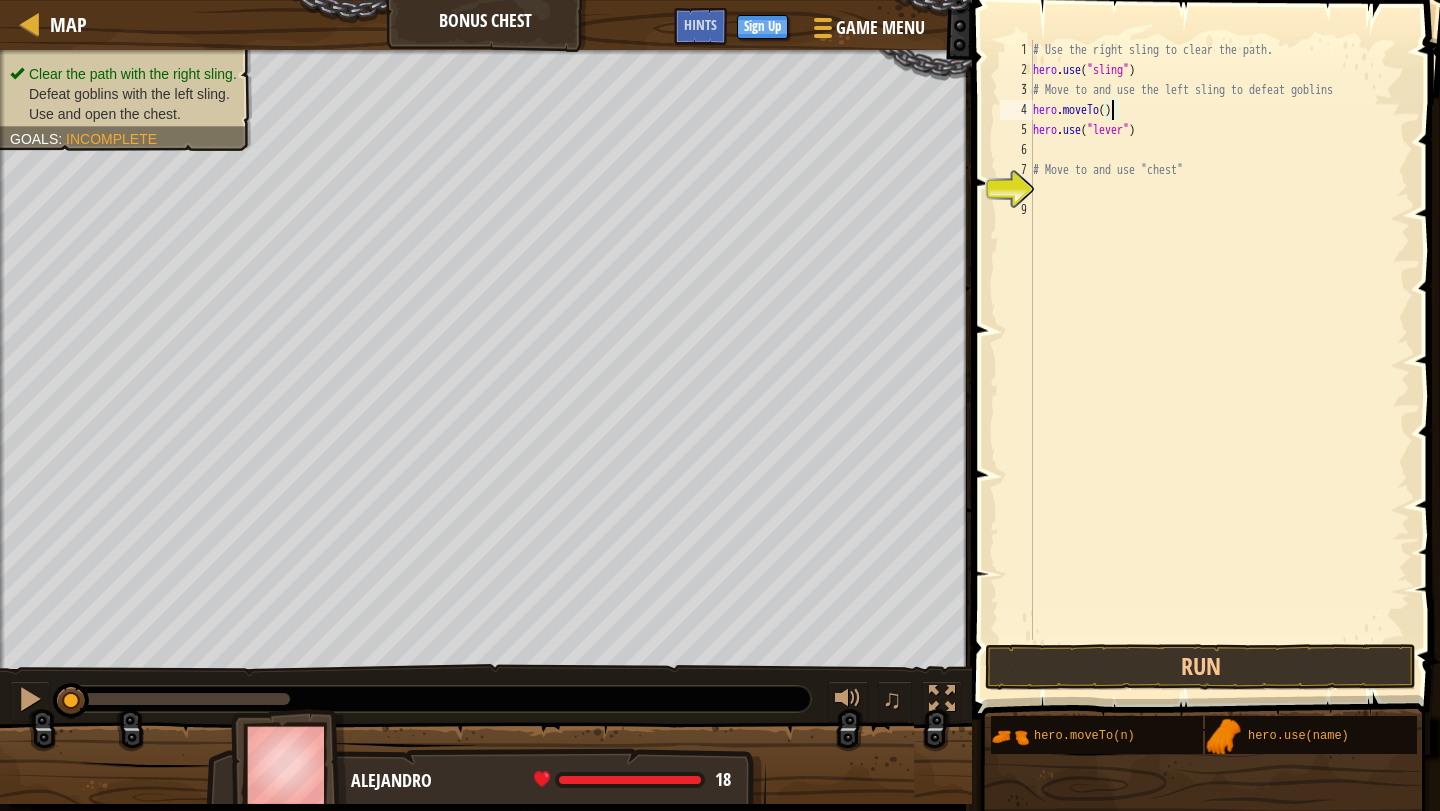 scroll, scrollTop: 9, scrollLeft: 6, axis: both 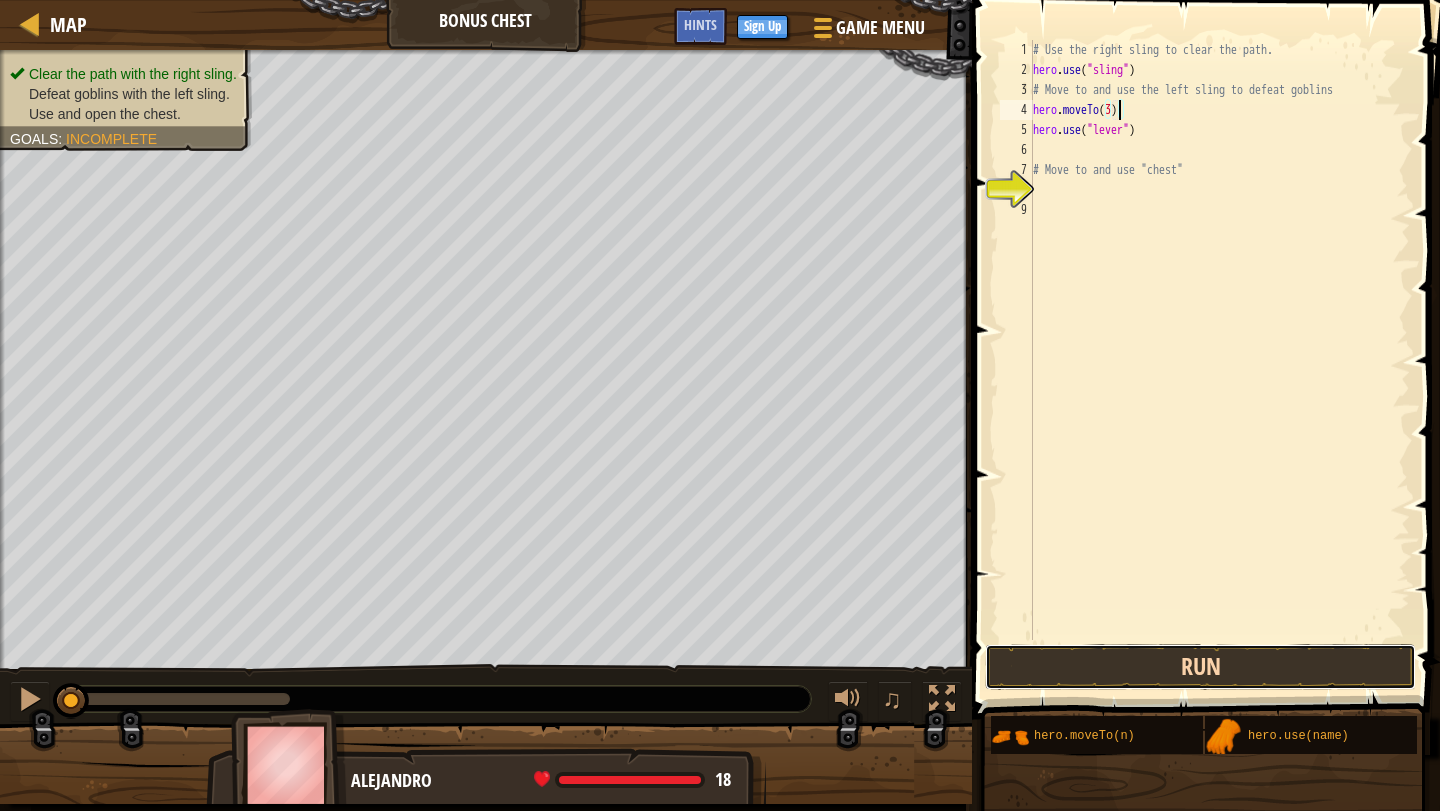 click on "Run" at bounding box center [1200, 667] 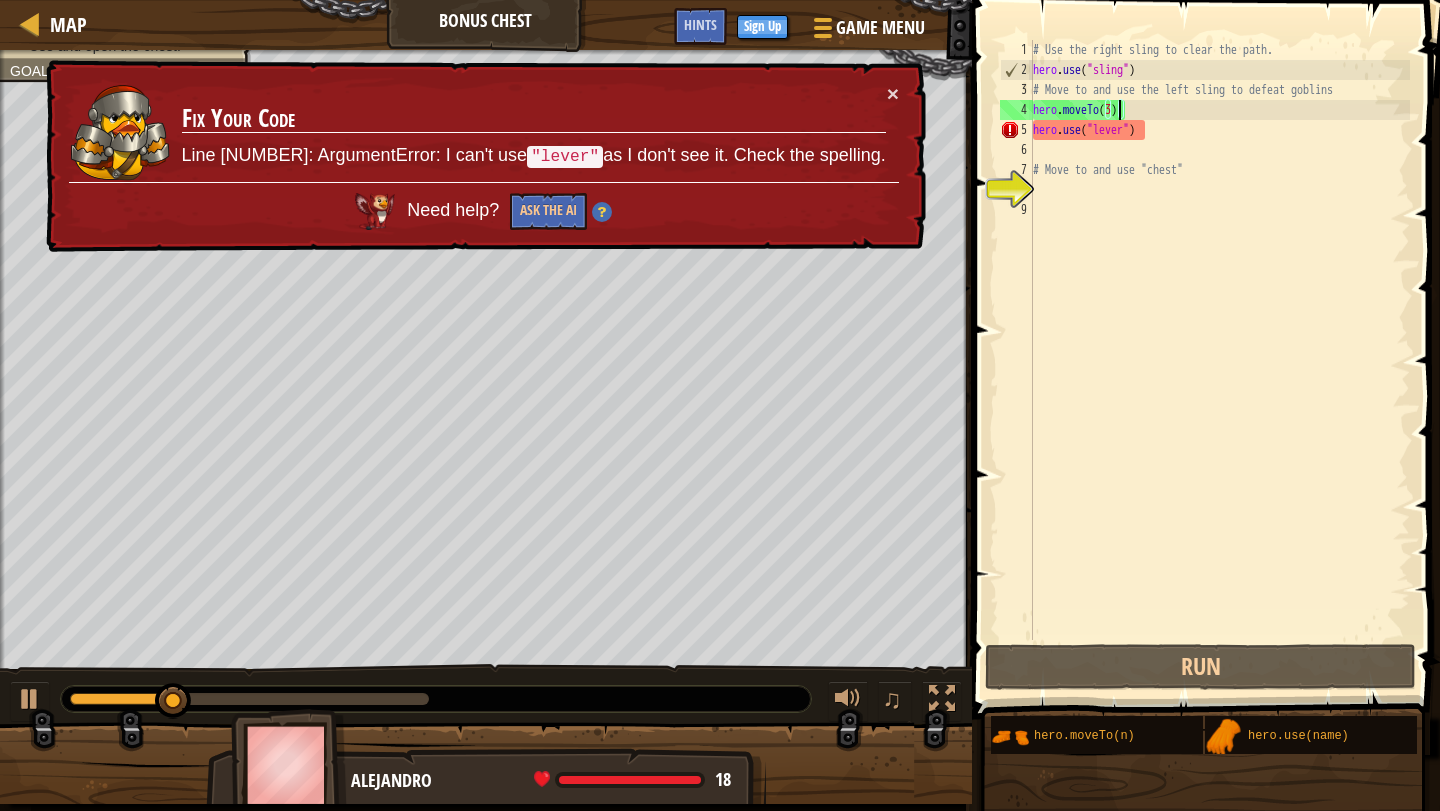 click on "# Use the right sling to clear the path. hero . use ( "sling" ) # Move to and use the left sling to defeat goblins hero . moveTo ( 3 ) hero . use ( "lever" ) # Move to and use "chest"" at bounding box center [1219, 360] 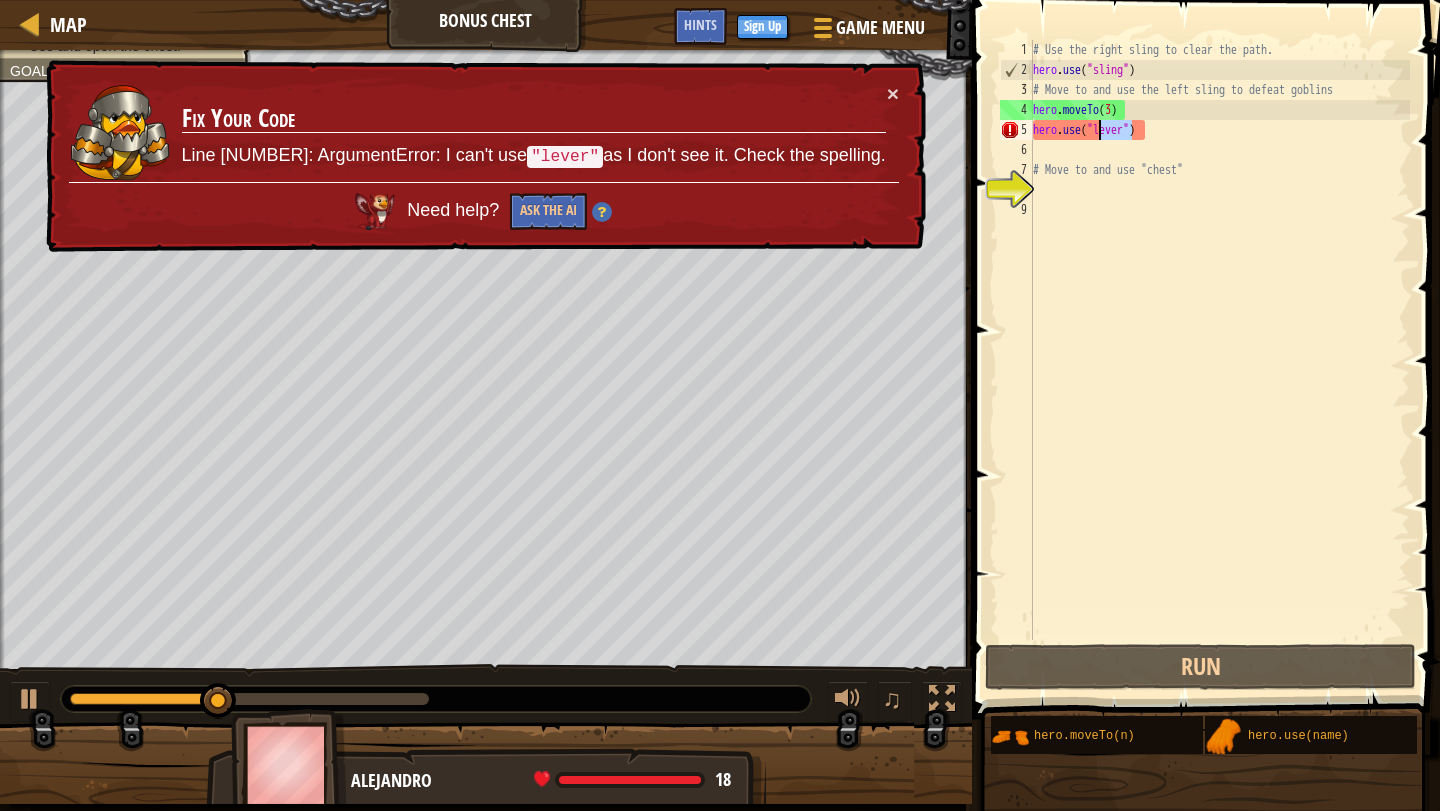 drag, startPoint x: 1135, startPoint y: 133, endPoint x: 1105, endPoint y: 131, distance: 30.066593 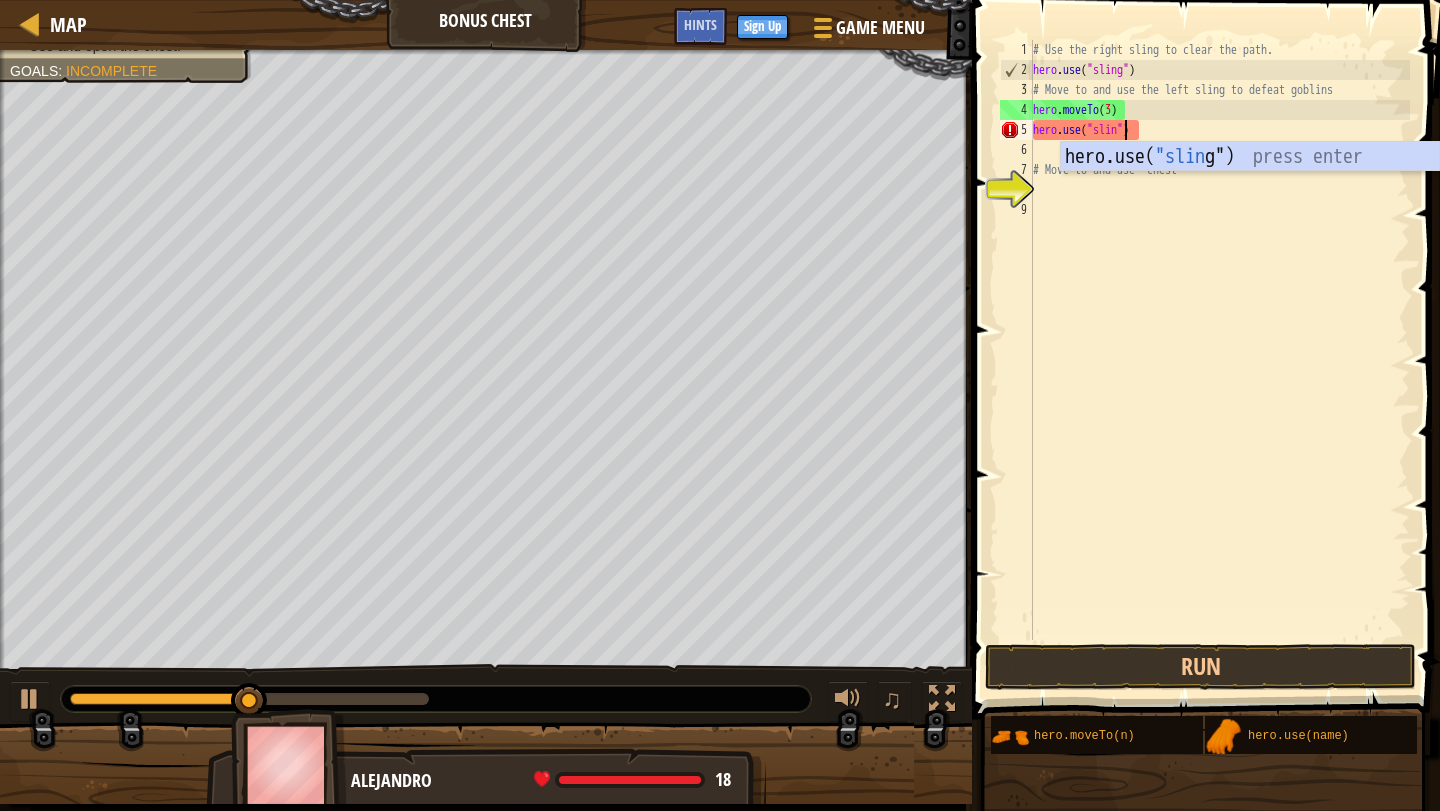 type on "hero.use("sling")" 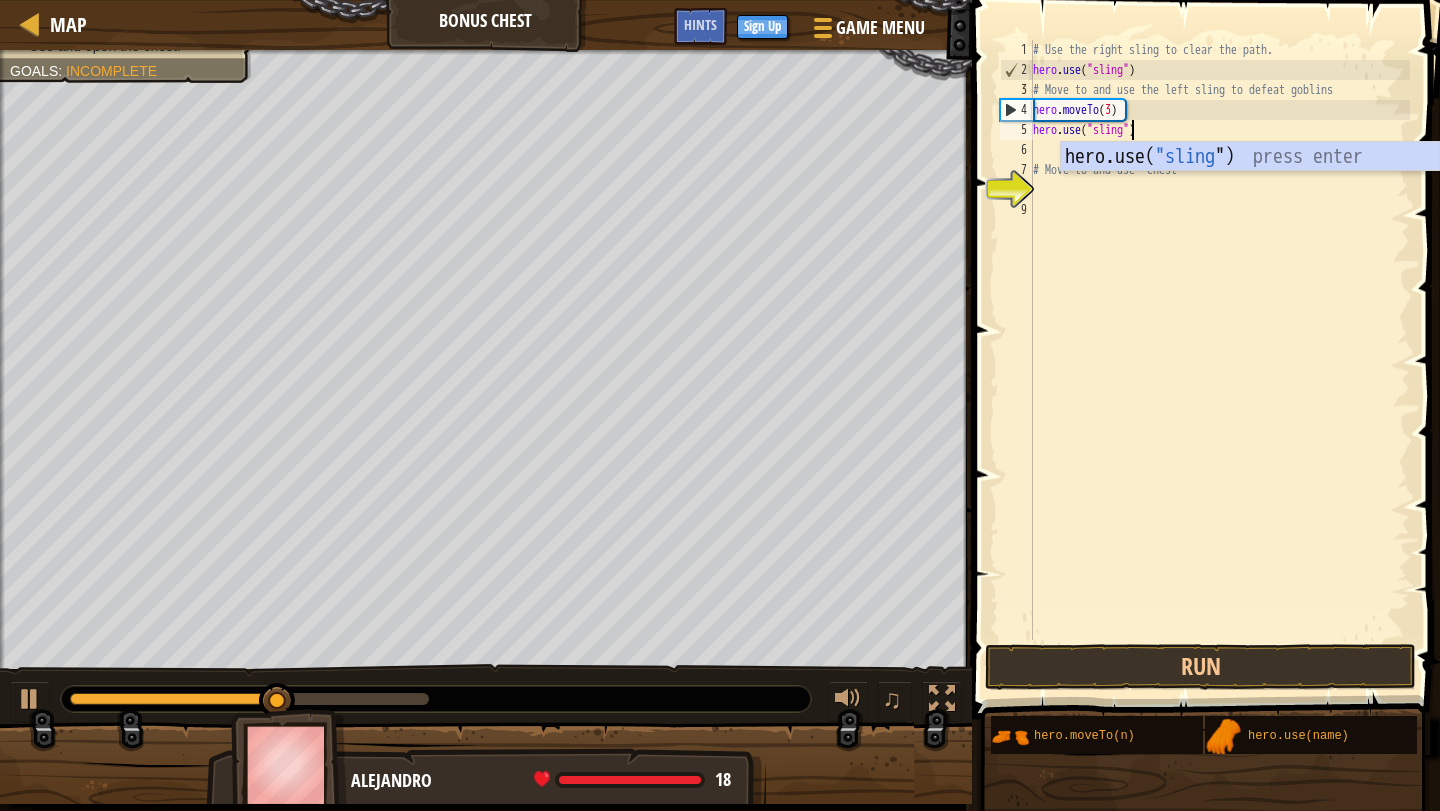 click on "# Use the right sling to clear the path. hero . use ( "sling" ) # Move to and use the left sling to defeat goblins hero . moveTo ( [NUMBER] ) hero . use ( "sling" ) # Move to and use "chest"" at bounding box center [1219, 360] 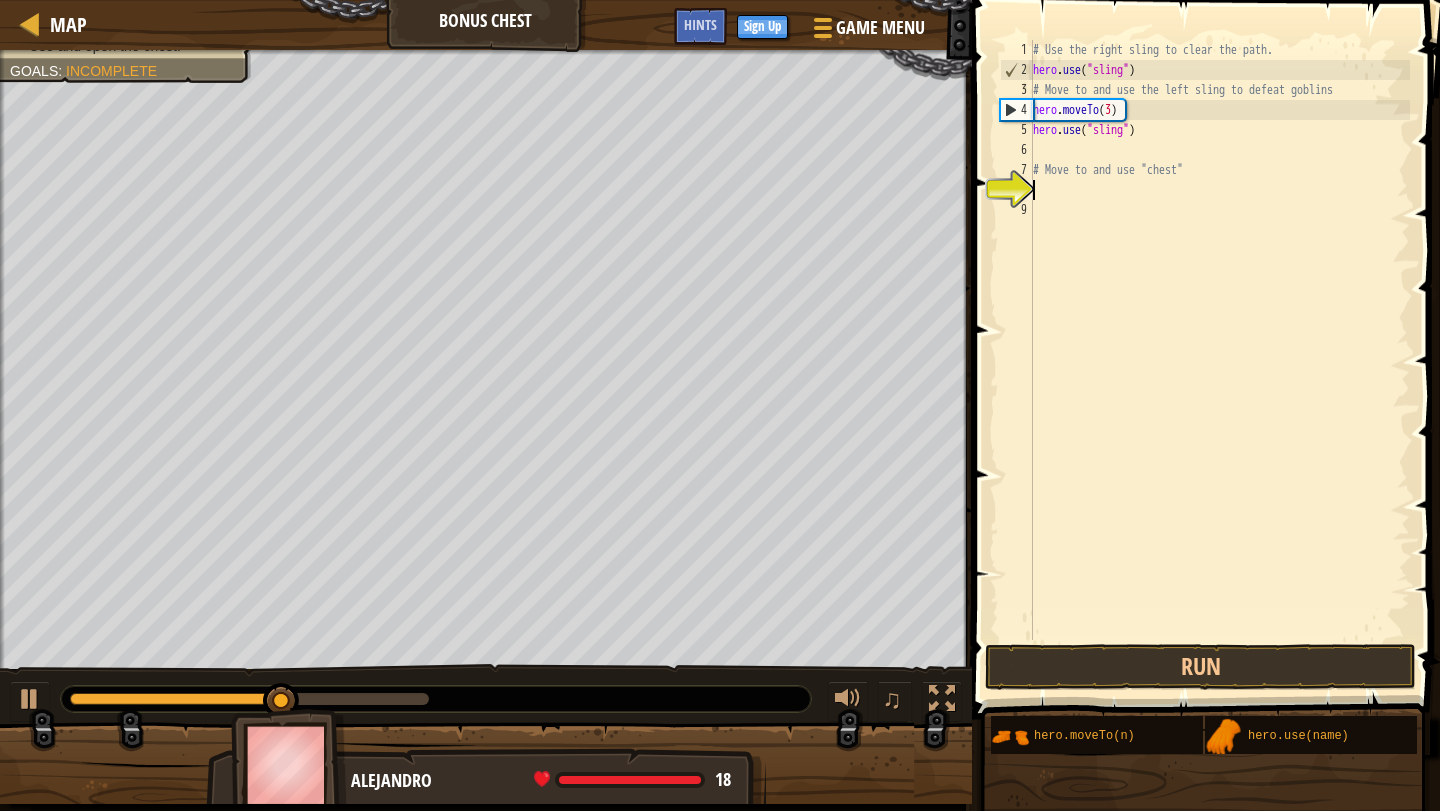 scroll, scrollTop: 9, scrollLeft: 0, axis: vertical 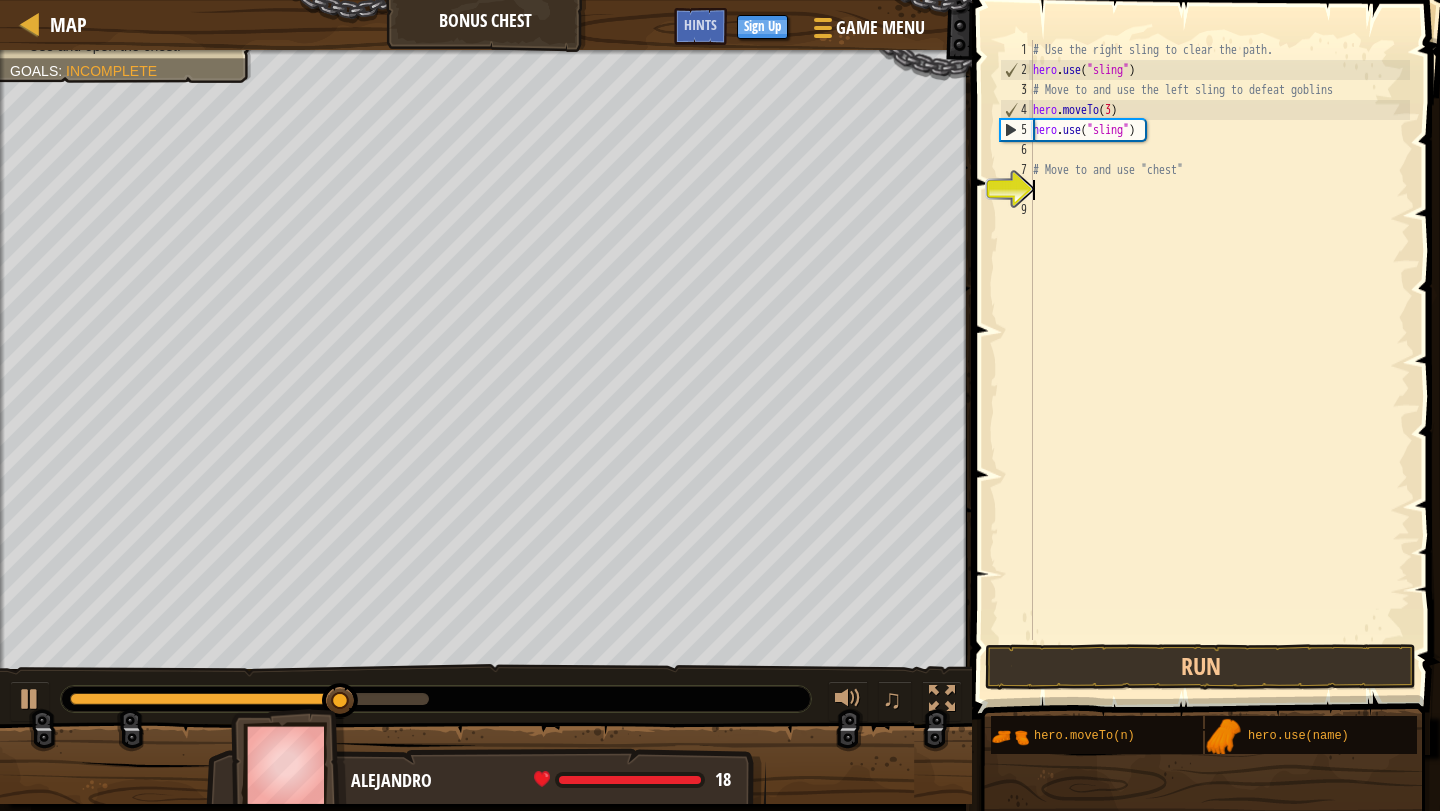 click on "# Use the right sling to clear the path. hero . use ( "sling" ) # Move to and use the left sling to defeat goblins hero . moveTo ( [NUMBER] ) hero . use ( "sling" ) # Move to and use "chest"" at bounding box center (1219, 360) 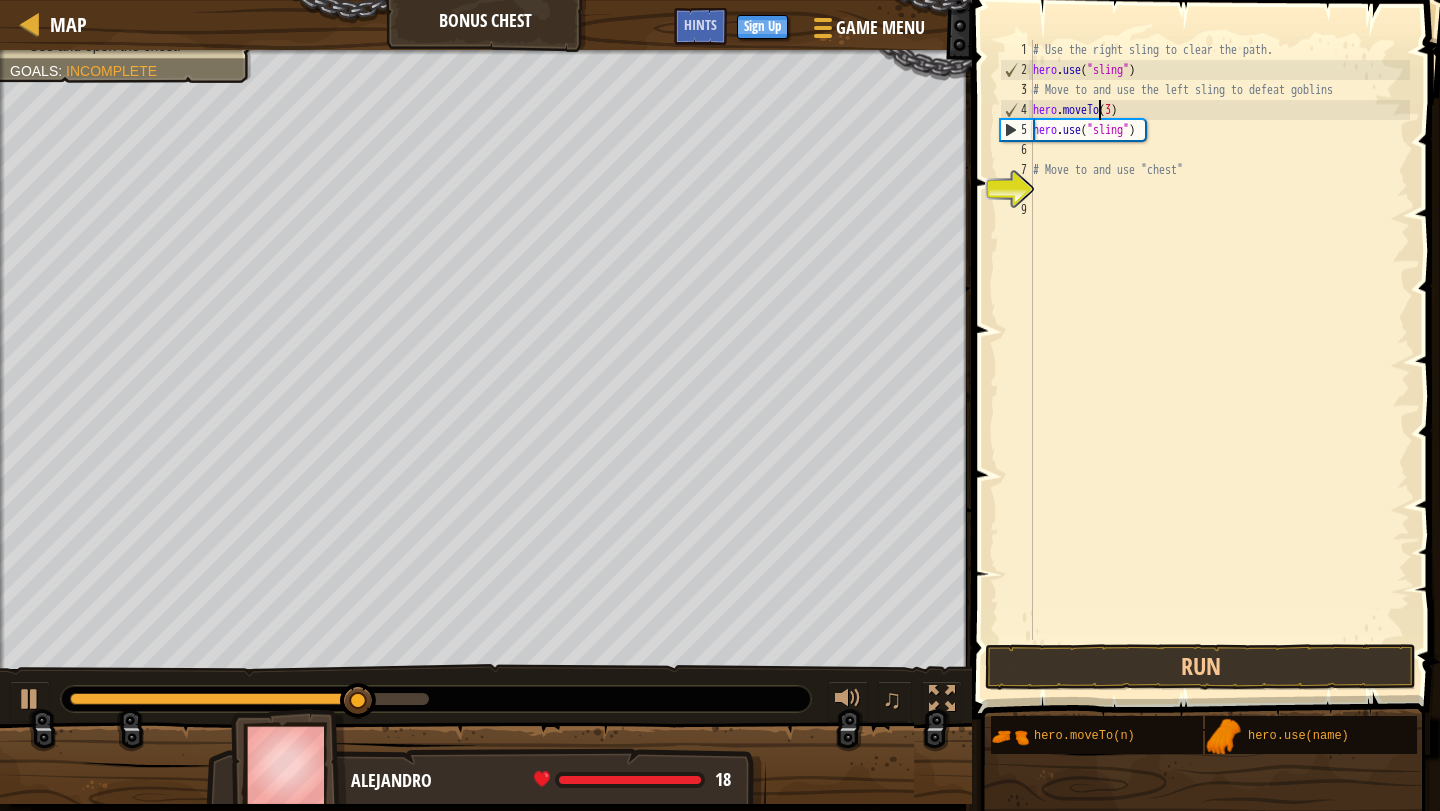 click on "# Use the right sling to clear the path. hero . use ( "sling" ) # Move to and use the left sling to defeat goblins hero . moveTo ( [NUMBER] ) hero . use ( "sling" ) # Move to and use "chest"" at bounding box center (1219, 360) 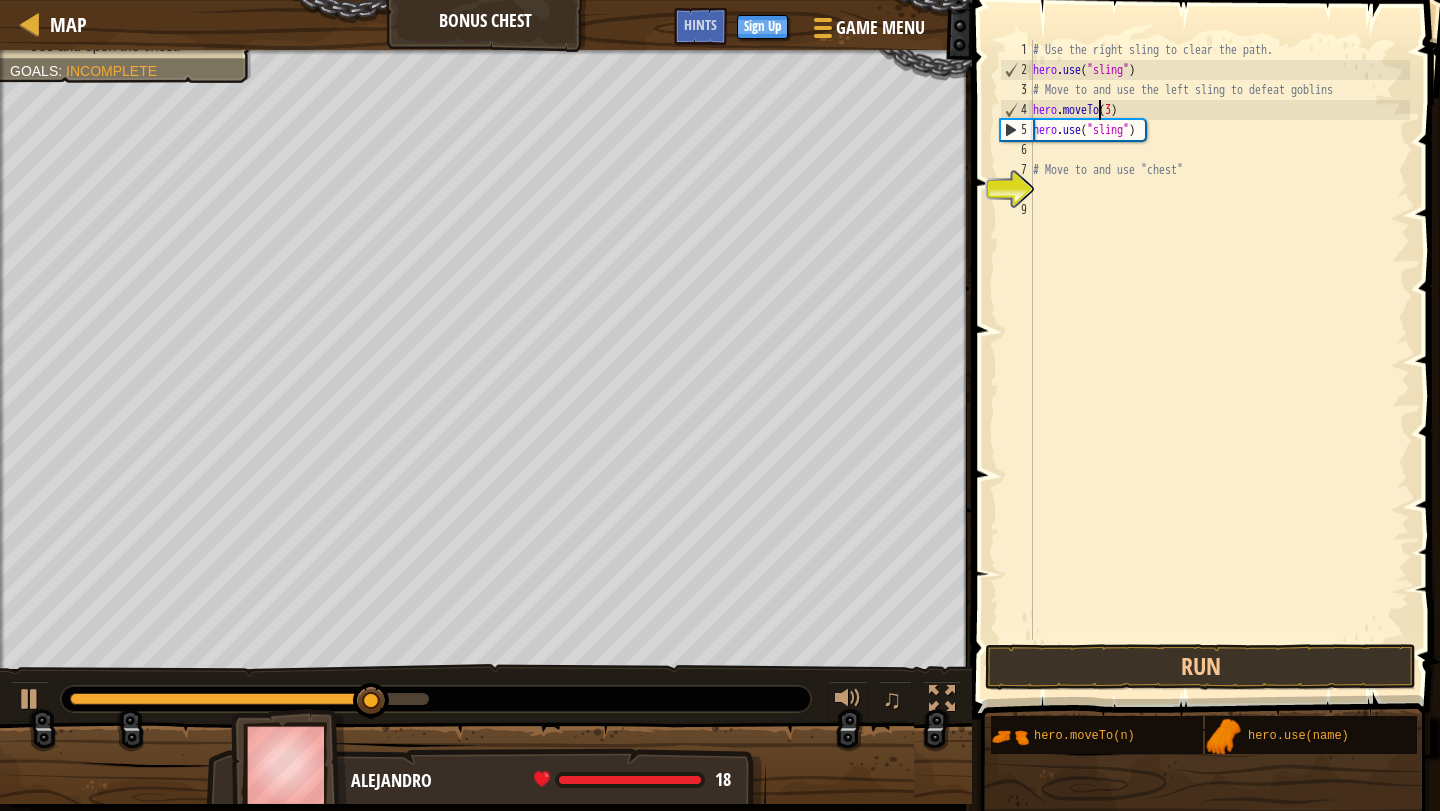 click on "# Use the right sling to clear the path. hero . use ( "sling" ) # Move to and use the left sling to defeat goblins hero . moveTo ( [NUMBER] ) hero . use ( "sling" ) # Move to and use "chest"" at bounding box center (1219, 360) 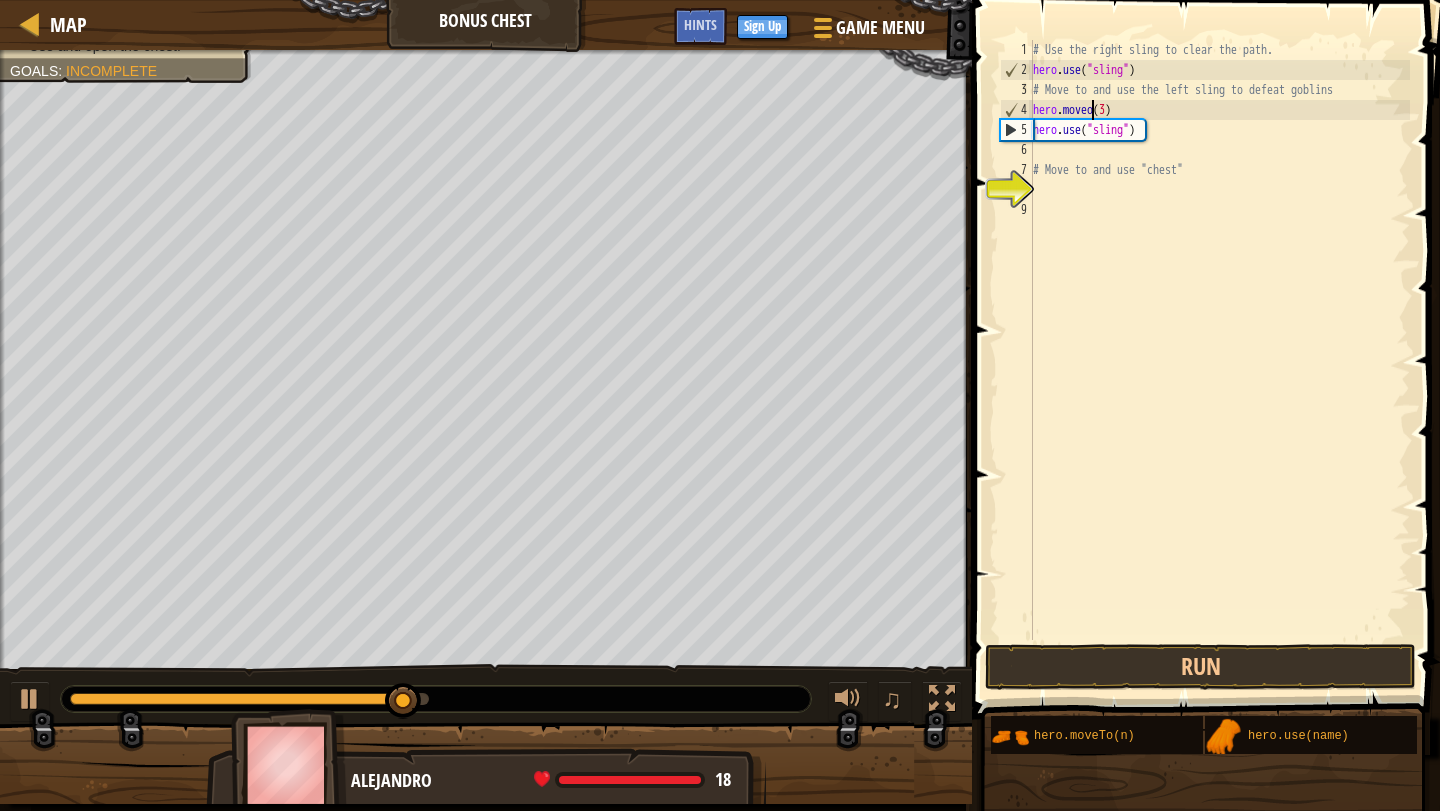 scroll, scrollTop: 9, scrollLeft: 5, axis: both 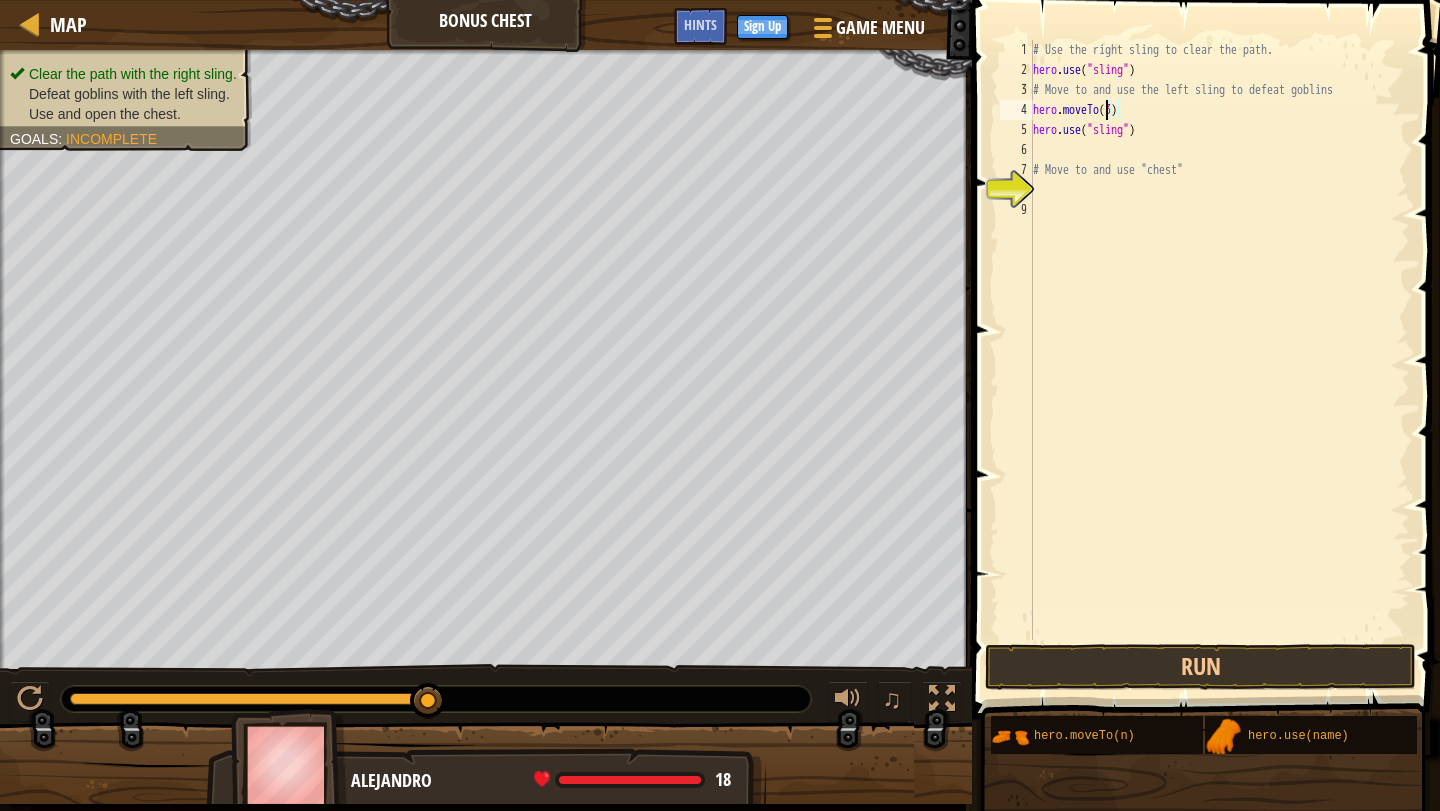 click on "# Use the right sling to clear the path. hero . use ( "sling" ) # Move to and use the left sling to defeat goblins hero . moveTo ( [NUMBER] ) hero . use ( "sling" ) # Move to and use "chest"" at bounding box center (1219, 360) 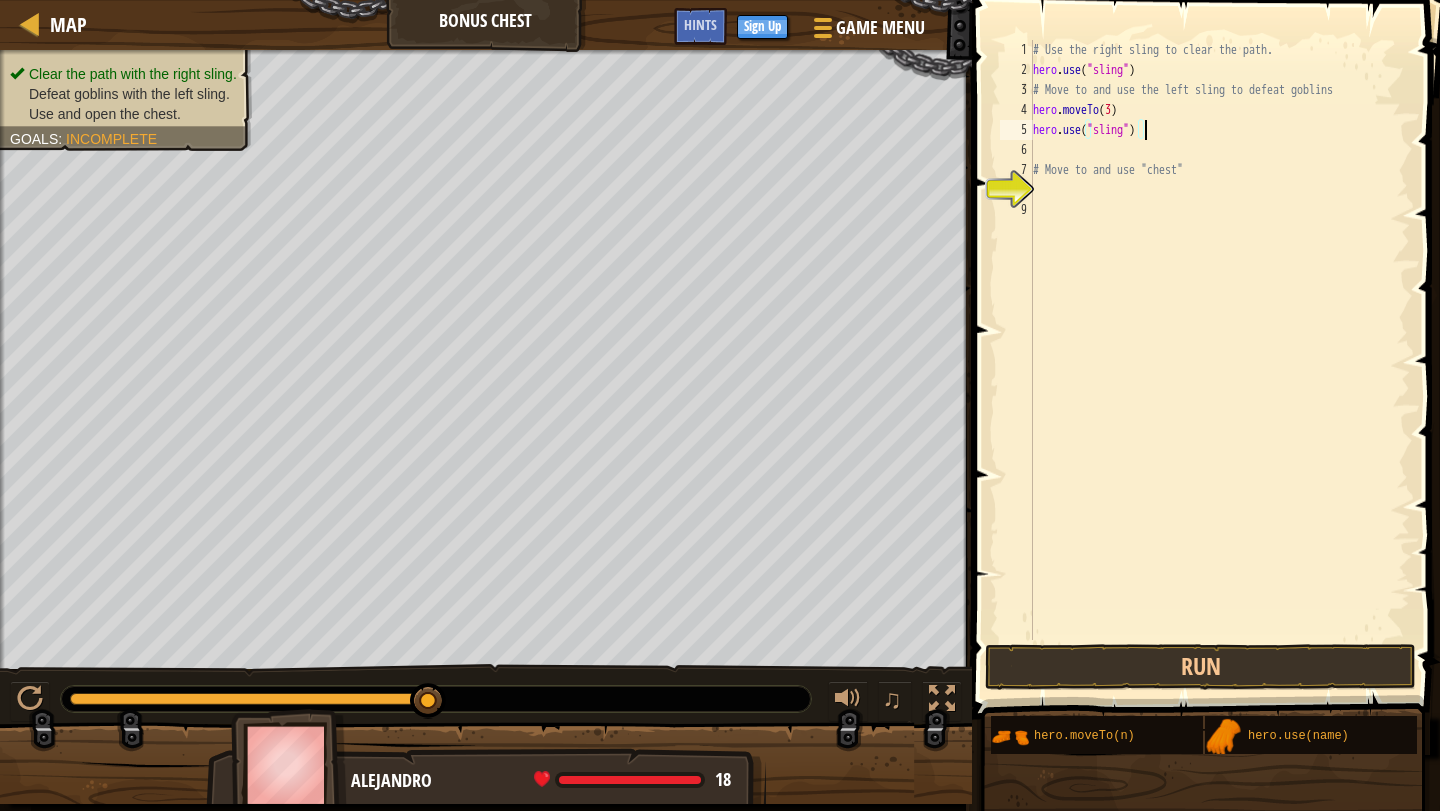 click on "# Use the right sling to clear the path. hero . use ( "sling" ) # Move to and use the left sling to defeat goblins hero . moveTo ( [NUMBER] ) hero . use ( "sling" ) # Move to and use "chest"" at bounding box center [1219, 360] 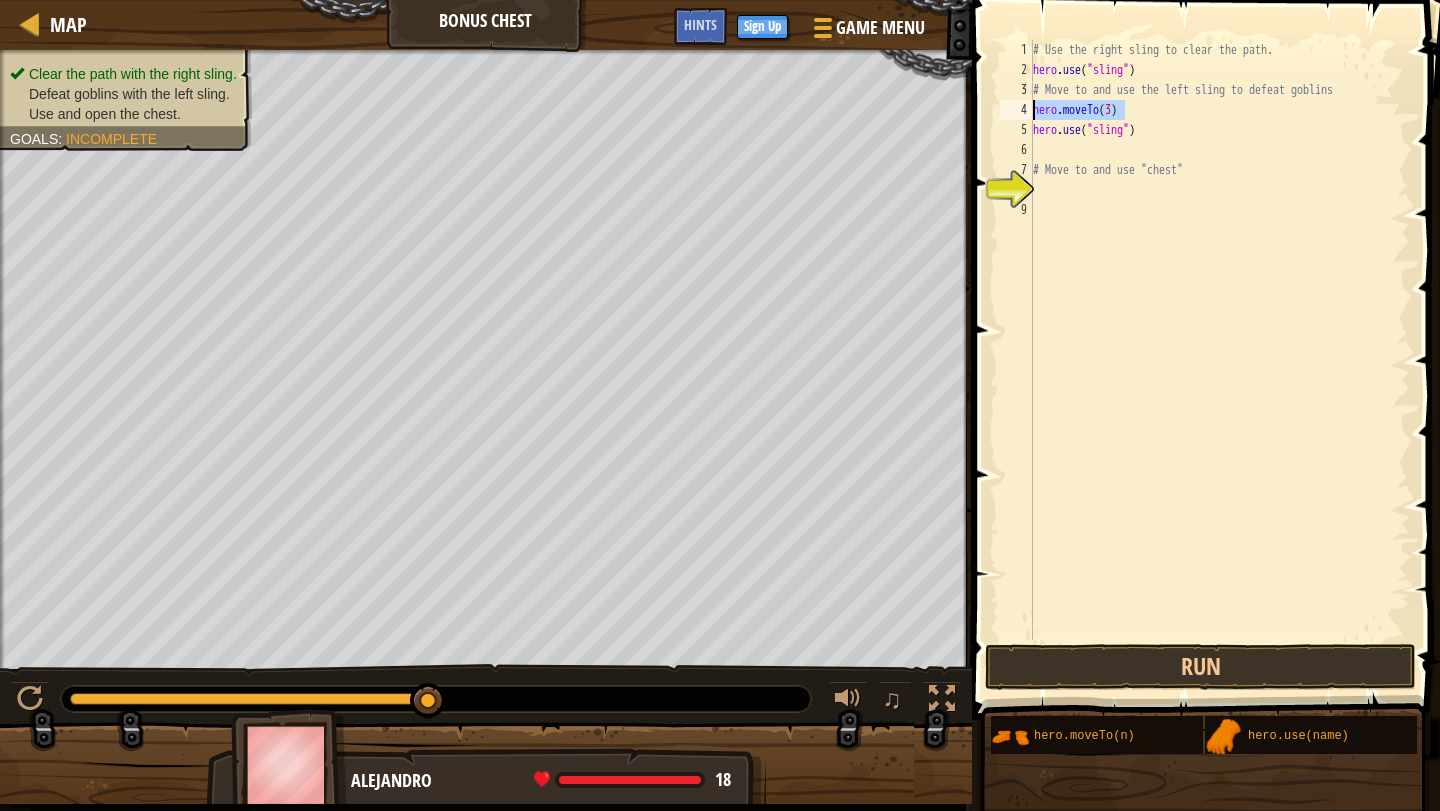 drag, startPoint x: 1131, startPoint y: 110, endPoint x: 1028, endPoint y: 110, distance: 103 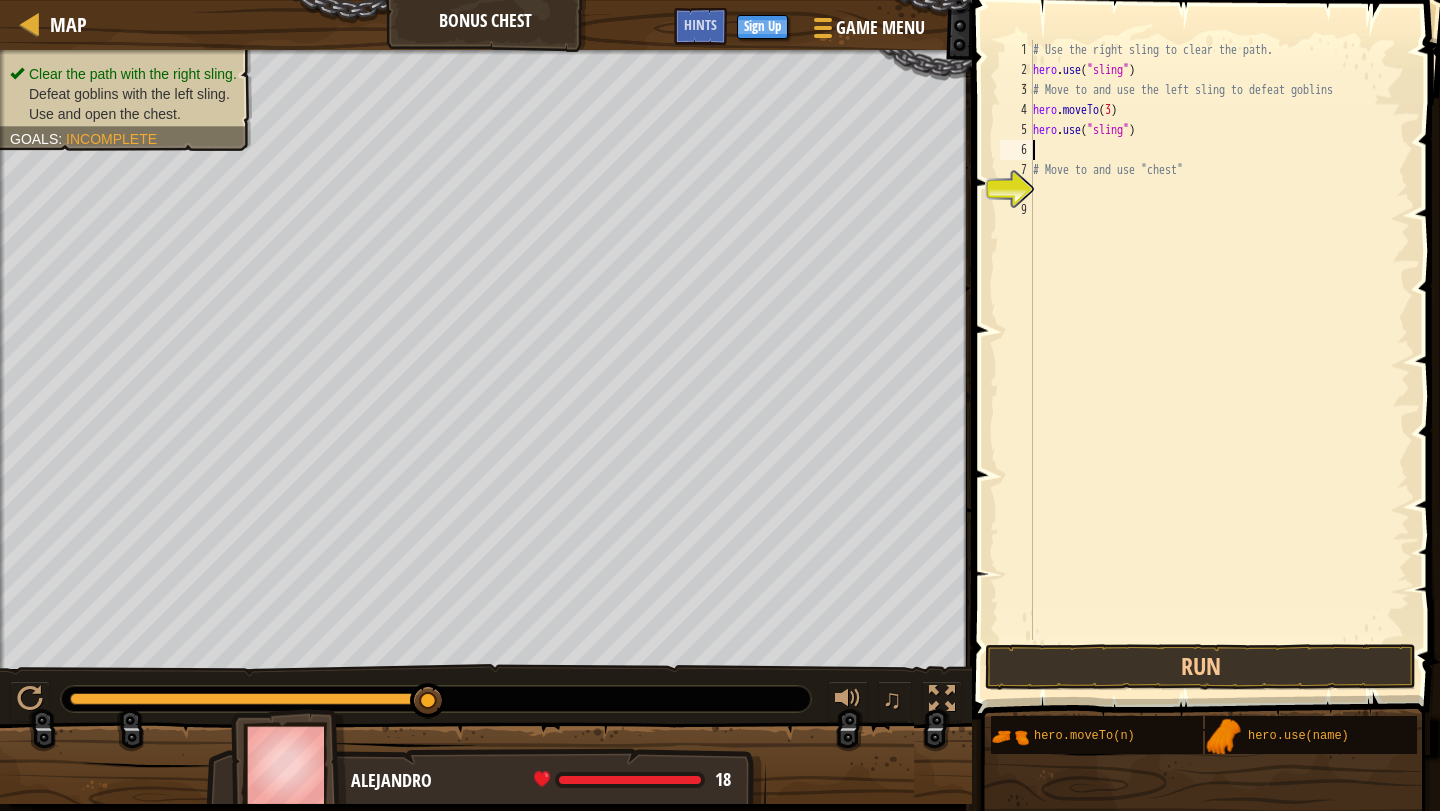 click on "# Use the right sling to clear the path. hero . use ( "sling" ) # Move to and use the left sling to defeat goblins hero . moveTo ( [NUMBER] ) hero . use ( "sling" ) # Move to and use "chest"" at bounding box center [1219, 360] 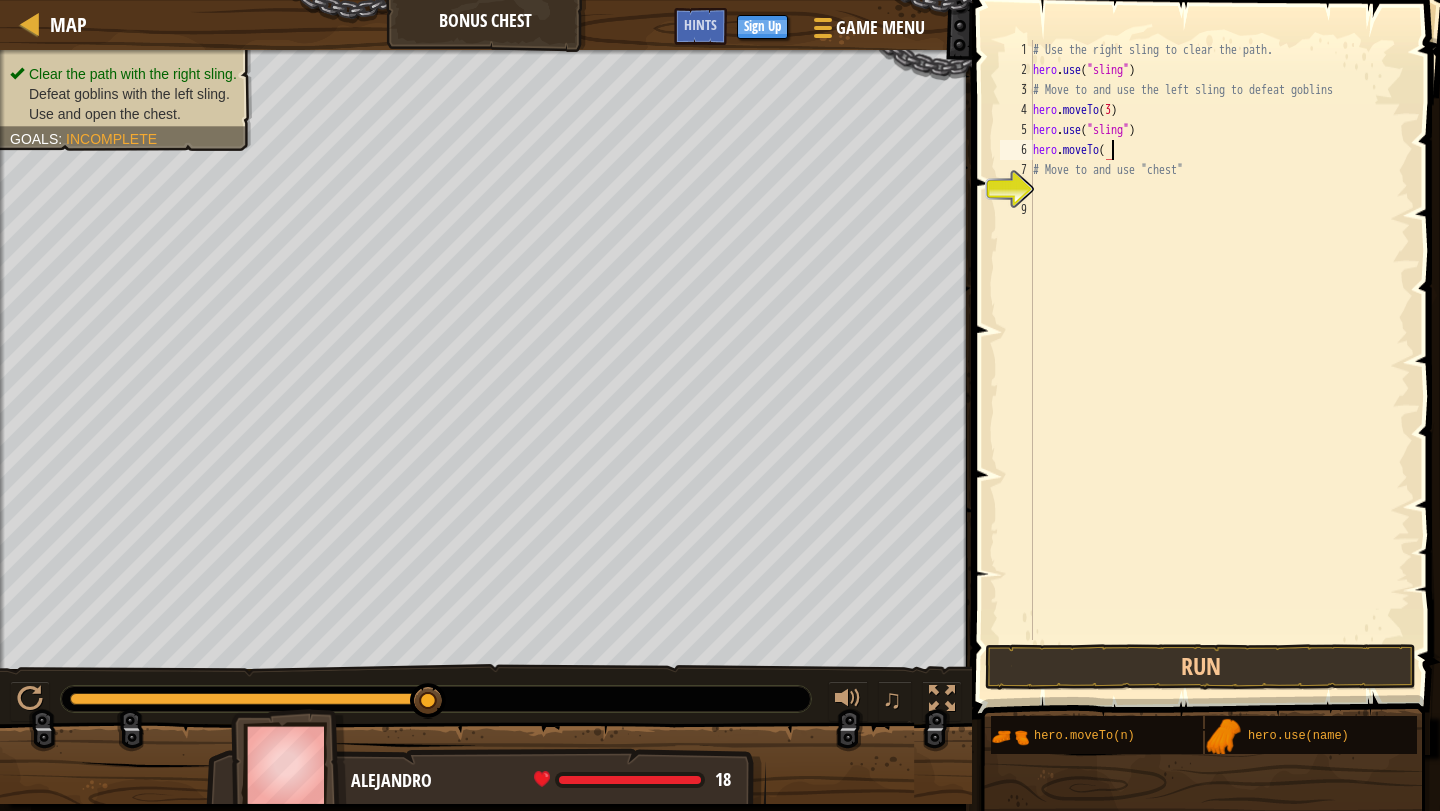 scroll, scrollTop: 9, scrollLeft: 6, axis: both 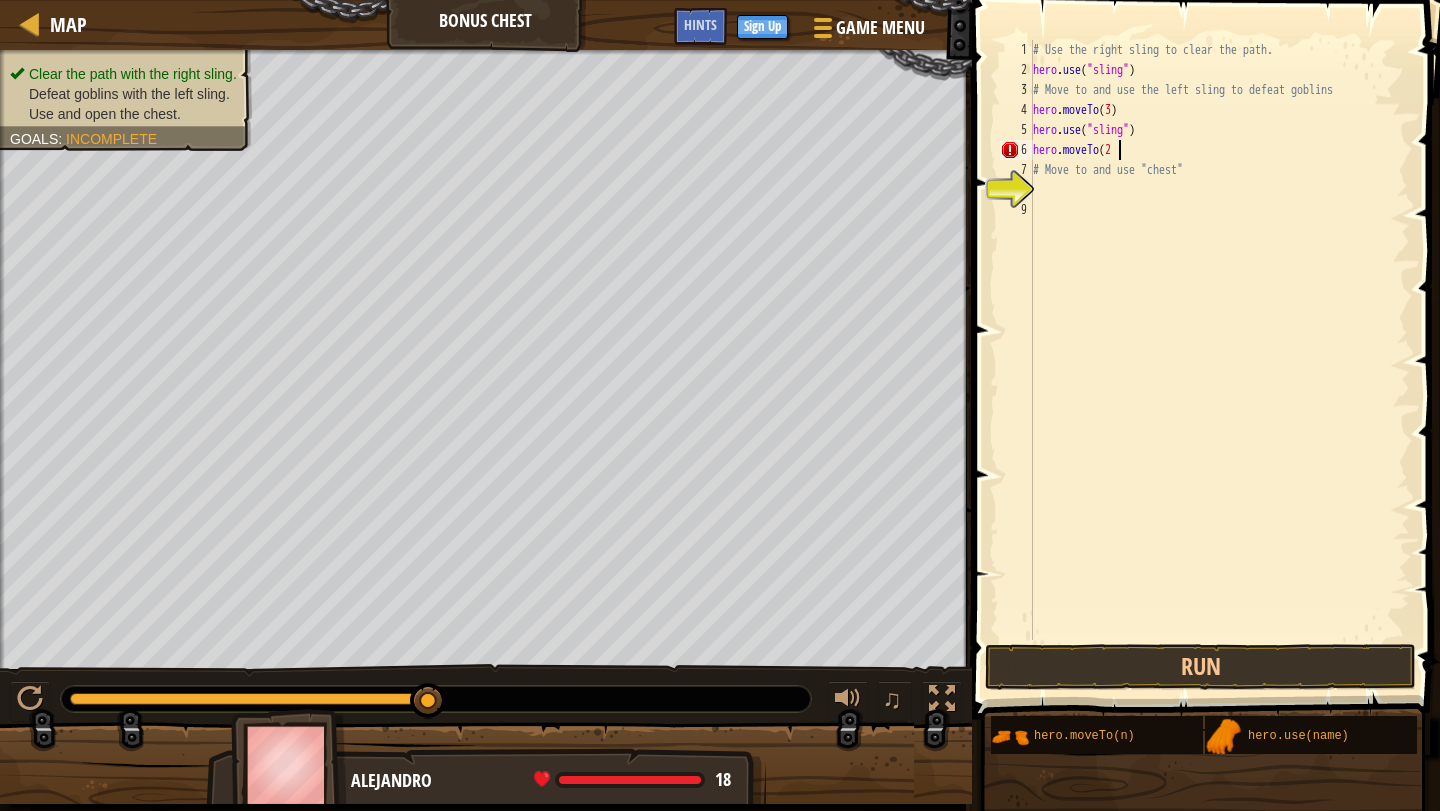 type on "hero.moveTo(2)" 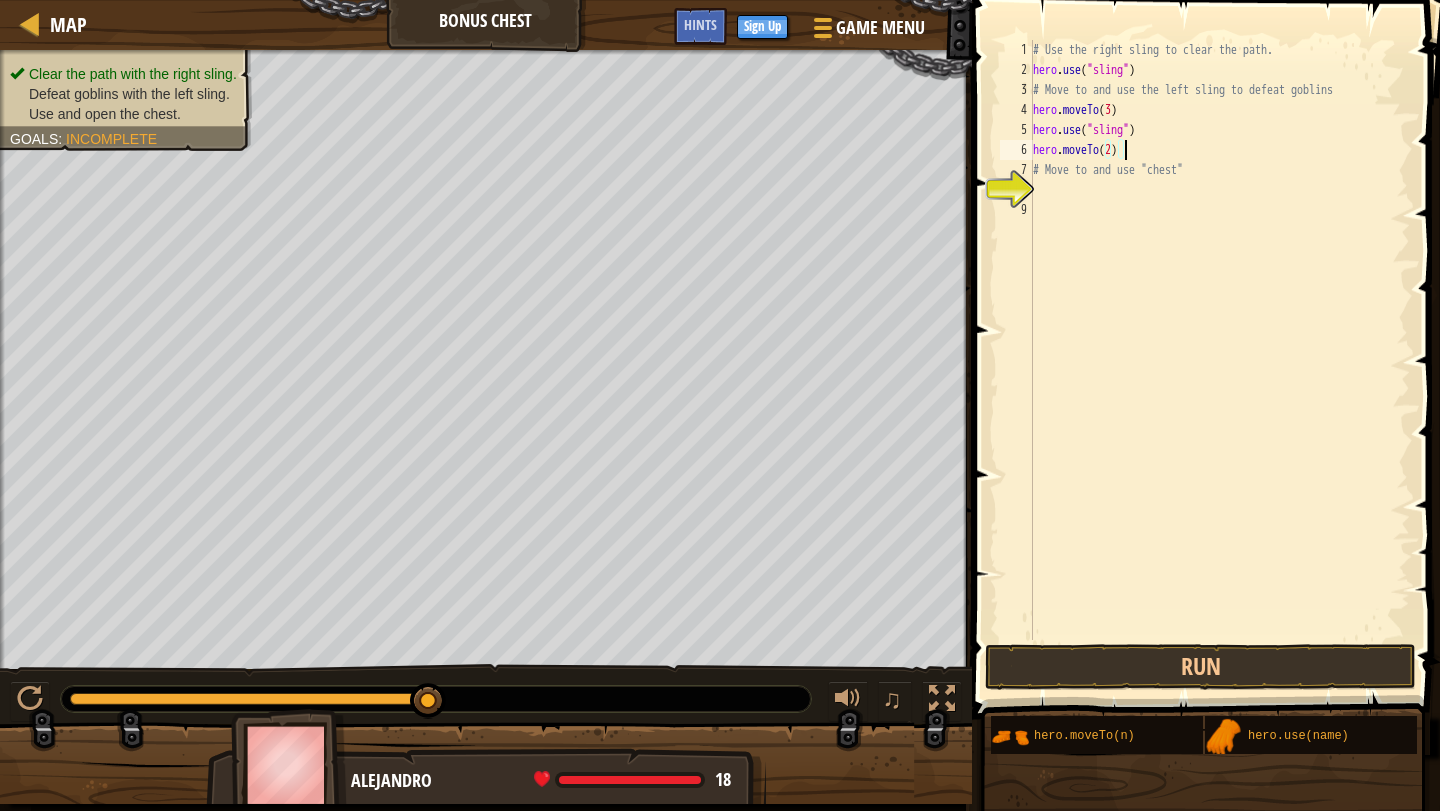 click on "# Use the right sling to clear the path. hero . use ( "sling" ) # Move to and use the left sling to defeat goblins hero . moveTo ( [NUMBER] ) hero . use ( "sling" ) hero . moveTo ( [NUMBER] ) # Move to and use "chest"" at bounding box center (1219, 360) 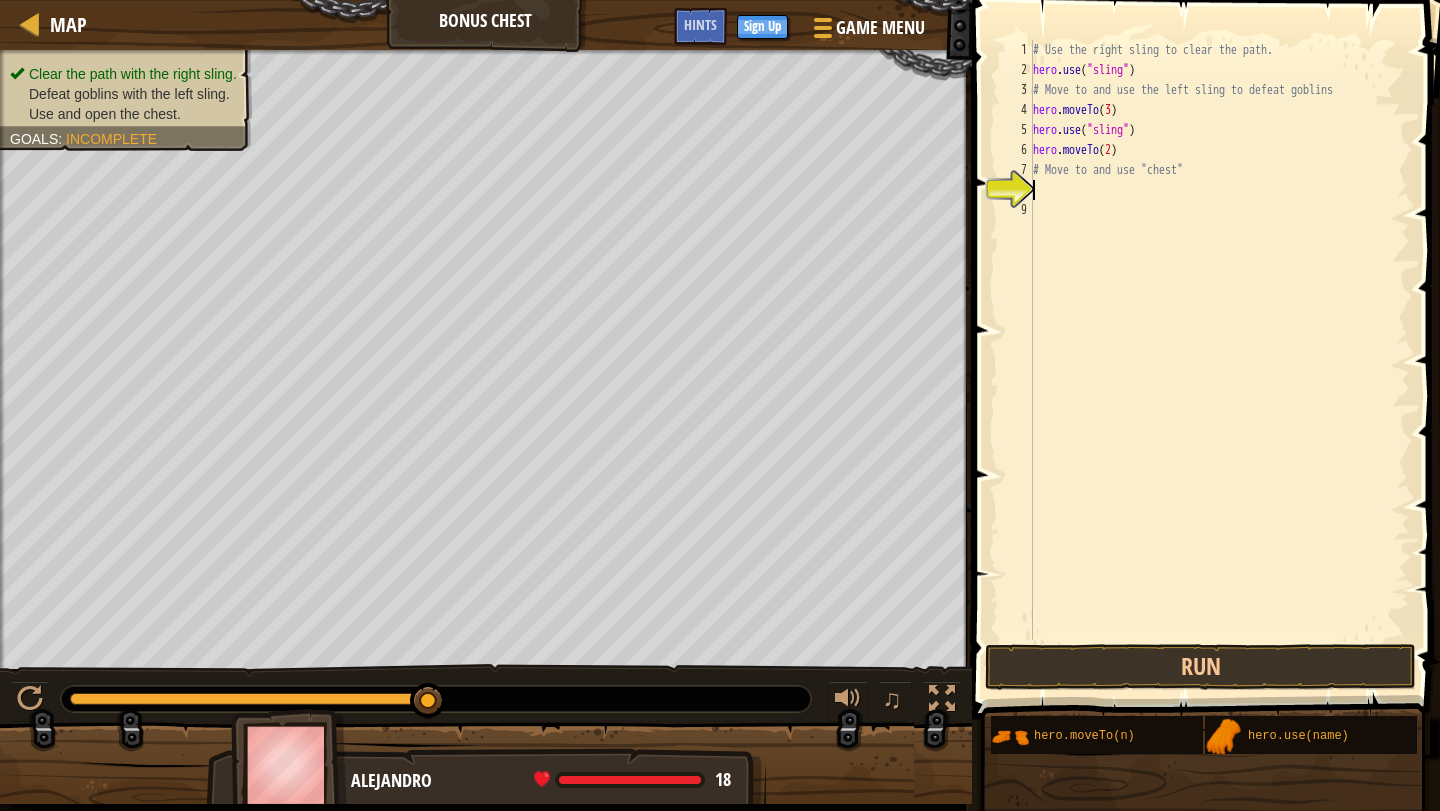 scroll, scrollTop: 9, scrollLeft: 0, axis: vertical 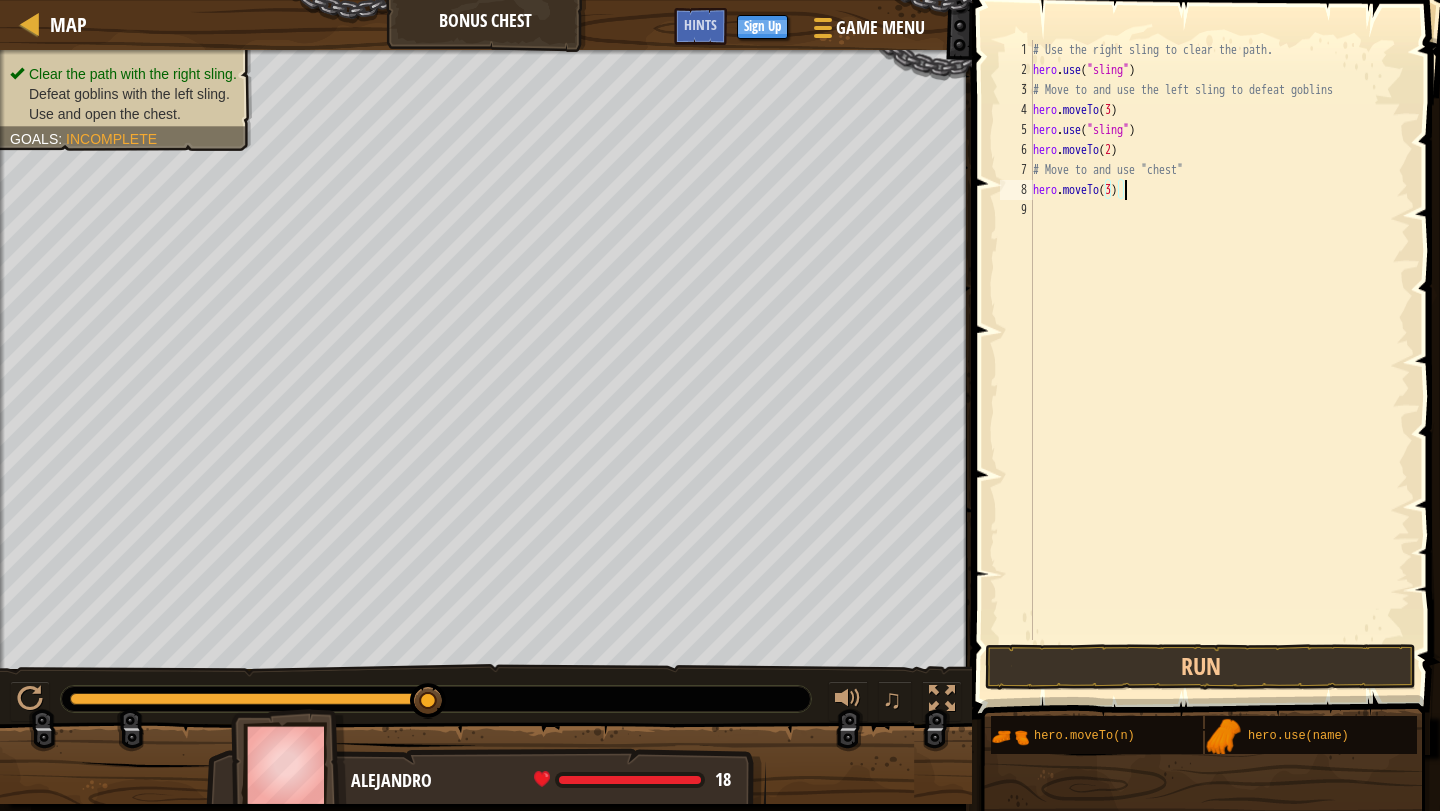 click on "# Use the right sling to clear the path. hero . use ( "sling" ) # Move to and use the left sling to defeat goblins hero . moveTo ( [NUMBER] ) hero . use ( "sling" ) hero . moveTo ( [NUMBER] ) # Move to and use "chest" hero . moveTo ( [NUMBER] )" at bounding box center [1219, 360] 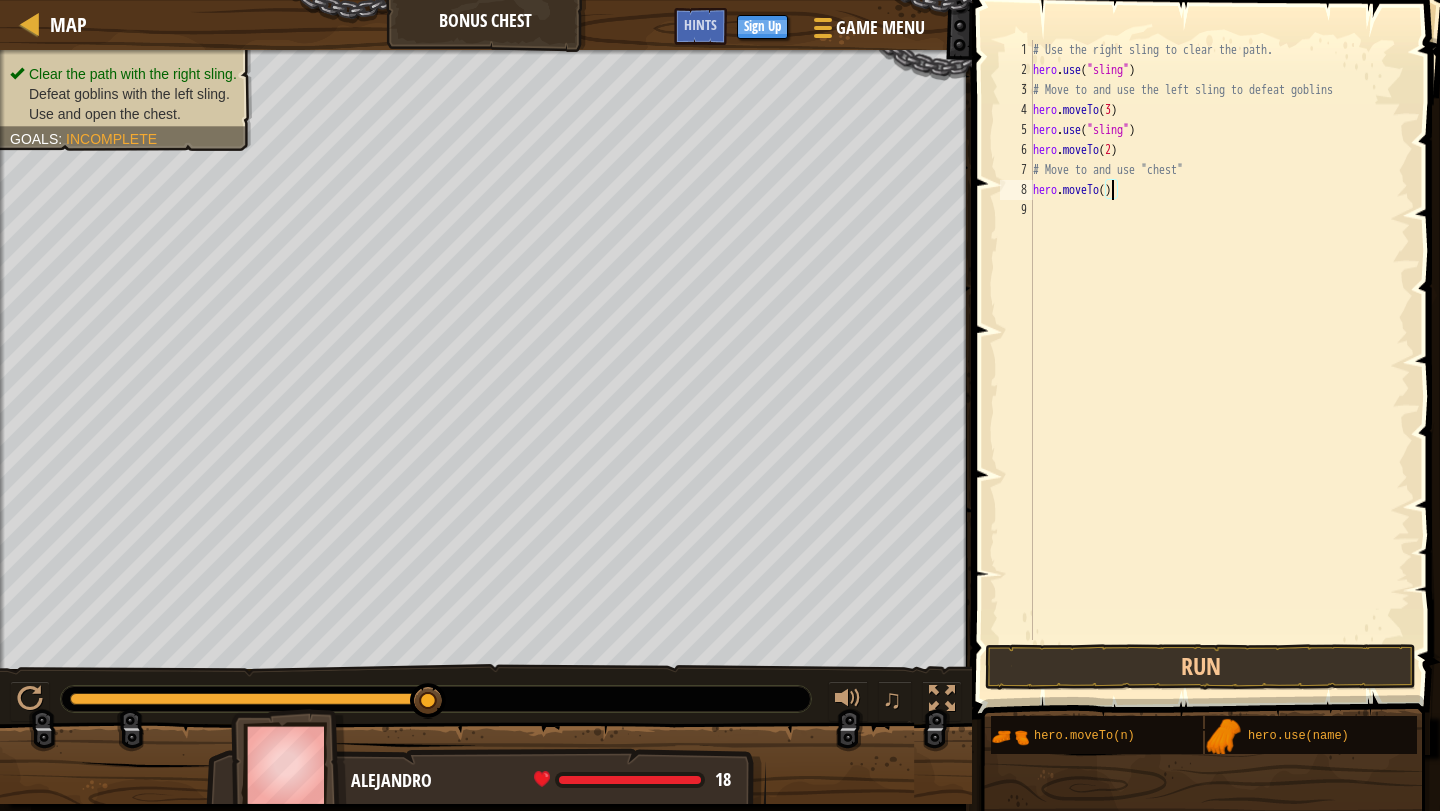 type on "hero.moveTo(4)" 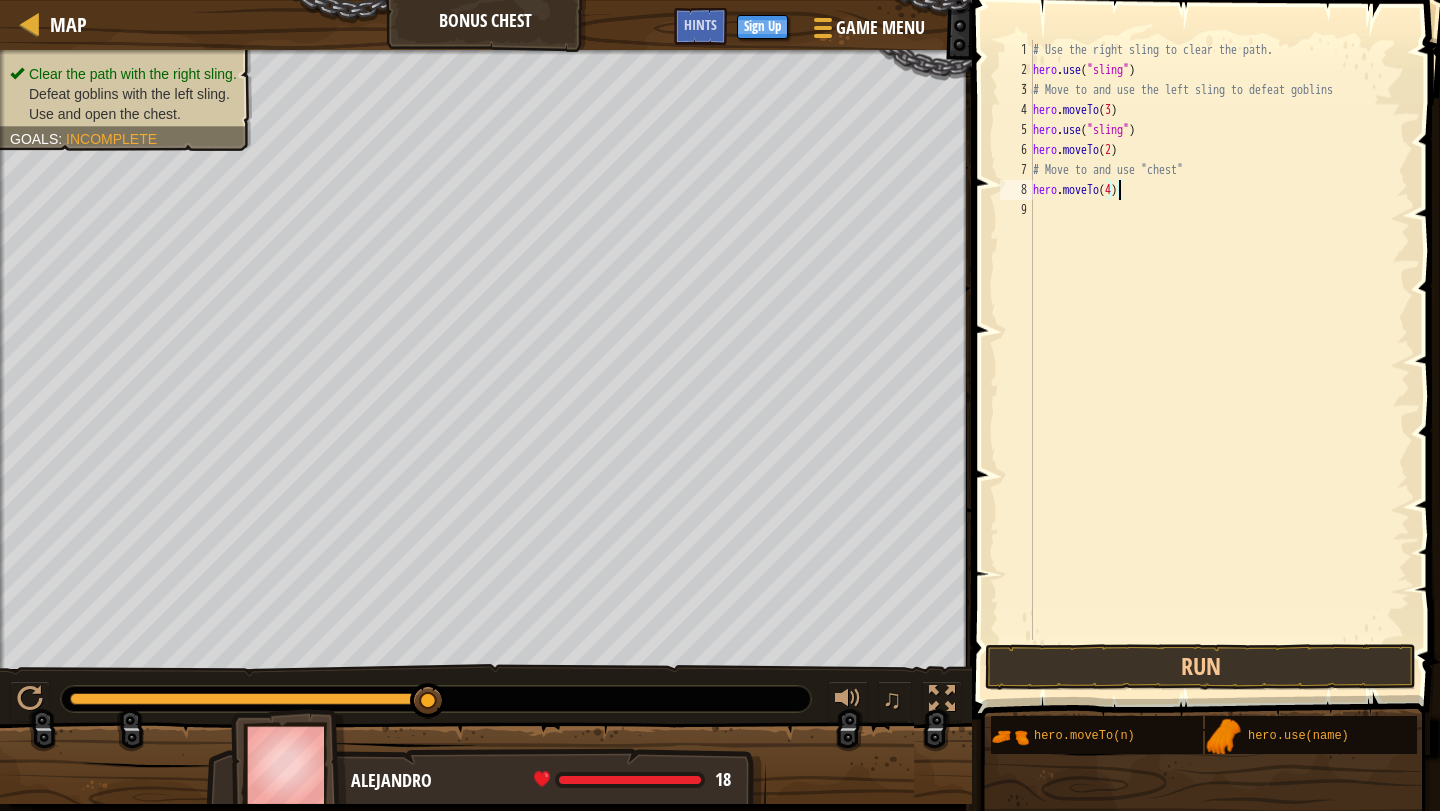 click on "# Use the right sling to clear the path. hero . use ( "sling" ) # Move to and use the left sling to defeat goblins hero . moveTo ( 3 ) hero . use ( "sling" ) hero . moveTo ( 2 ) # Move to and use "chest" hero . moveTo ( 4 )" at bounding box center (1219, 360) 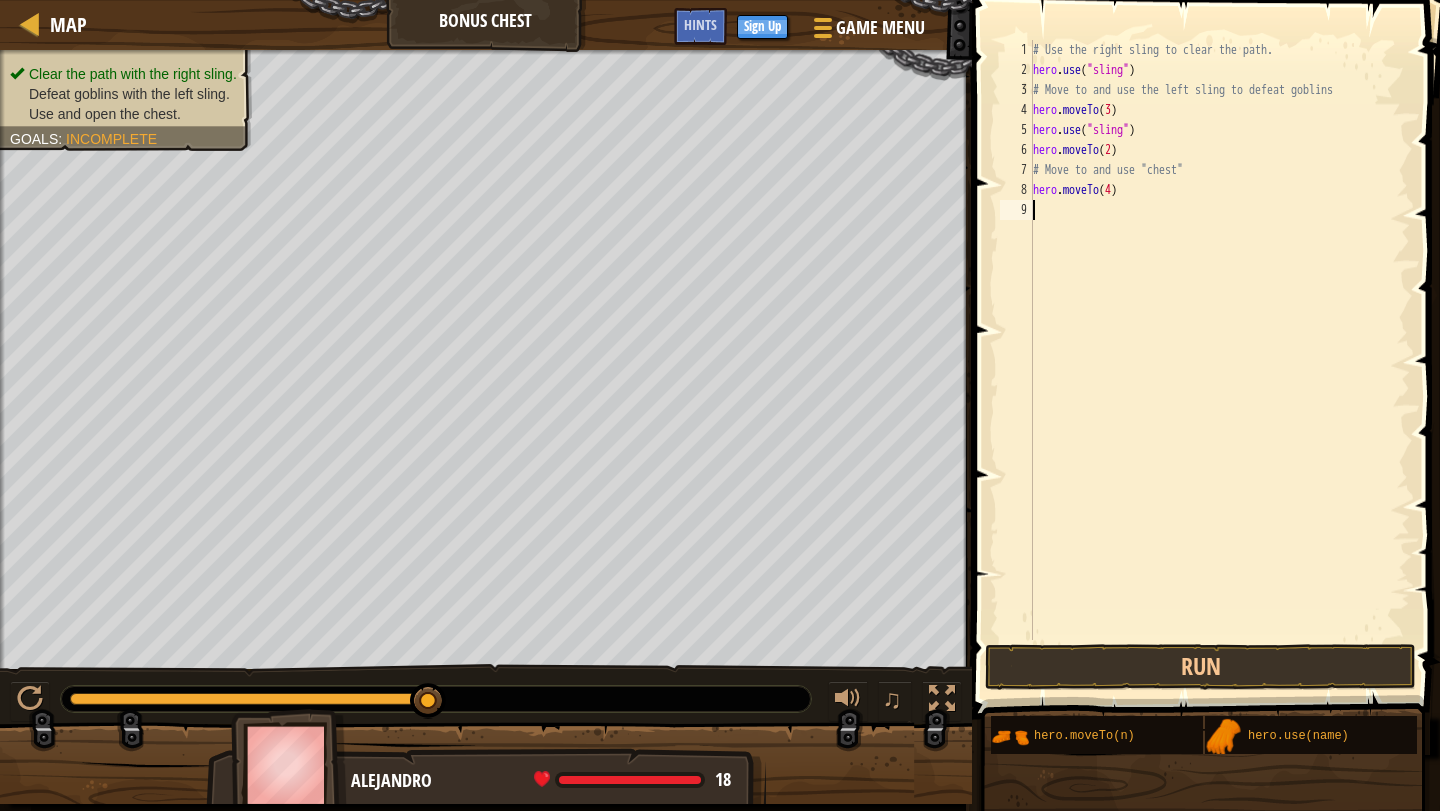 scroll, scrollTop: 9, scrollLeft: 0, axis: vertical 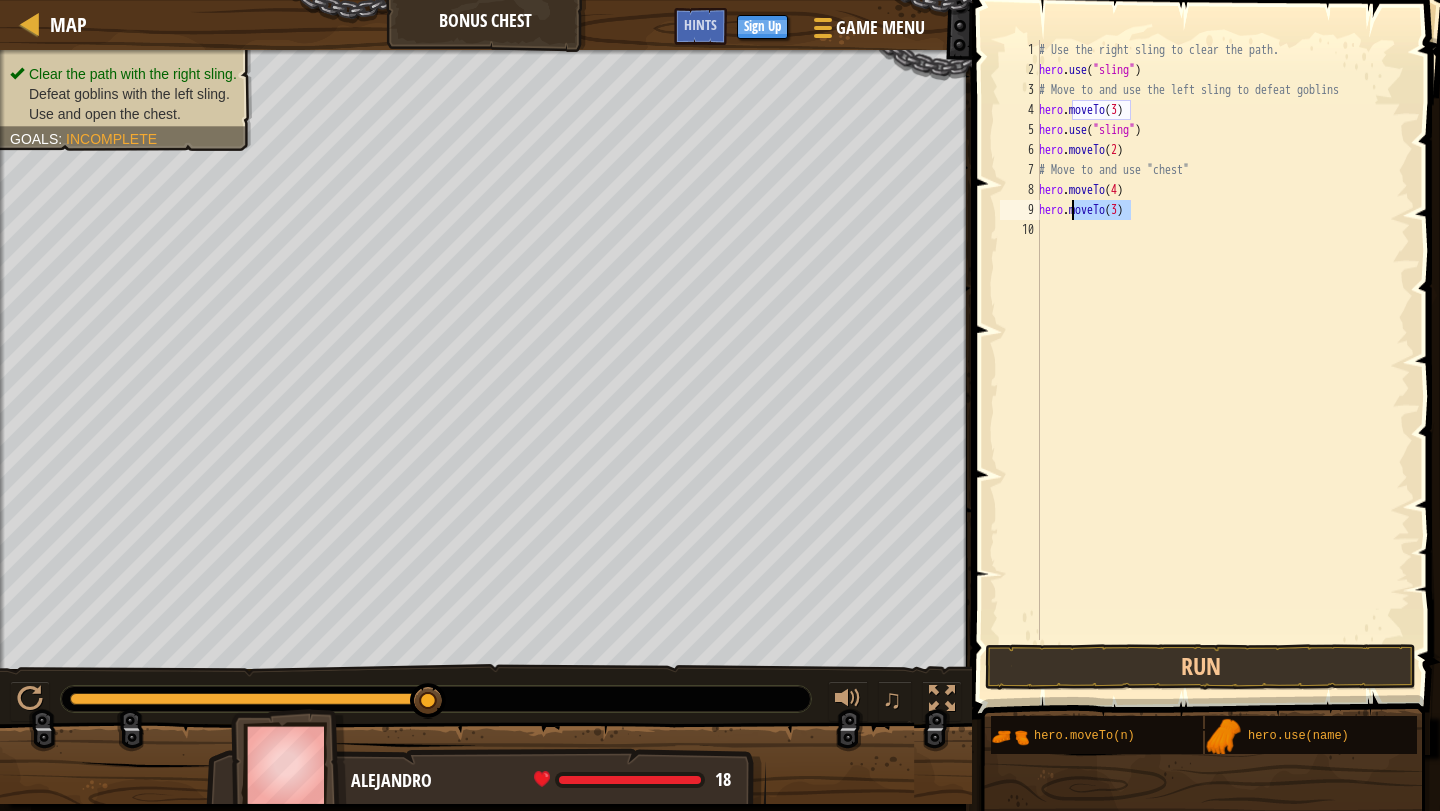 drag, startPoint x: 1133, startPoint y: 203, endPoint x: 1072, endPoint y: 214, distance: 61.983868 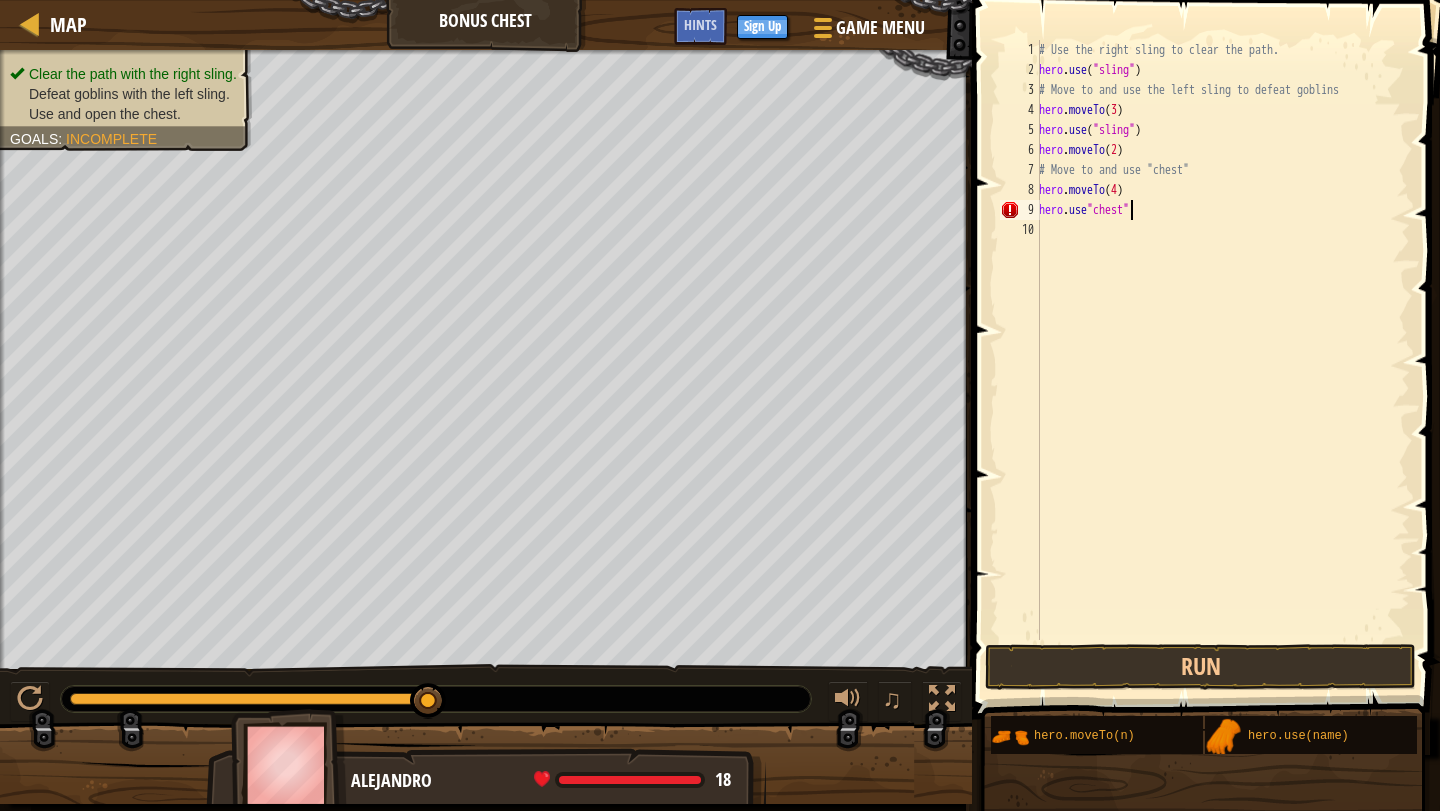 scroll, scrollTop: 9, scrollLeft: 7, axis: both 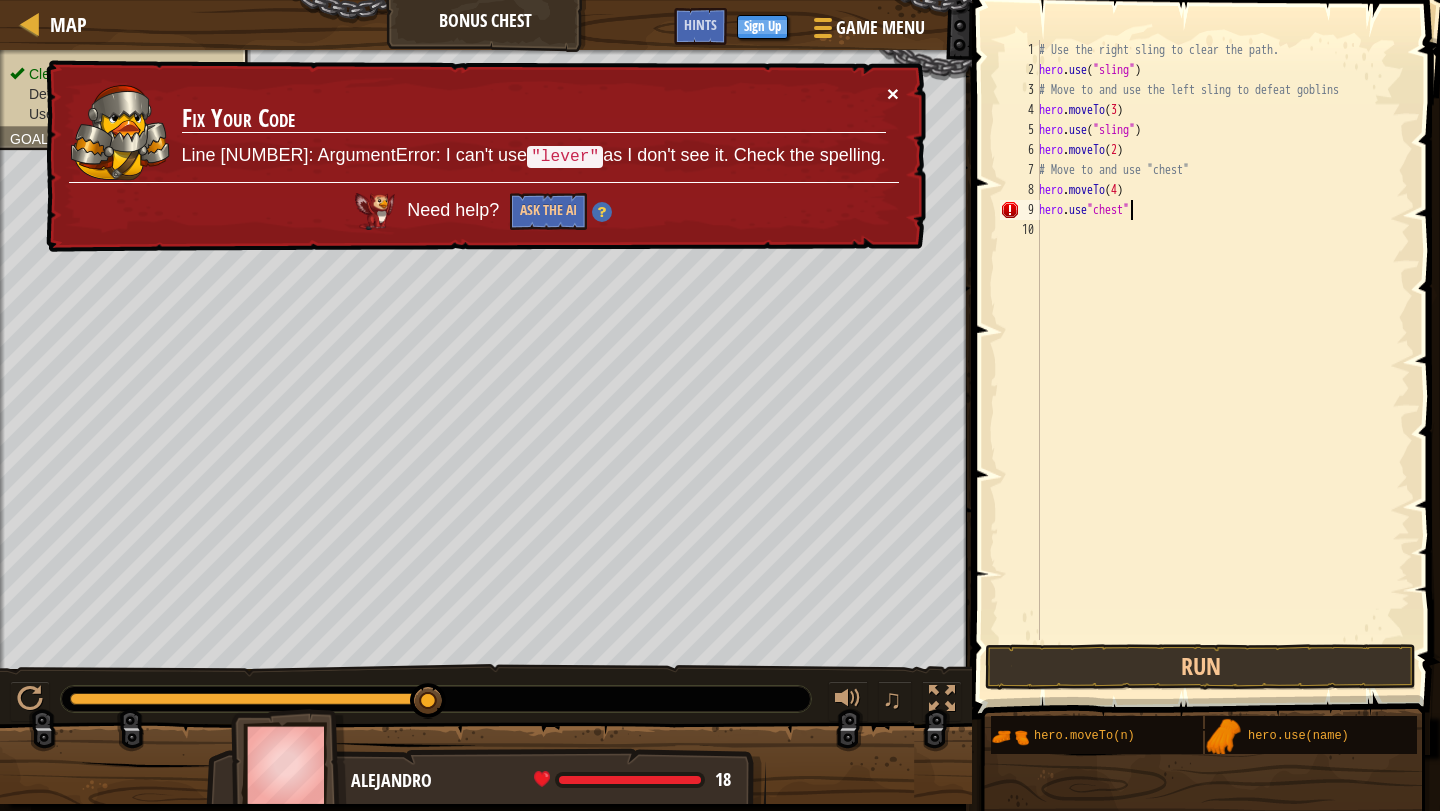 click on "×" at bounding box center [893, 93] 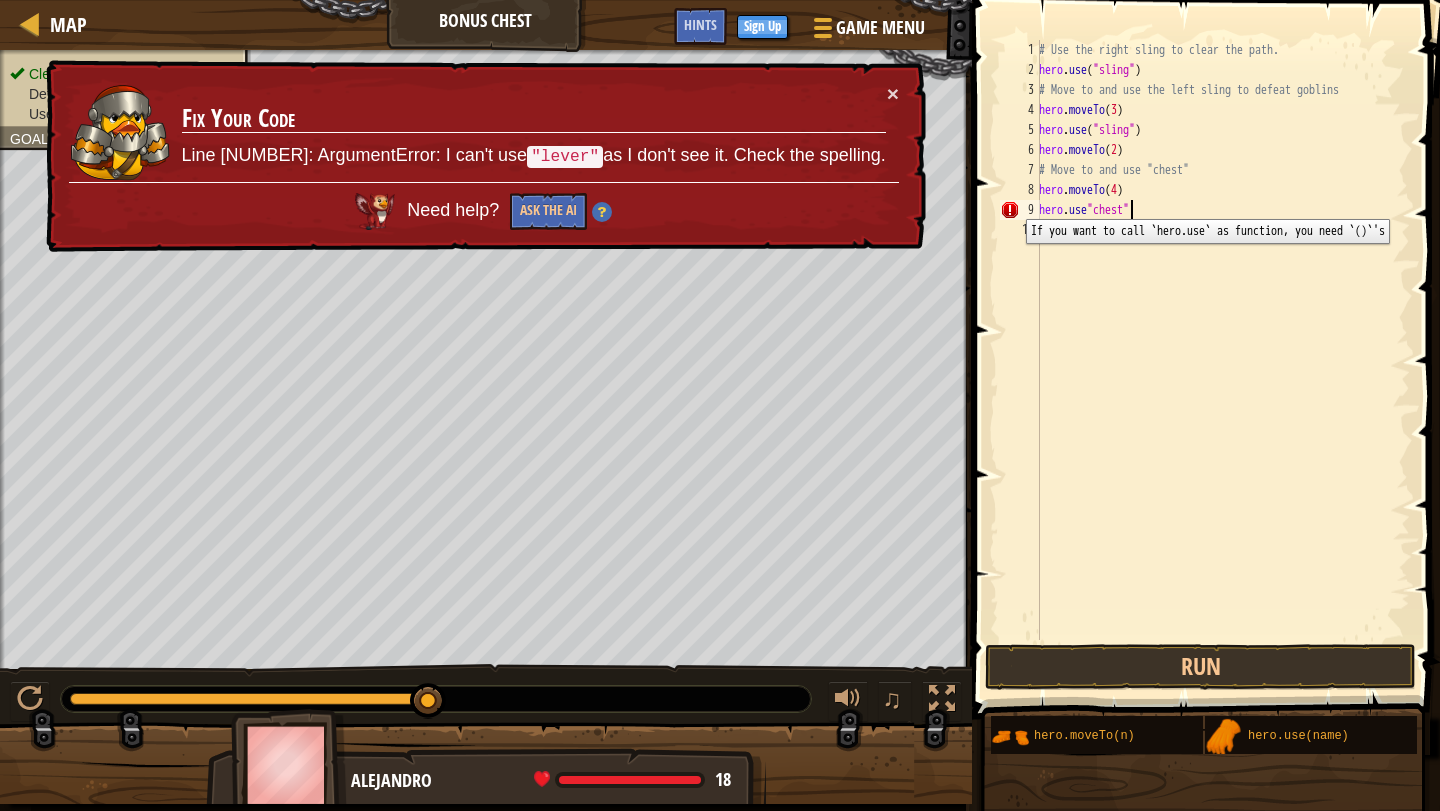 click on "9" at bounding box center (1020, 210) 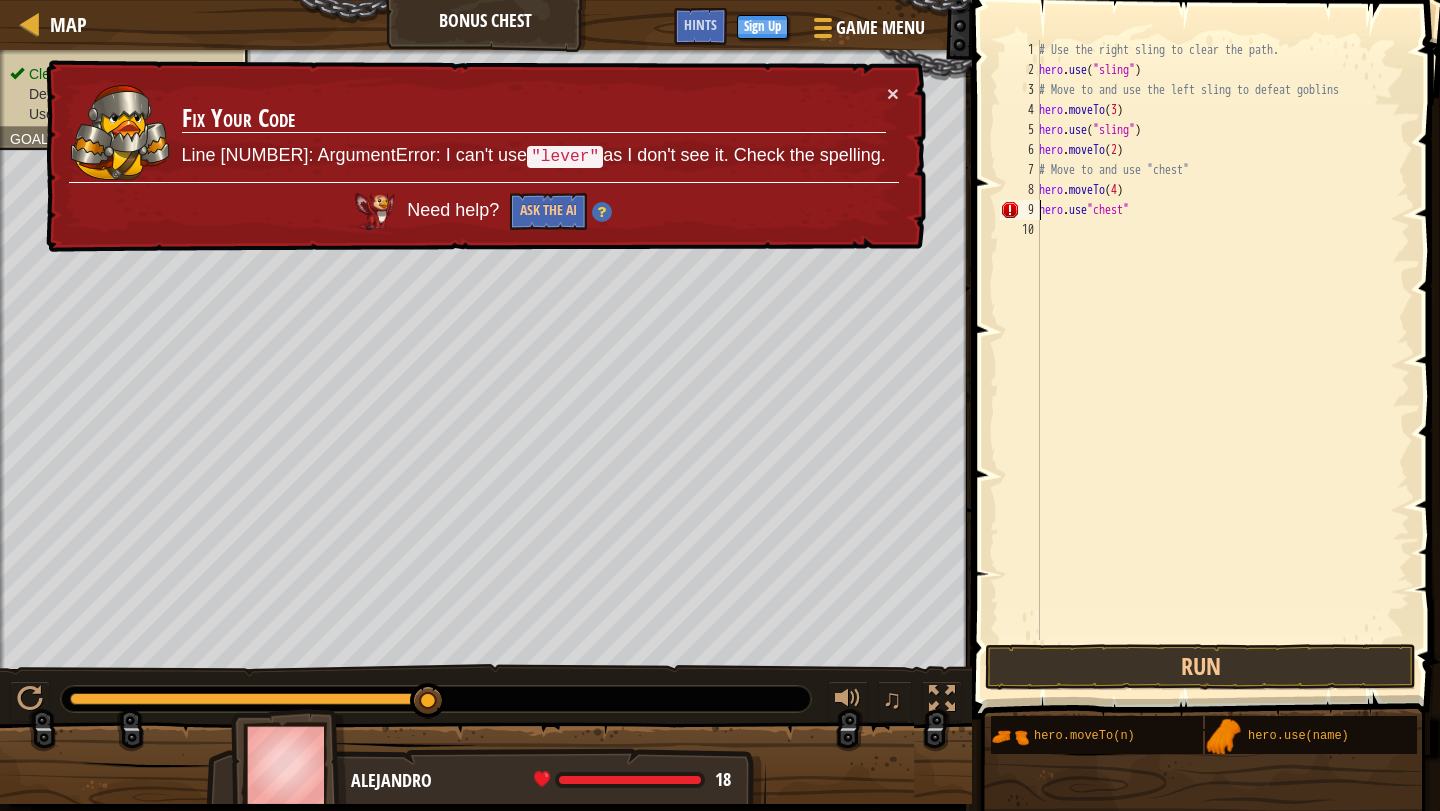 click on "# Use the right sling to clear the path. hero . use ( "sling" ) # Move to and use the left sling to defeat goblins hero . moveTo ( [NUMBER] ) hero . use ( "sling" ) hero . moveTo ( [NUMBER] ) # Move to and use "chest" hero . moveTo ( [NUMBER] ) hero . use "chest"" at bounding box center [1222, 360] 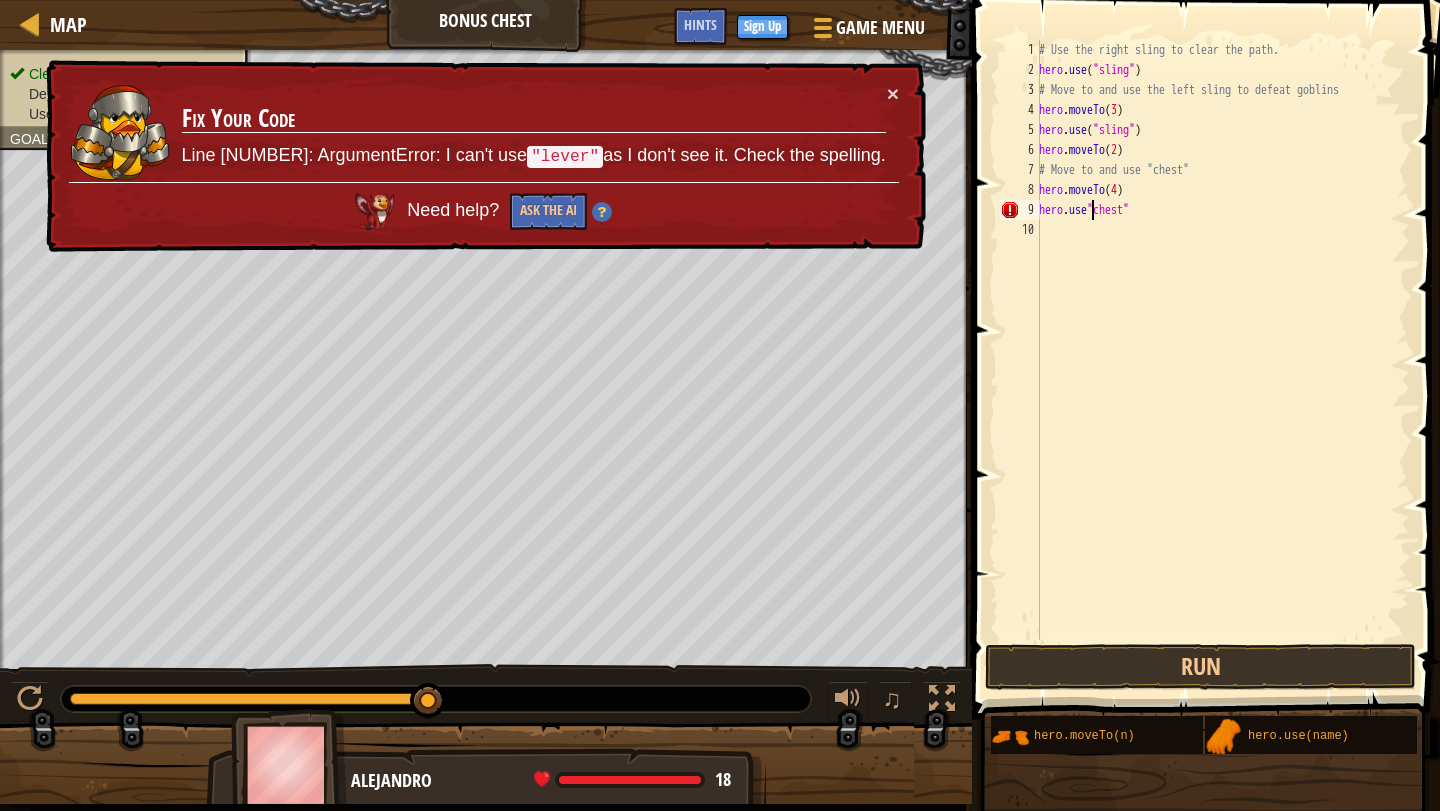 type on "hero.use("chest"" 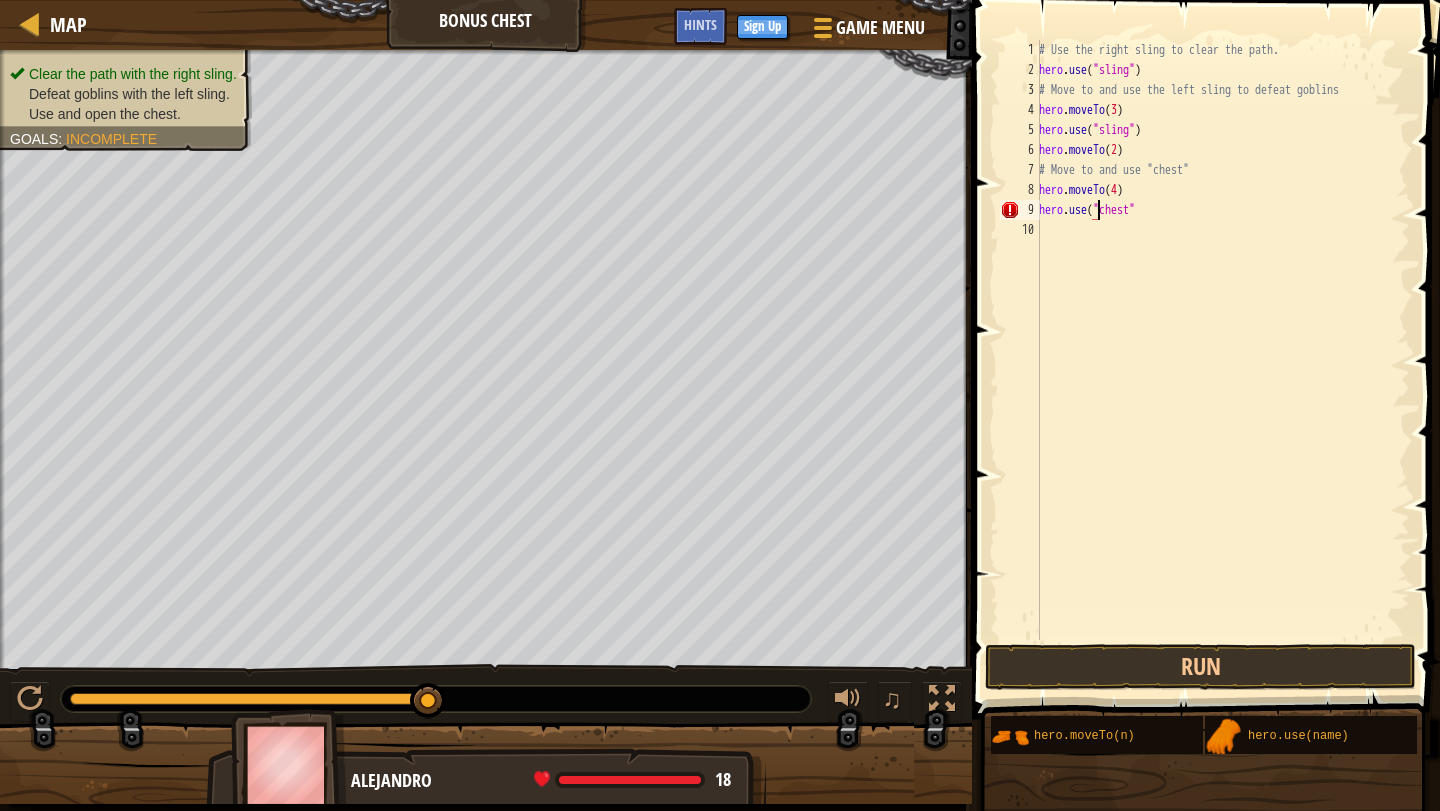click on "# Use the right sling to clear the path. hero . use ( "sling" ) # Move to and use the left sling to defeat goblins hero . moveTo ( 3 ) hero . use ( "sling" ) hero . moveTo ( 2 ) # Move to and use "chest" hero . moveTo ( 4 ) hero . use ( "chest" )" at bounding box center [1222, 360] 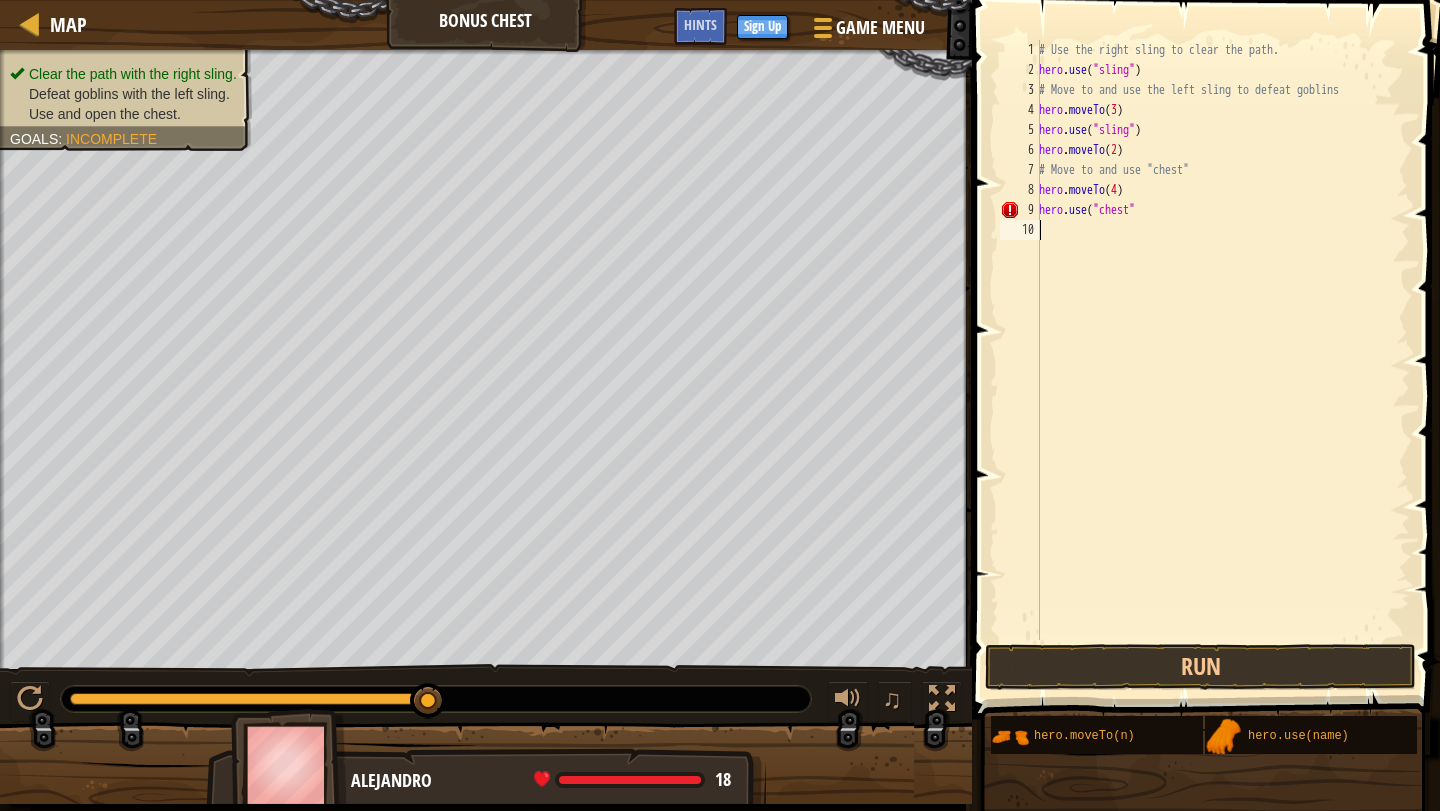 scroll, scrollTop: 9, scrollLeft: 0, axis: vertical 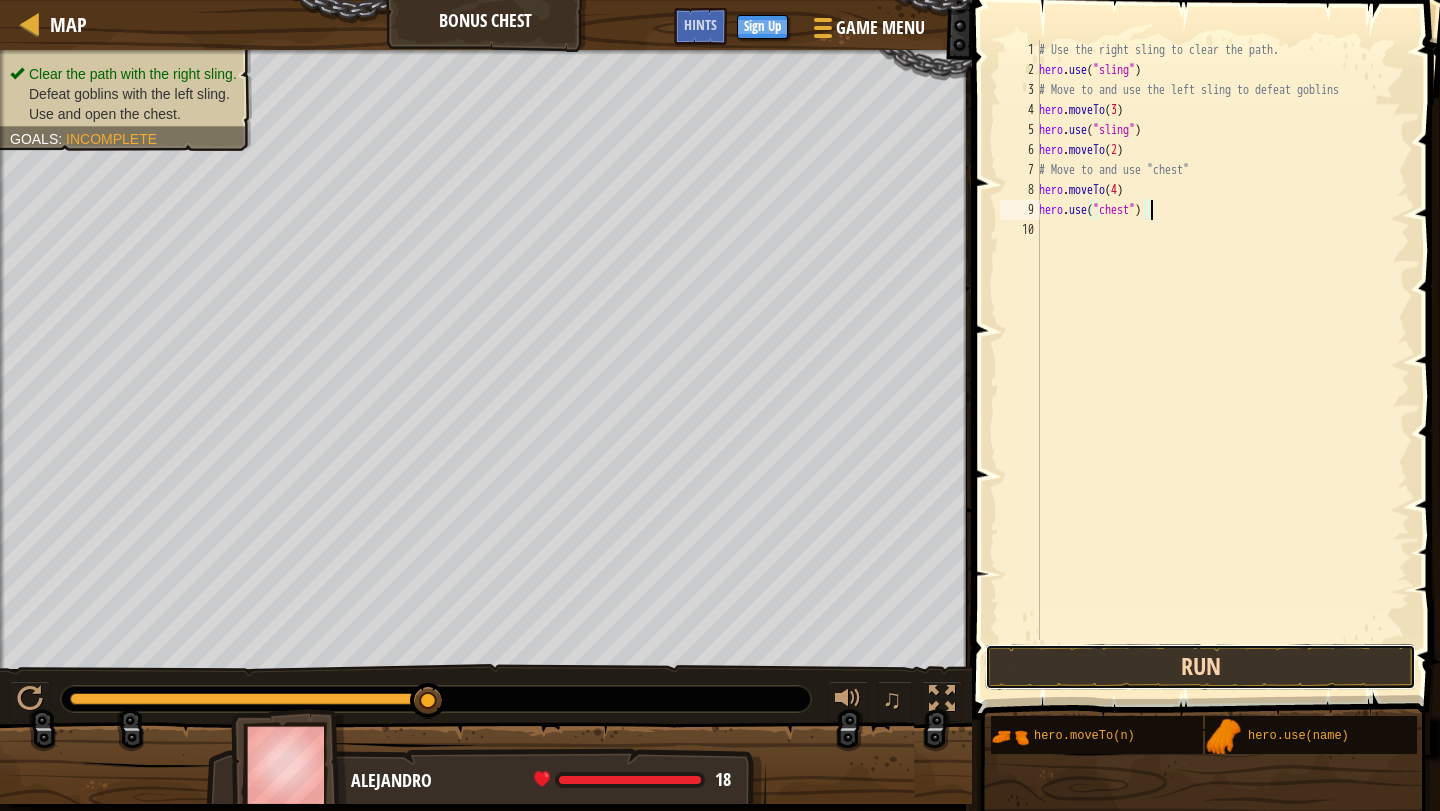 click on "Run" at bounding box center [1200, 667] 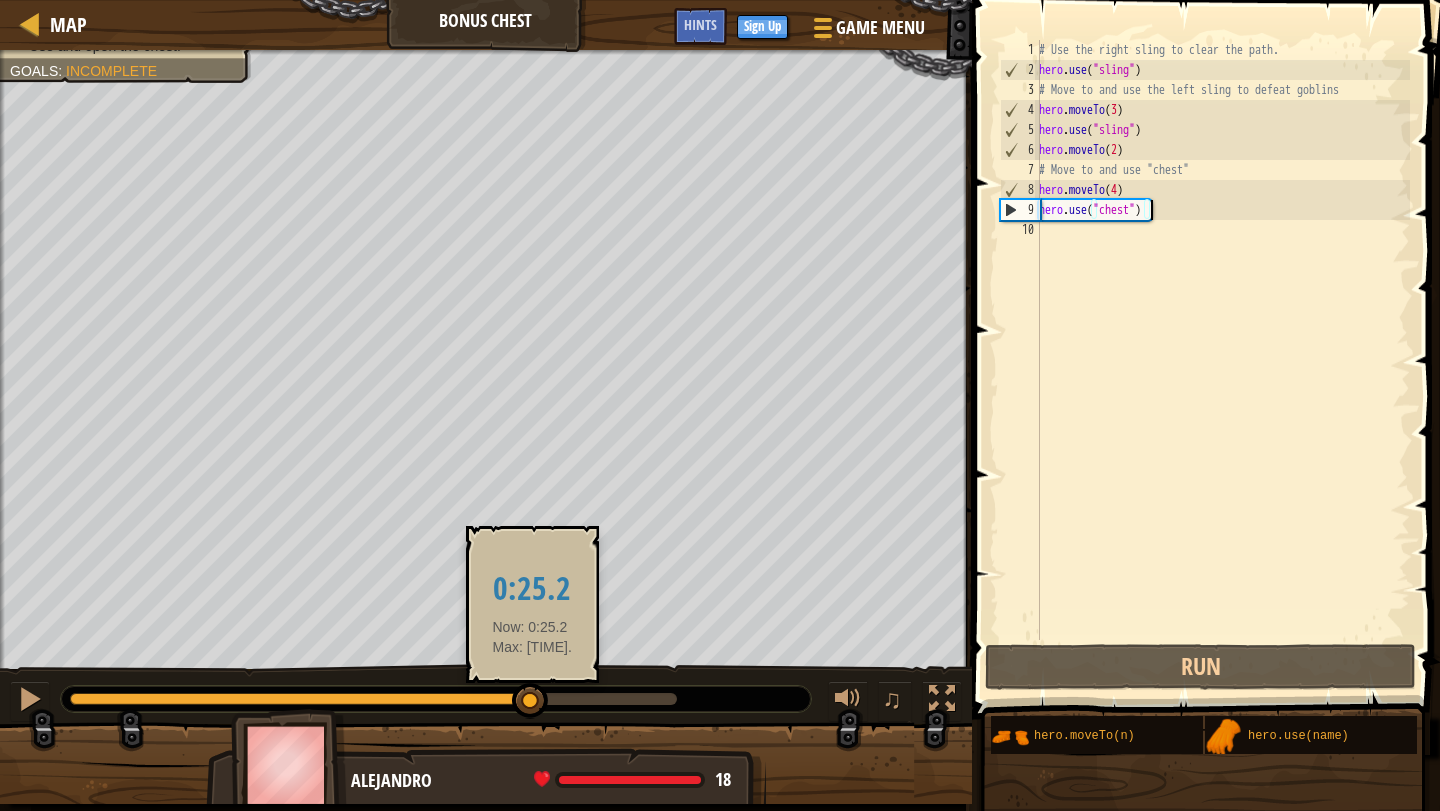 drag, startPoint x: 119, startPoint y: 698, endPoint x: 530, endPoint y: 715, distance: 411.35144 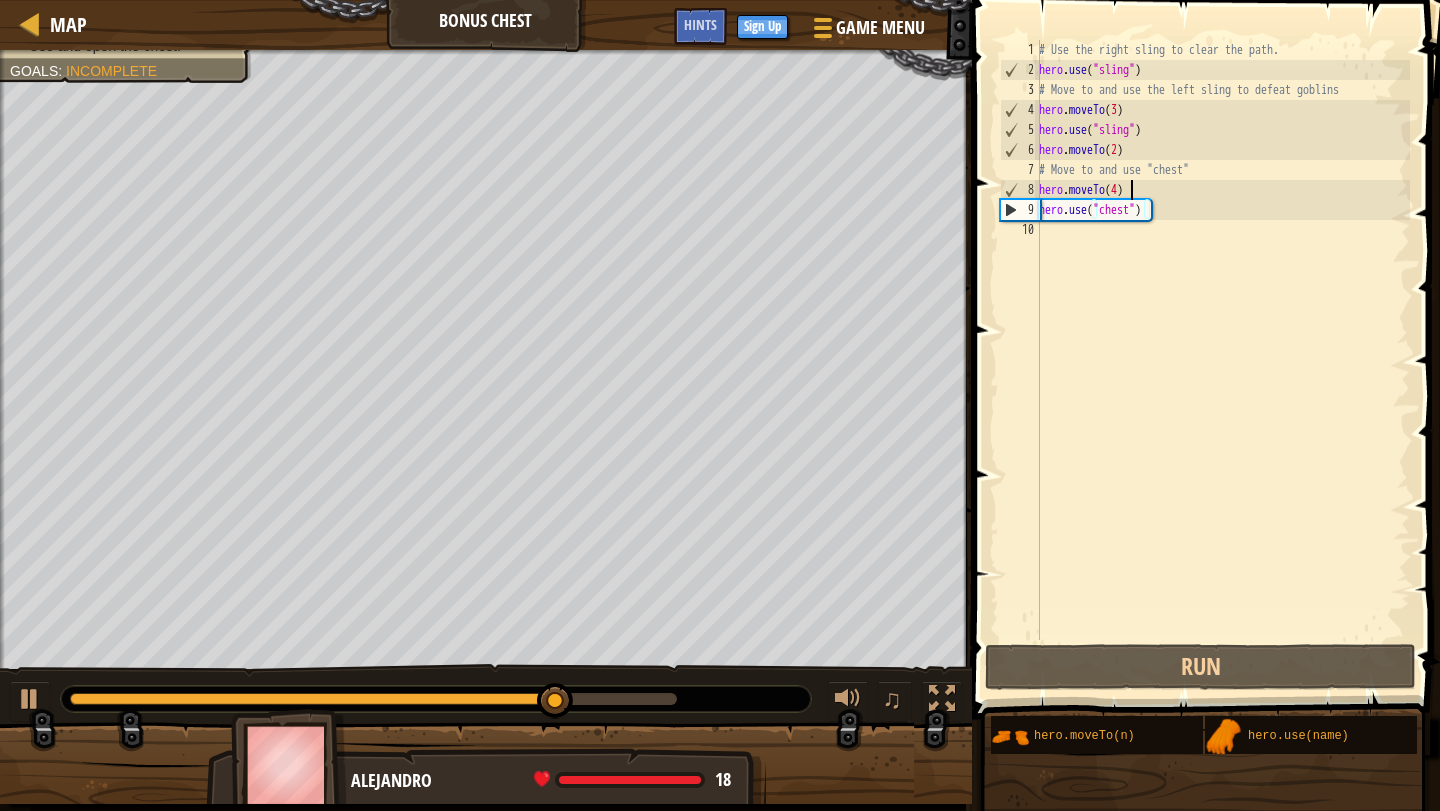 click on "# Use the right sling to clear the path. hero . use ( "sling" ) # Move to and use the left sling to defeat goblins hero . moveTo ( 3 ) hero . use ( "sling" ) hero . moveTo ( 2 ) # Move to and use "chest" hero . moveTo ( 4 ) hero . use ( "chest" )" at bounding box center (1222, 360) 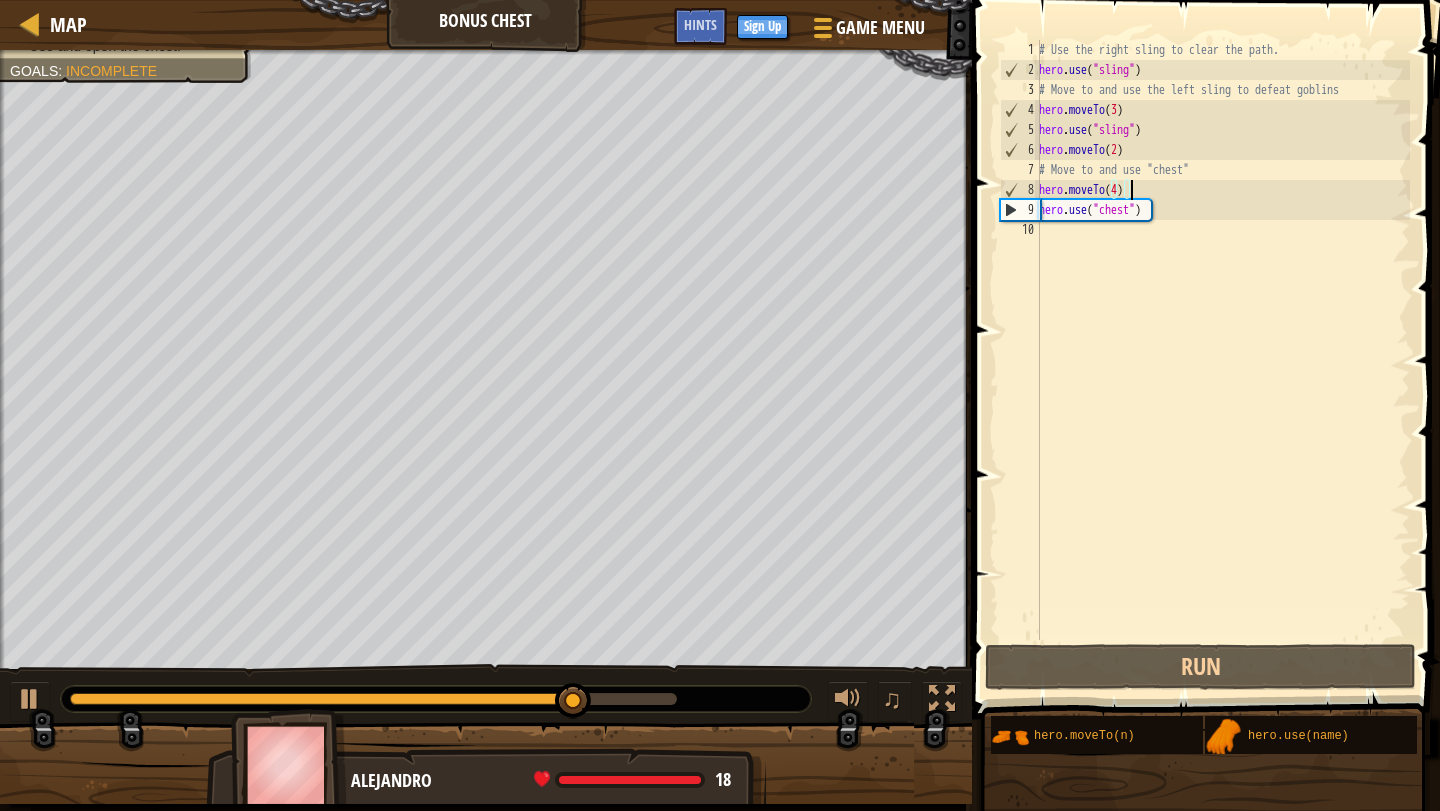 scroll, scrollTop: 9, scrollLeft: 0, axis: vertical 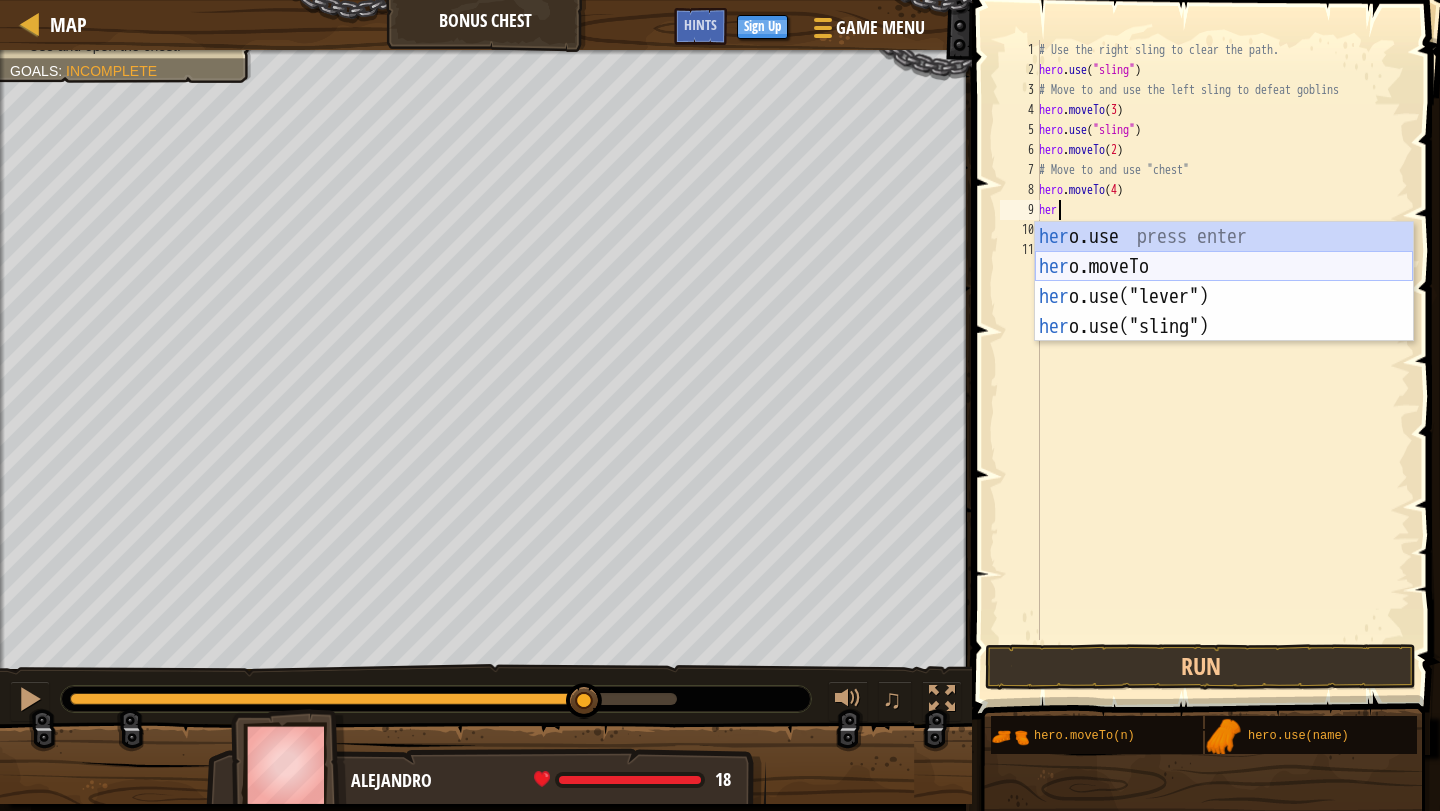 click on "her o.use press enter her o.moveTo press enter her o.use("lever") press enter her o.use("sling") press enter" at bounding box center [1224, 312] 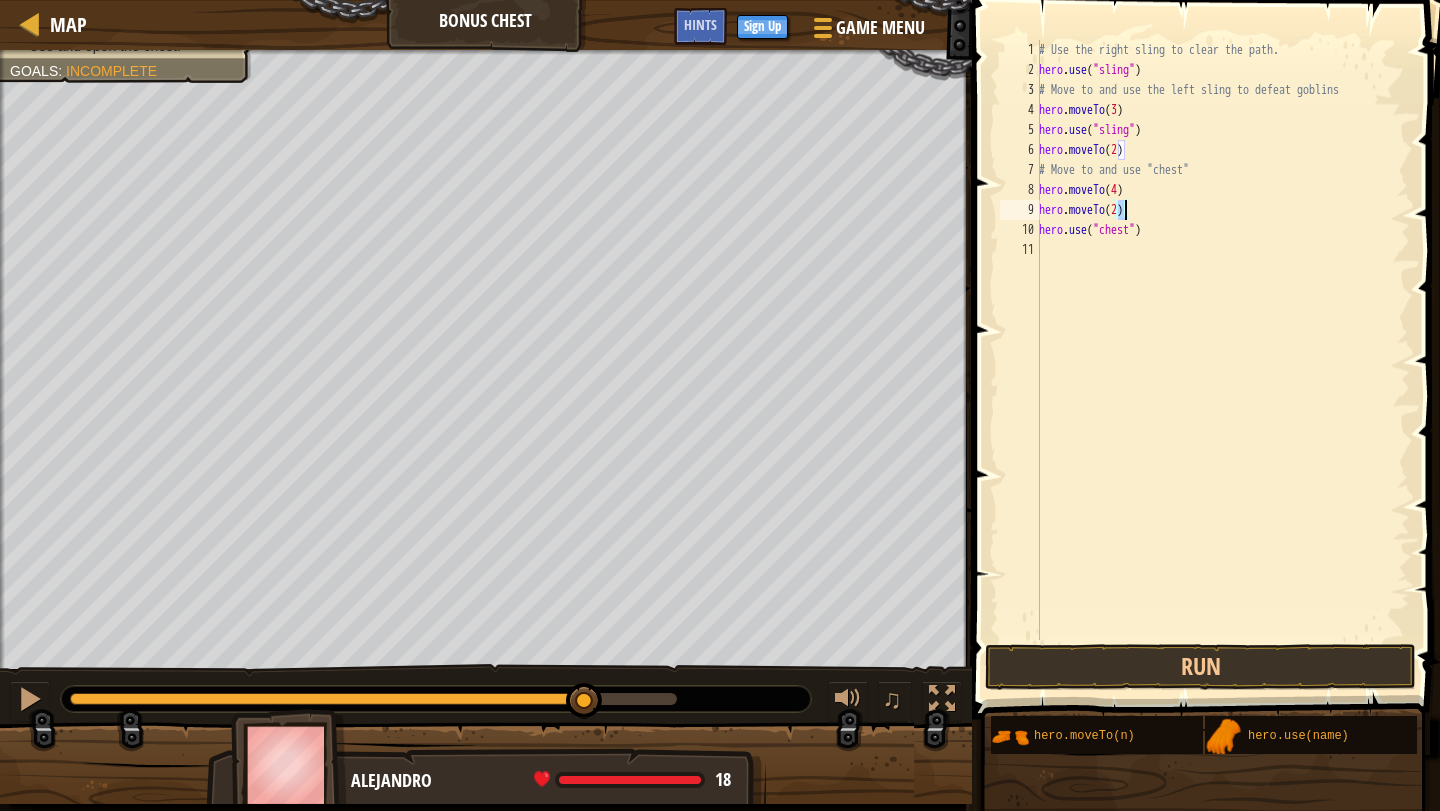 type on "hero.moveTo(5)" 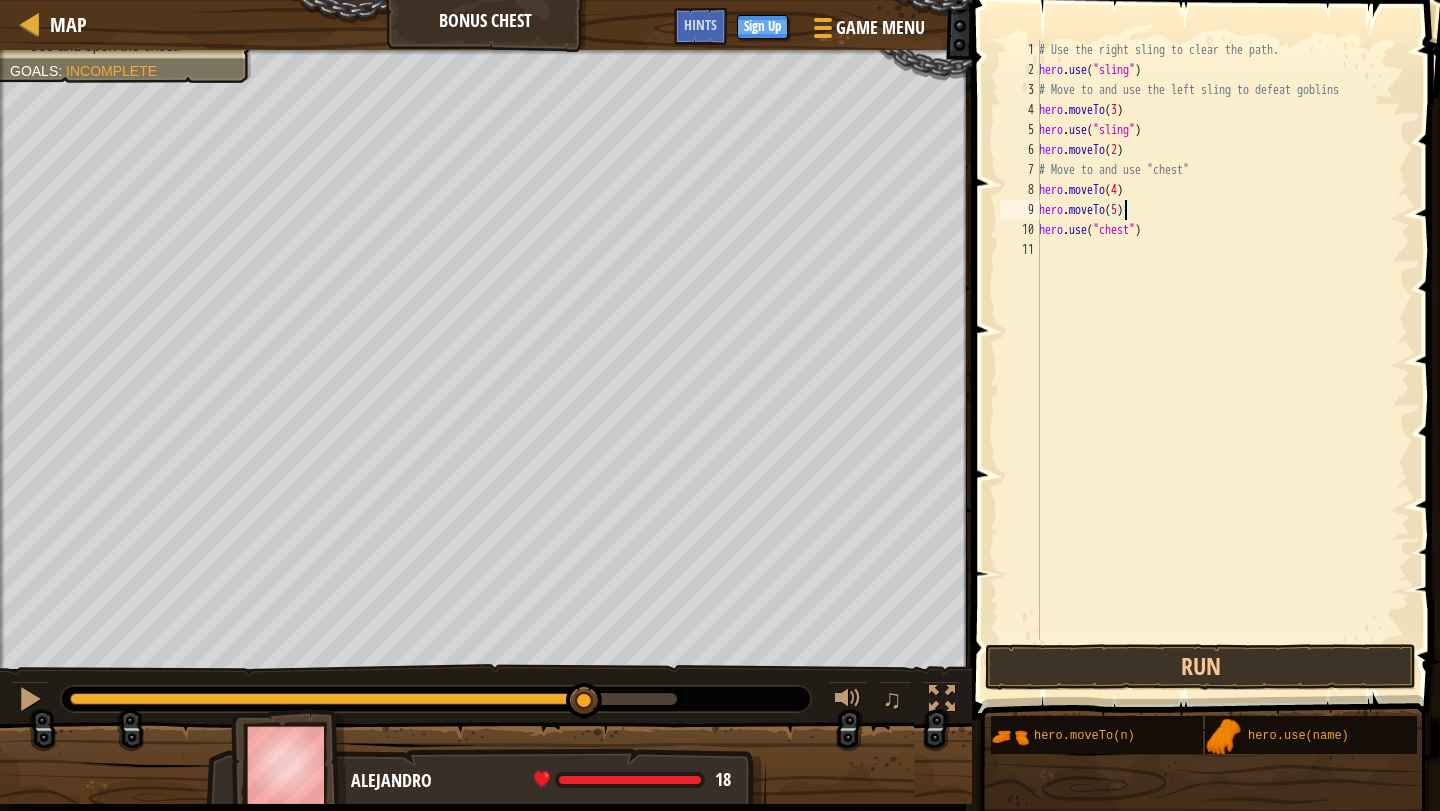 scroll, scrollTop: 9, scrollLeft: 0, axis: vertical 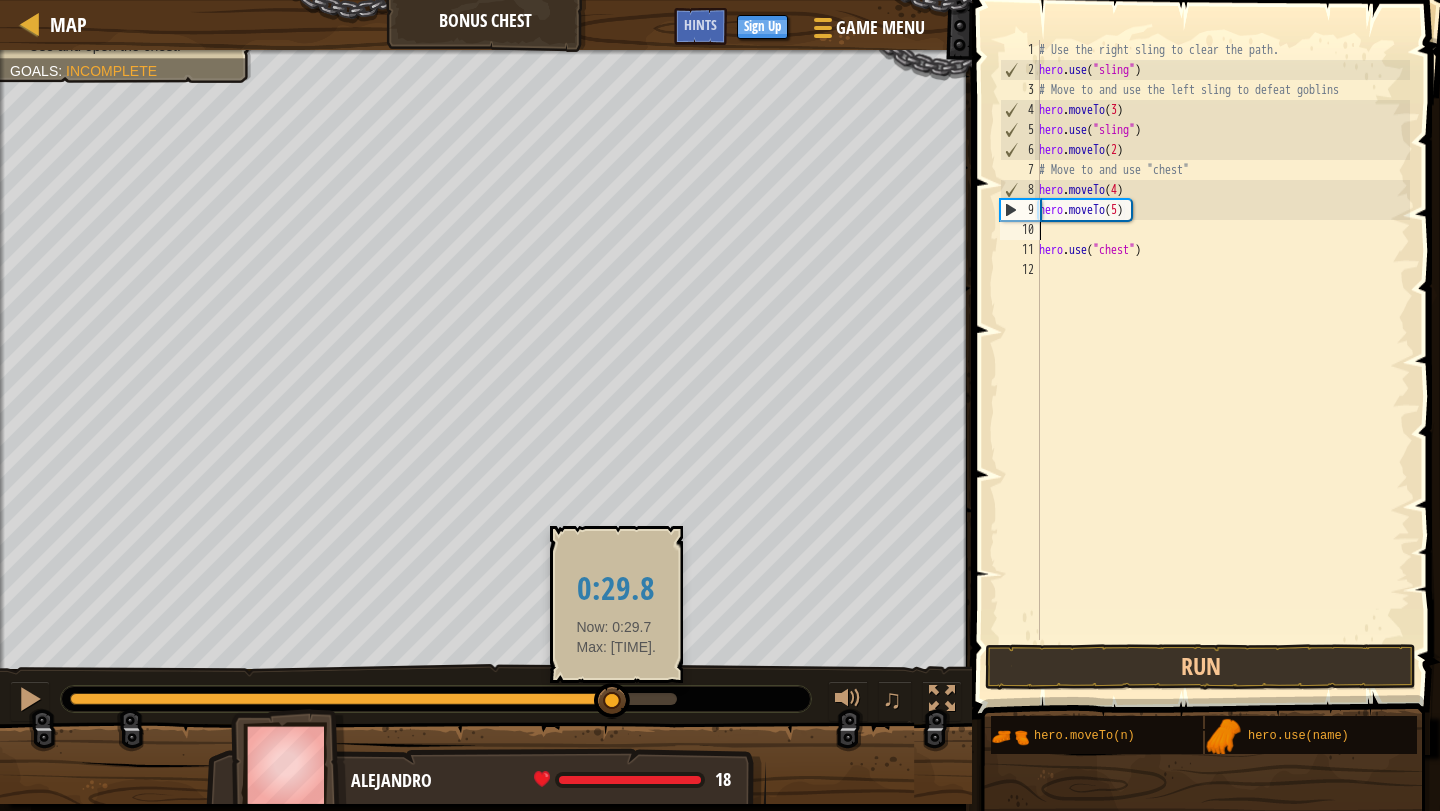 drag, startPoint x: 579, startPoint y: 705, endPoint x: 609, endPoint y: 710, distance: 30.413813 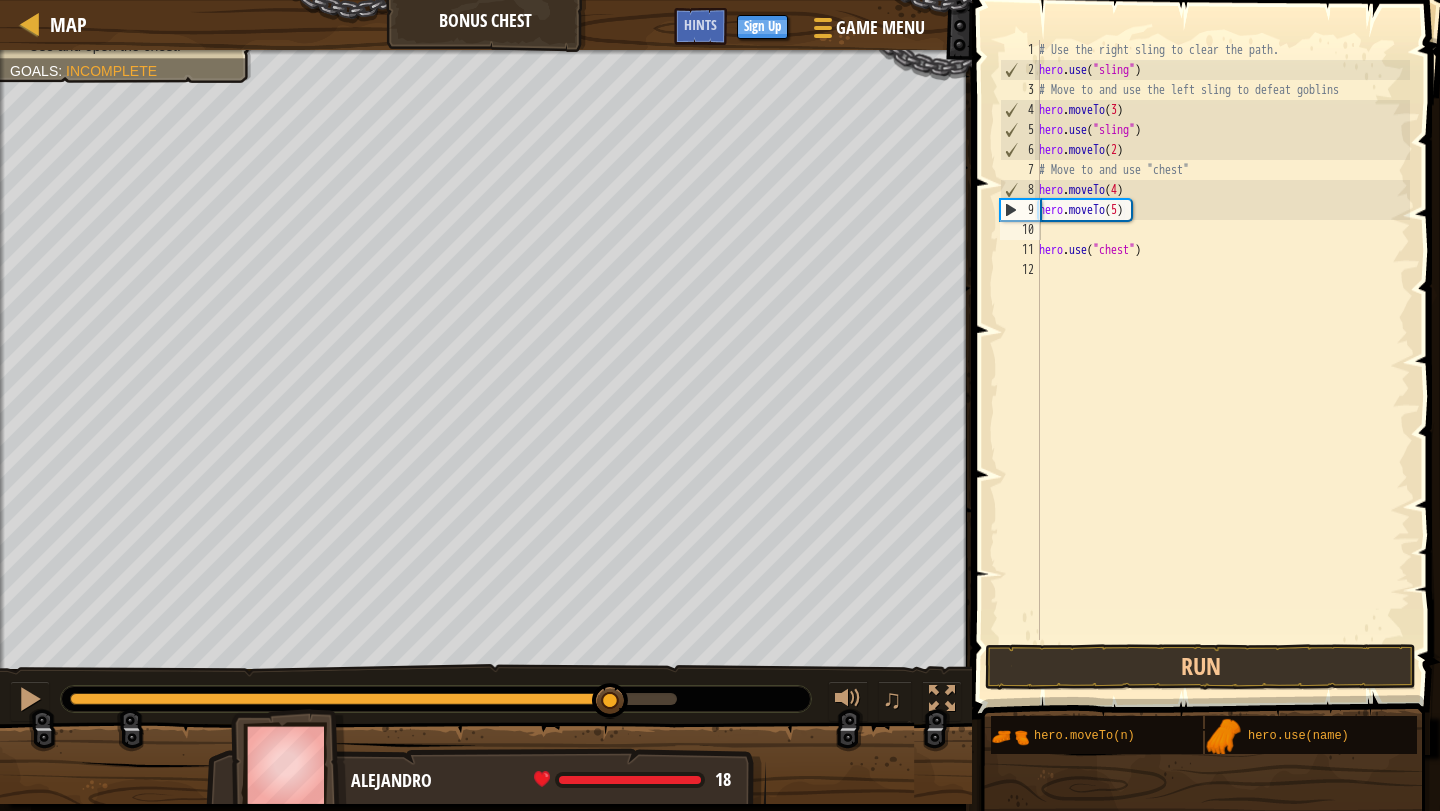 click on "♫" at bounding box center [486, 694] 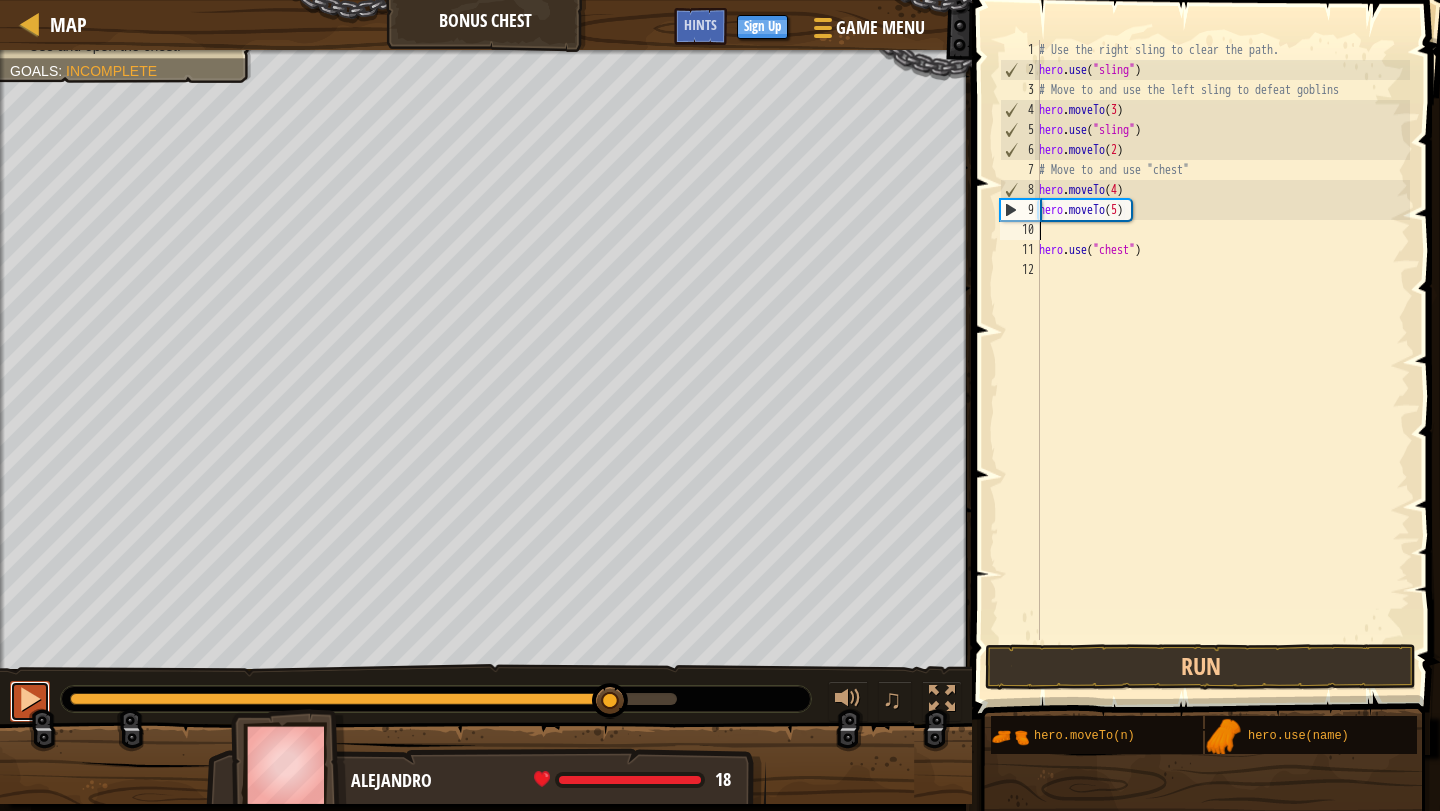 click at bounding box center (30, 699) 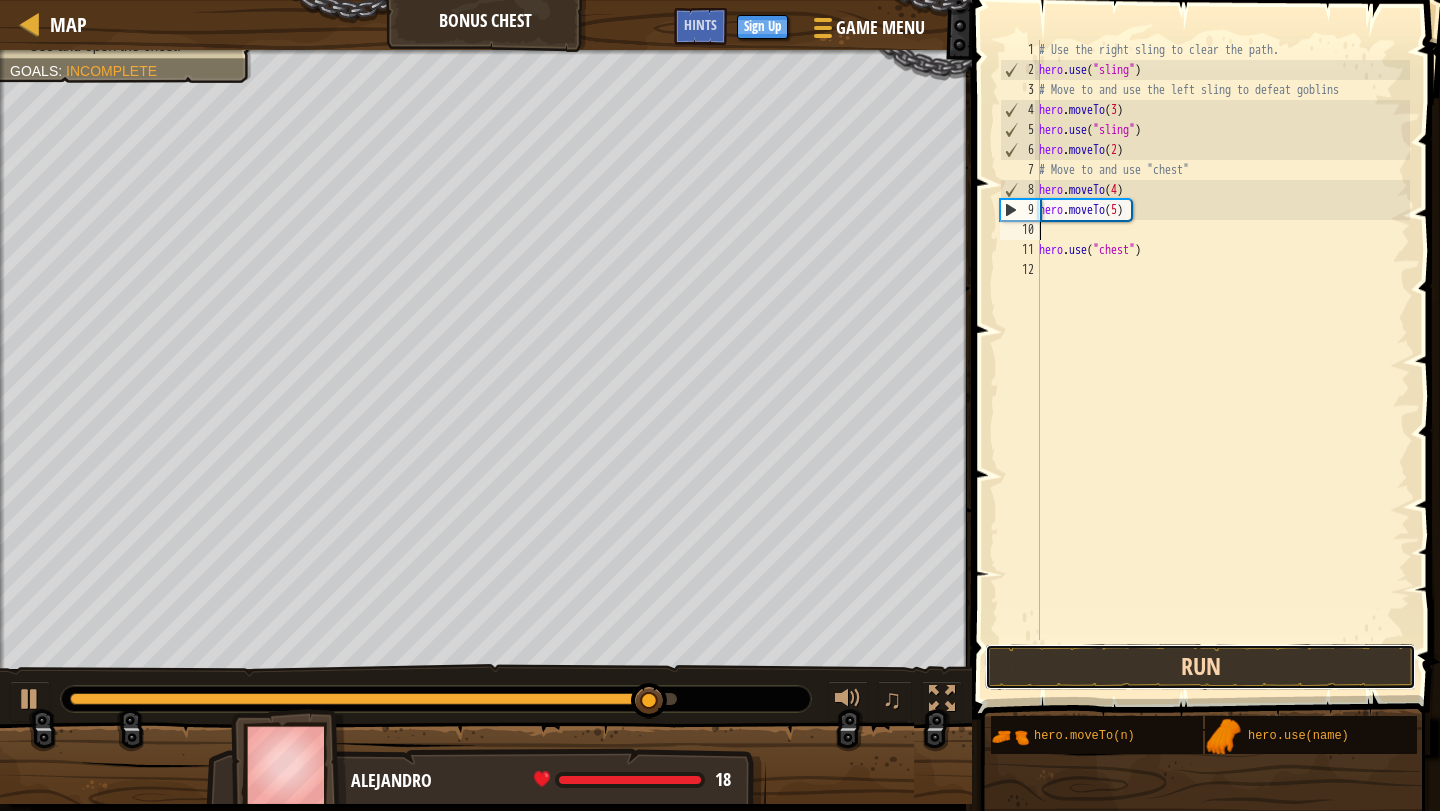 click on "Run" at bounding box center (1200, 667) 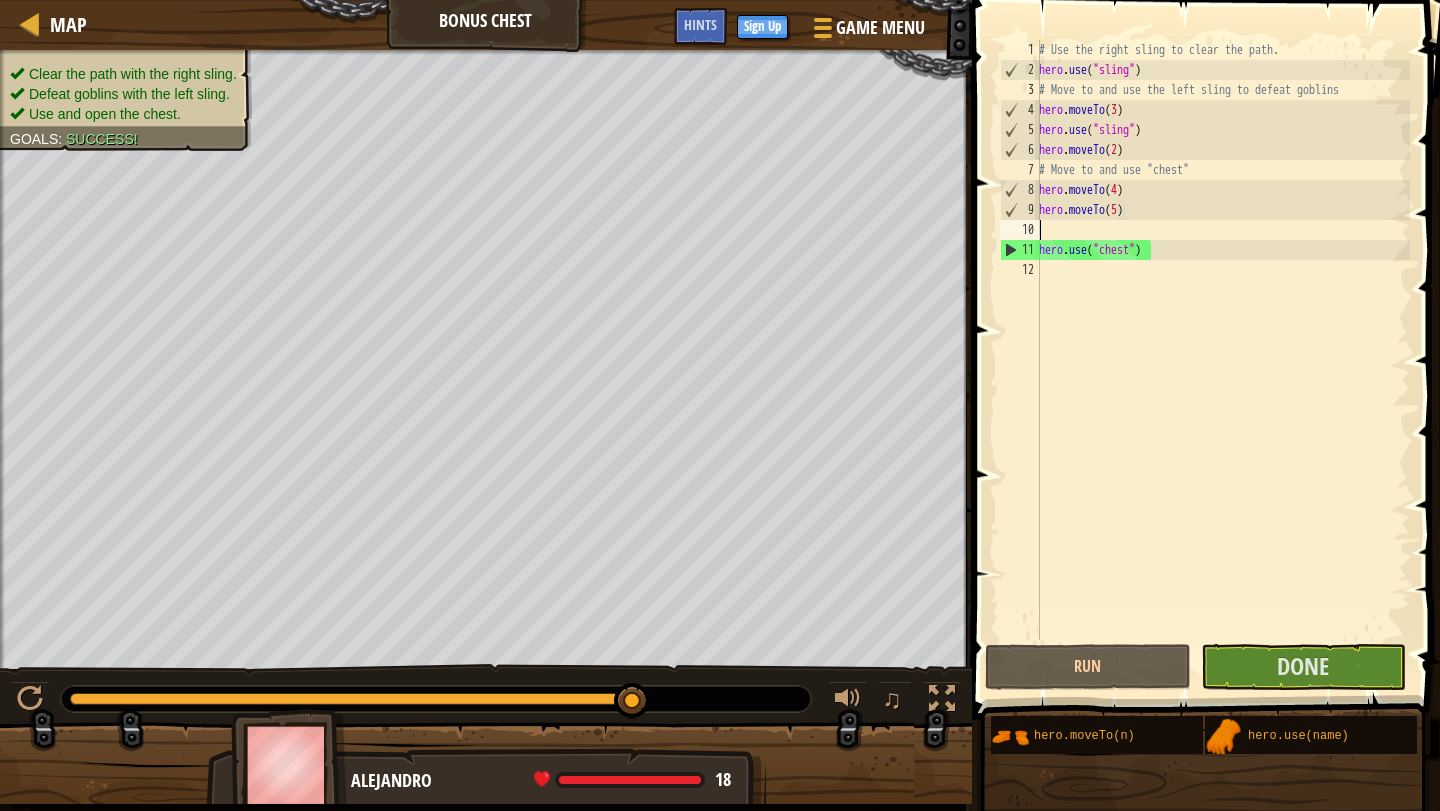 drag, startPoint x: 178, startPoint y: 688, endPoint x: 916, endPoint y: 706, distance: 738.2195 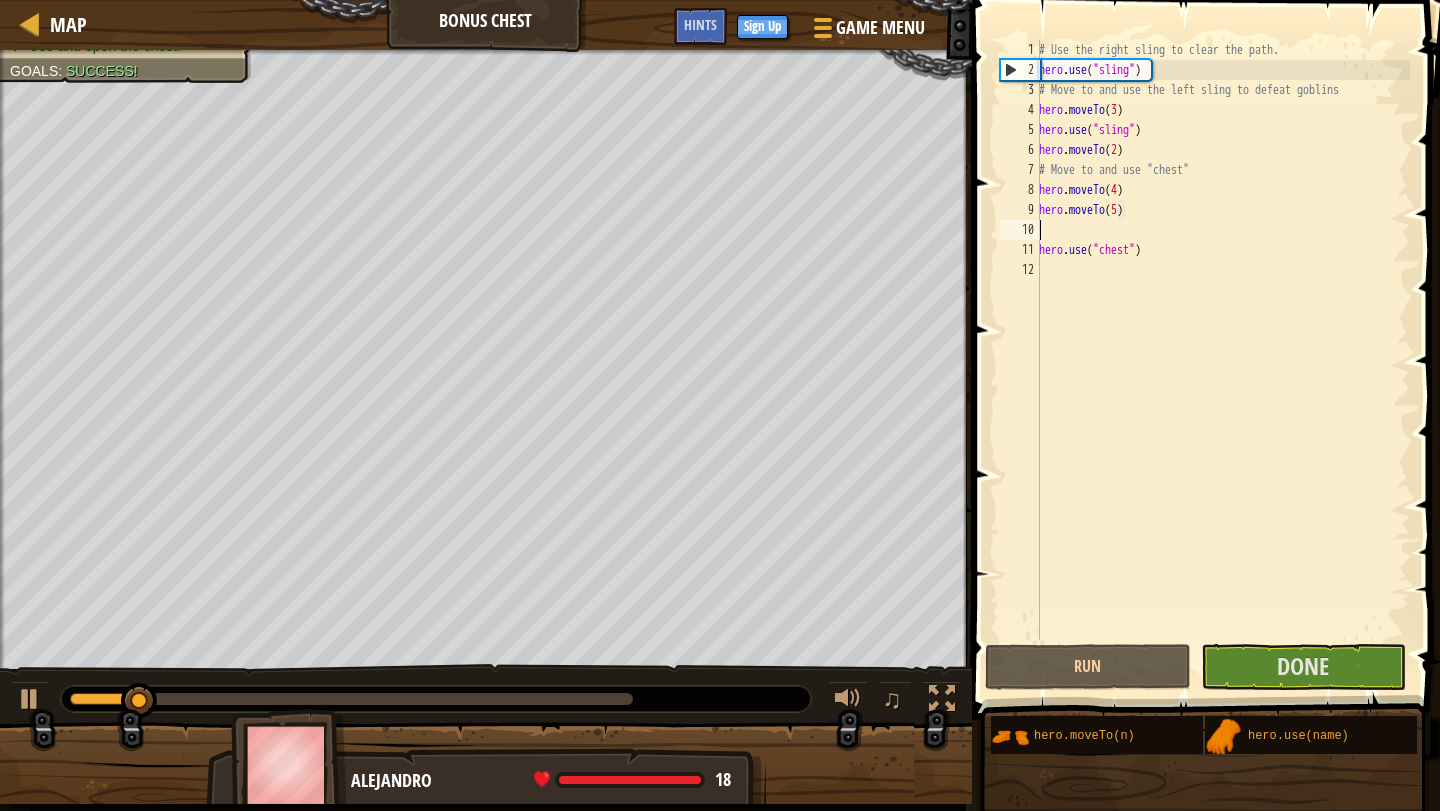 type on "hero.moveTo(5)" 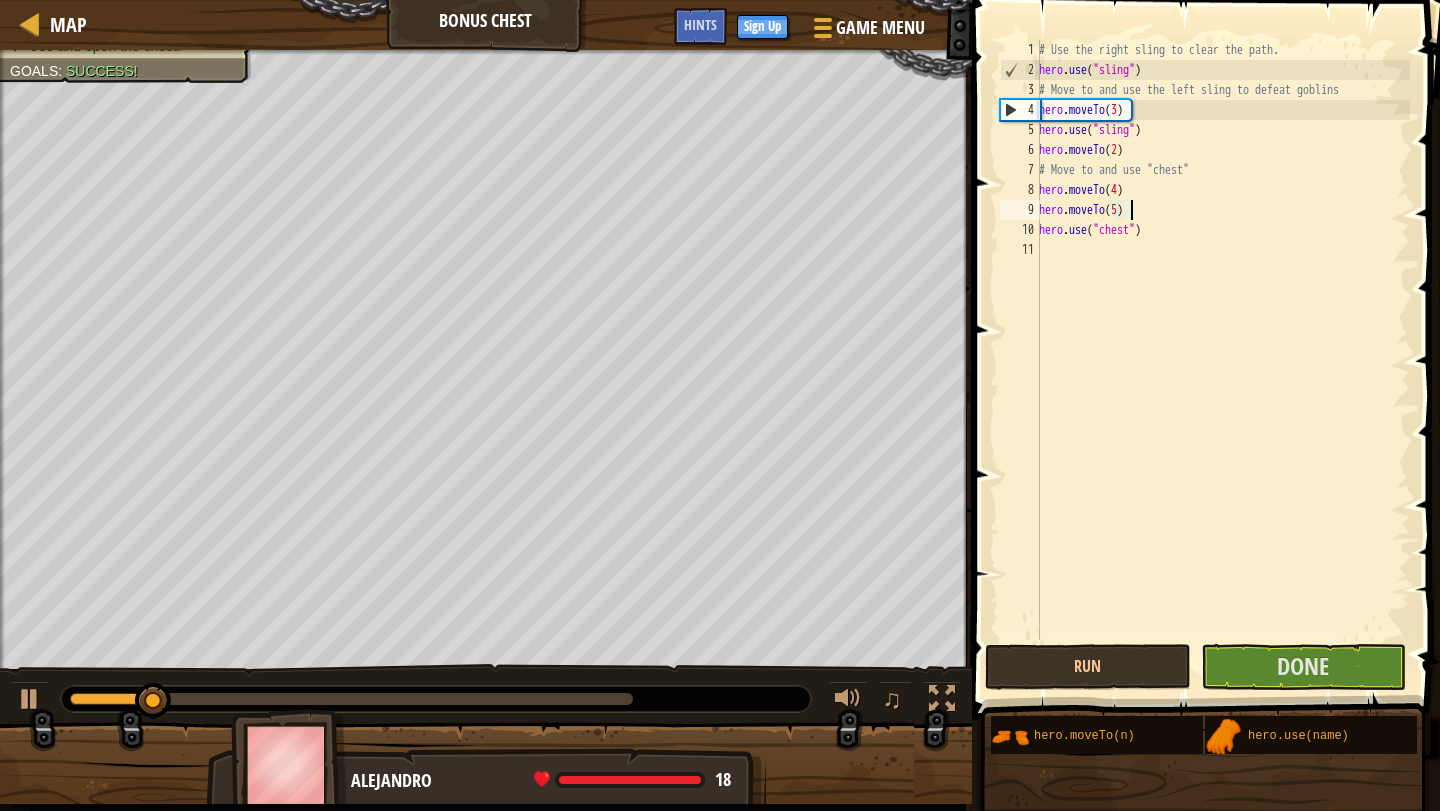 click on "# Use the right sling to clear the path. hero . use ( "sling" ) # Move to and use the left sling to defeat goblins hero . moveTo ( 3 ) hero . use ( "sling" ) hero . moveTo ( 2 ) # Move to and use "chest" hero . moveTo ( 4 ) hero . moveTo ( 5 ) hero . use ( "chest" )" at bounding box center (1222, 360) 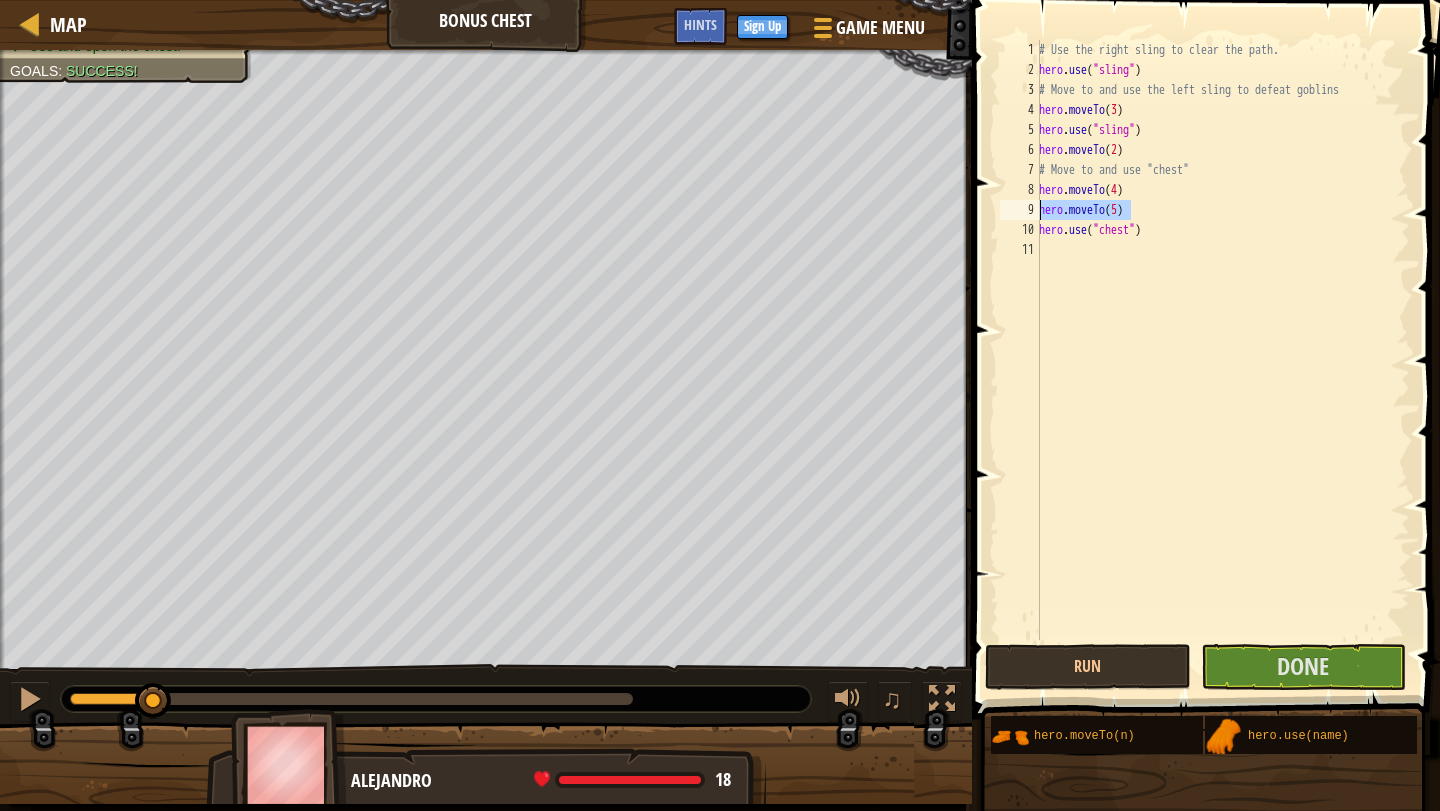 drag, startPoint x: 1142, startPoint y: 212, endPoint x: 1034, endPoint y: 207, distance: 108.11568 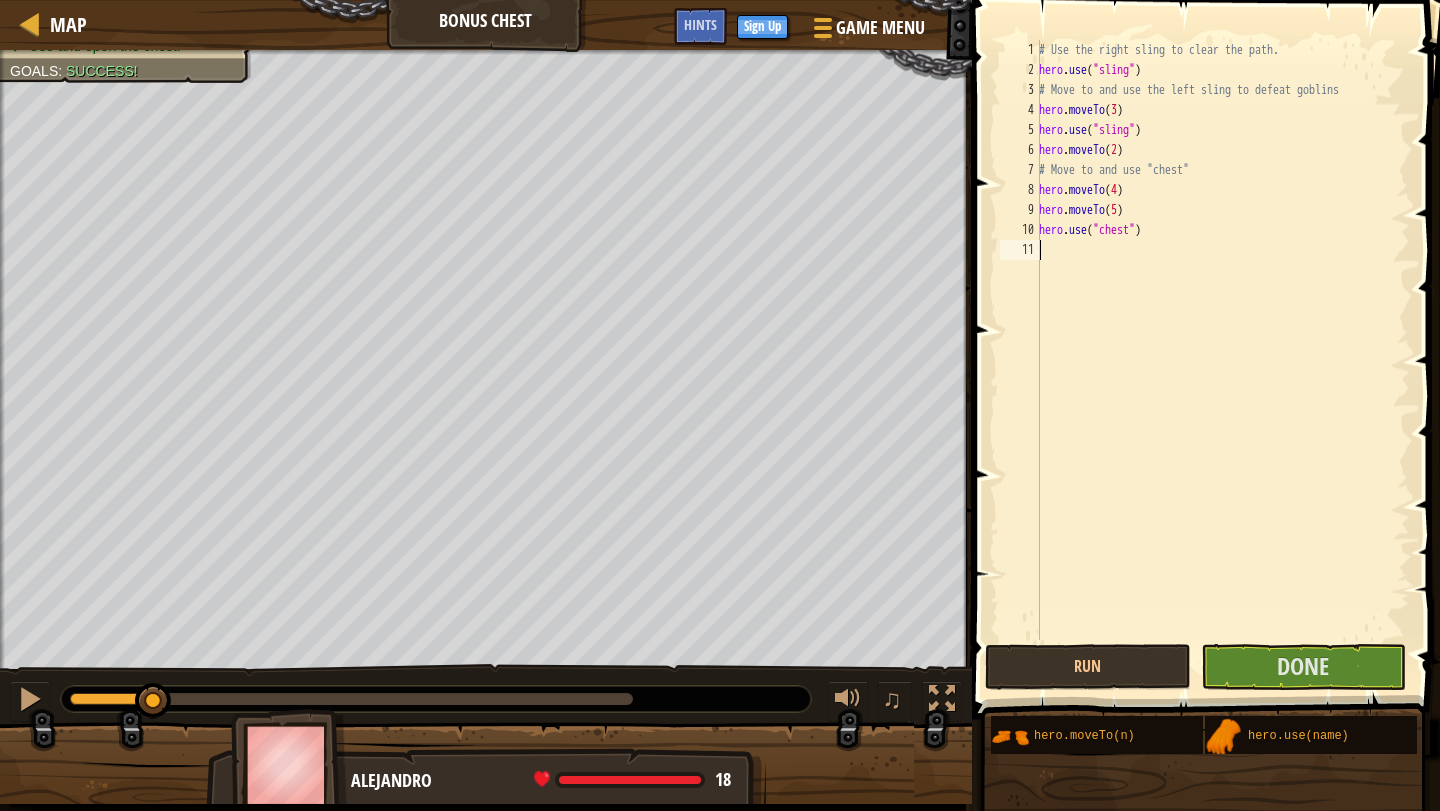 paste on "hero.moveTo(5)" 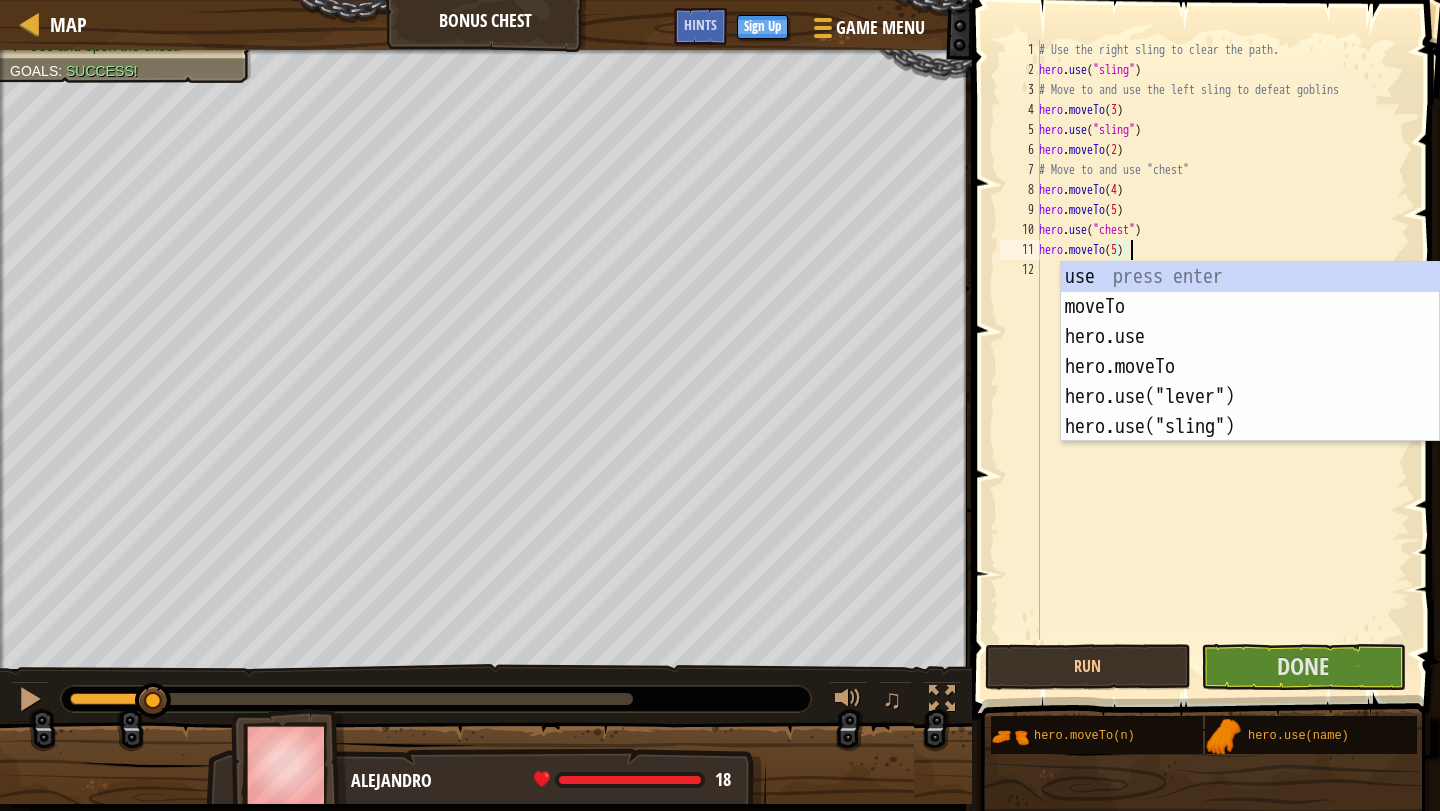 click on "# Use the right sling to clear the path. hero . use ( "sling" ) # Move to and use the left sling to defeat goblins hero . moveTo ( [NUMBER] ) hero . use ( "sling" ) hero . moveTo ( [NUMBER] ) # Move to and use "chest" hero . moveTo ( [NUMBER] ) hero . moveTo ( [NUMBER] ) hero . use ( "chest" ) hero . moveTo ( [NUMBER] )" at bounding box center [1222, 360] 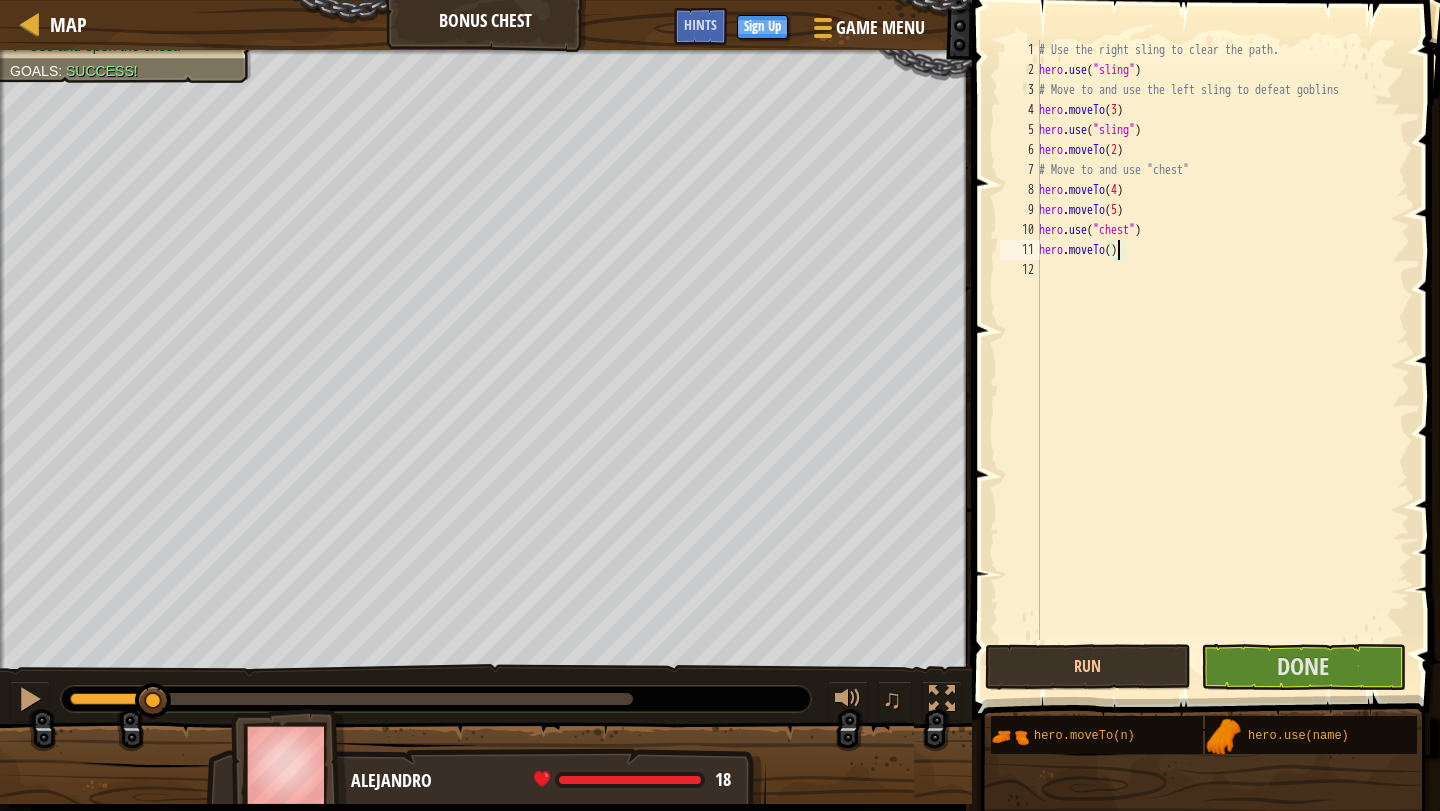 type on "hero.moveTo(6)" 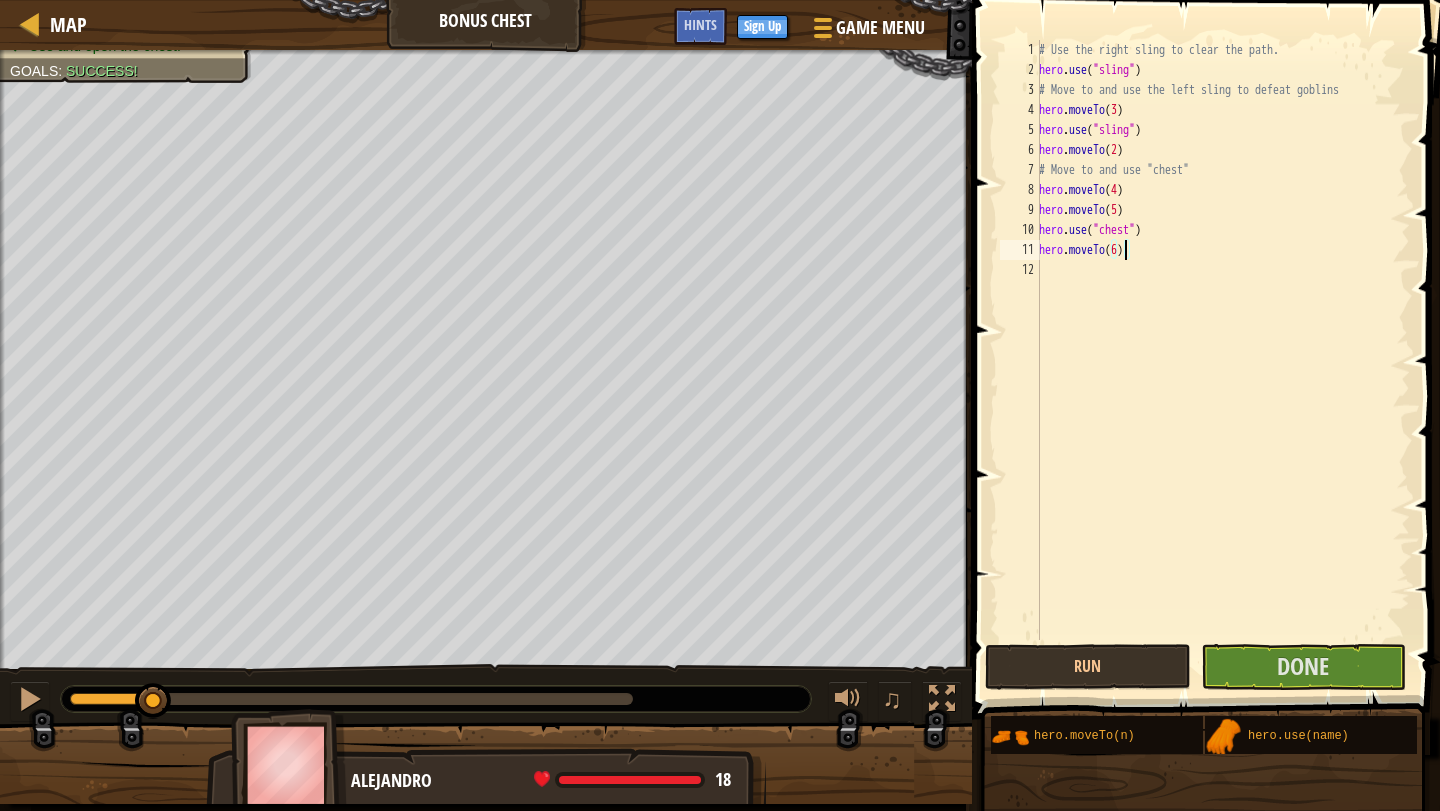scroll, scrollTop: 9, scrollLeft: 0, axis: vertical 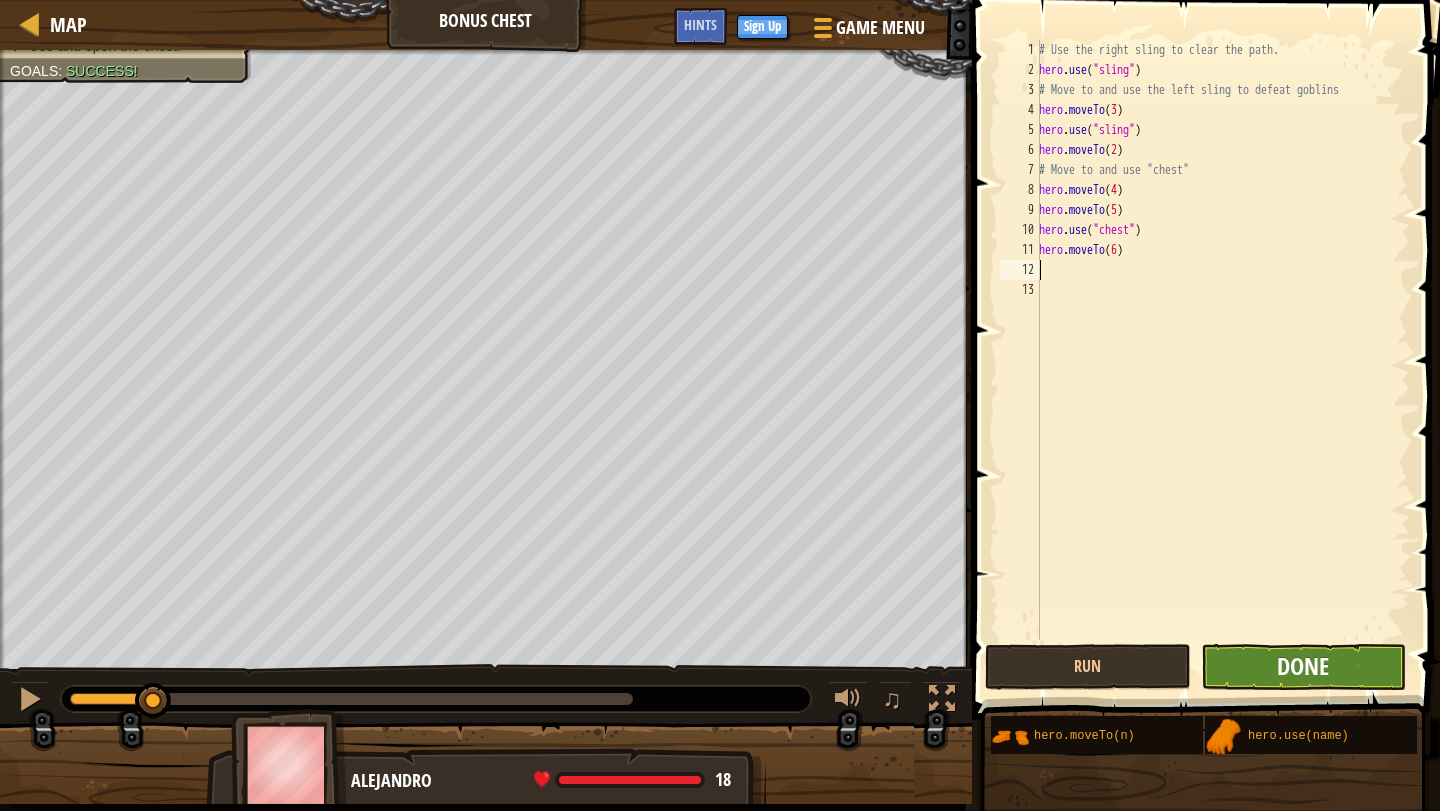 type 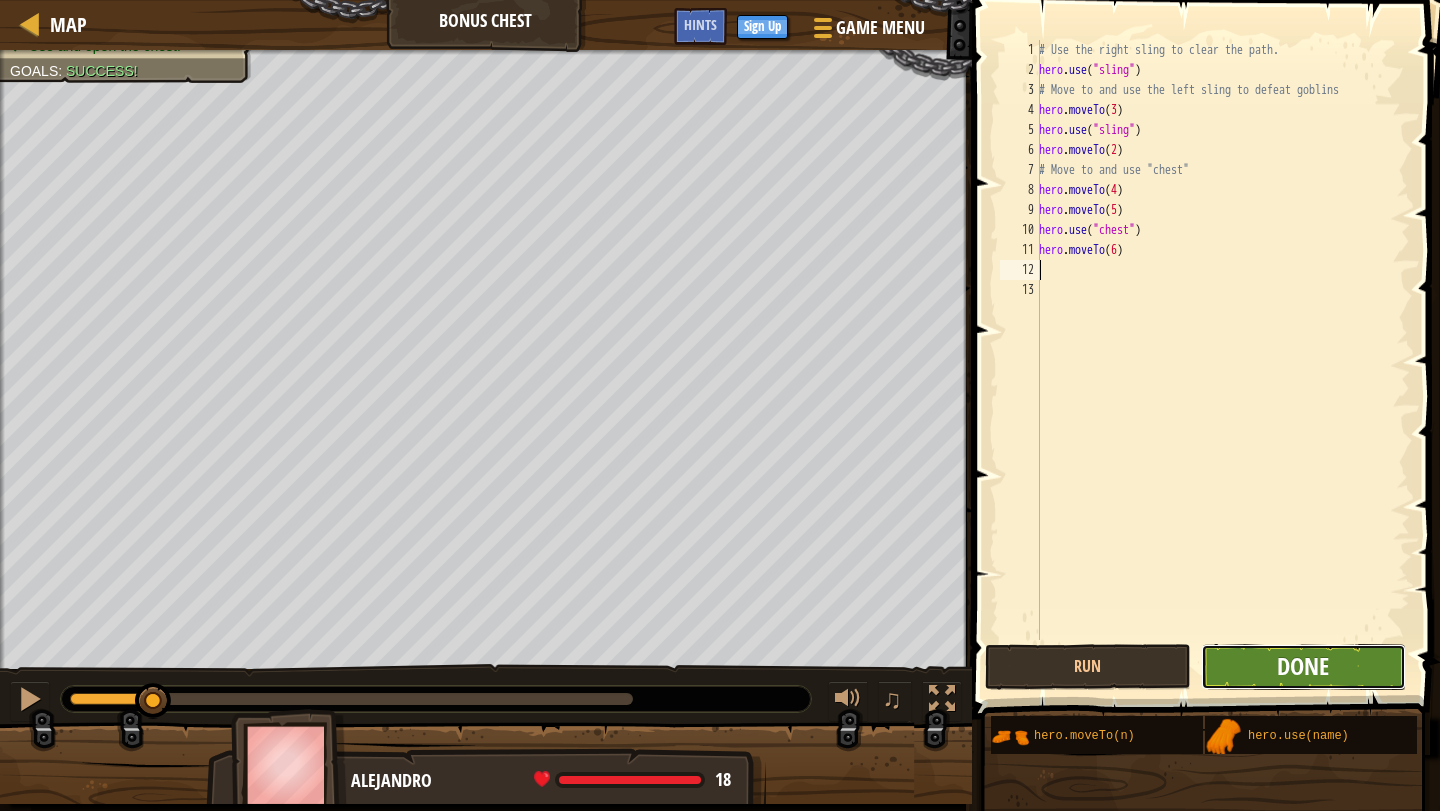 click on "Done" at bounding box center (1303, 666) 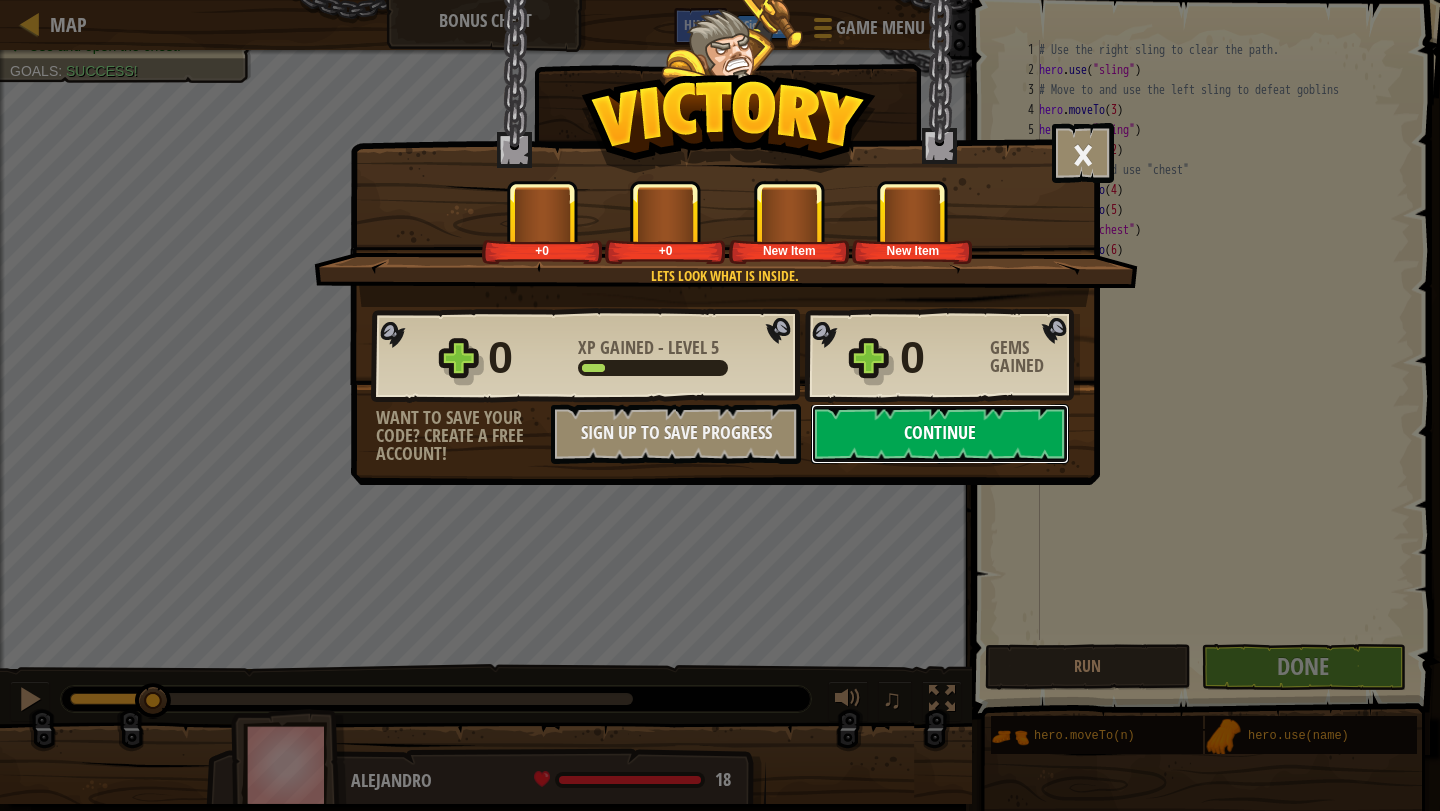 click on "Continue" at bounding box center [940, 434] 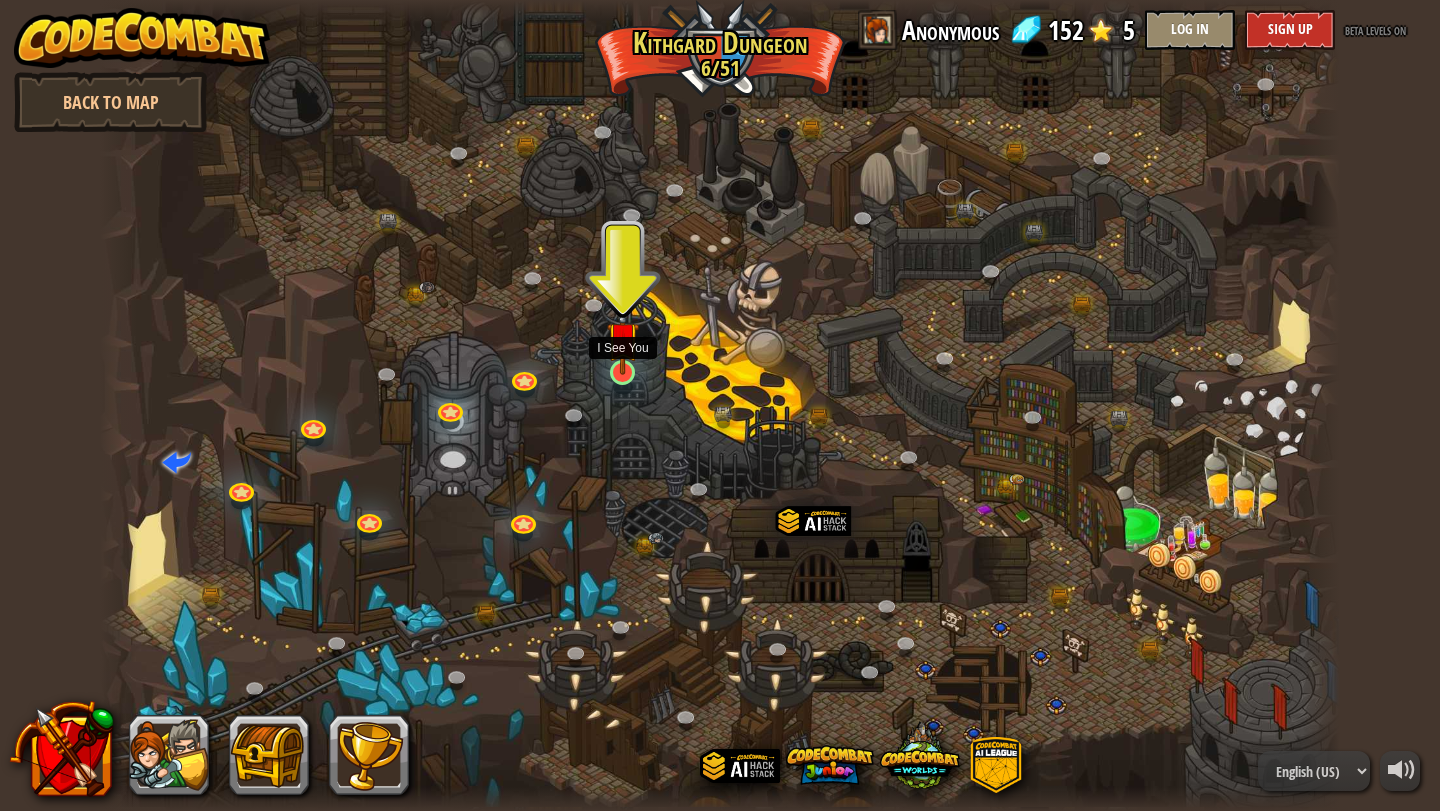 click at bounding box center [623, 337] 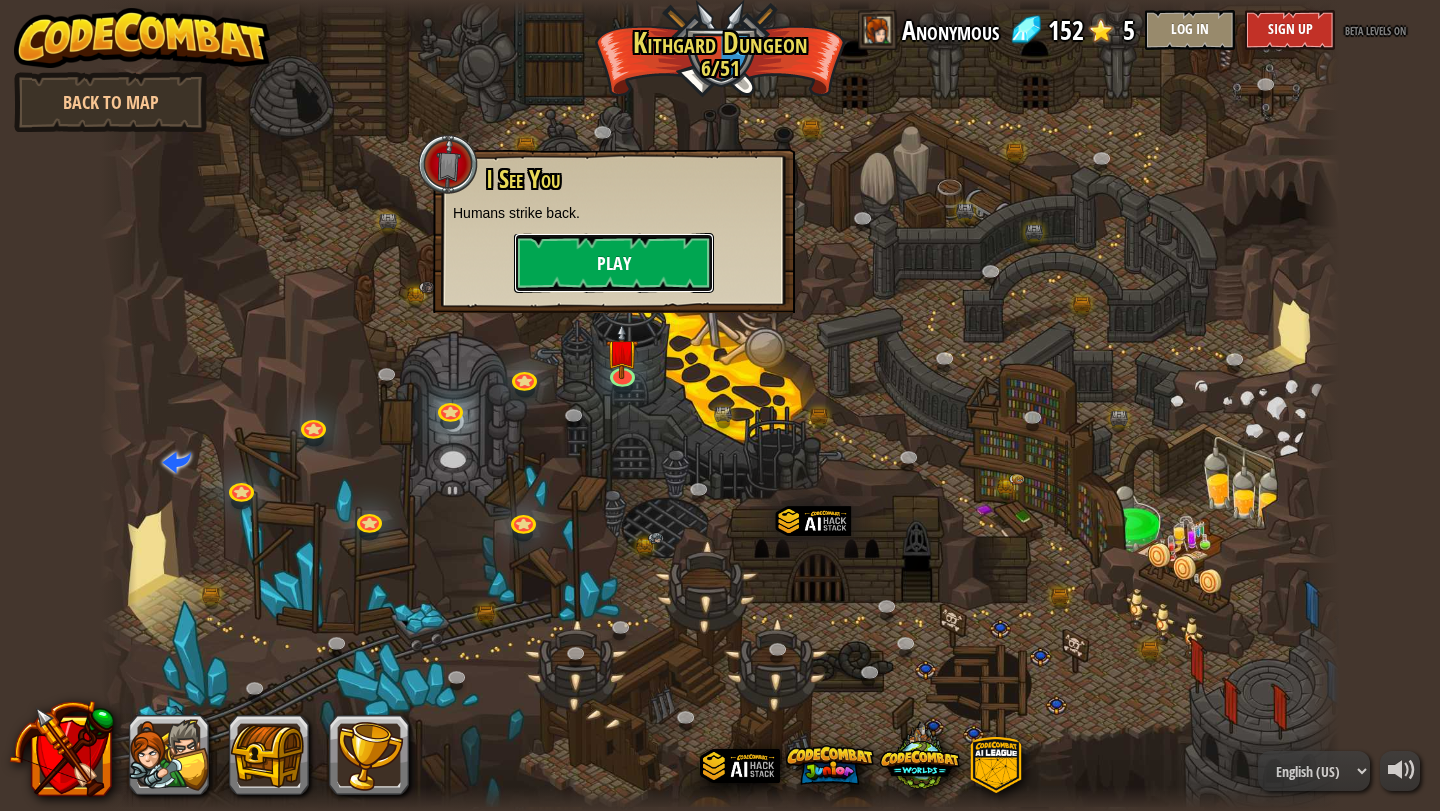 click on "Play" at bounding box center [614, 263] 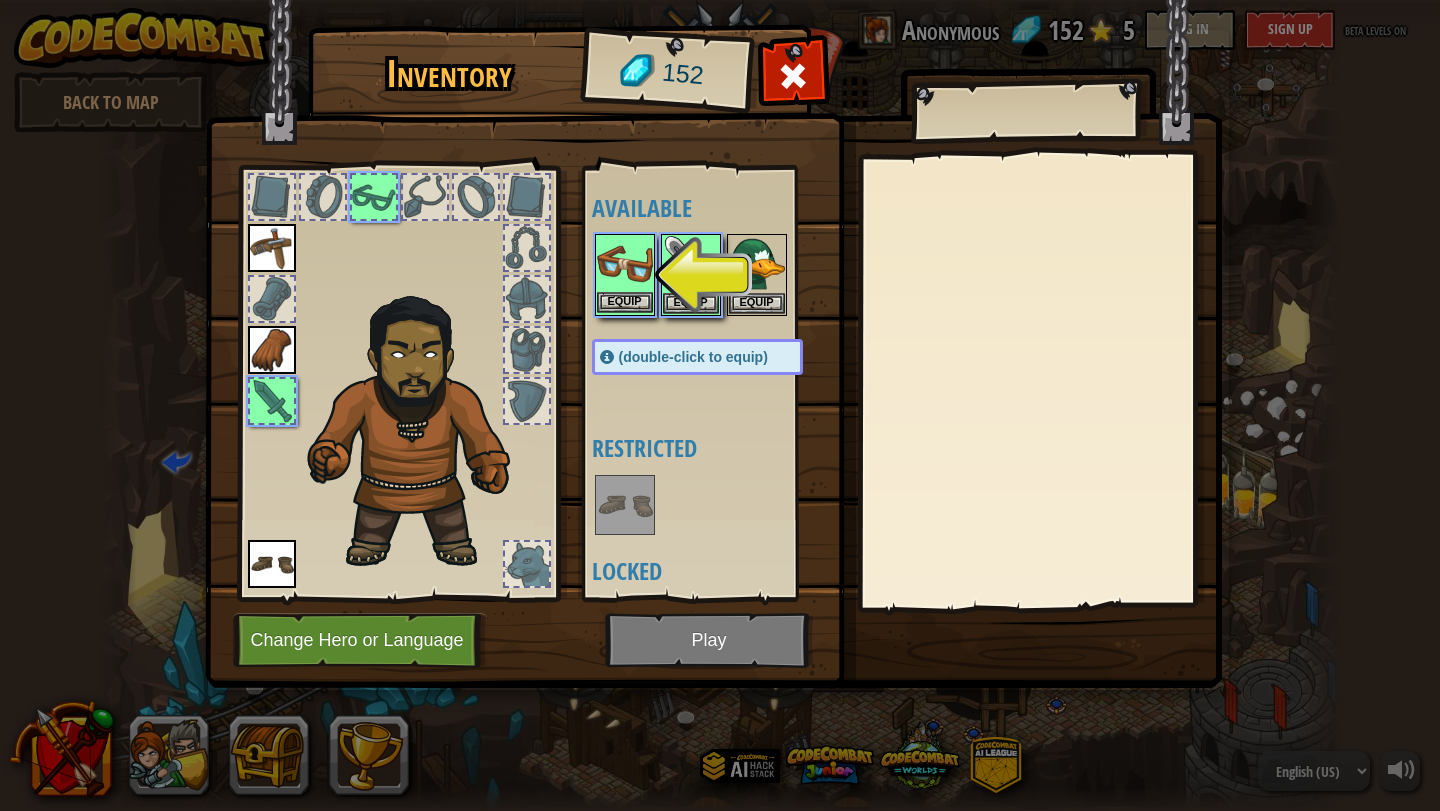click at bounding box center (625, 264) 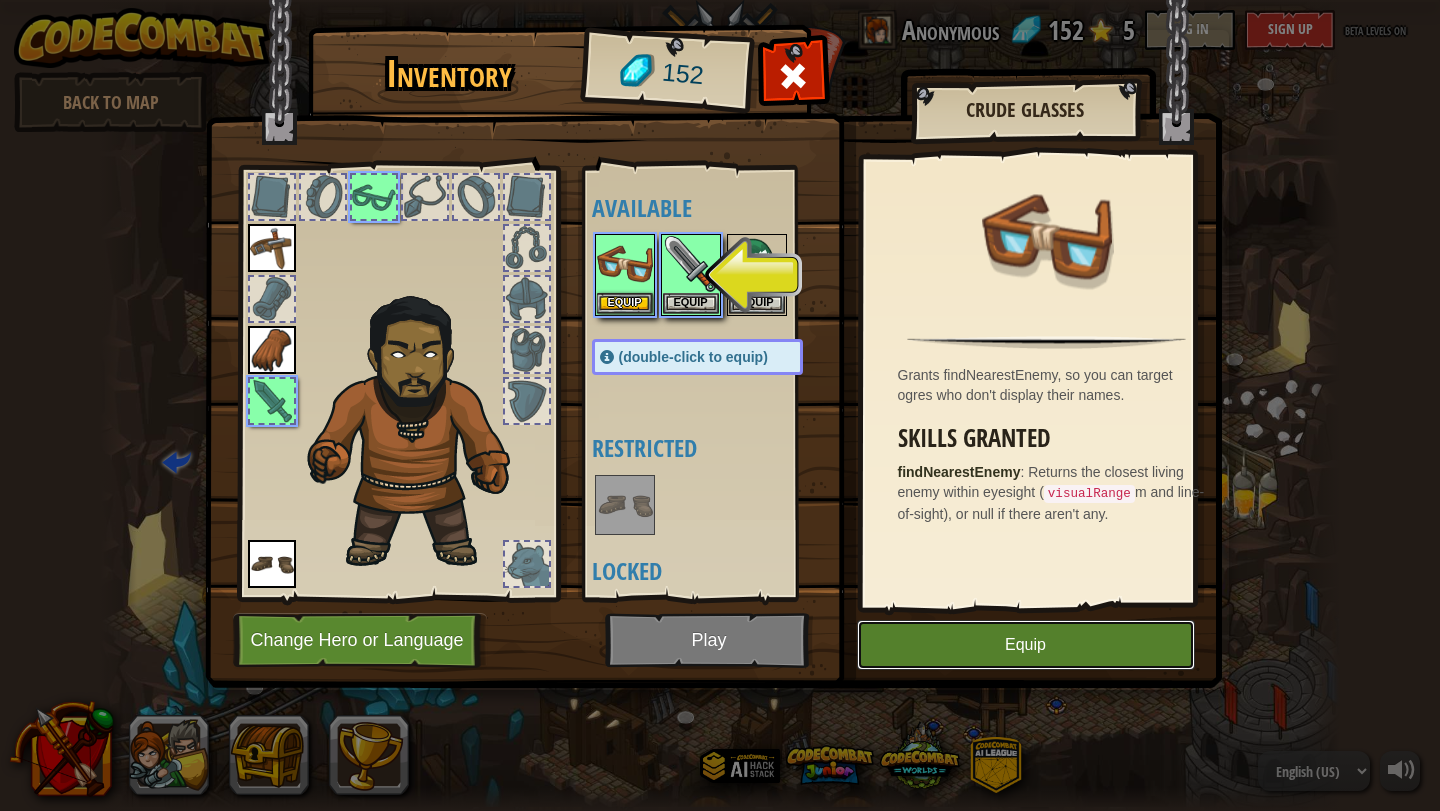 click on "Equip" at bounding box center [1026, 645] 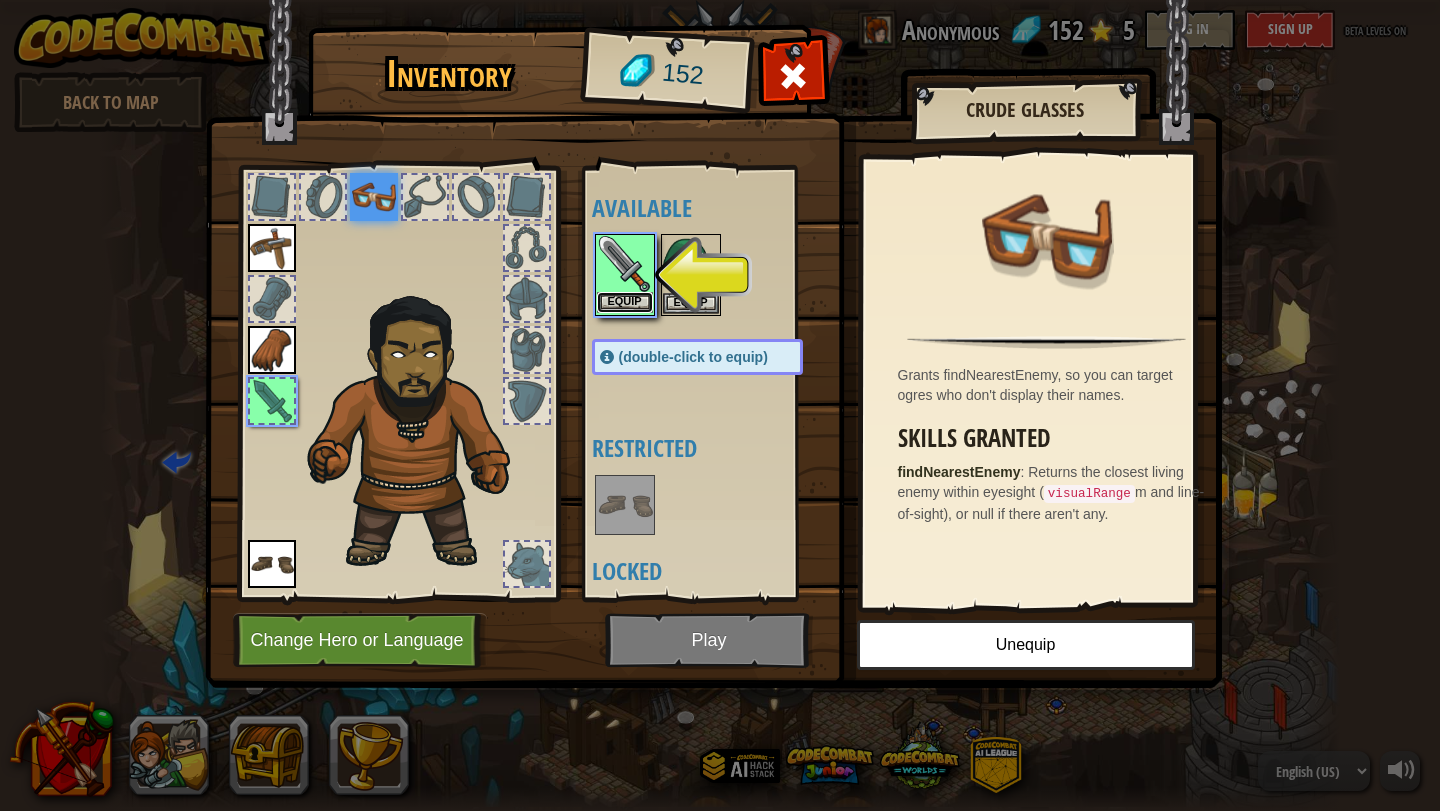click on "Equip" at bounding box center (625, 302) 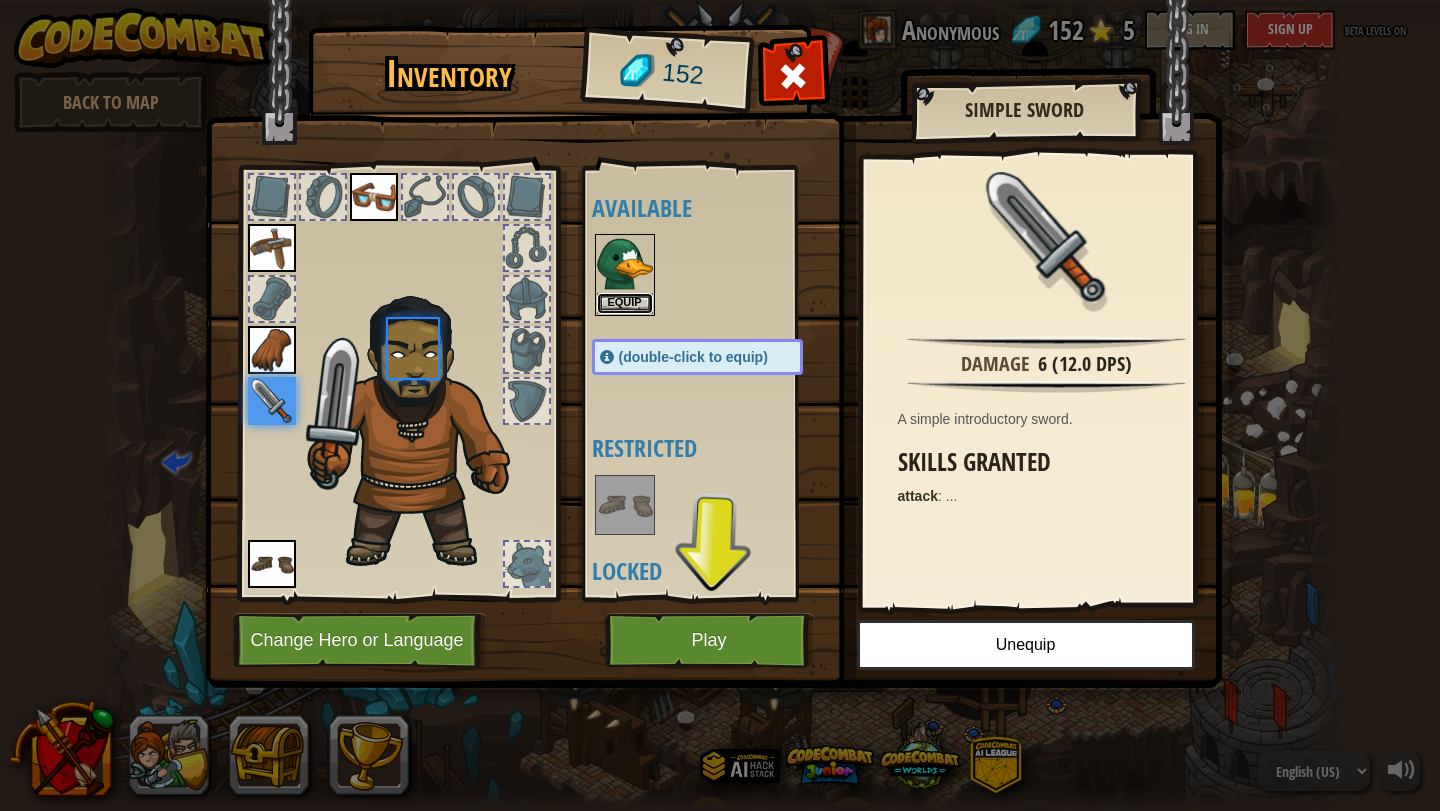 click on "Equip" at bounding box center (625, 303) 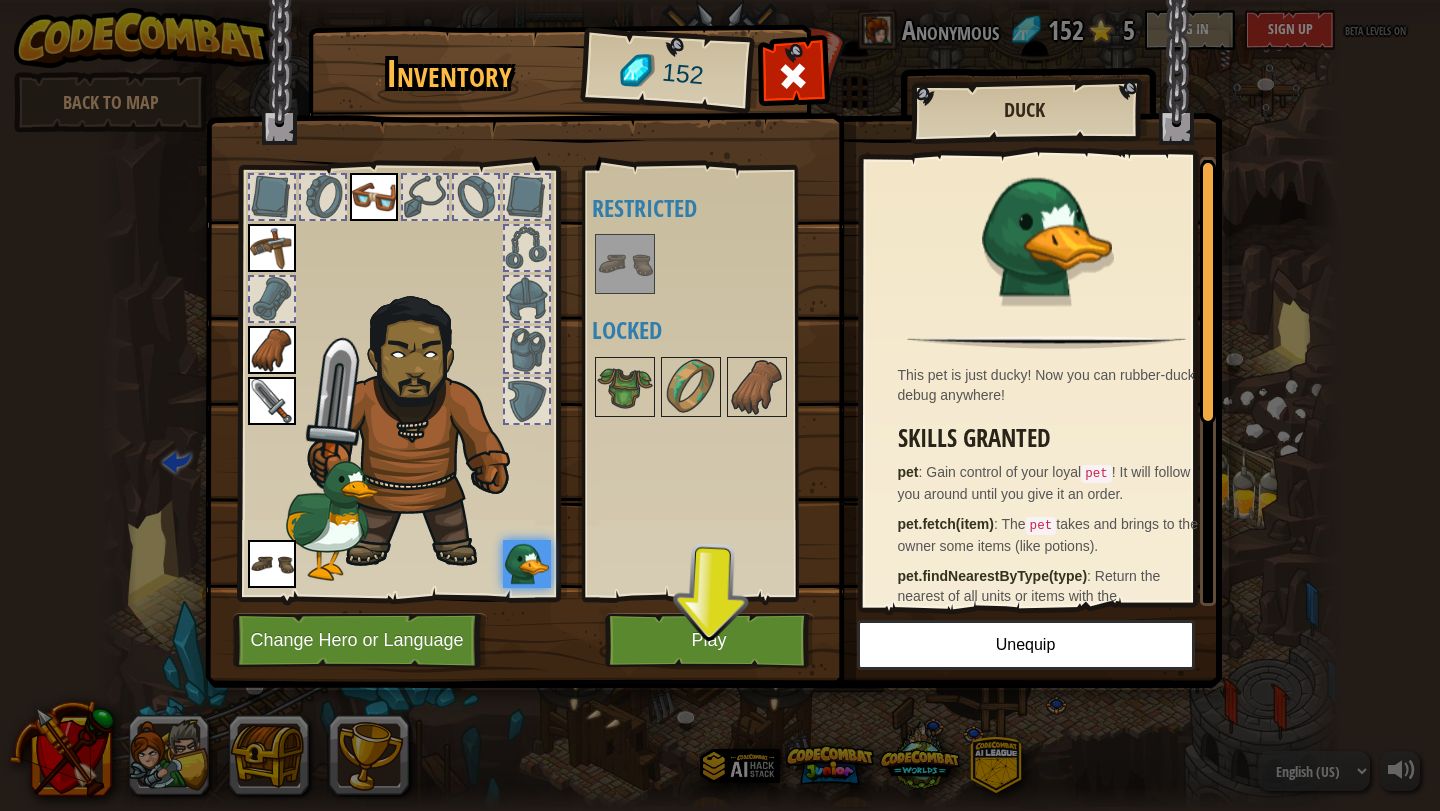 click at bounding box center (625, 264) 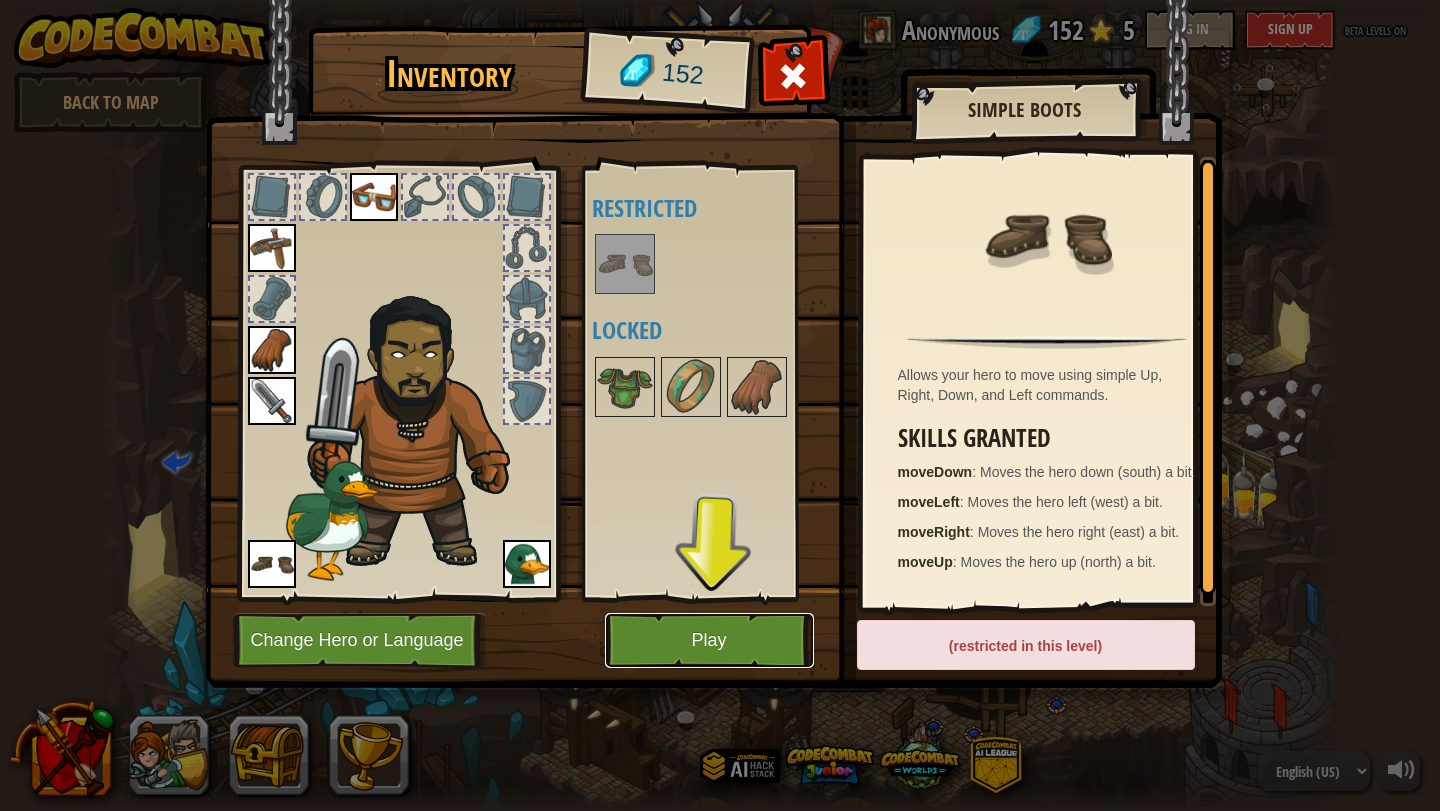 click on "Play" at bounding box center [709, 640] 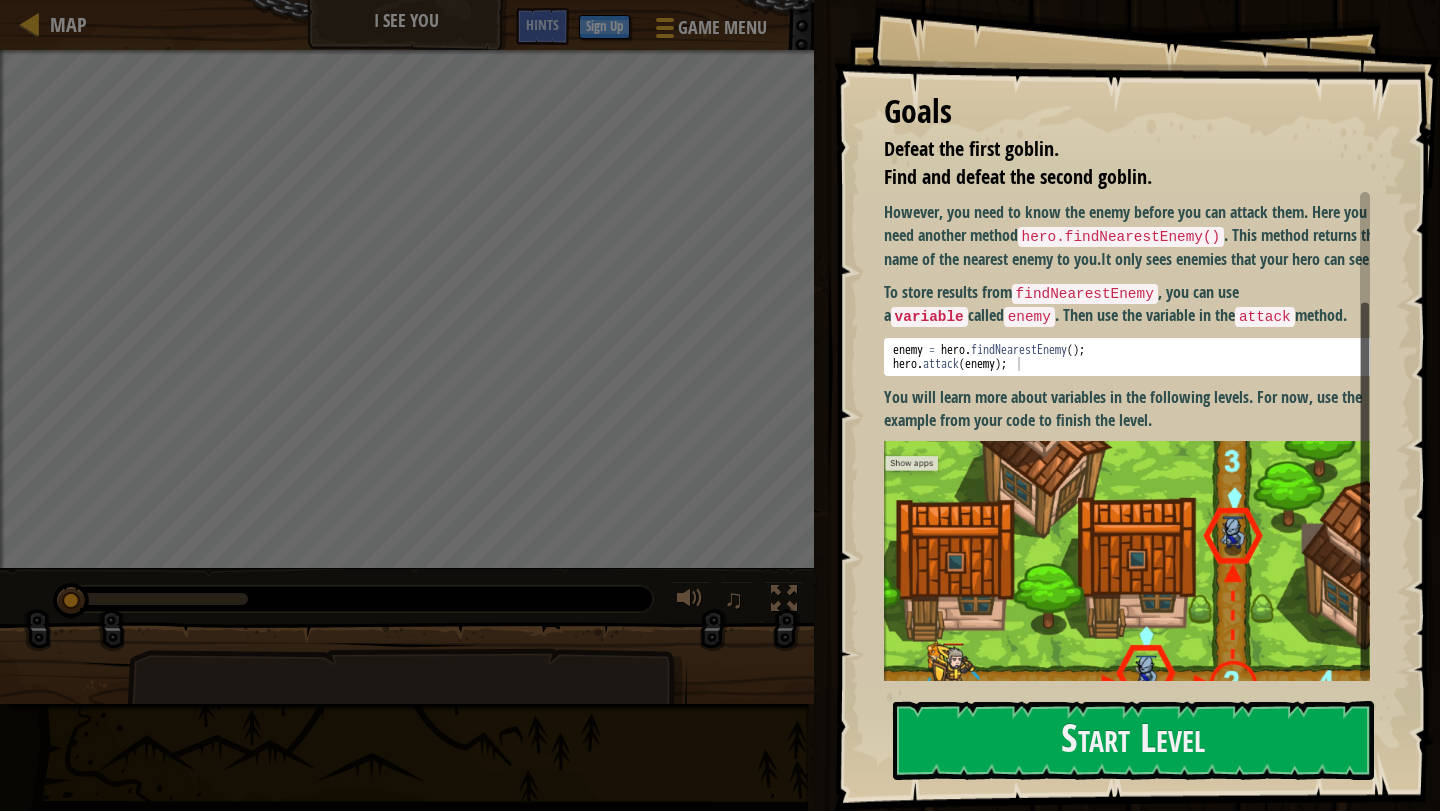 scroll, scrollTop: 150, scrollLeft: 0, axis: vertical 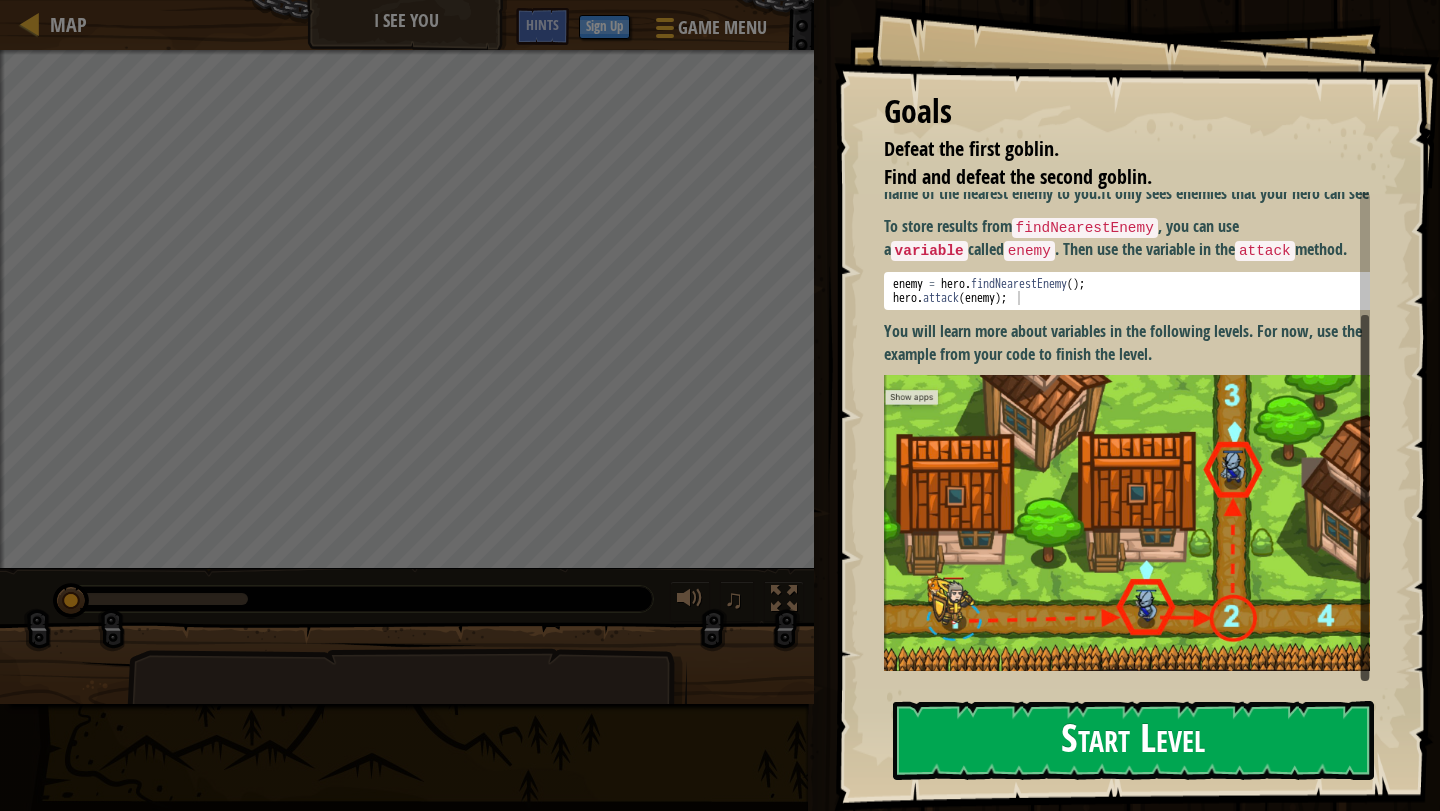 click on "Start Level" at bounding box center (1133, 740) 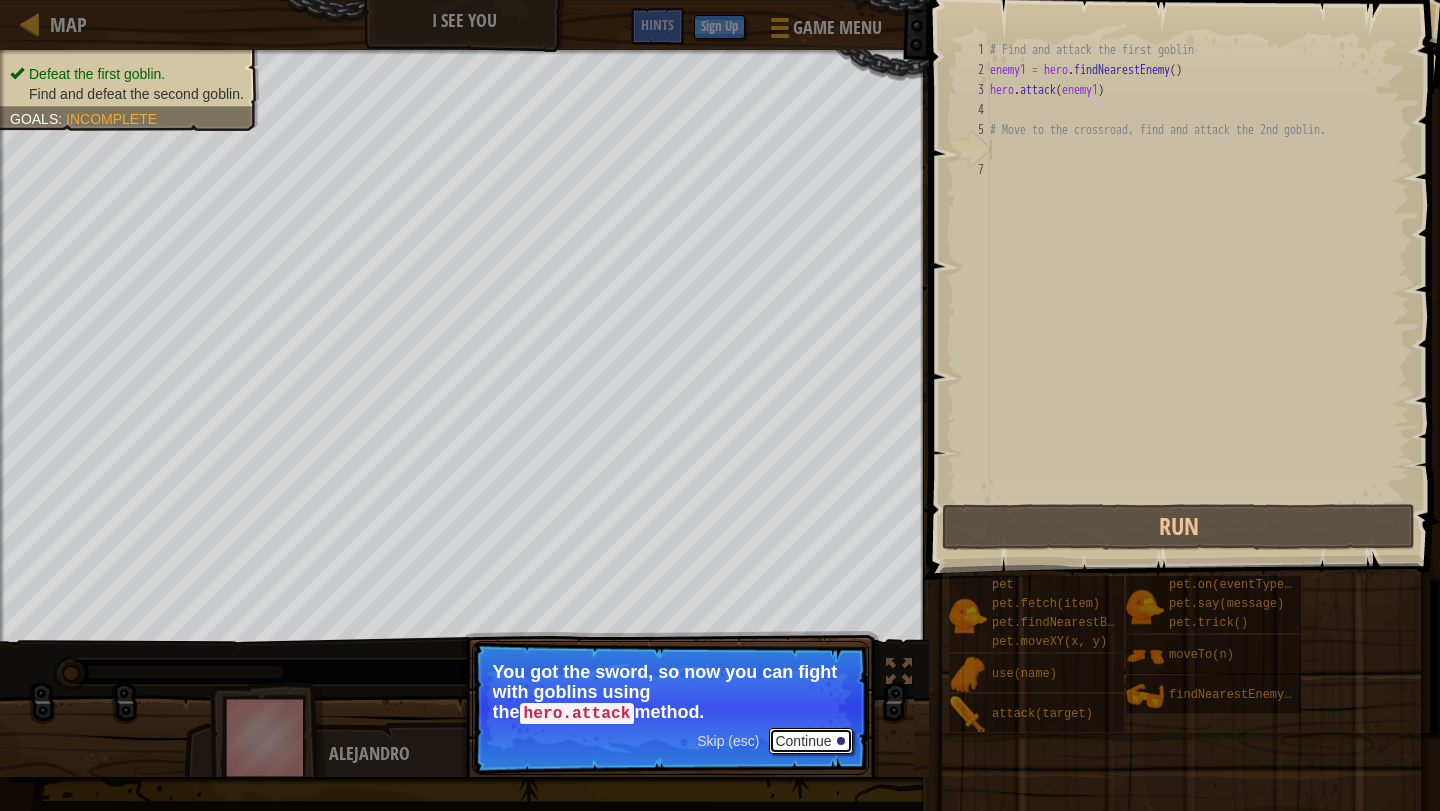 click on "Continue" at bounding box center (810, 741) 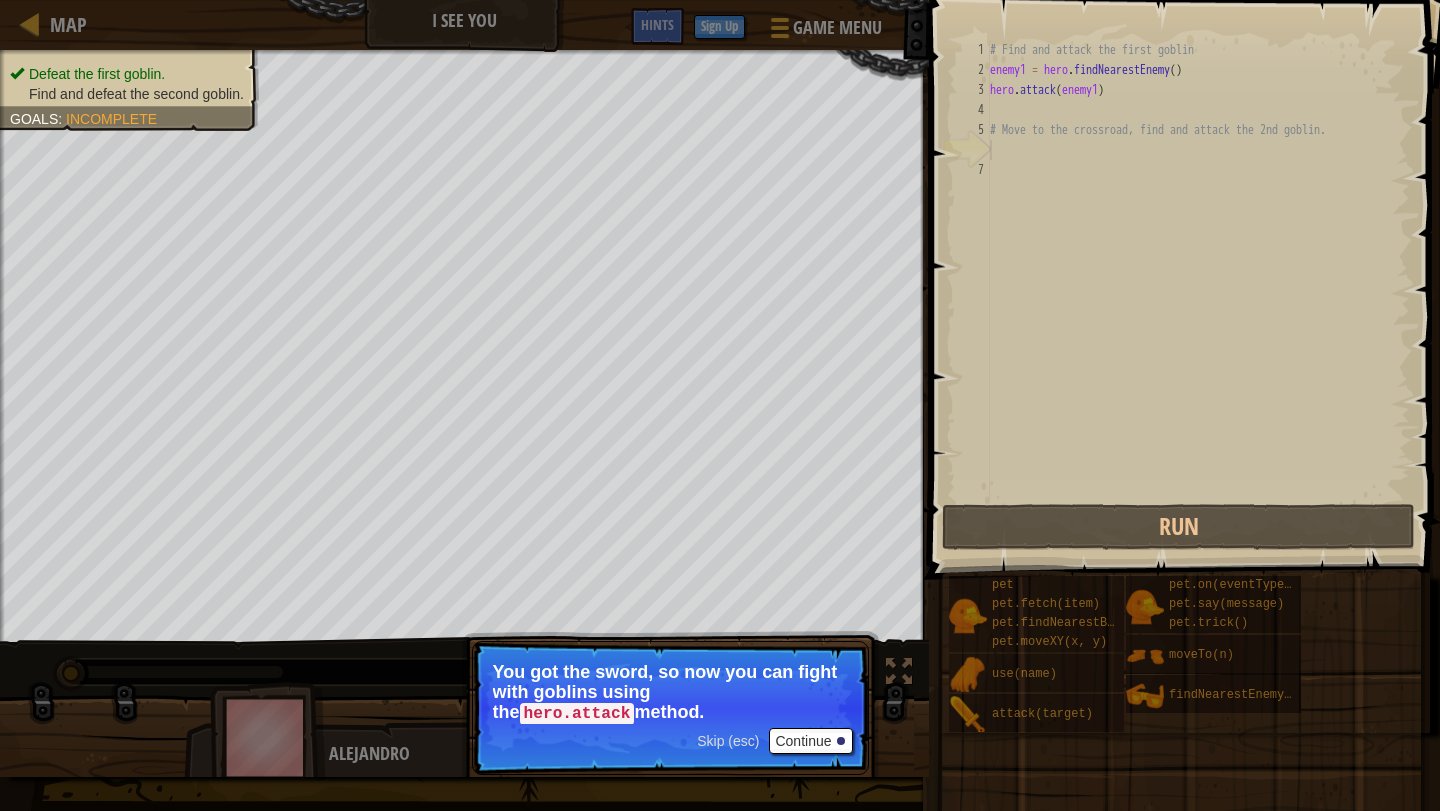 scroll, scrollTop: 9, scrollLeft: 0, axis: vertical 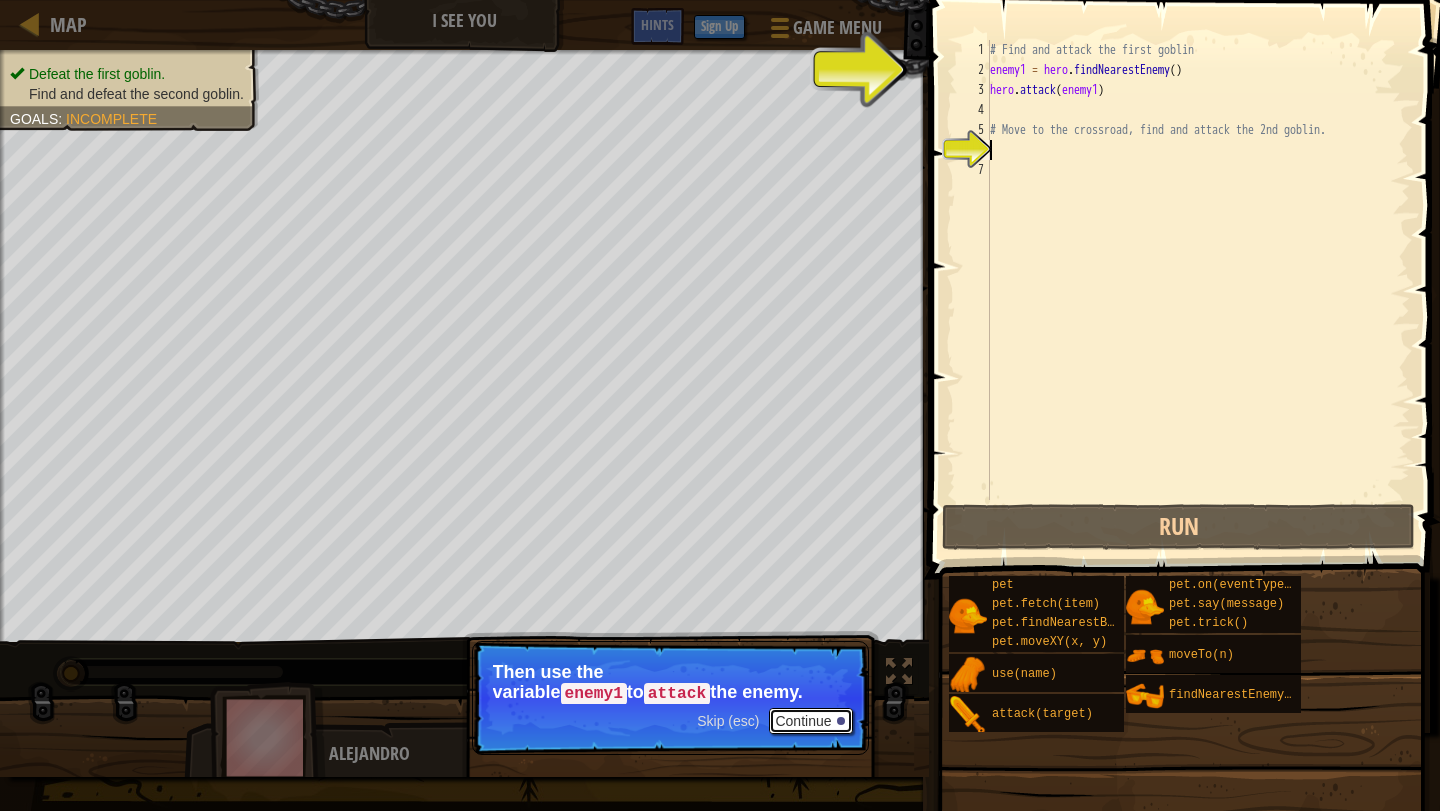 click on "Continue" at bounding box center (810, 721) 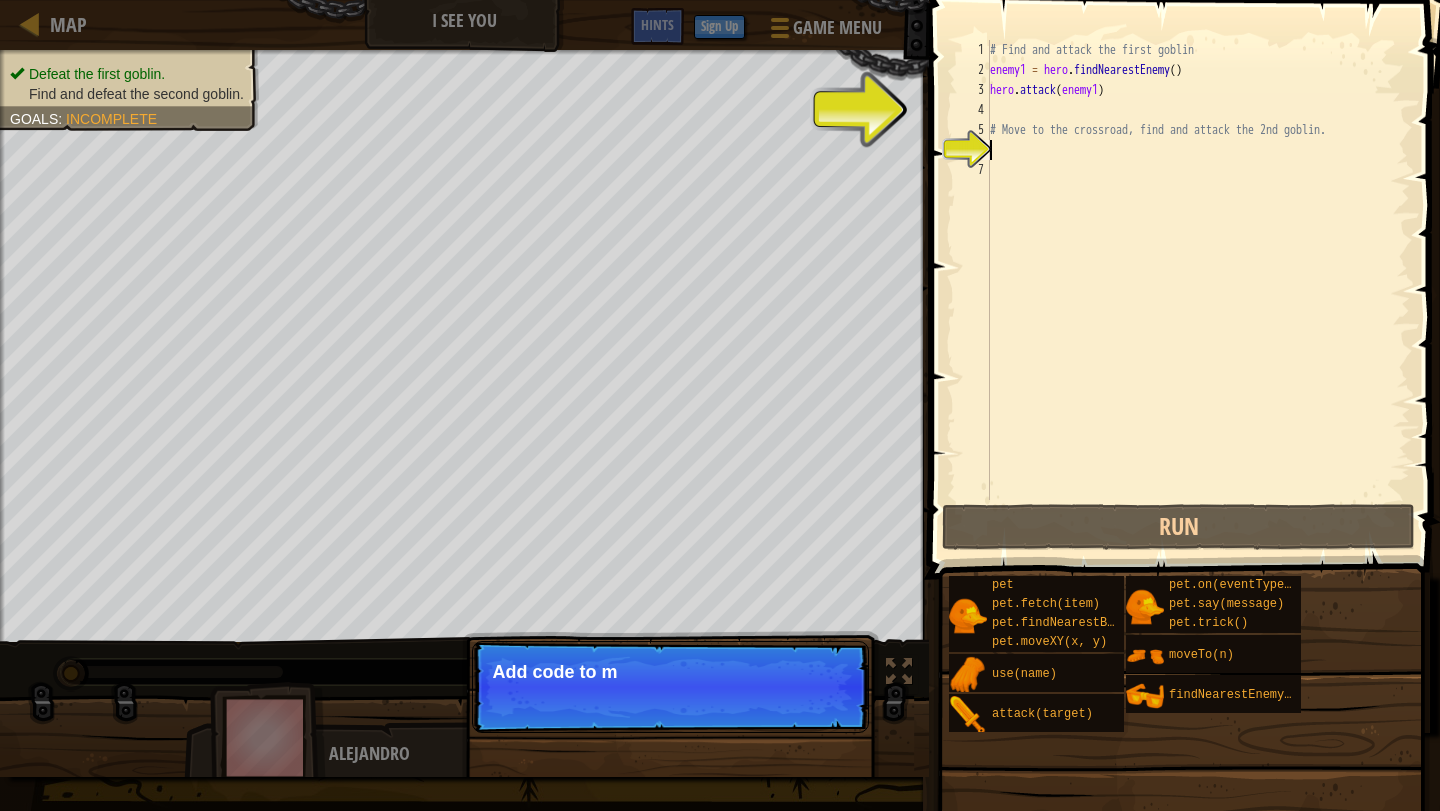 click on "Skip (esc) Continue  Add code to m" at bounding box center (670, 687) 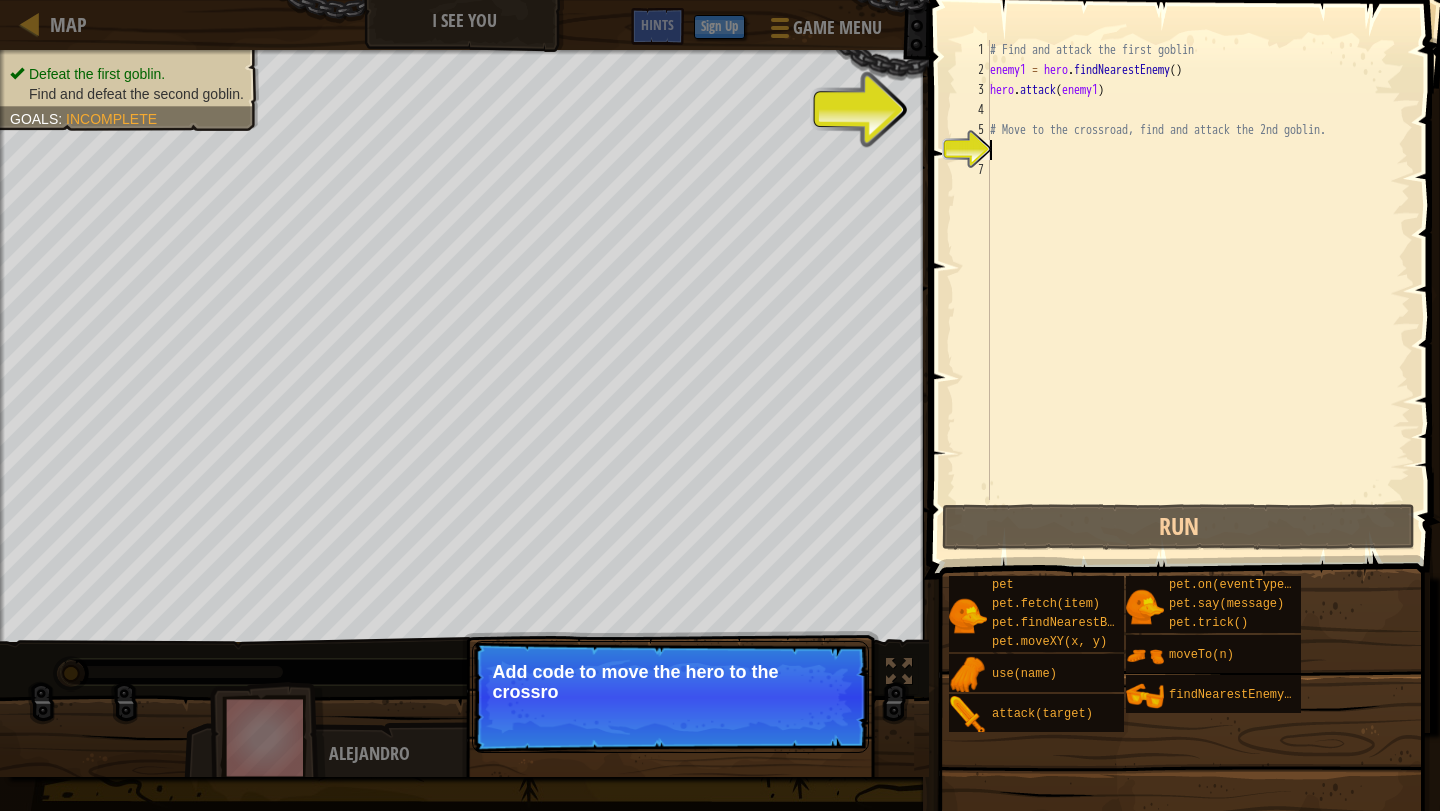 click on "Skip (esc) Continue  Add code to move the hero to the crossro" at bounding box center [670, 697] 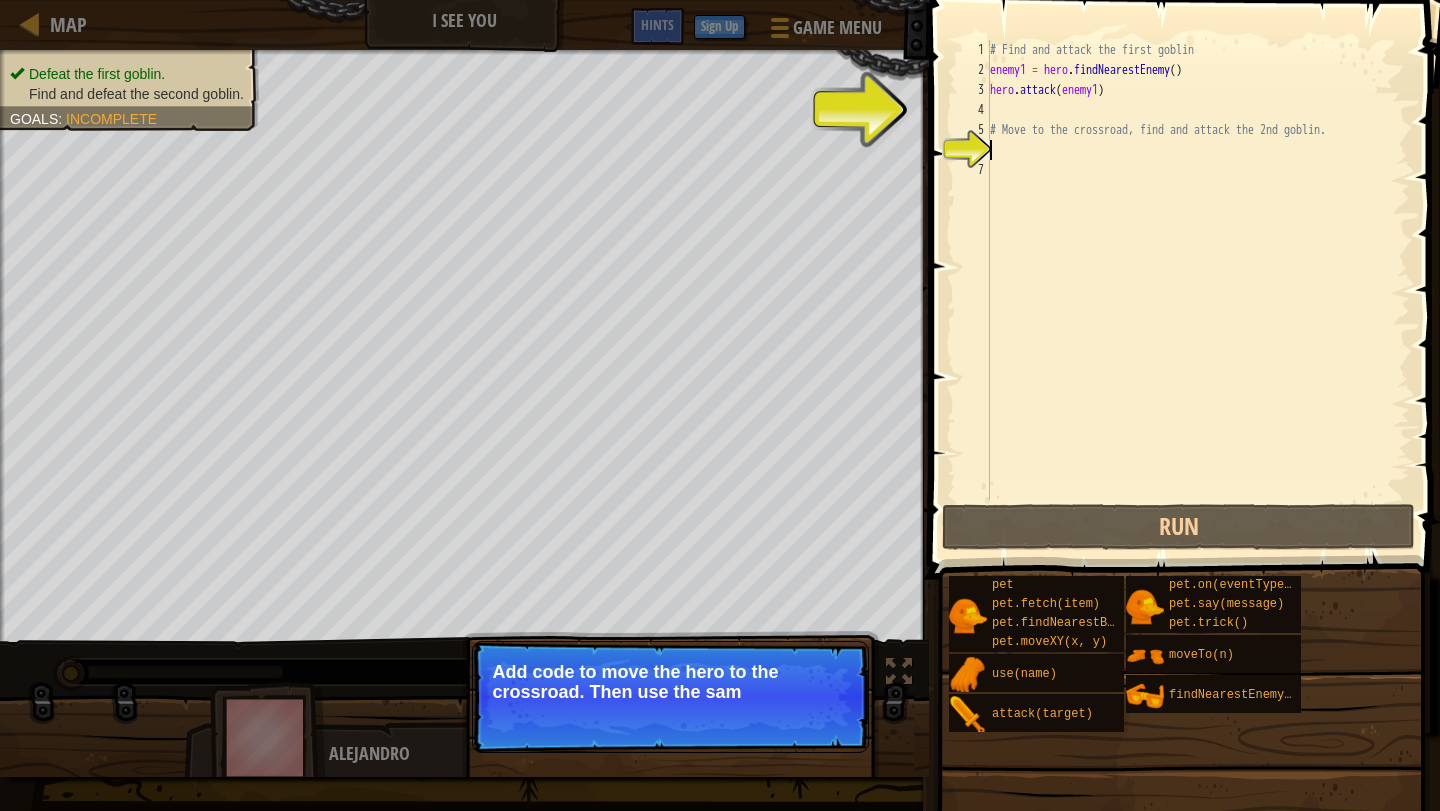 click on "Skip (esc) Continue  Add code to move the hero to the crossroad. Then use the sam" at bounding box center [670, 789] 